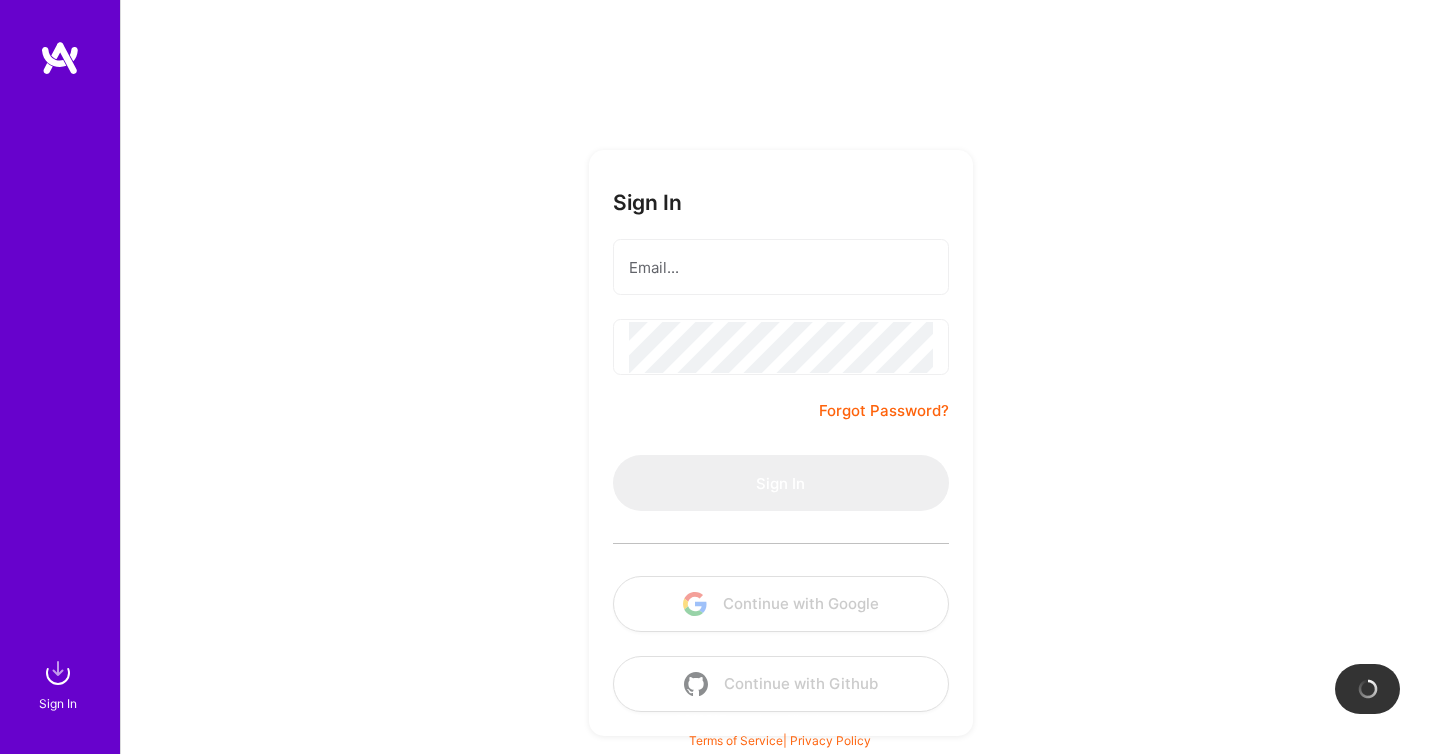 scroll, scrollTop: 0, scrollLeft: 0, axis: both 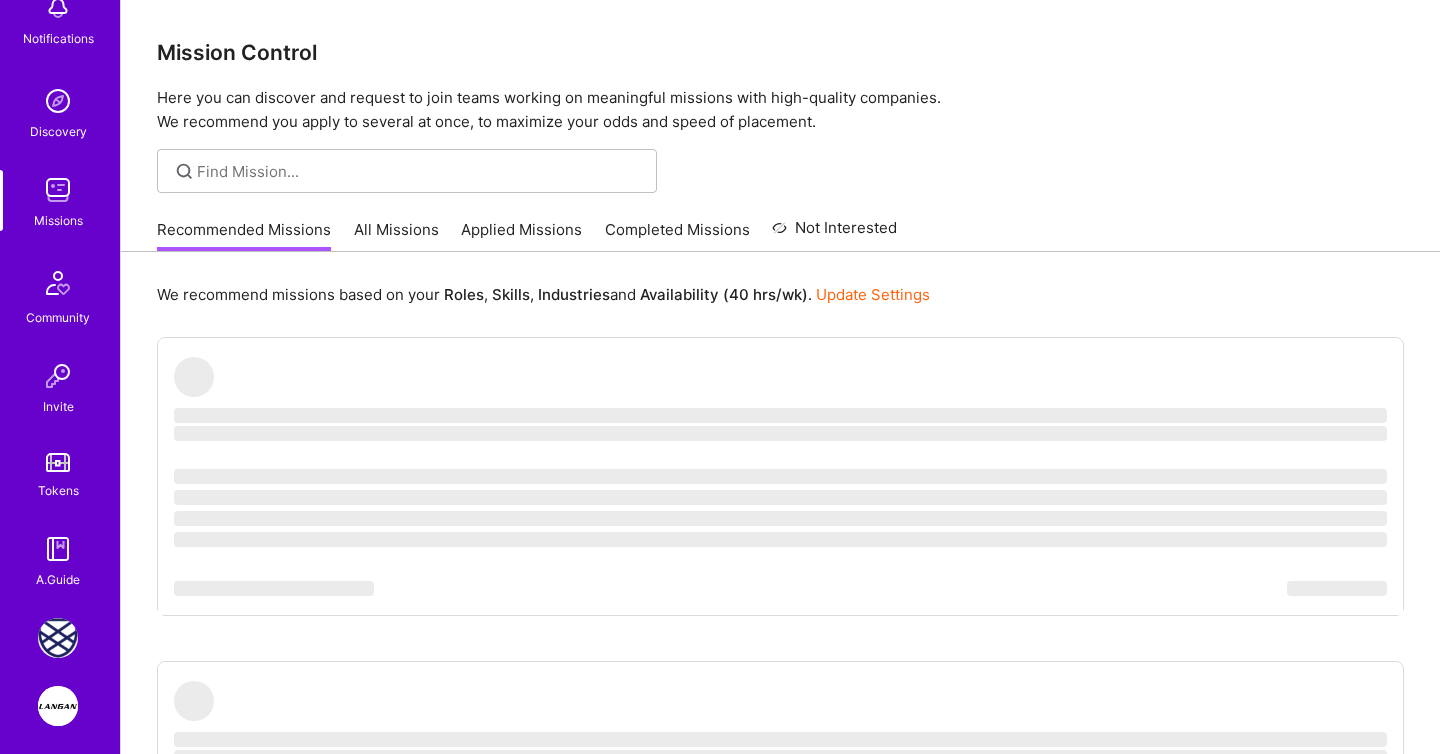click at bounding box center [58, 638] 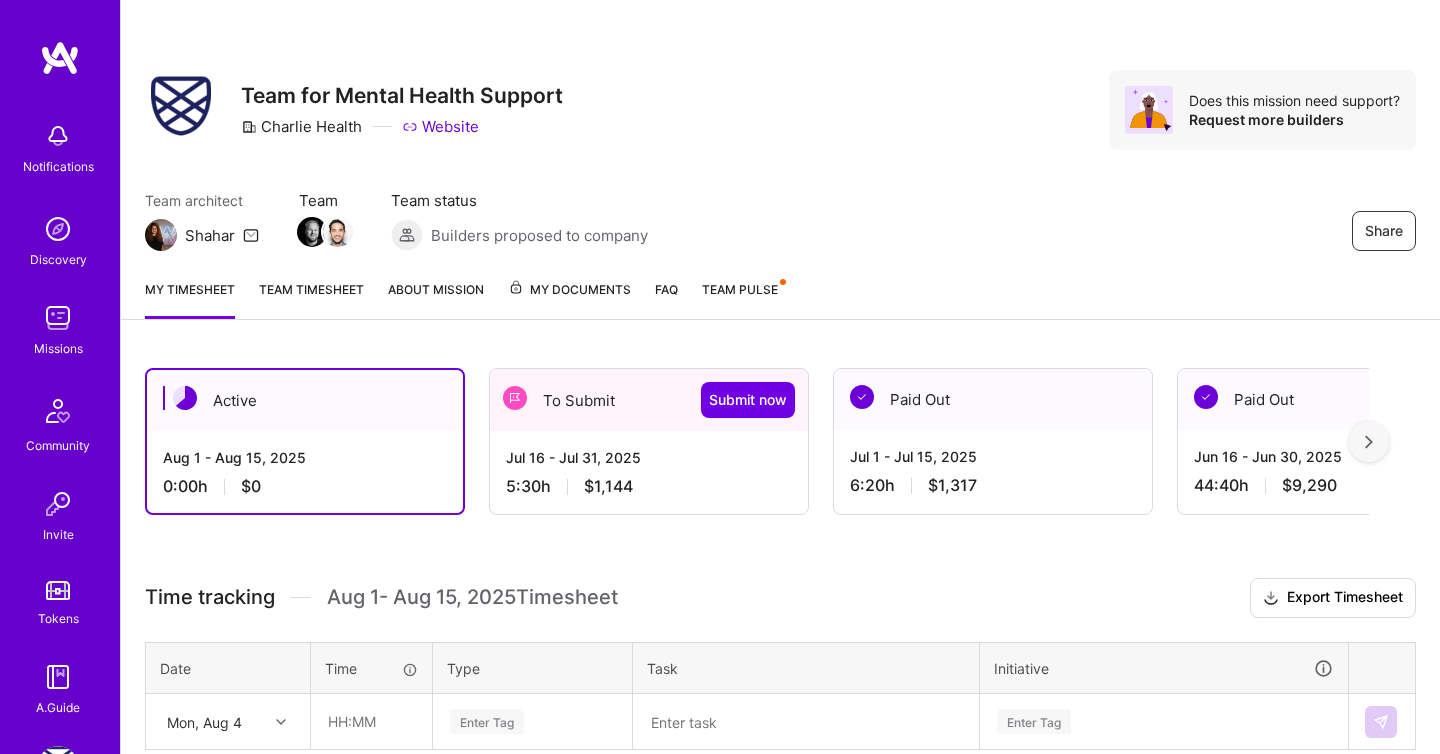 click on "Jul 16 - Jul 31, 2025" at bounding box center (649, 457) 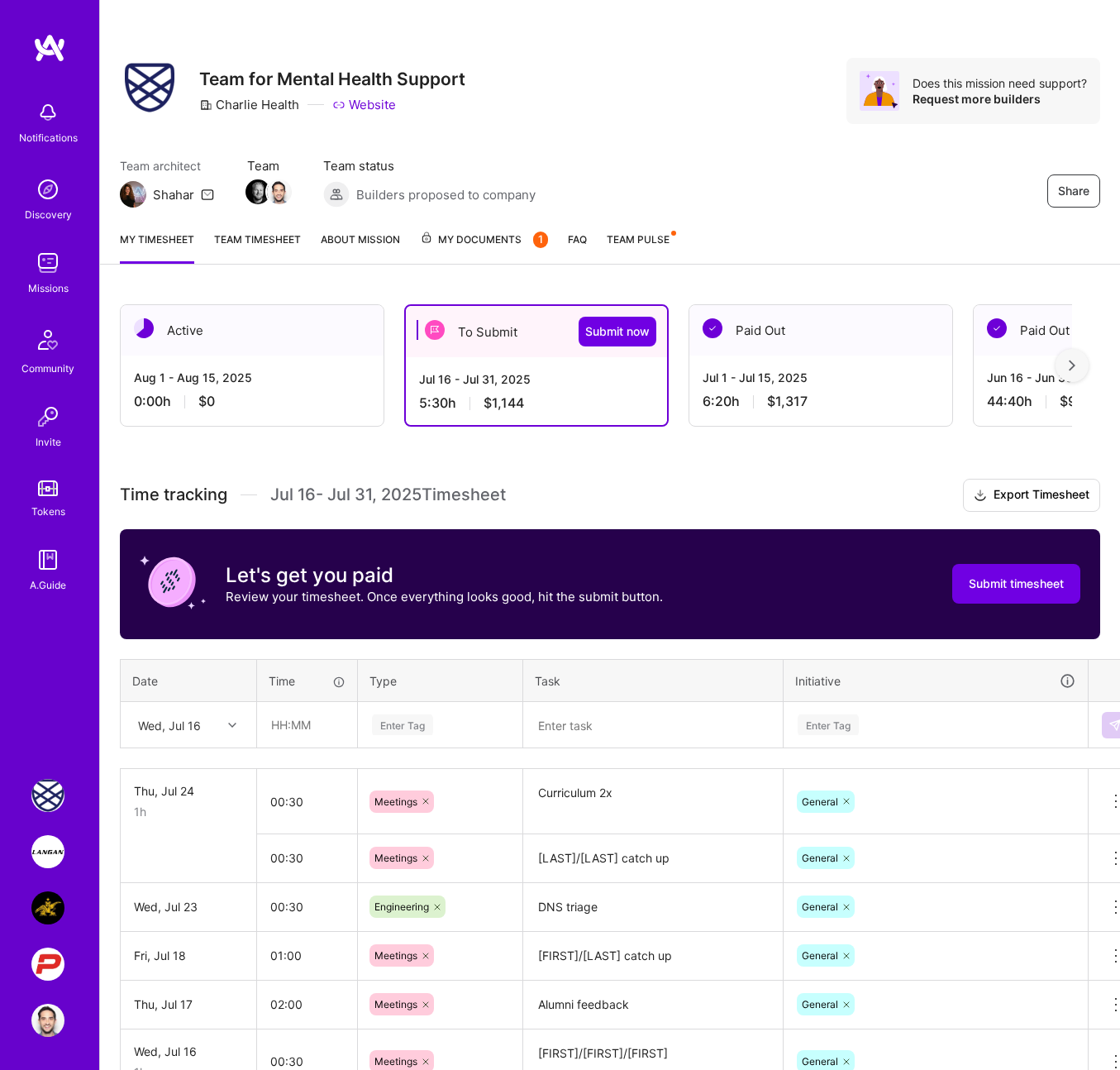click at bounding box center [234, 725] 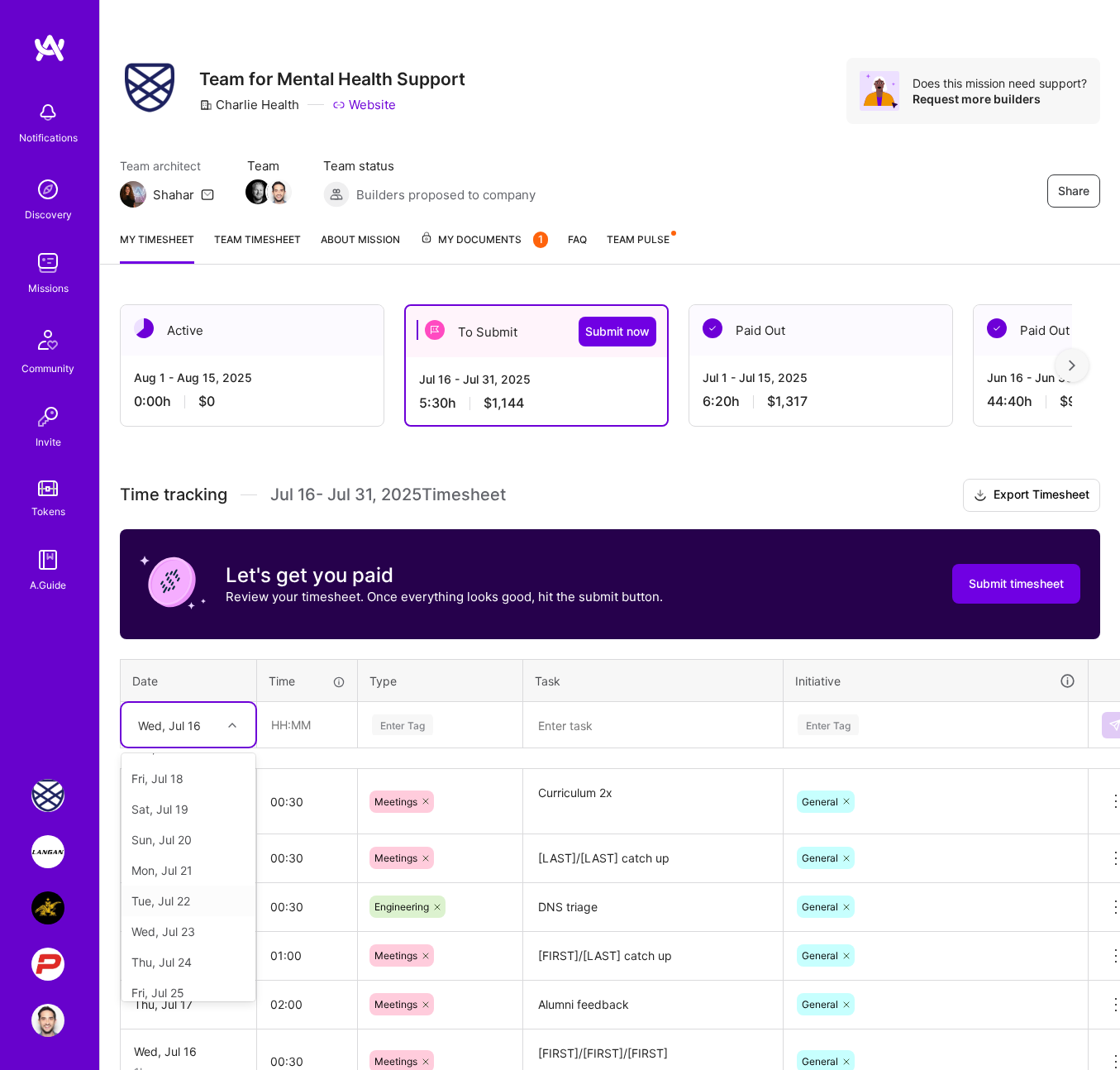 scroll, scrollTop: 26, scrollLeft: 0, axis: vertical 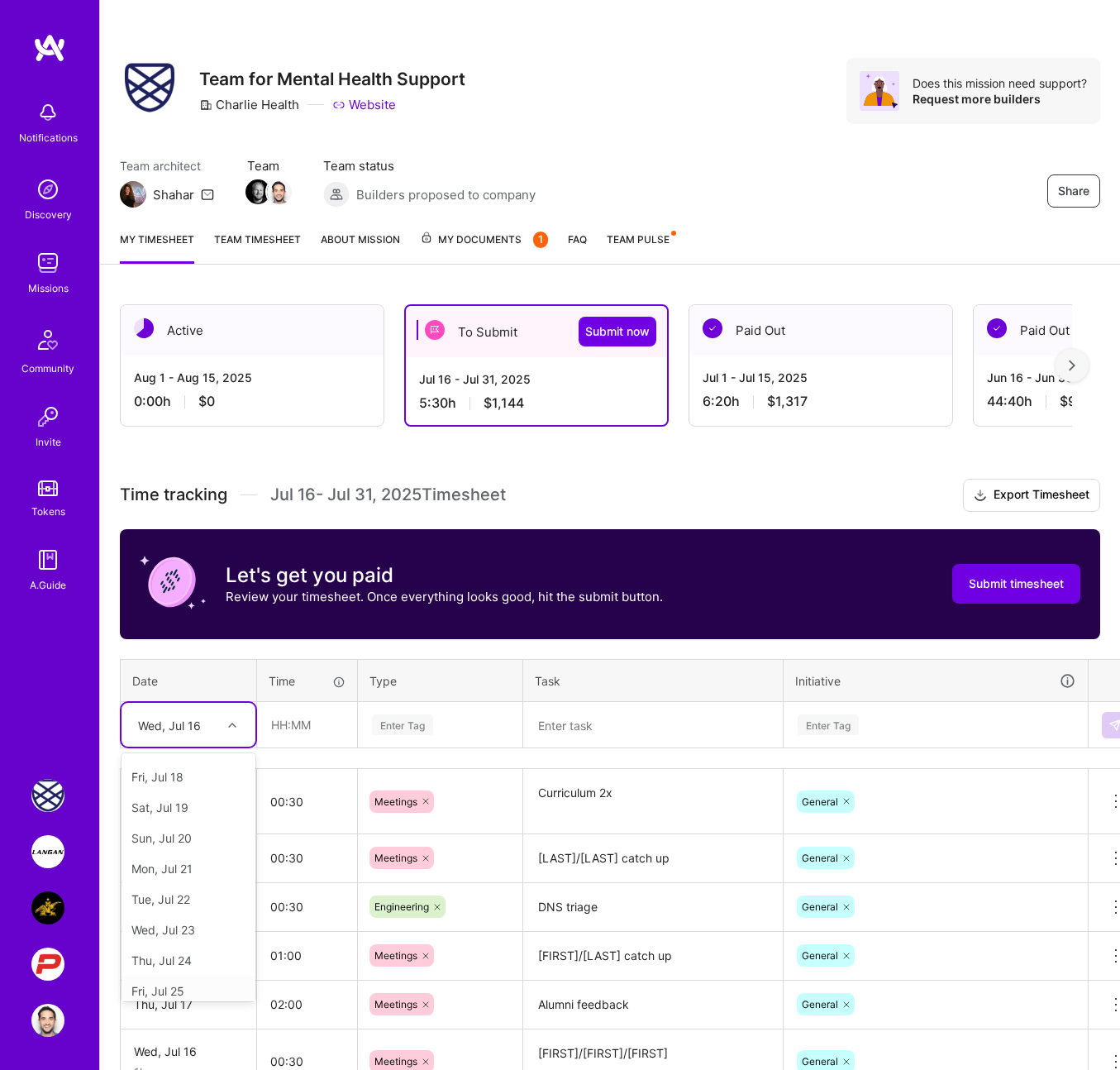 click on "Fri, Jul 25" at bounding box center [188, 991] 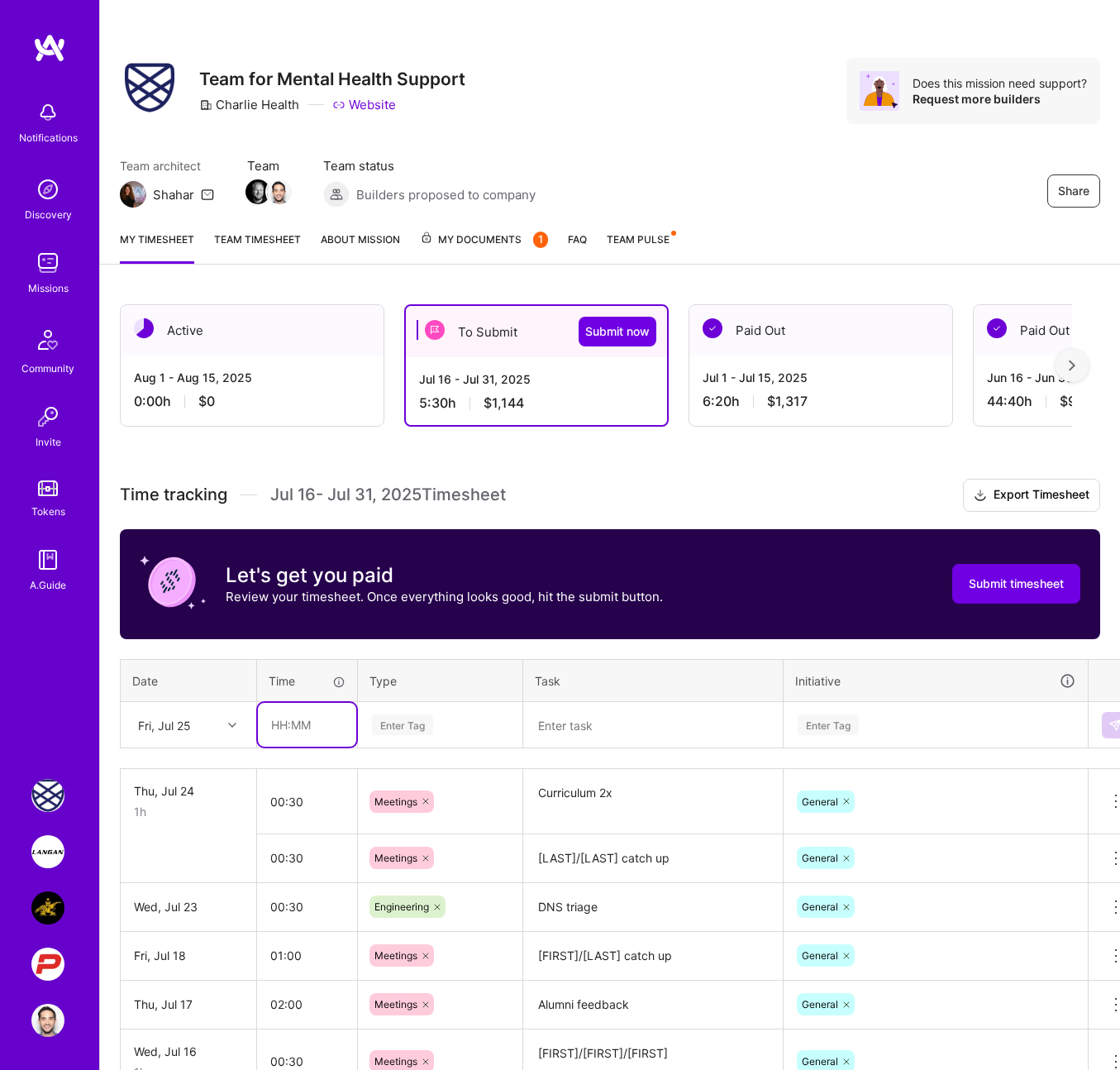 click at bounding box center (307, 724) 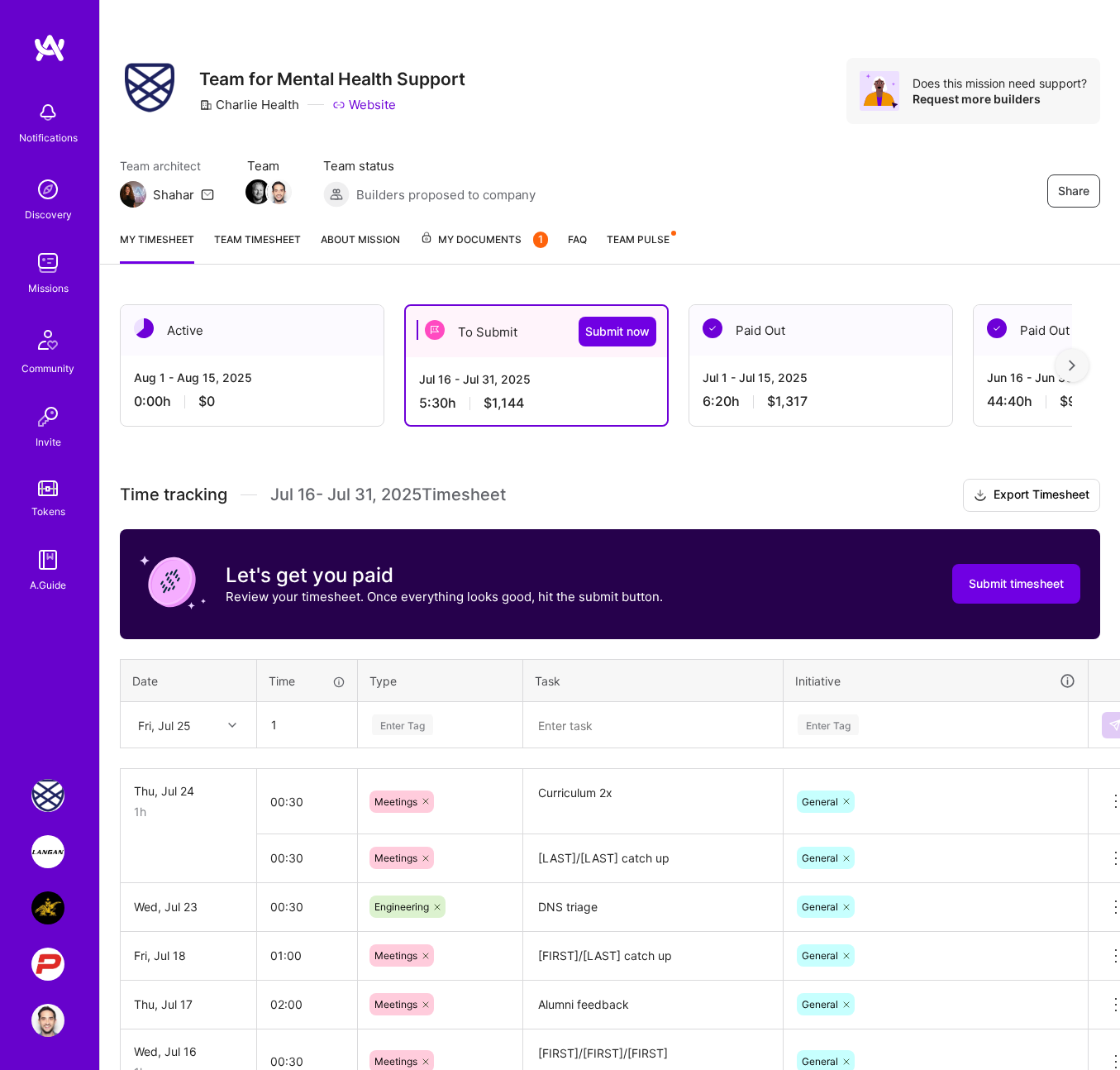 type on "01:00" 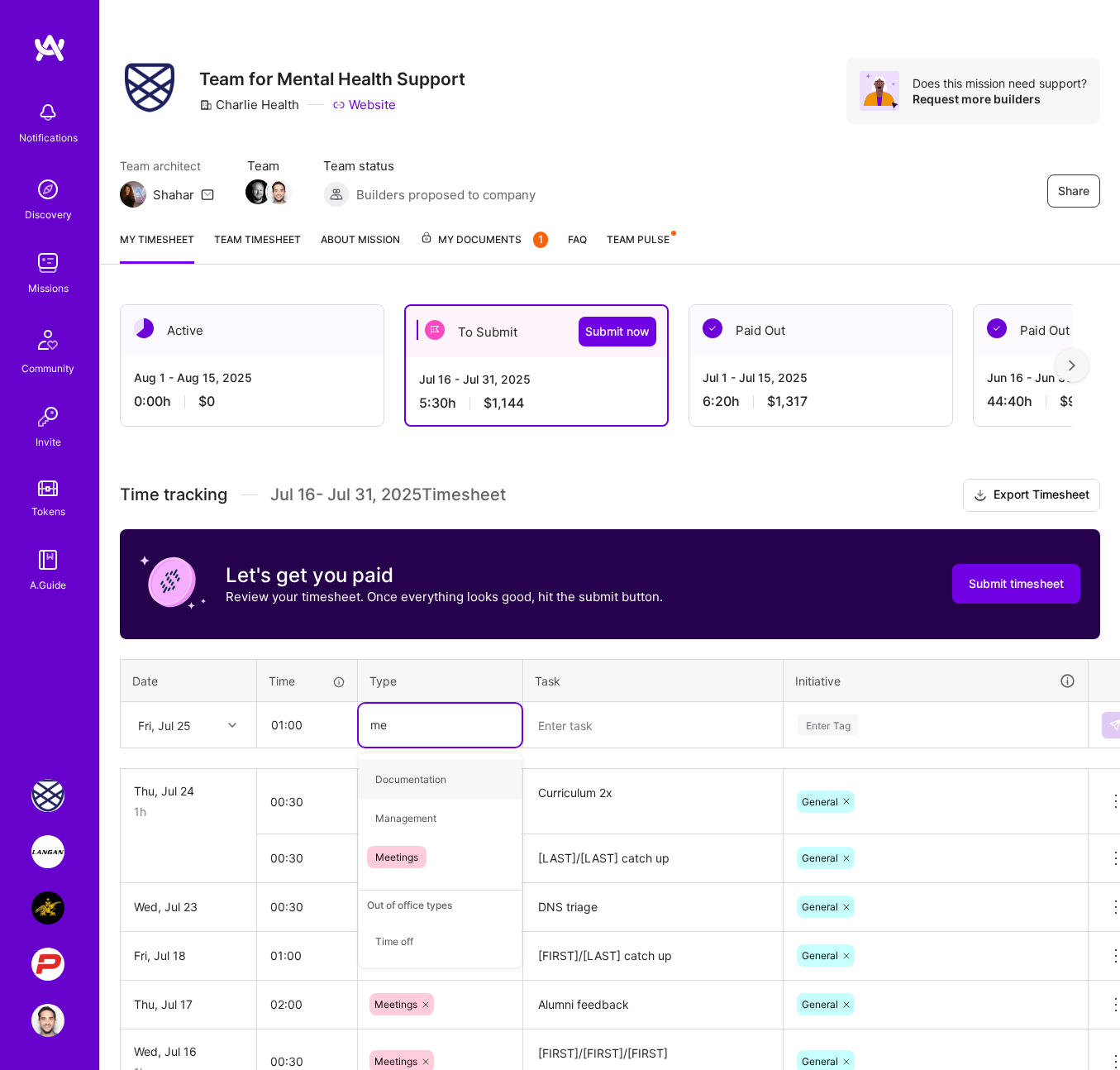 type on "mee" 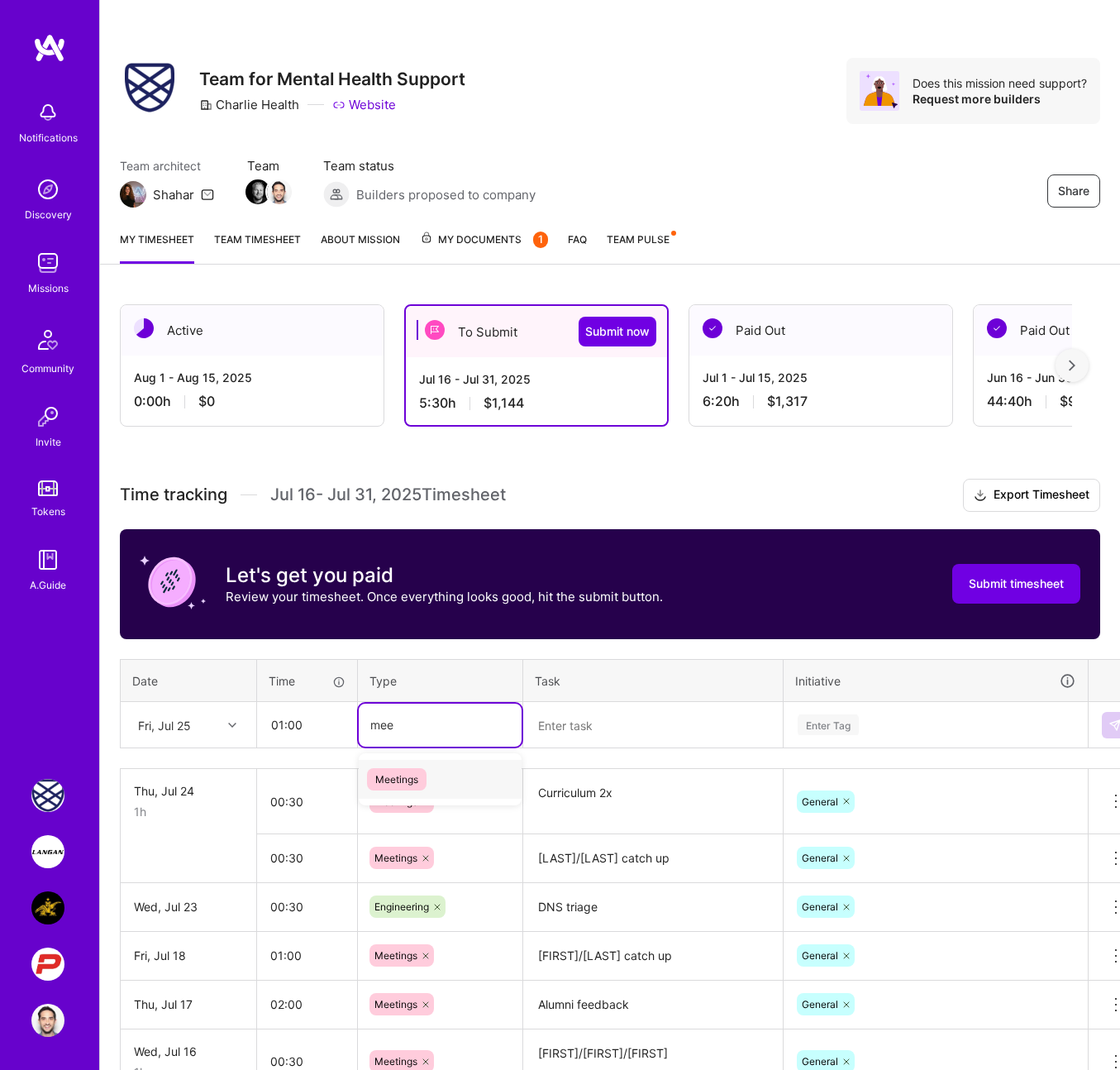 type 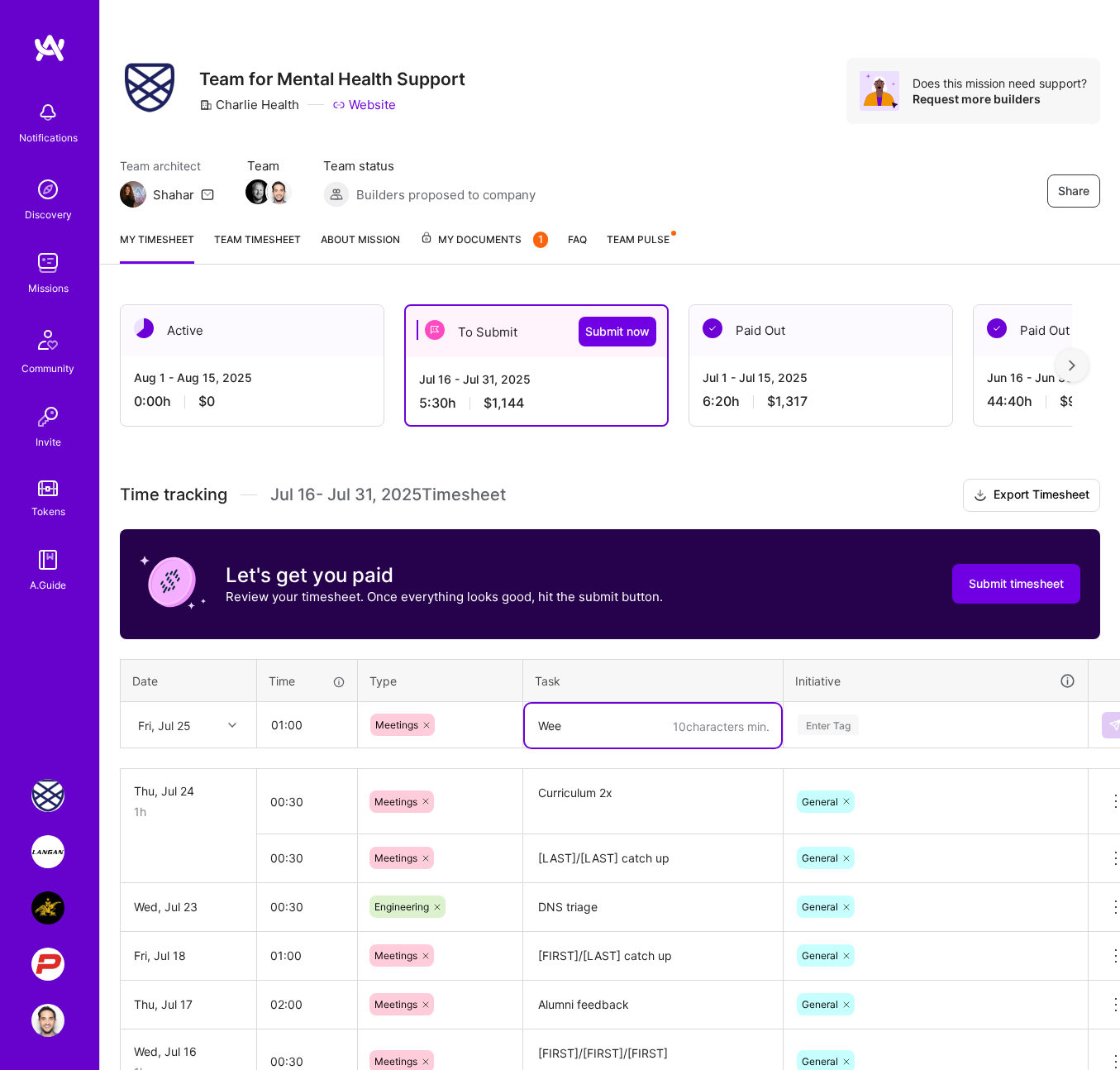 type on "L" 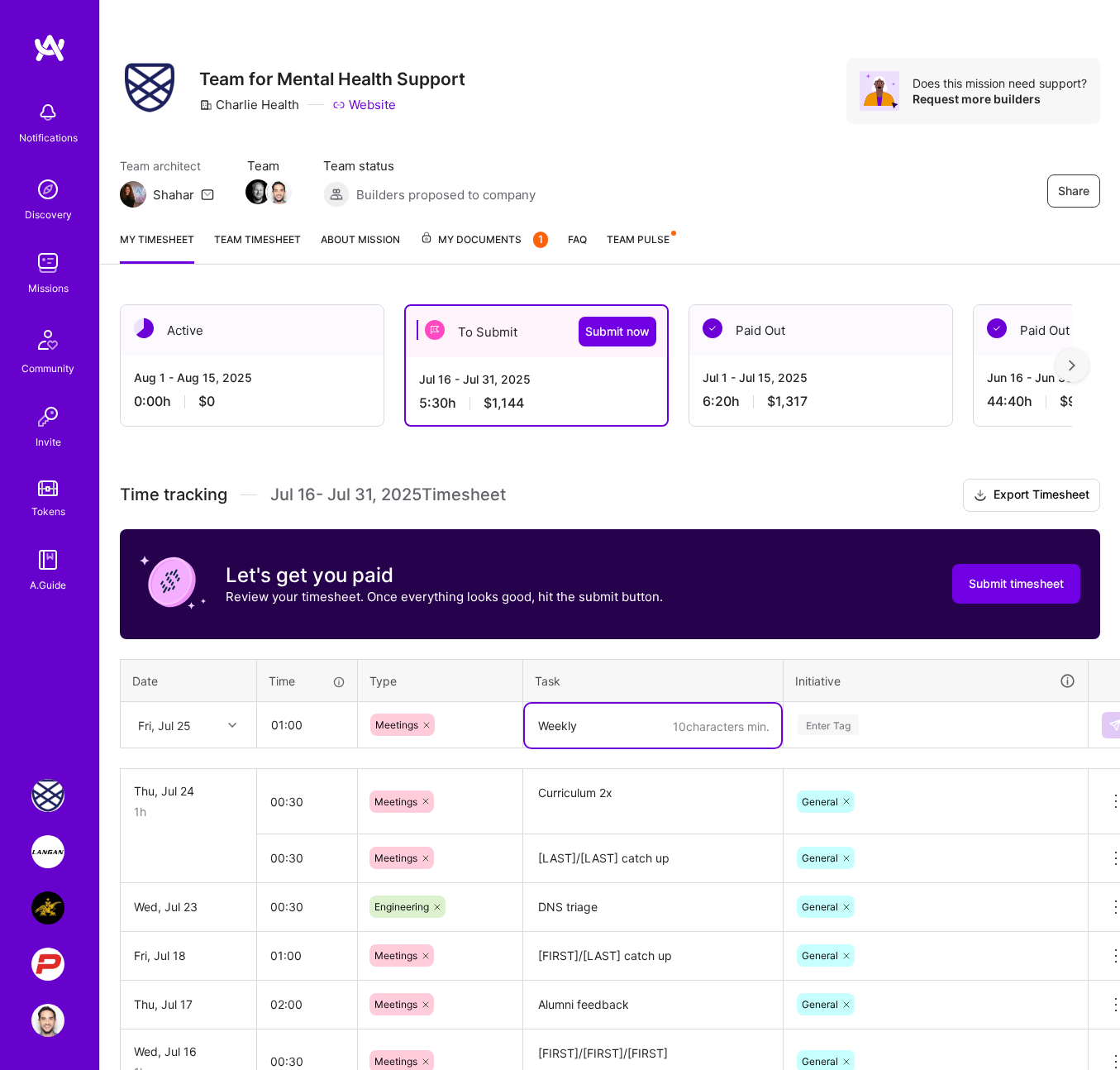 type on "Weekly" 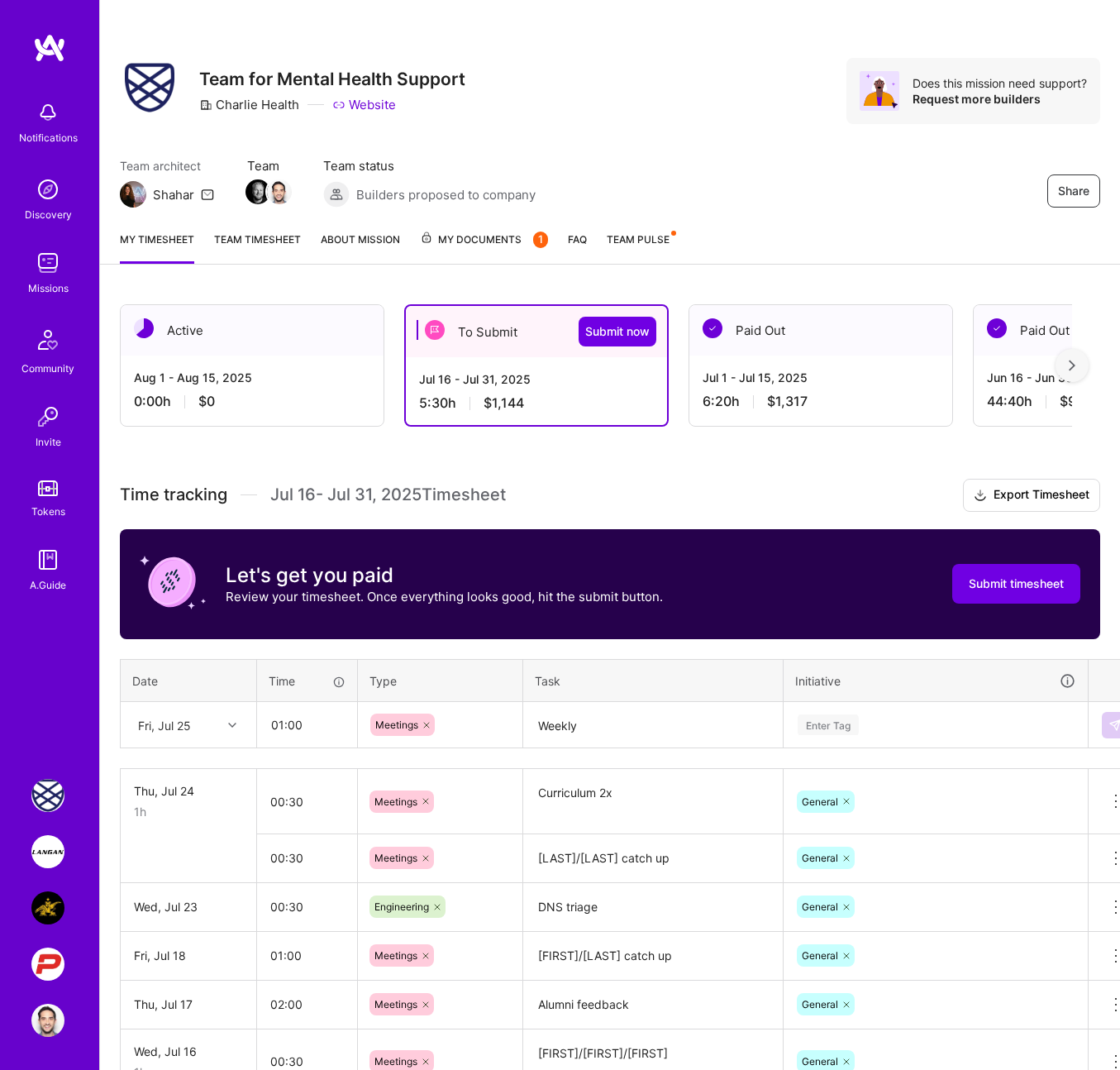 click at bounding box center [48, 852] 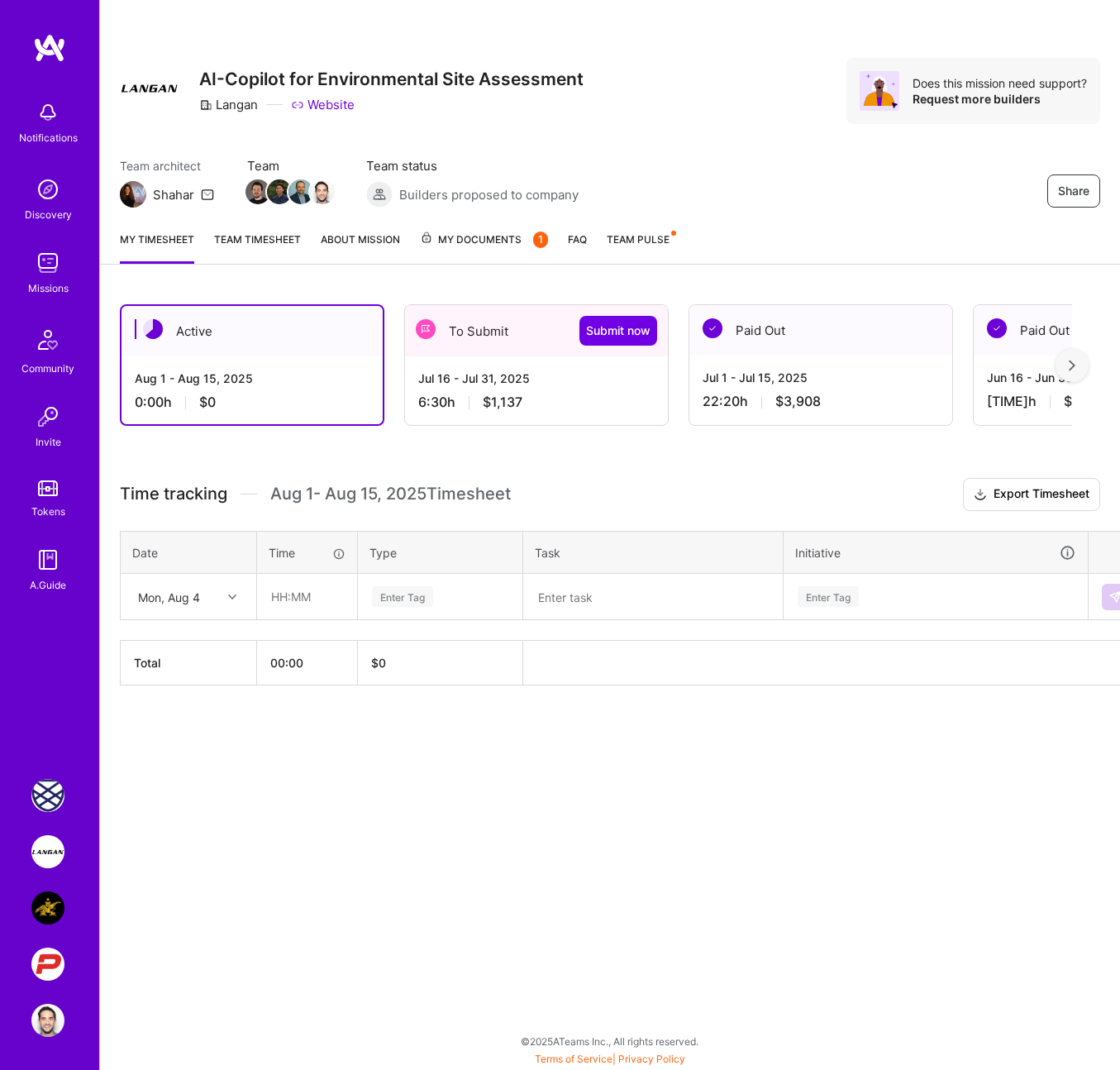 click on "[DAY]:[TIME] h    $[PRICE]" at bounding box center (536, 402) 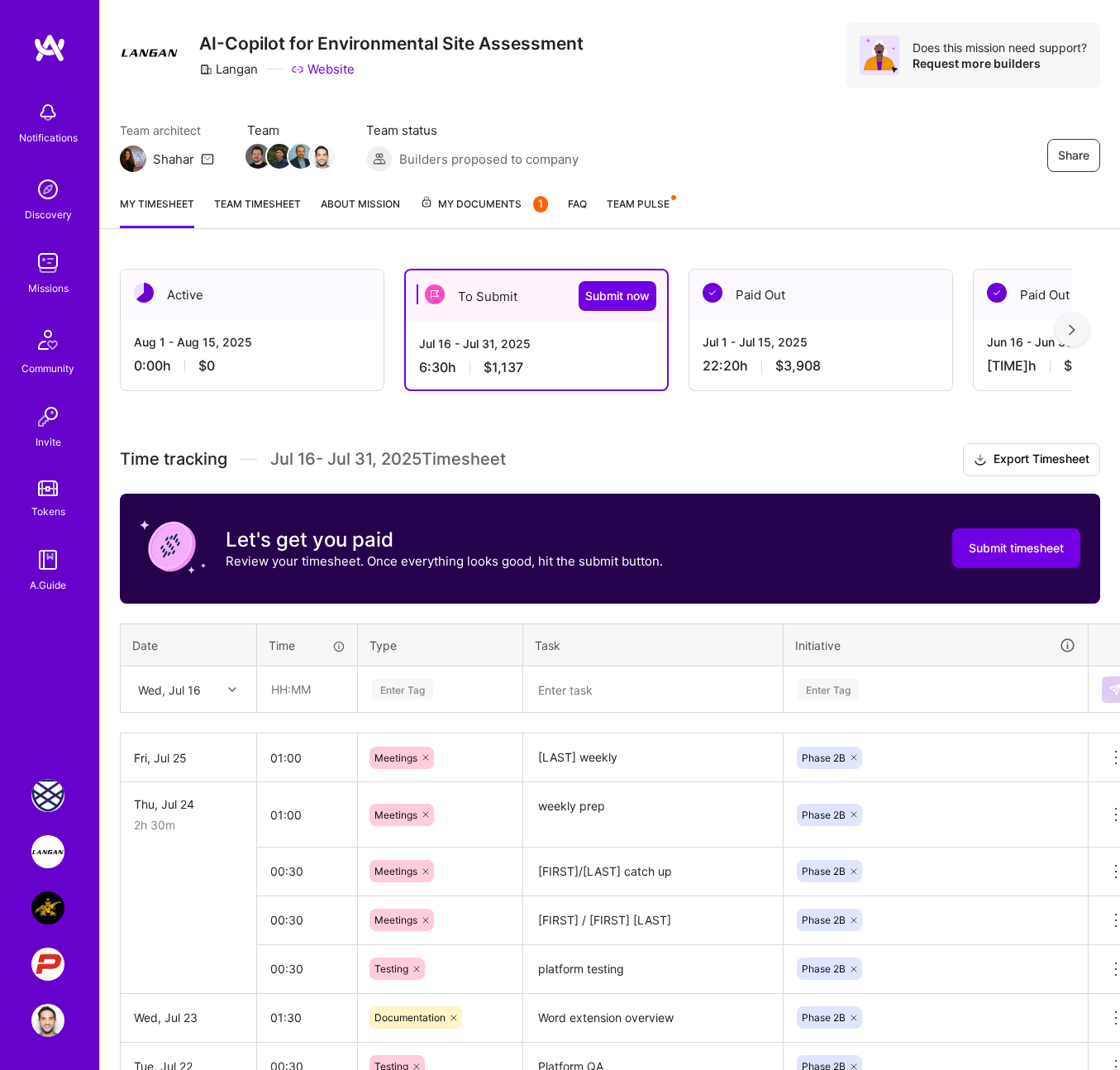 scroll, scrollTop: 38, scrollLeft: 0, axis: vertical 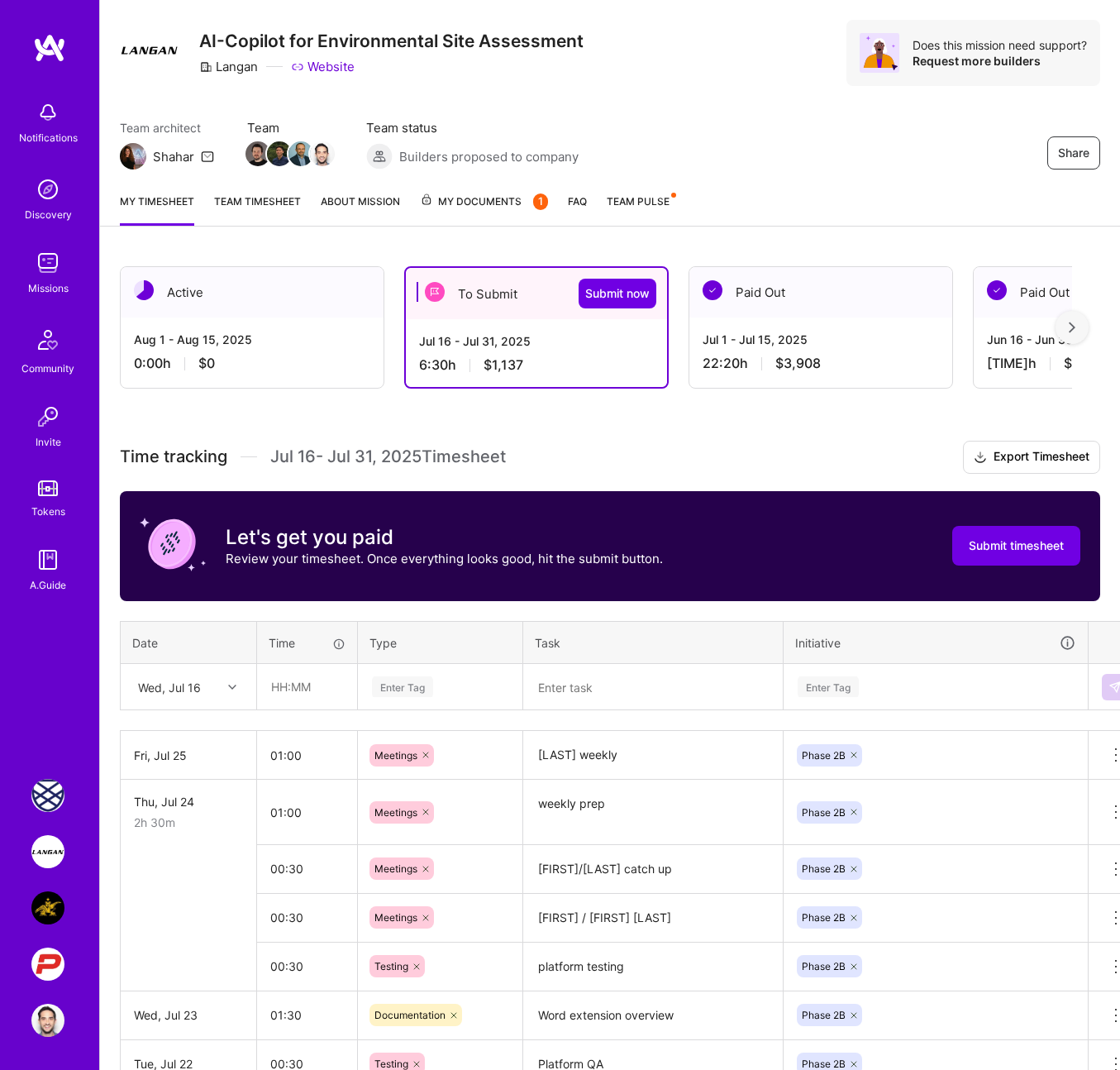 click at bounding box center (653, 687) 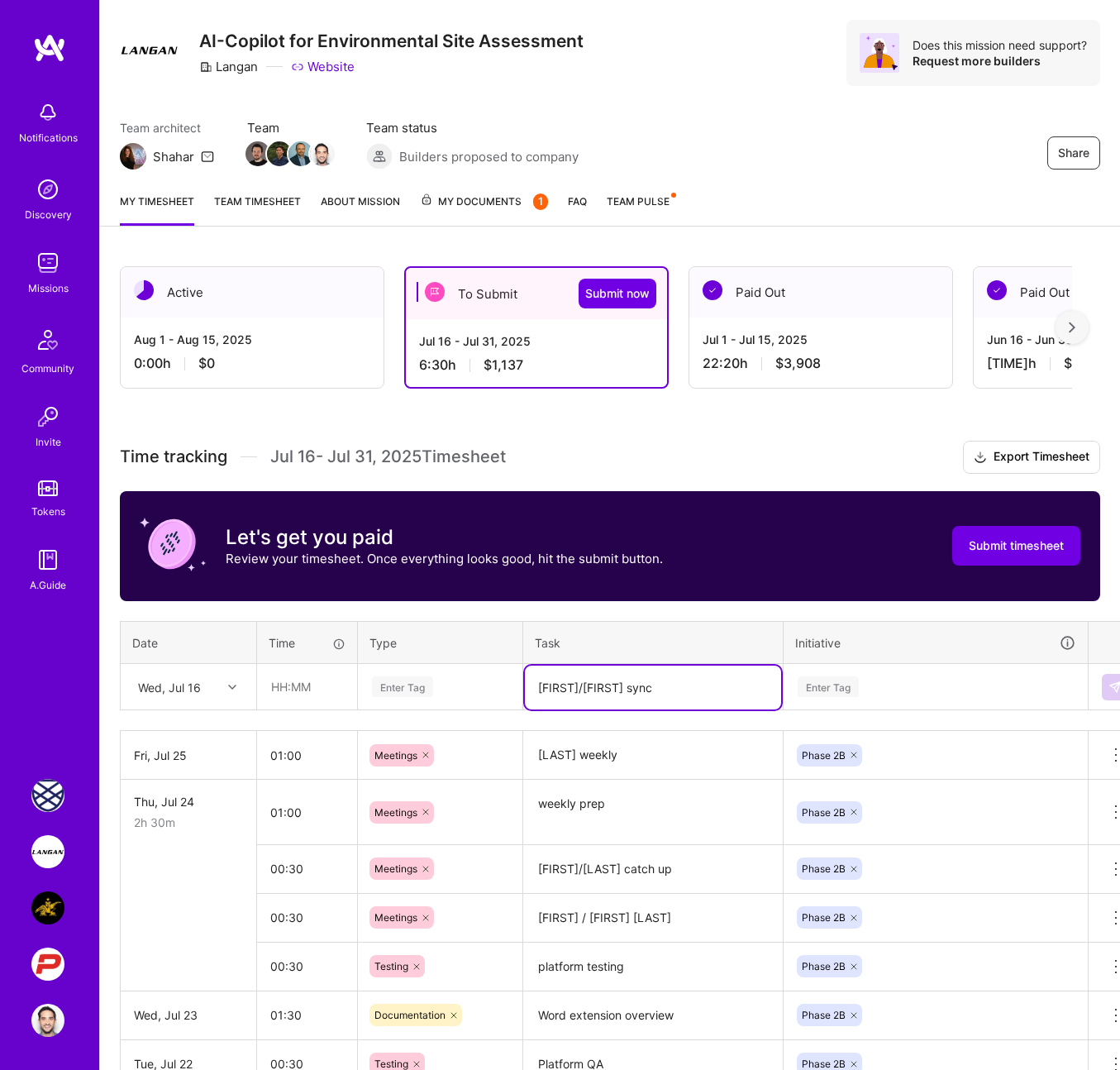 type on "[FIRST]/[FIRST] sync" 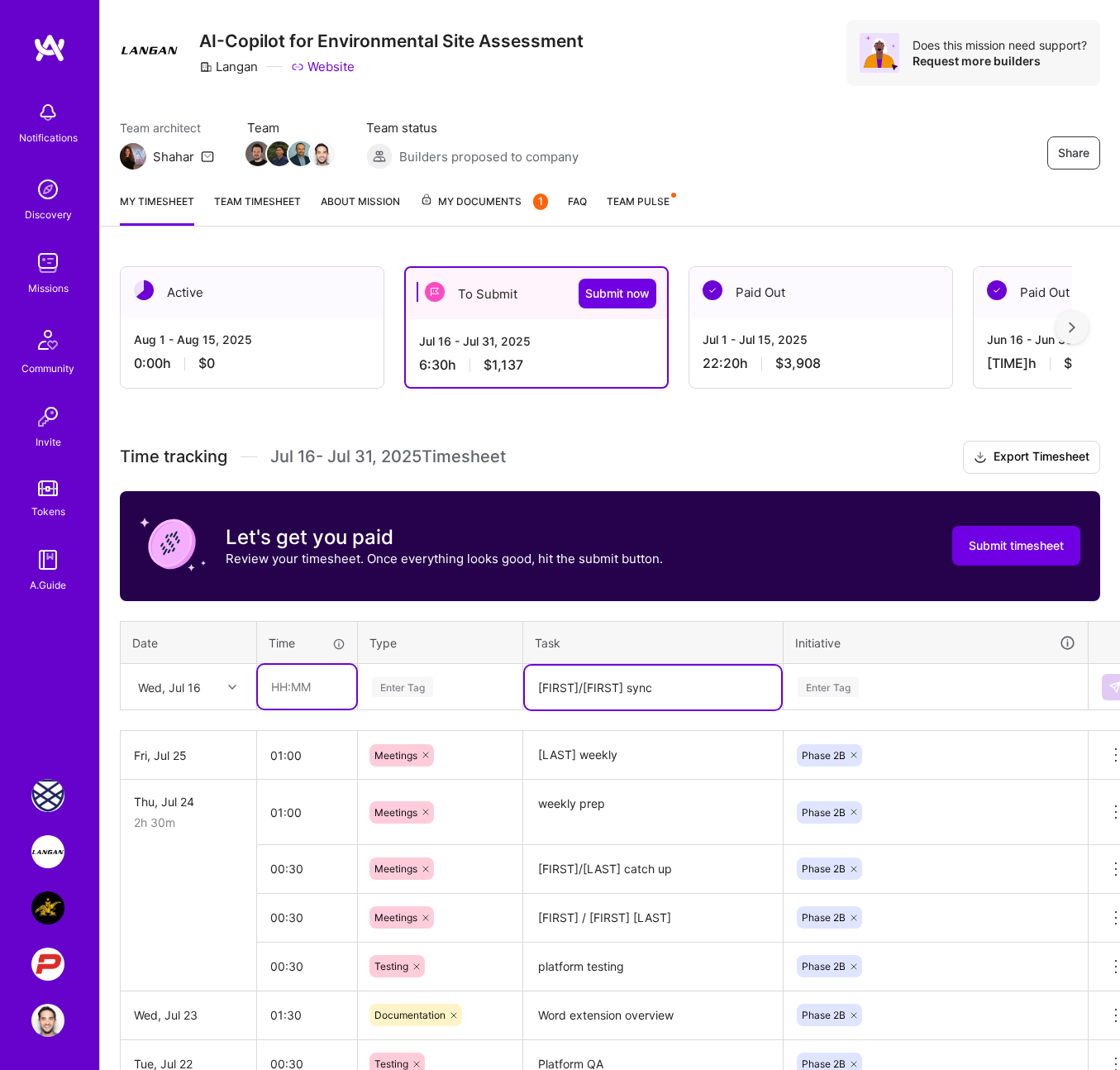click at bounding box center (307, 686) 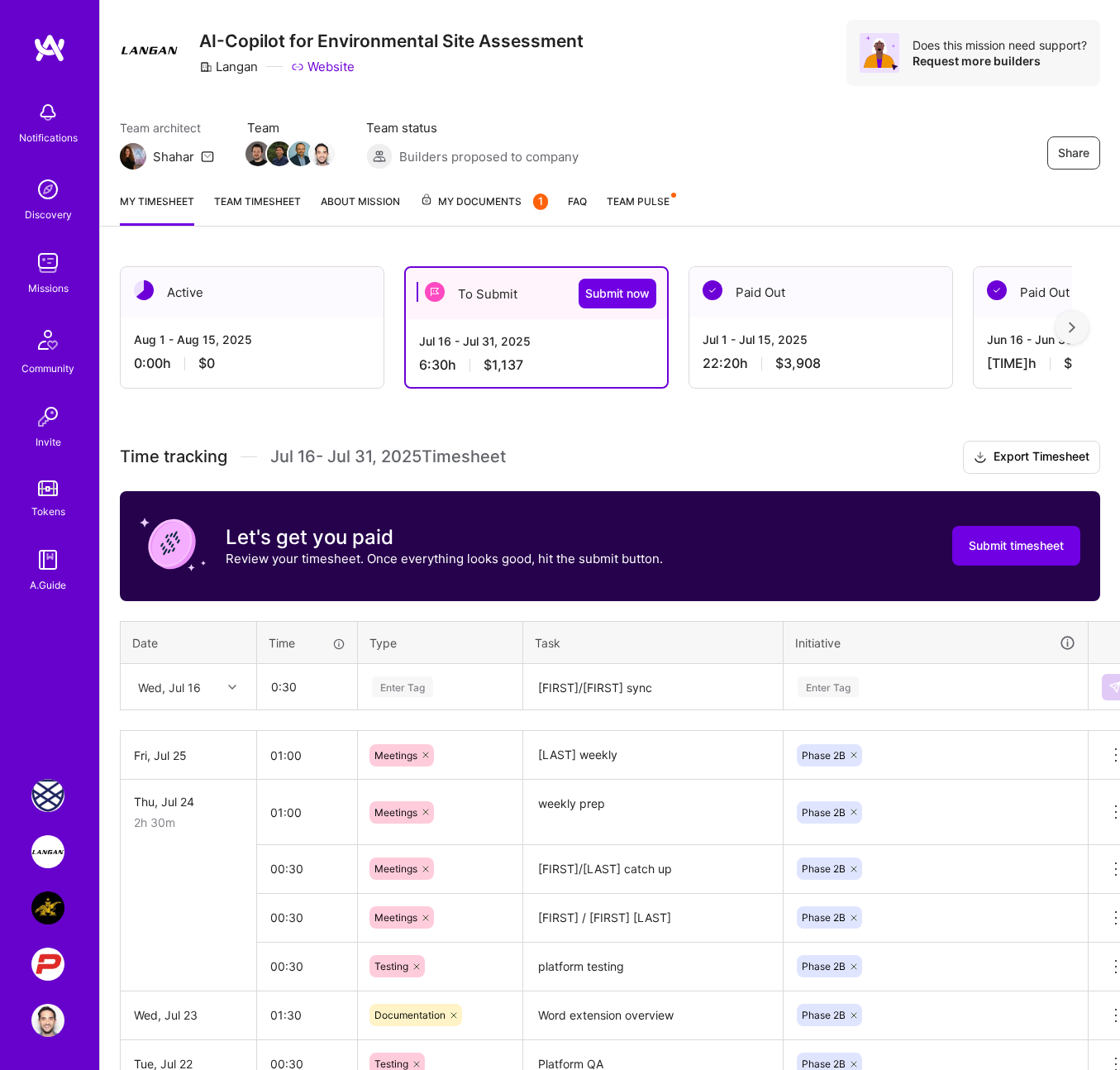 type on "00:30" 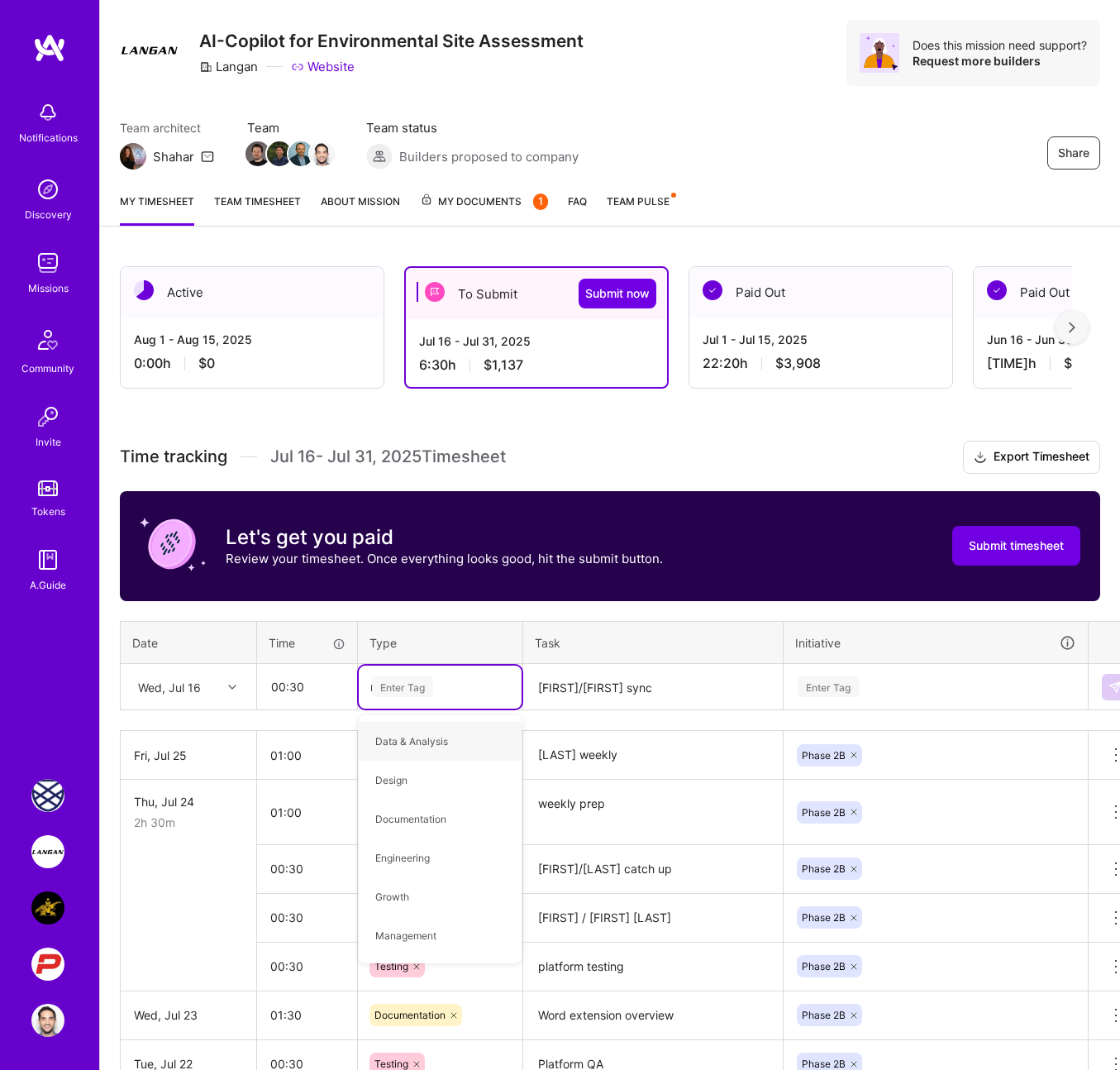 type on "mee" 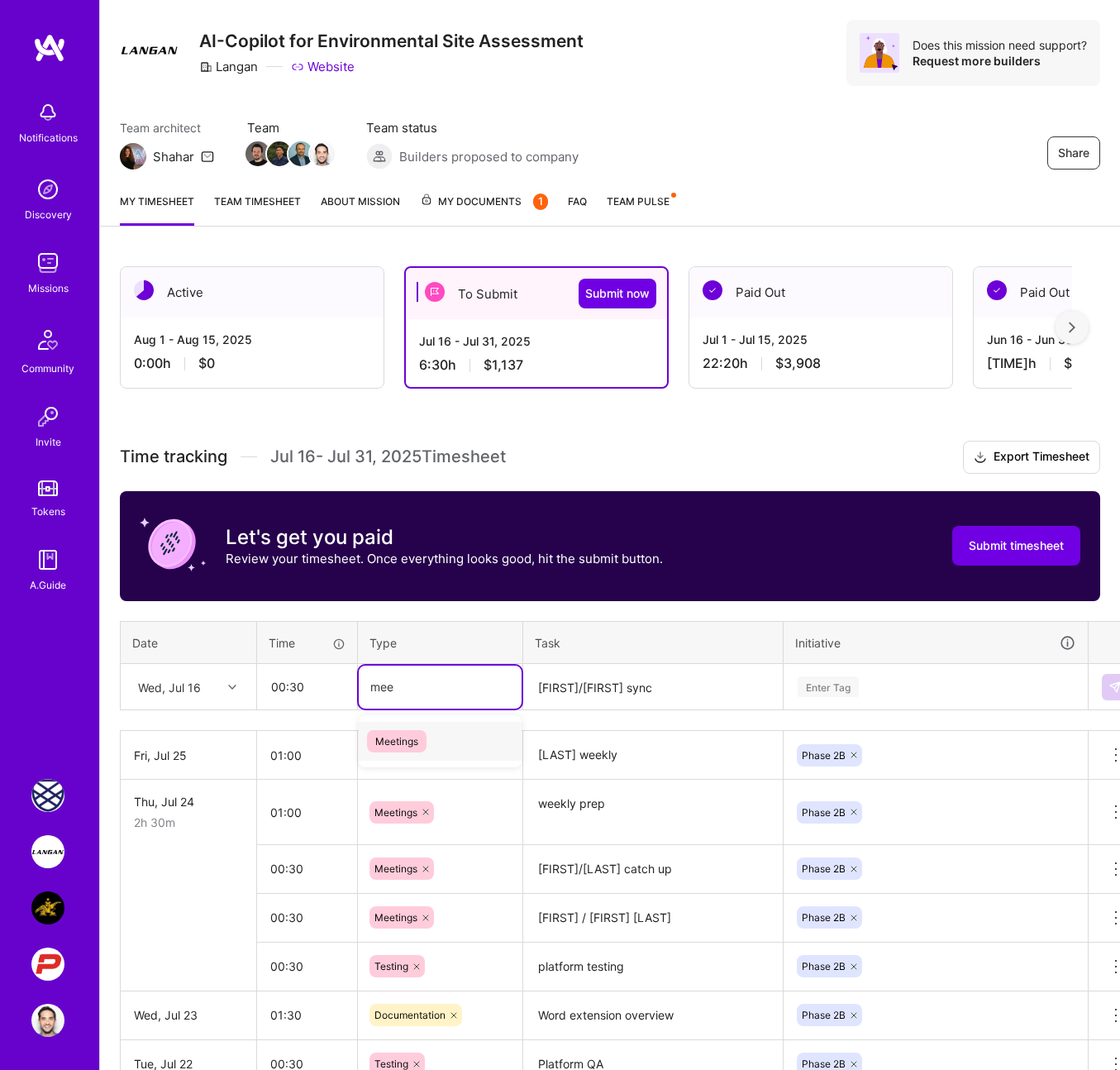 type 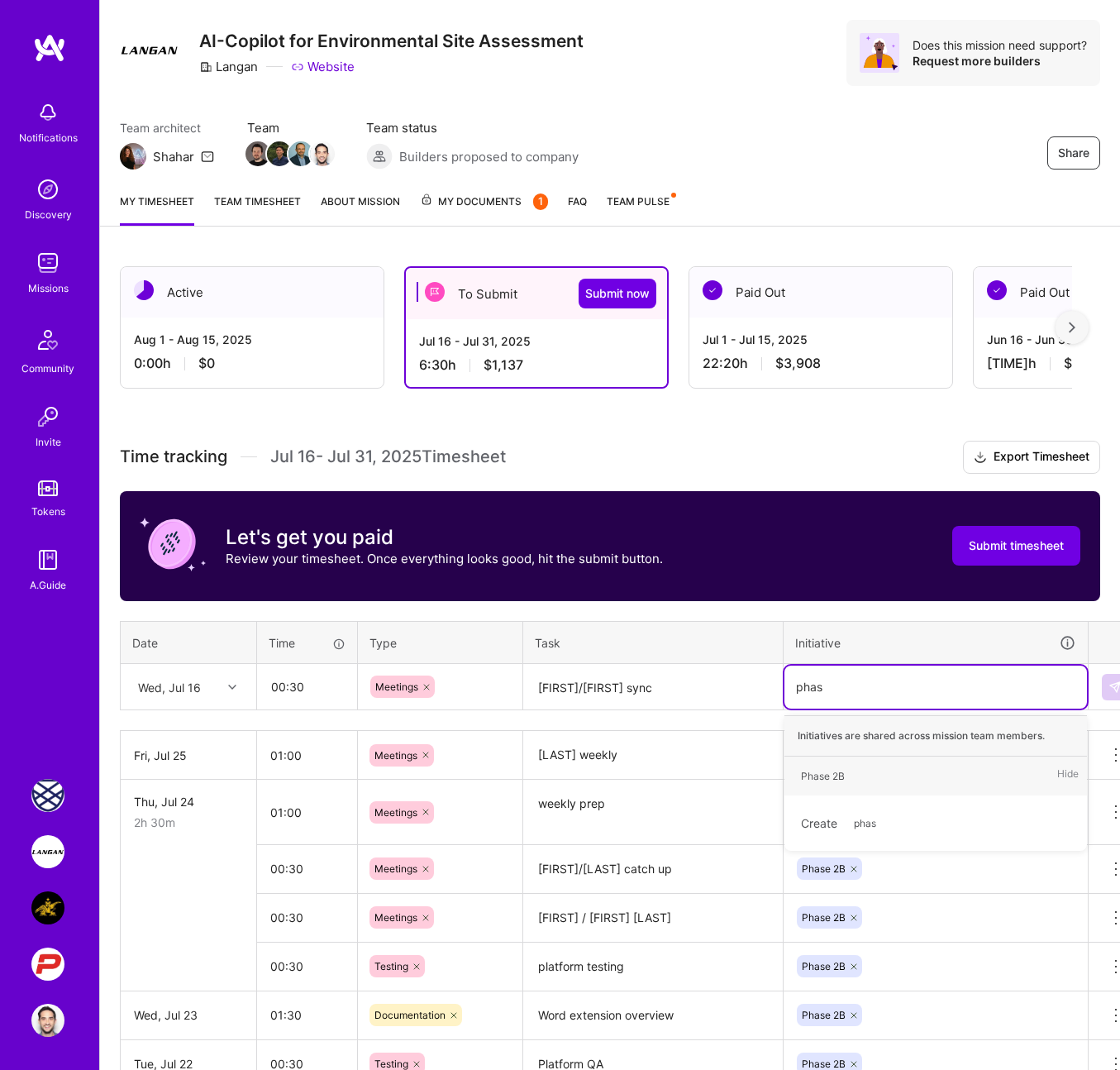 type on "phase" 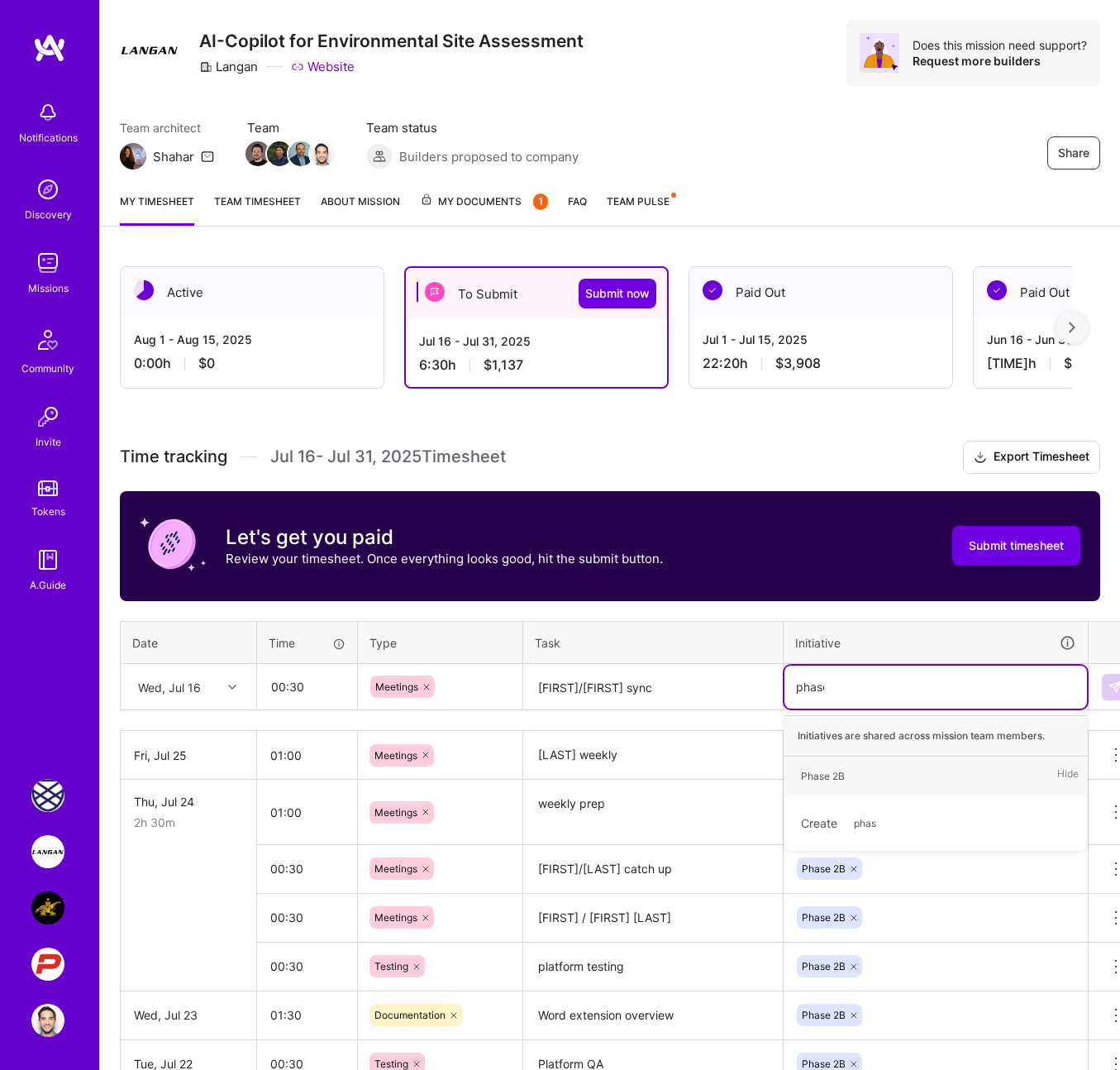 type 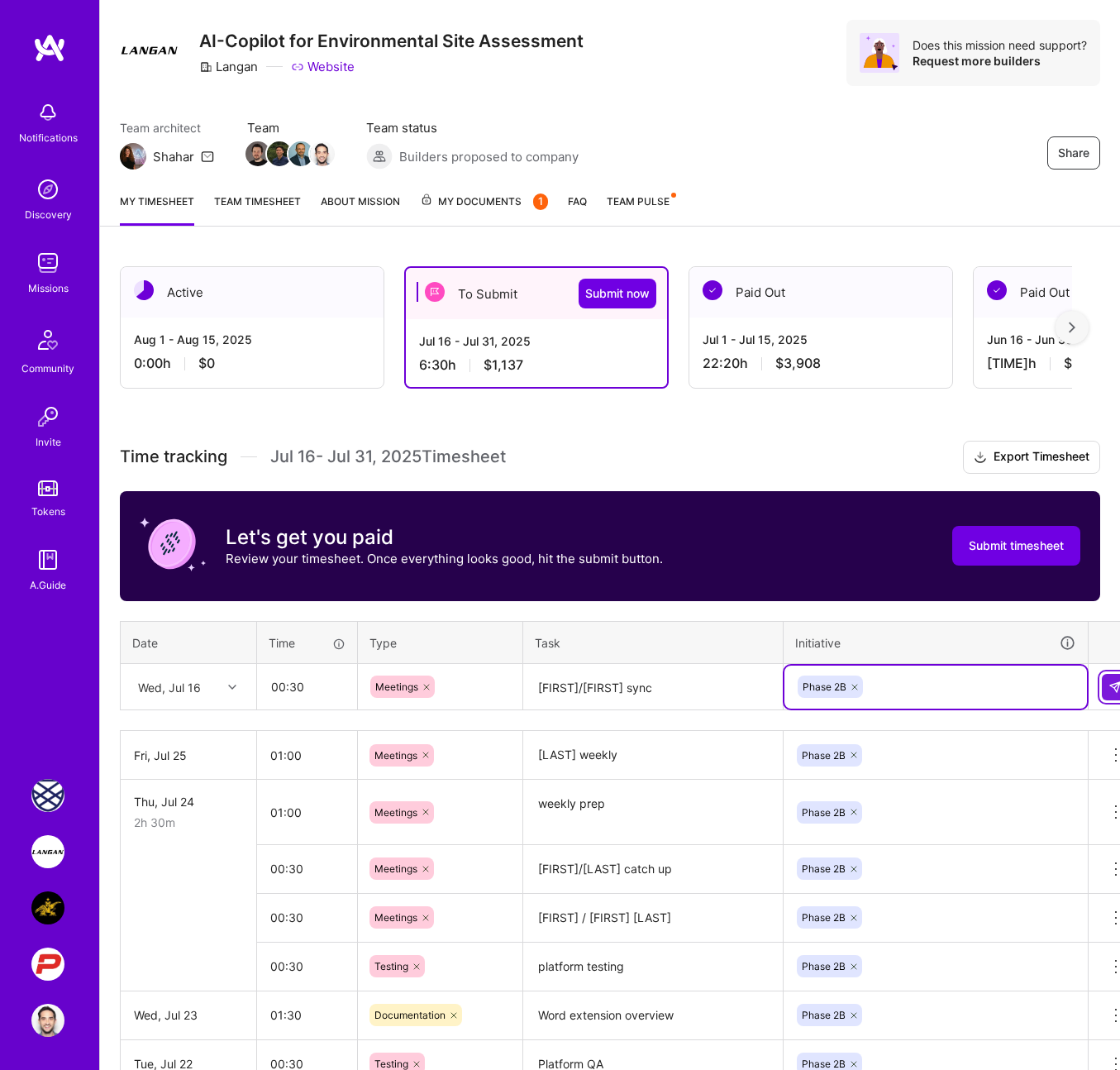type 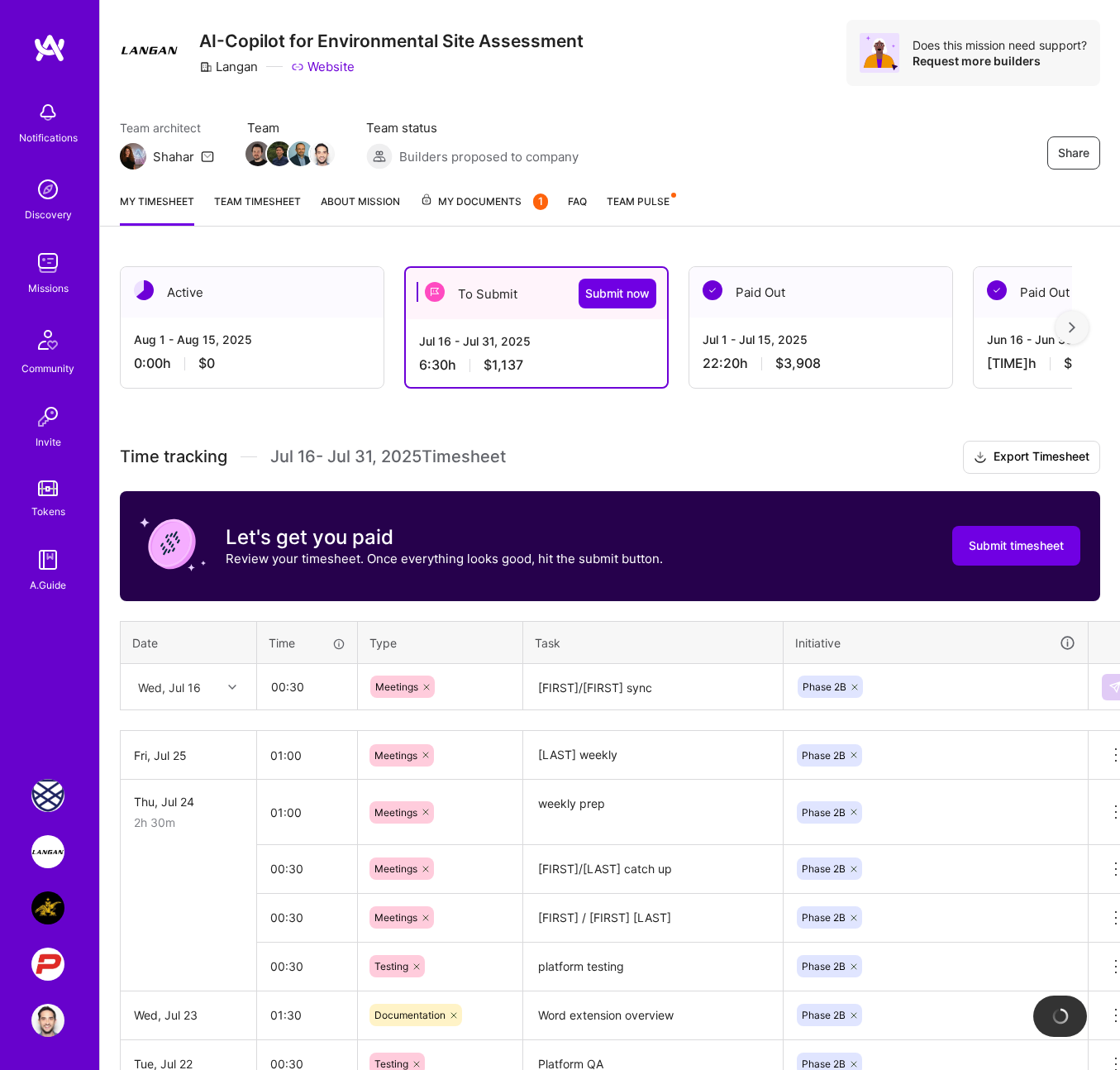 type 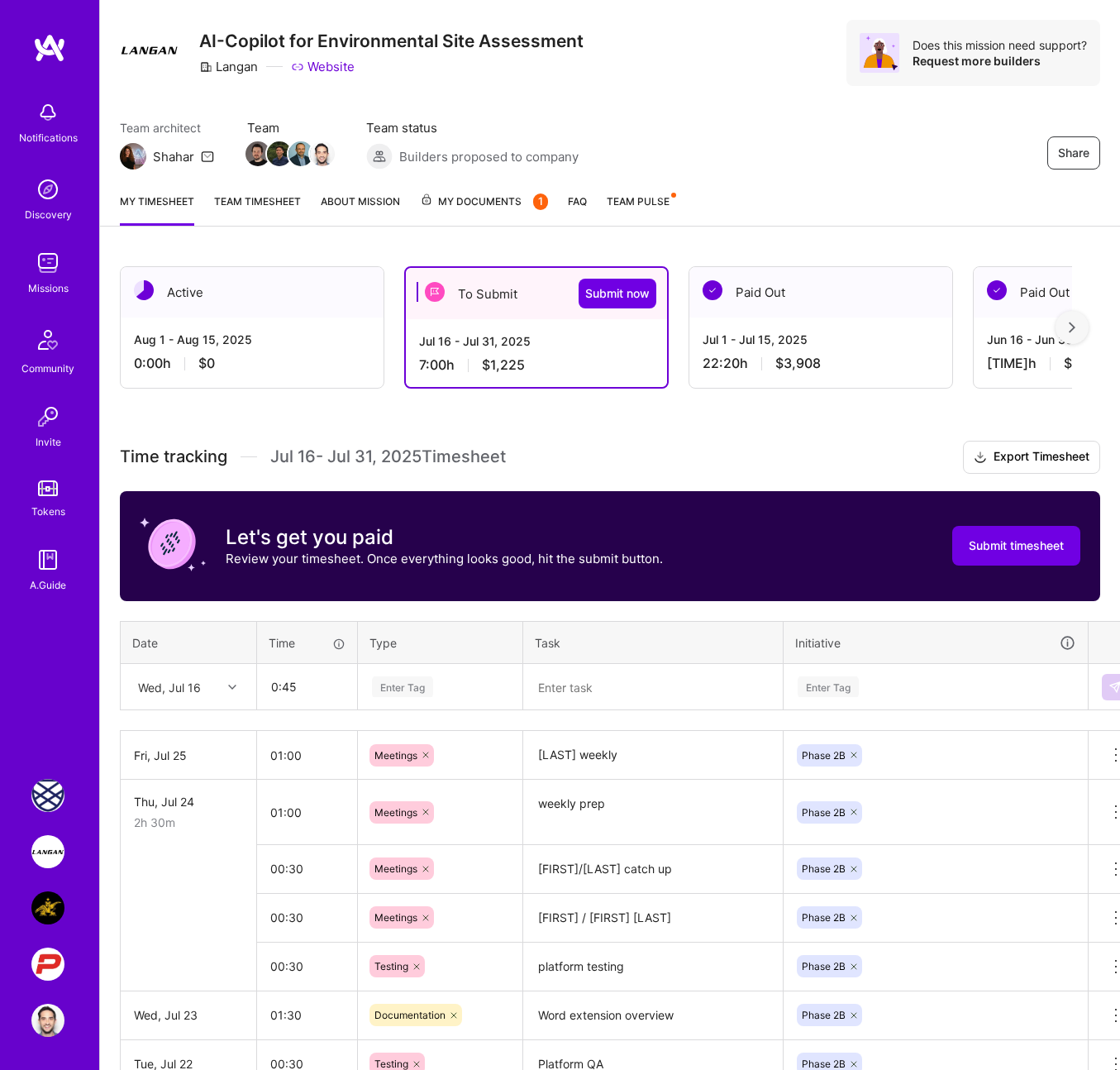 type on "00:45" 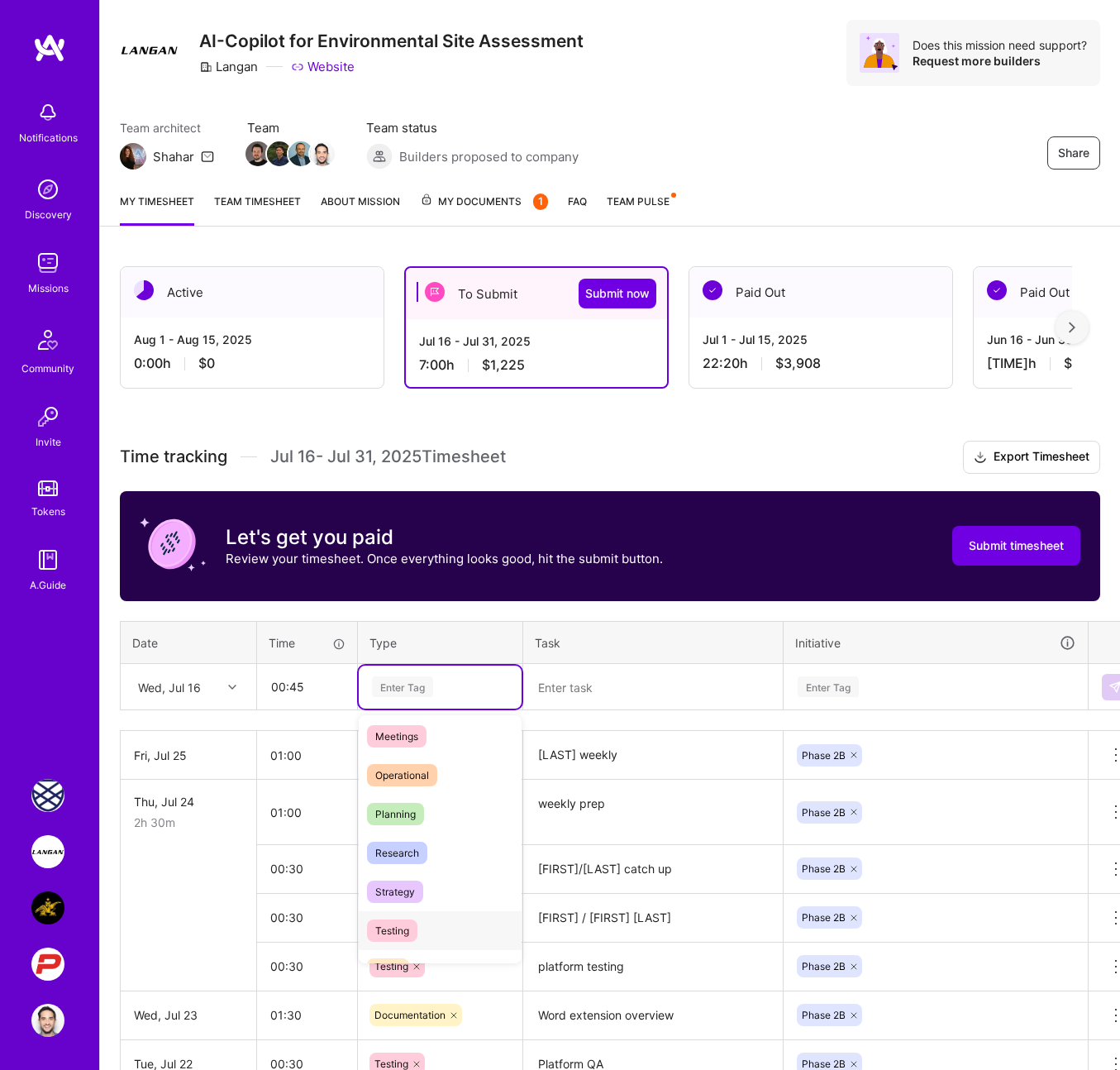 scroll, scrollTop: 316, scrollLeft: 0, axis: vertical 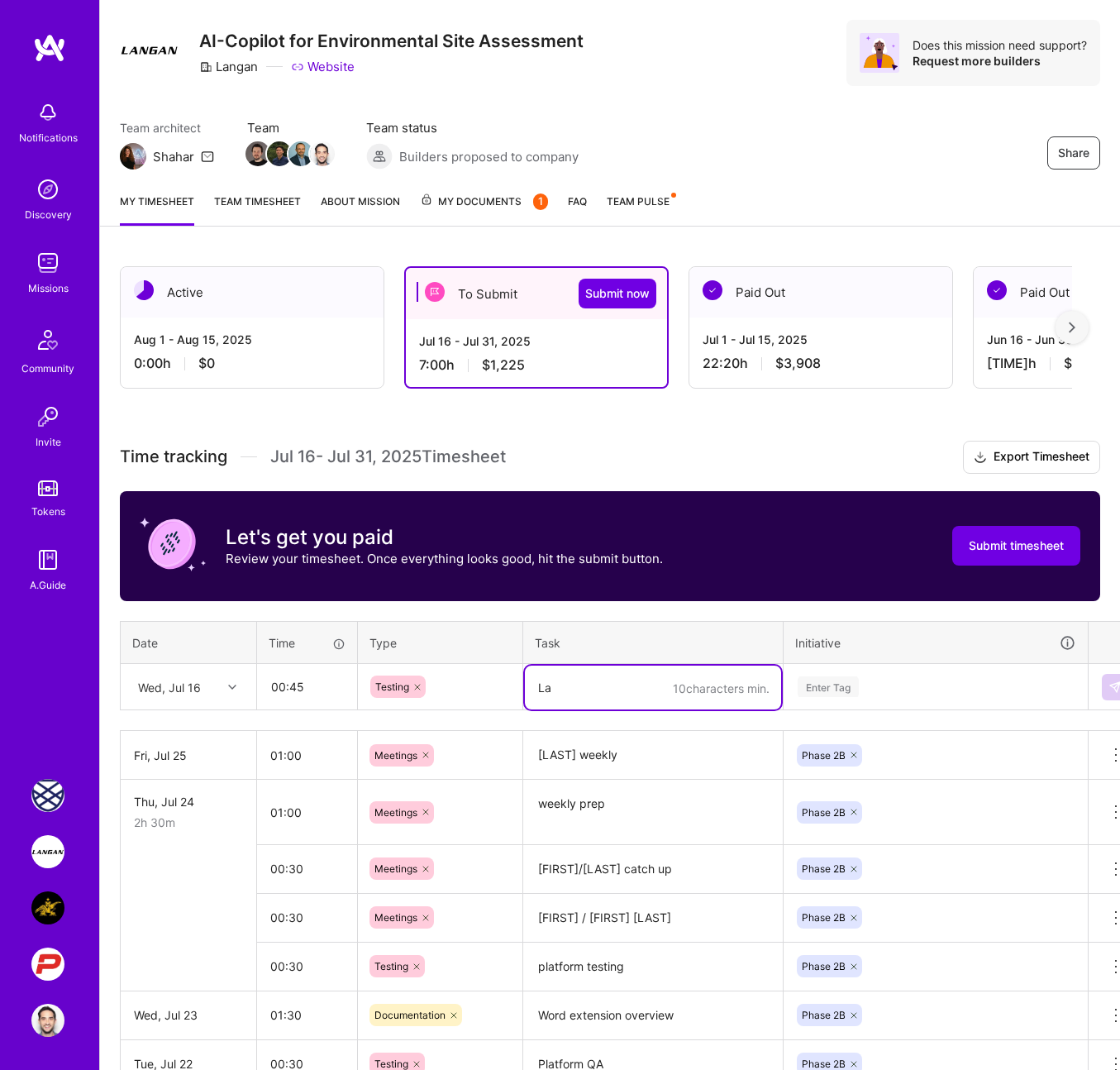 type on "L" 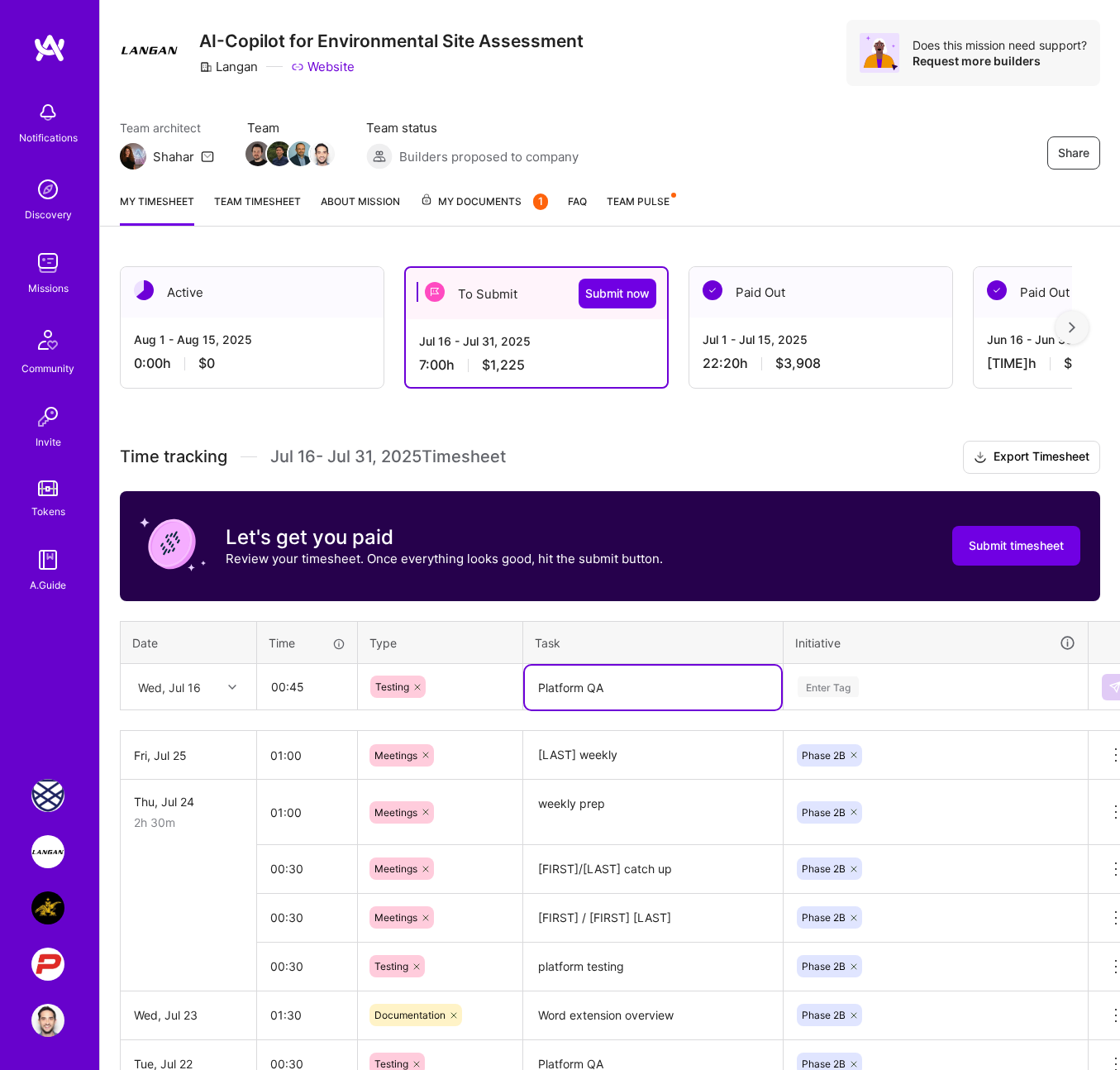 type on "Platform QA" 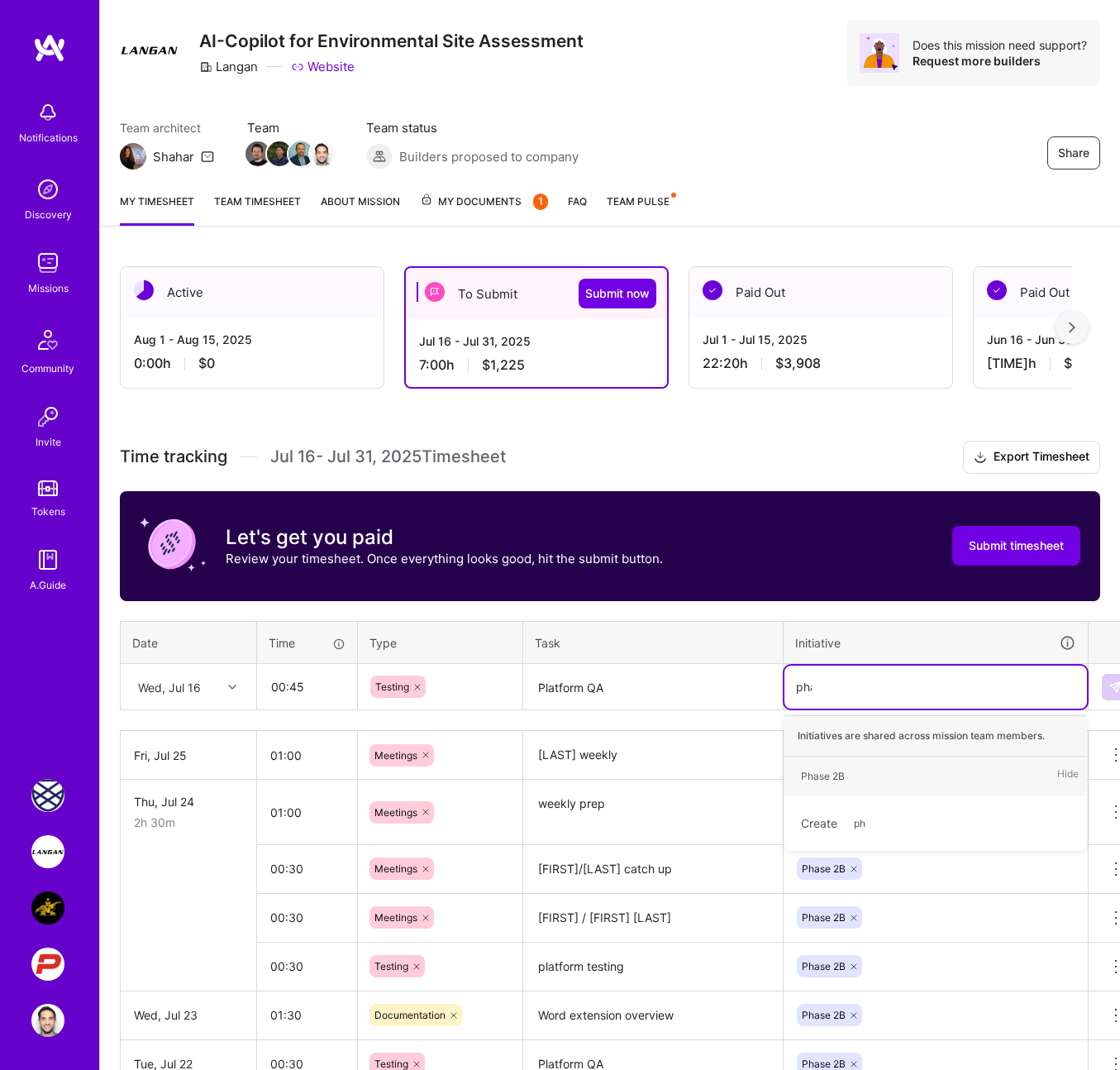type on "phase" 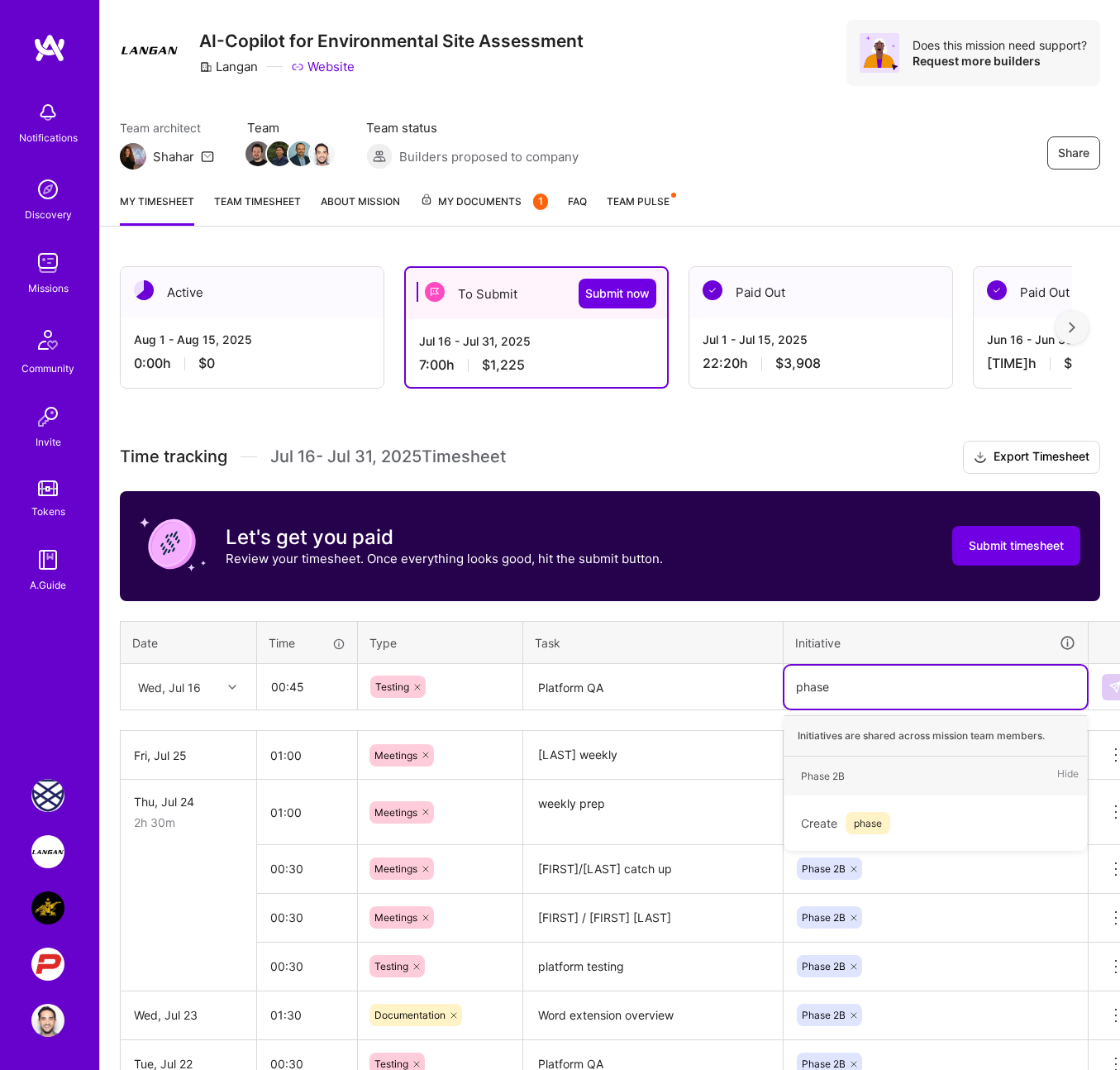 type 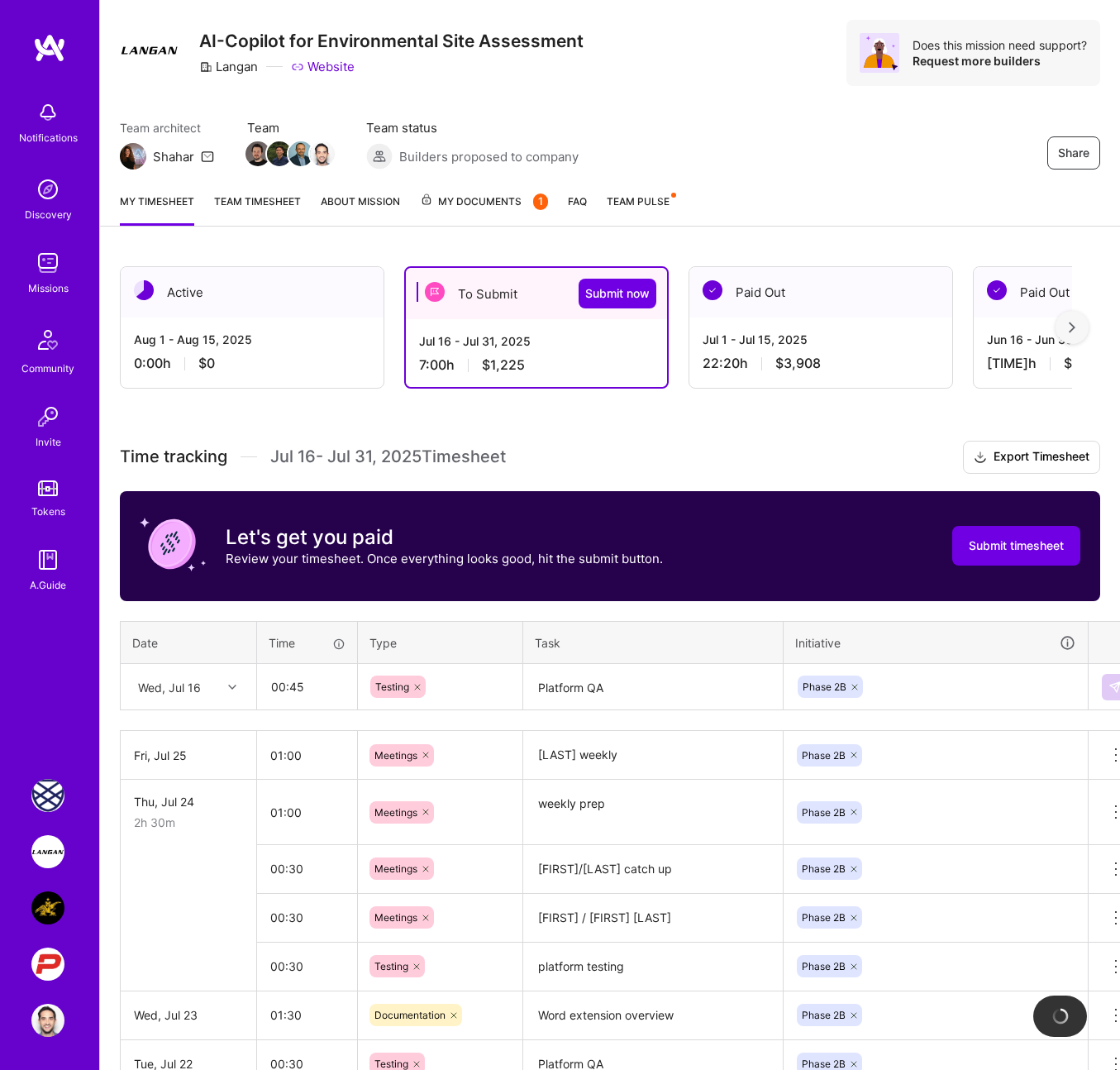 type 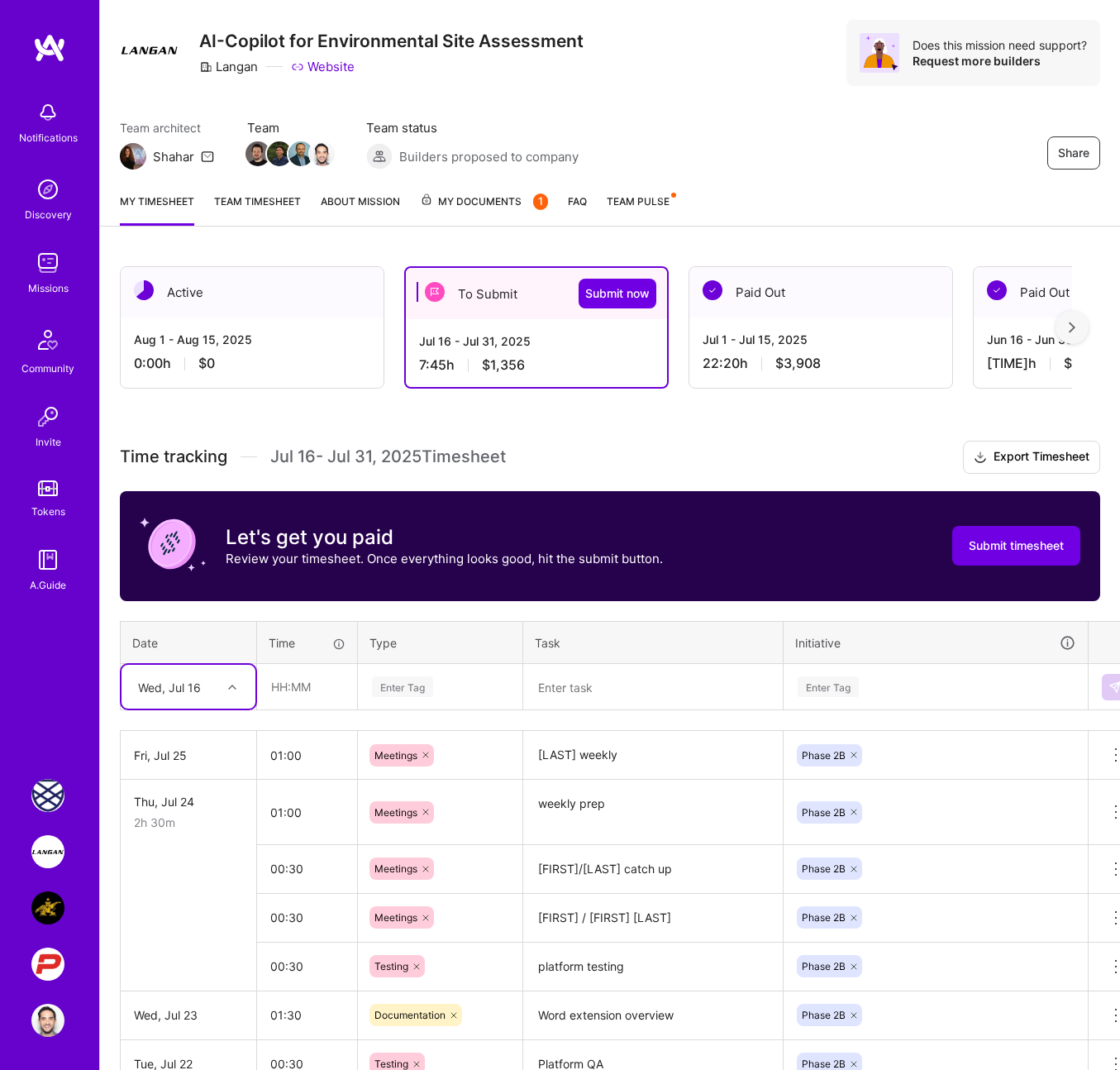click at bounding box center (232, 687) 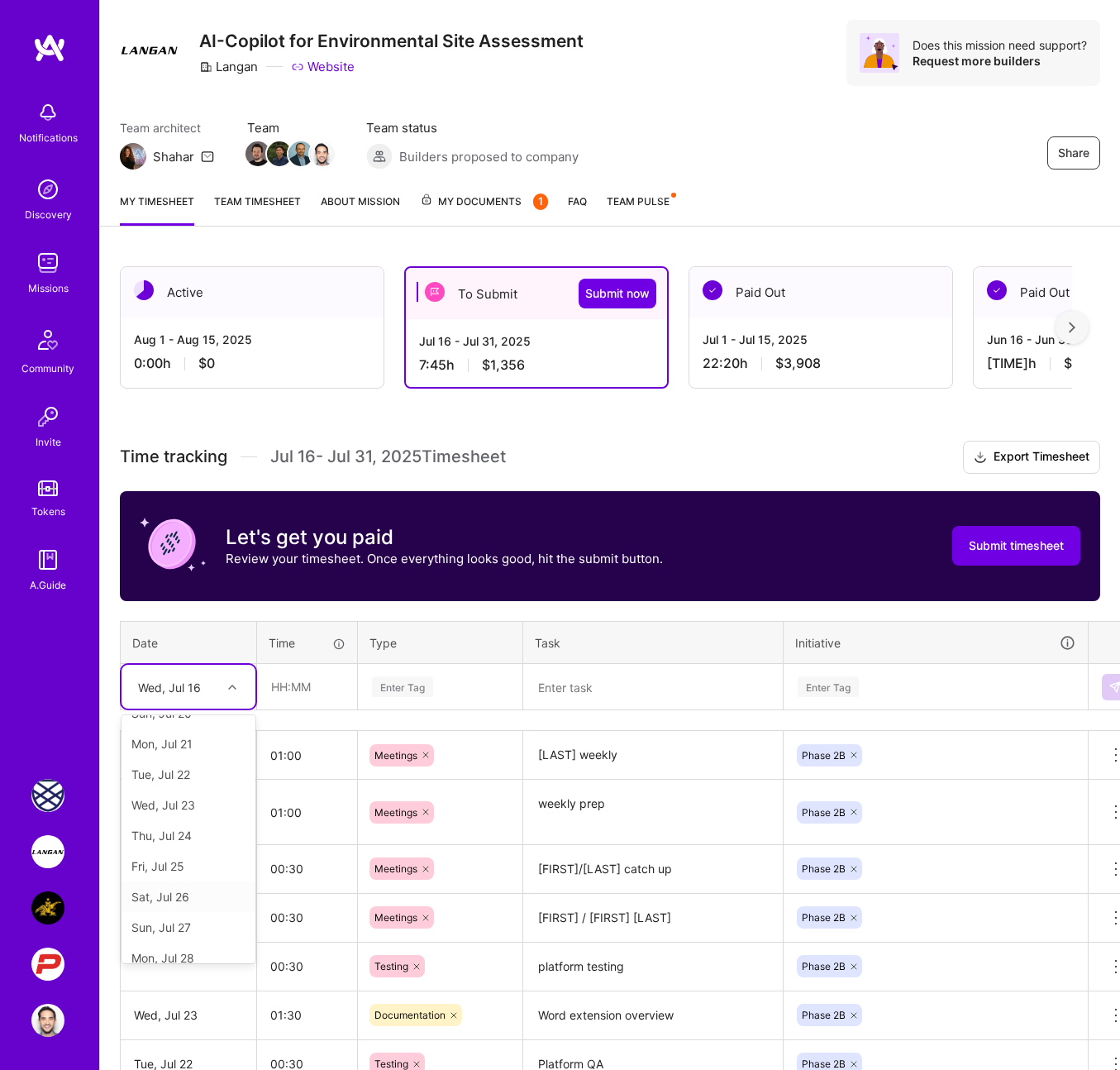 scroll, scrollTop: 217, scrollLeft: 0, axis: vertical 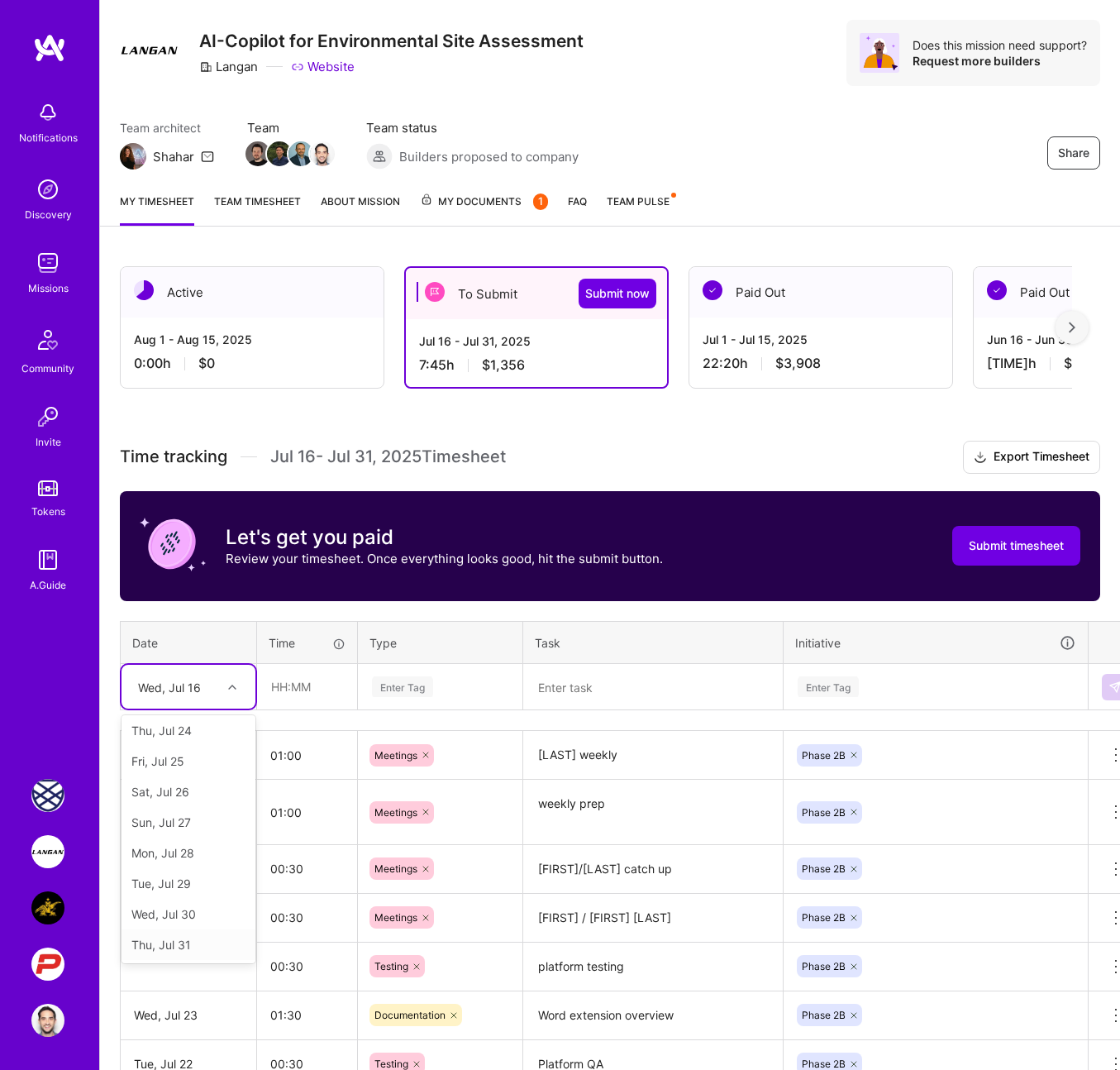 click on "Thu, Jul 31" at bounding box center (188, 944) 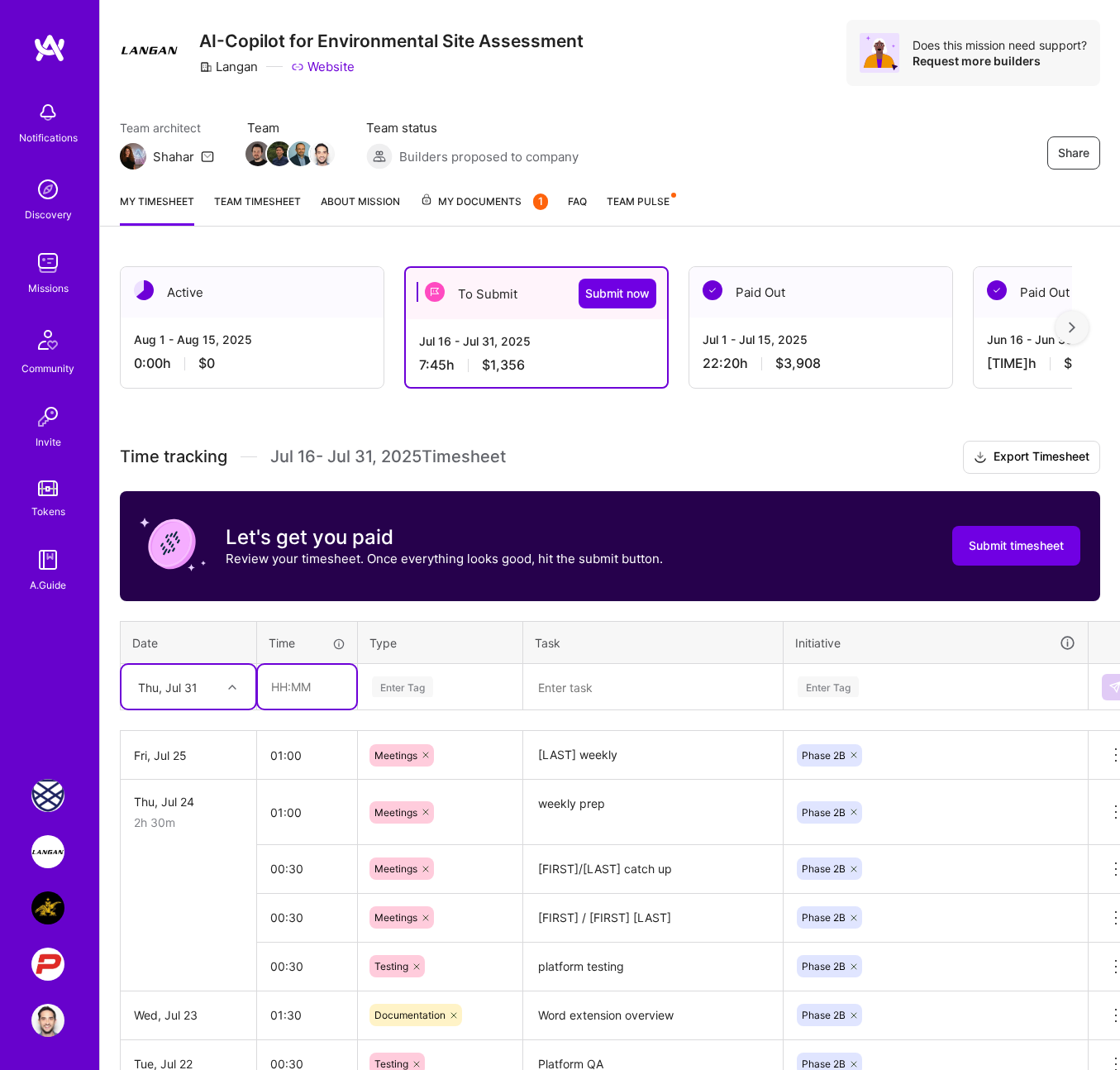 click at bounding box center [307, 686] 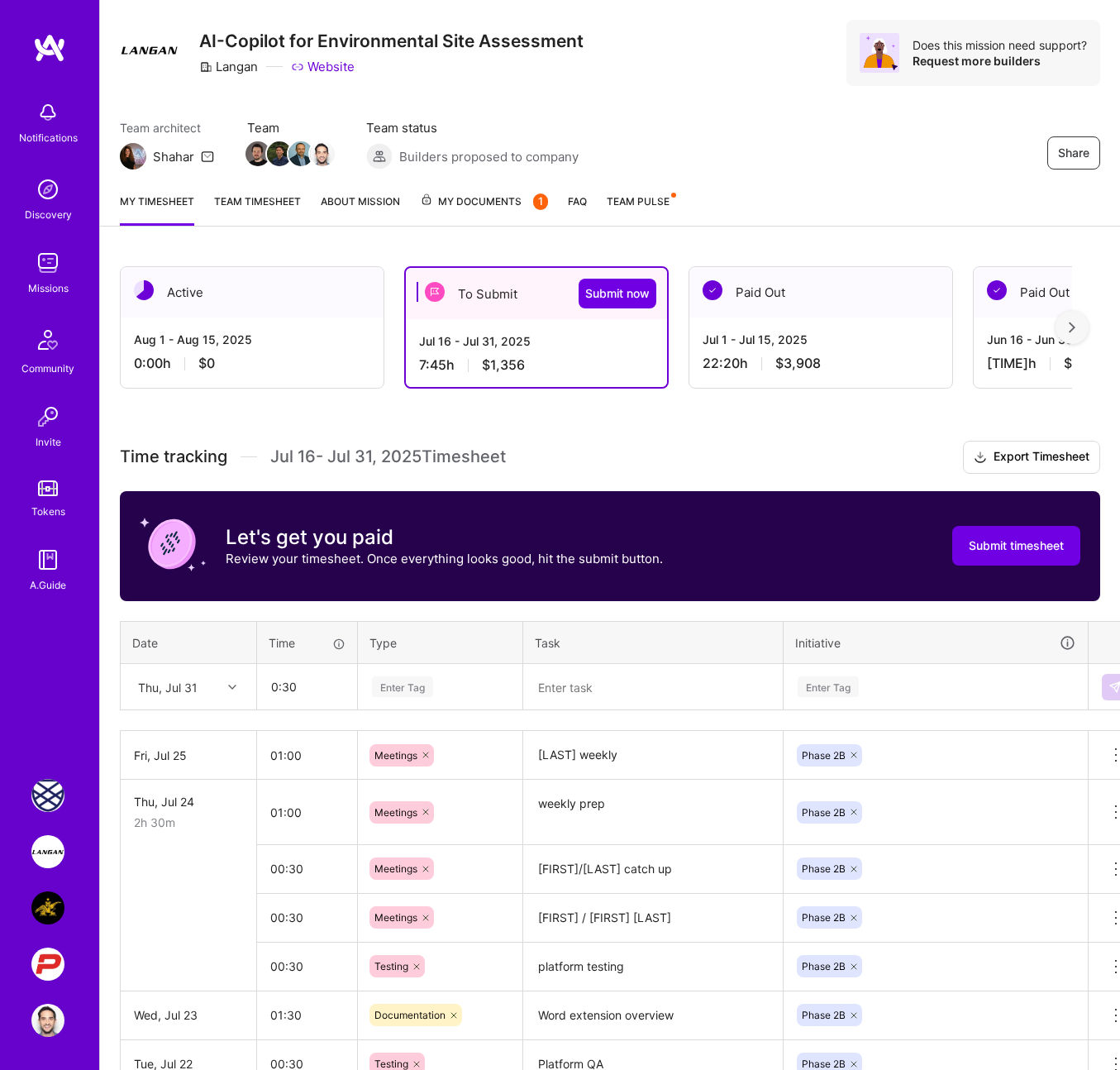 type on "00:30" 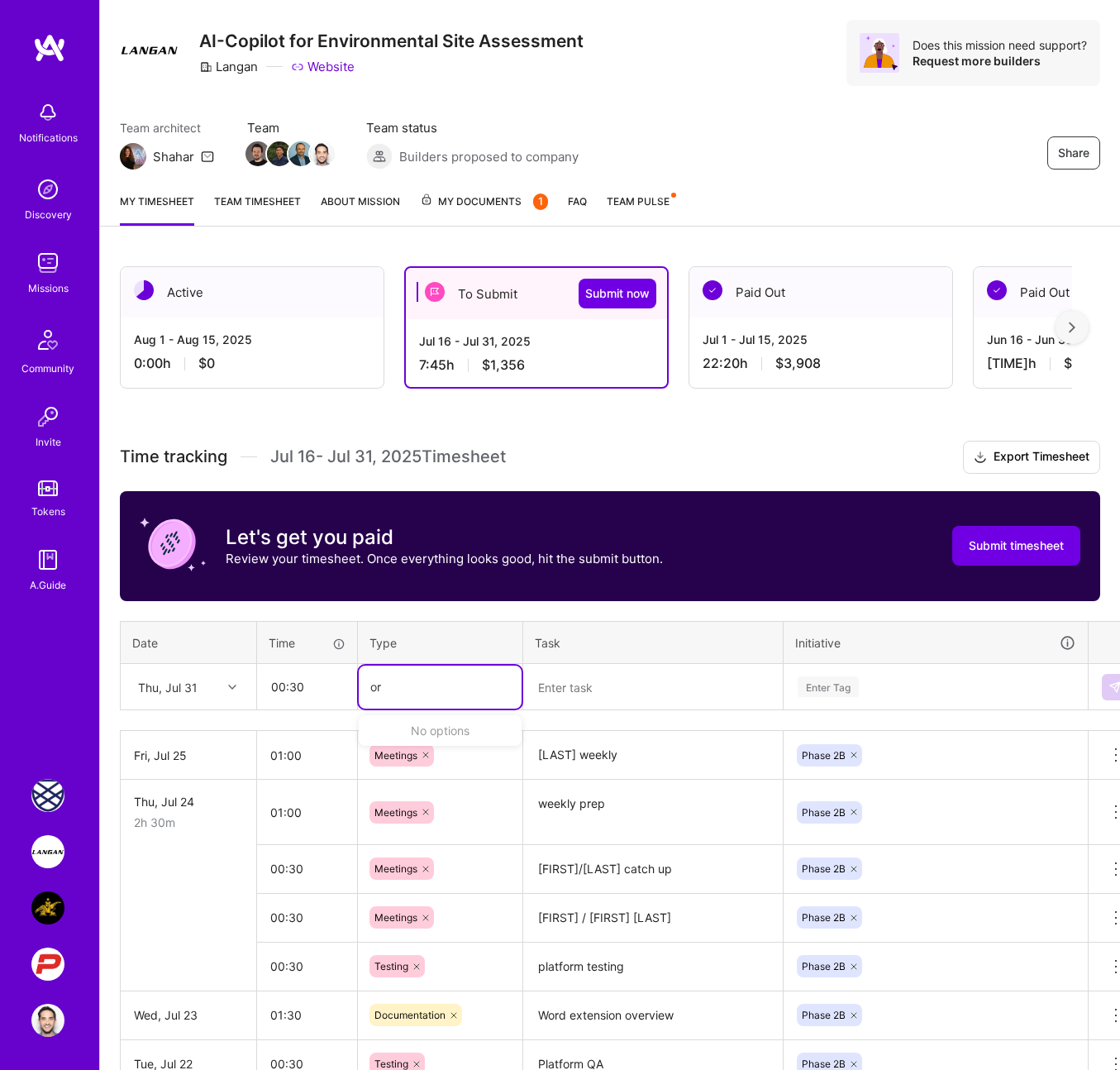 type on "o" 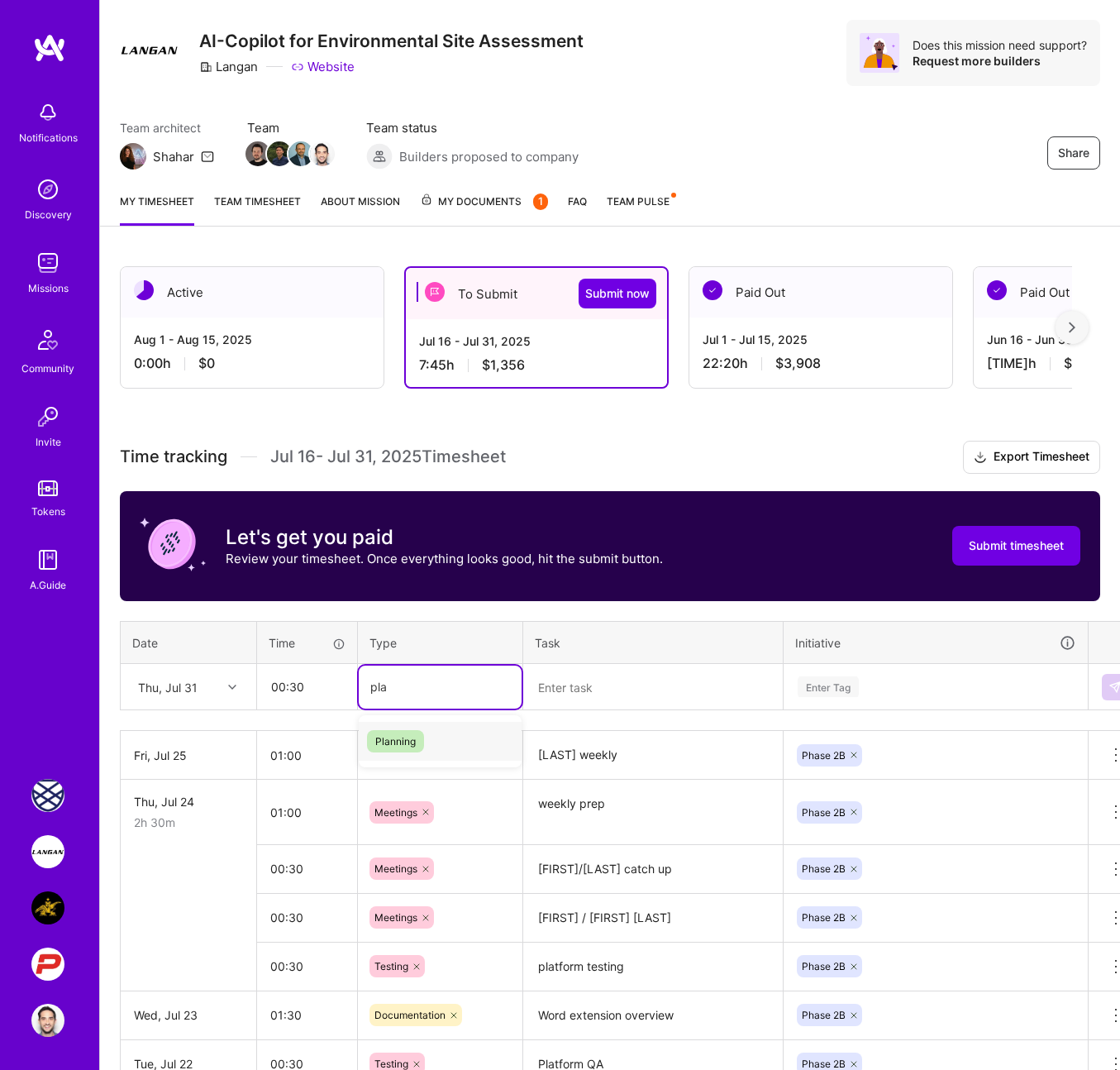 type on "plan" 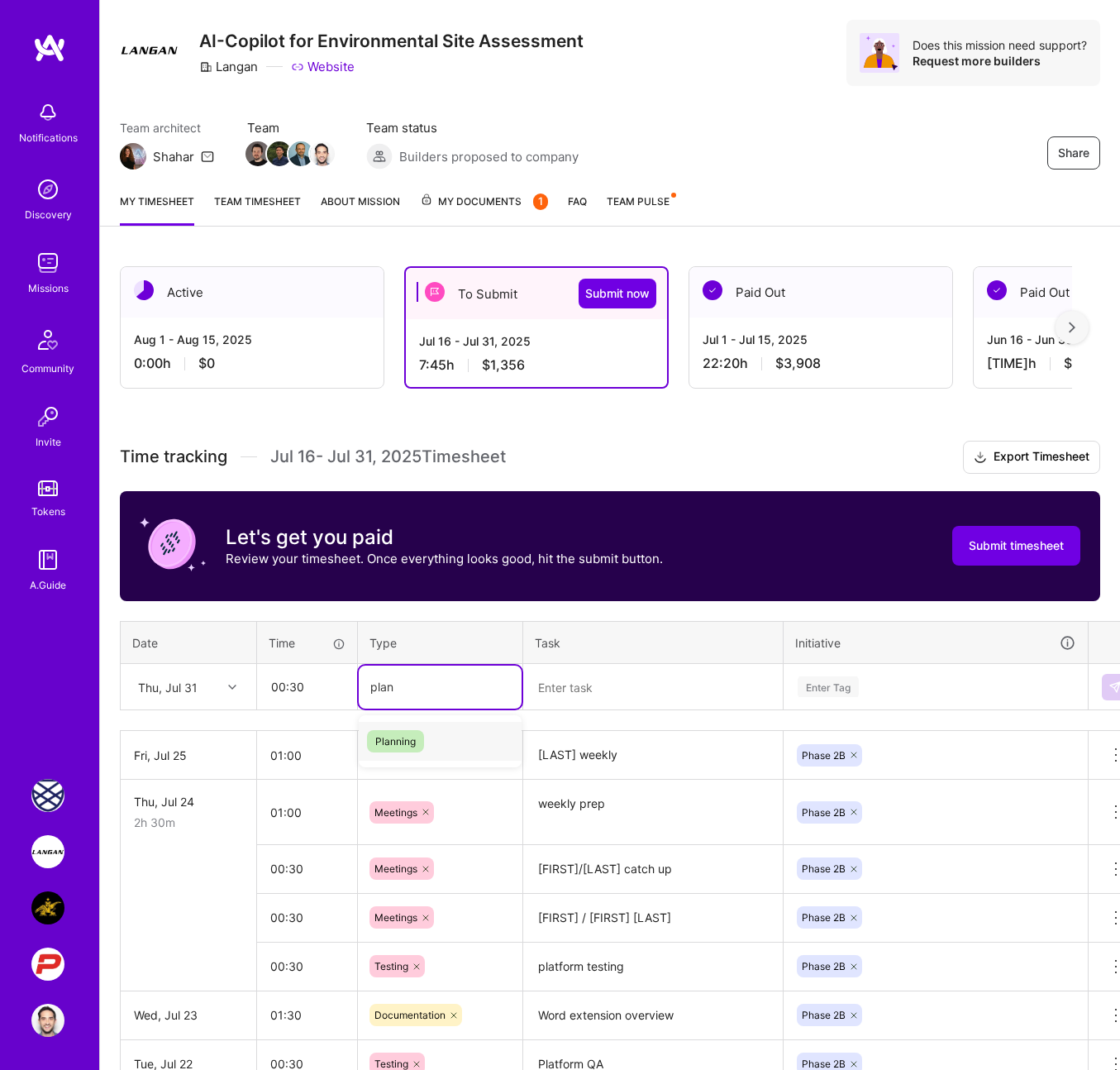 type 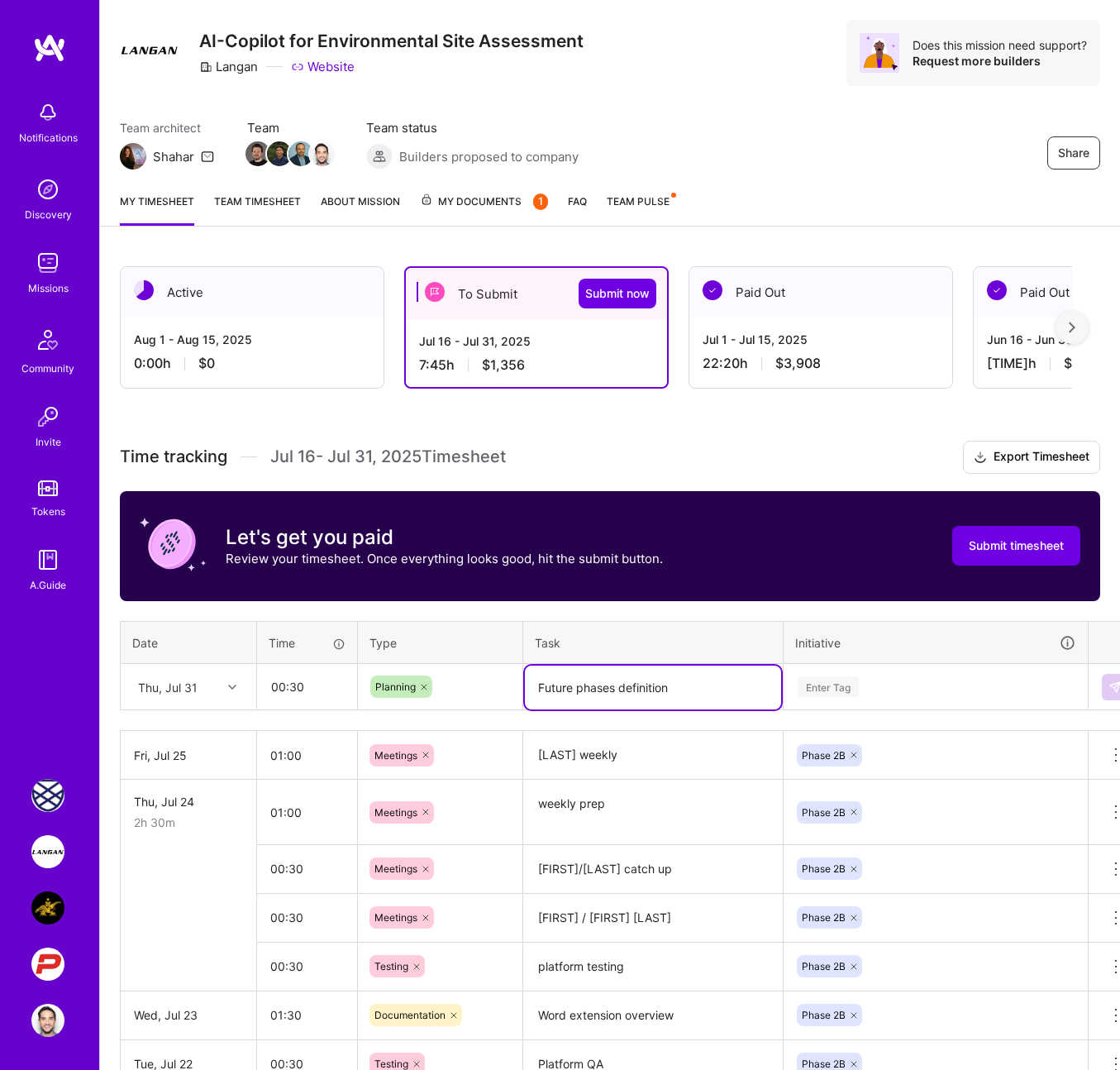 type on "Future phases definition" 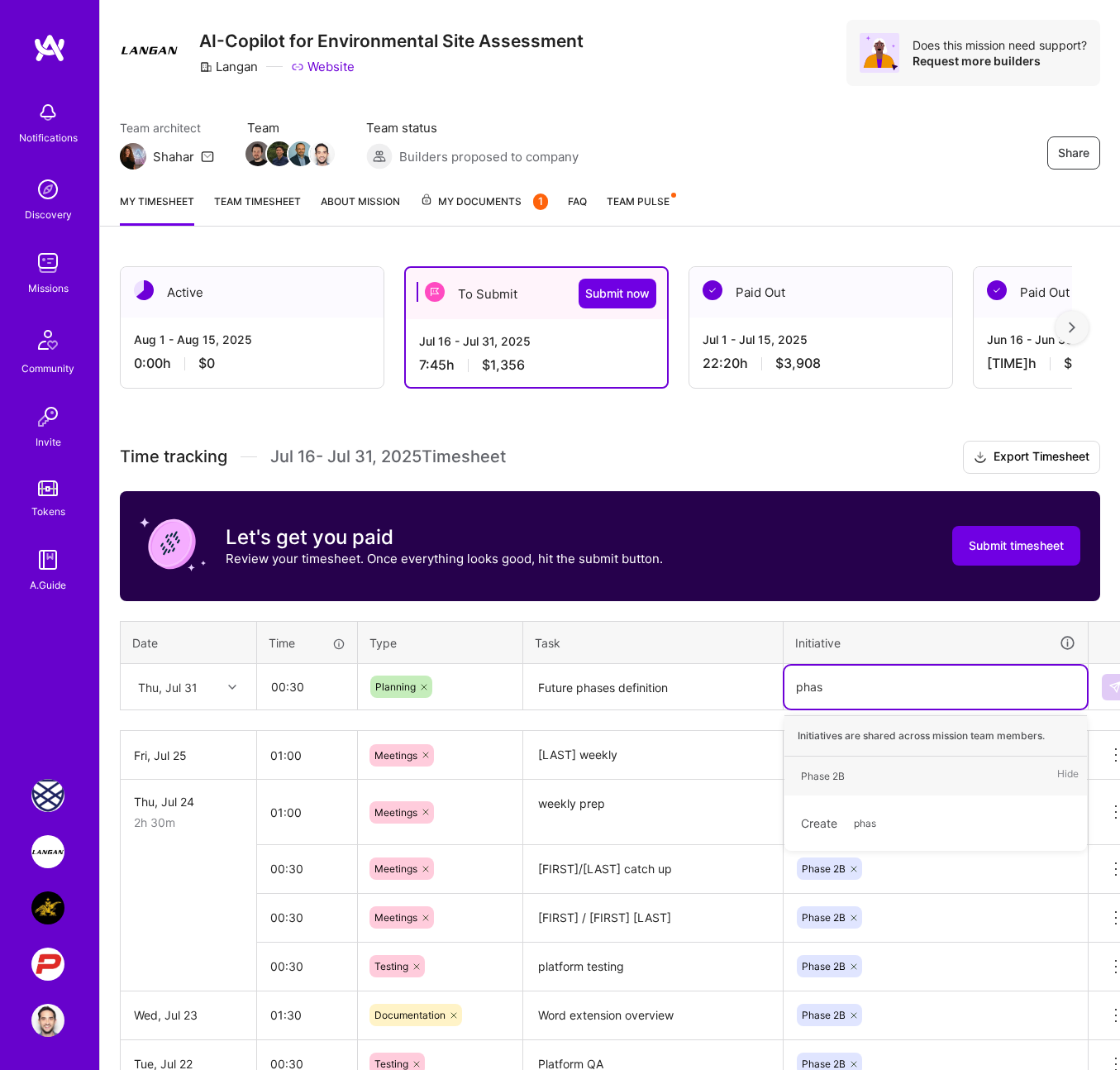 type on "phase" 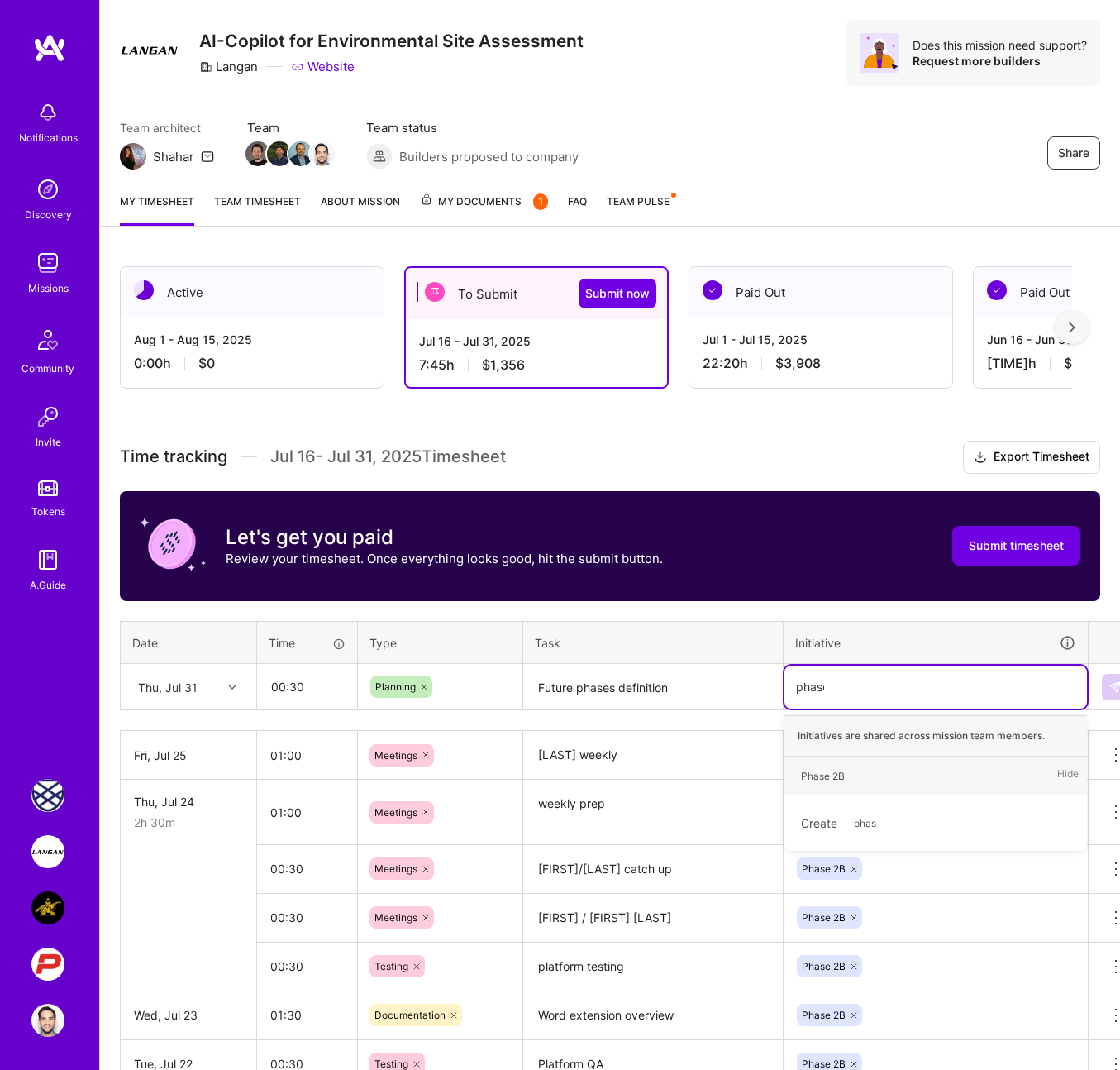 type 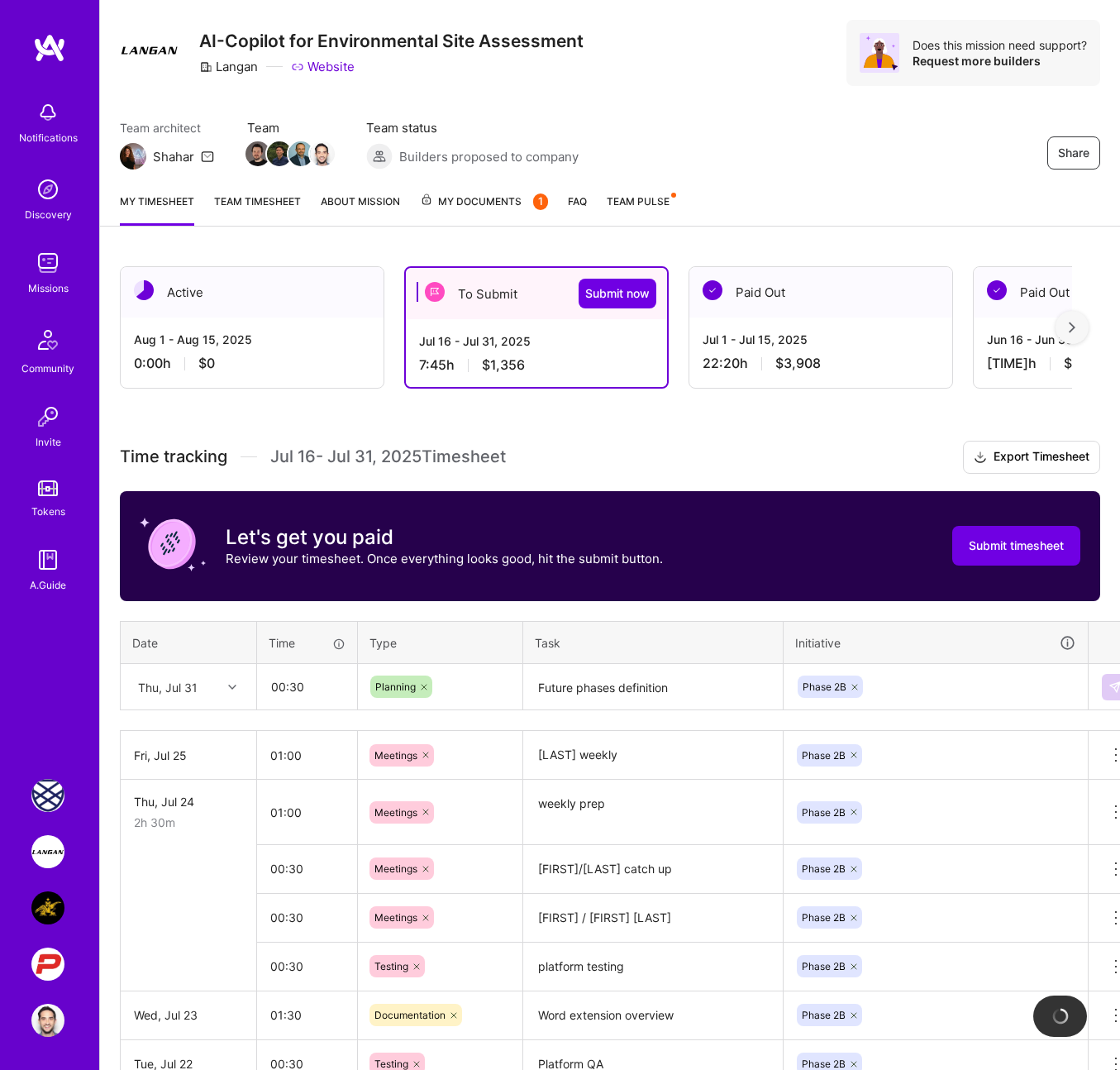 type 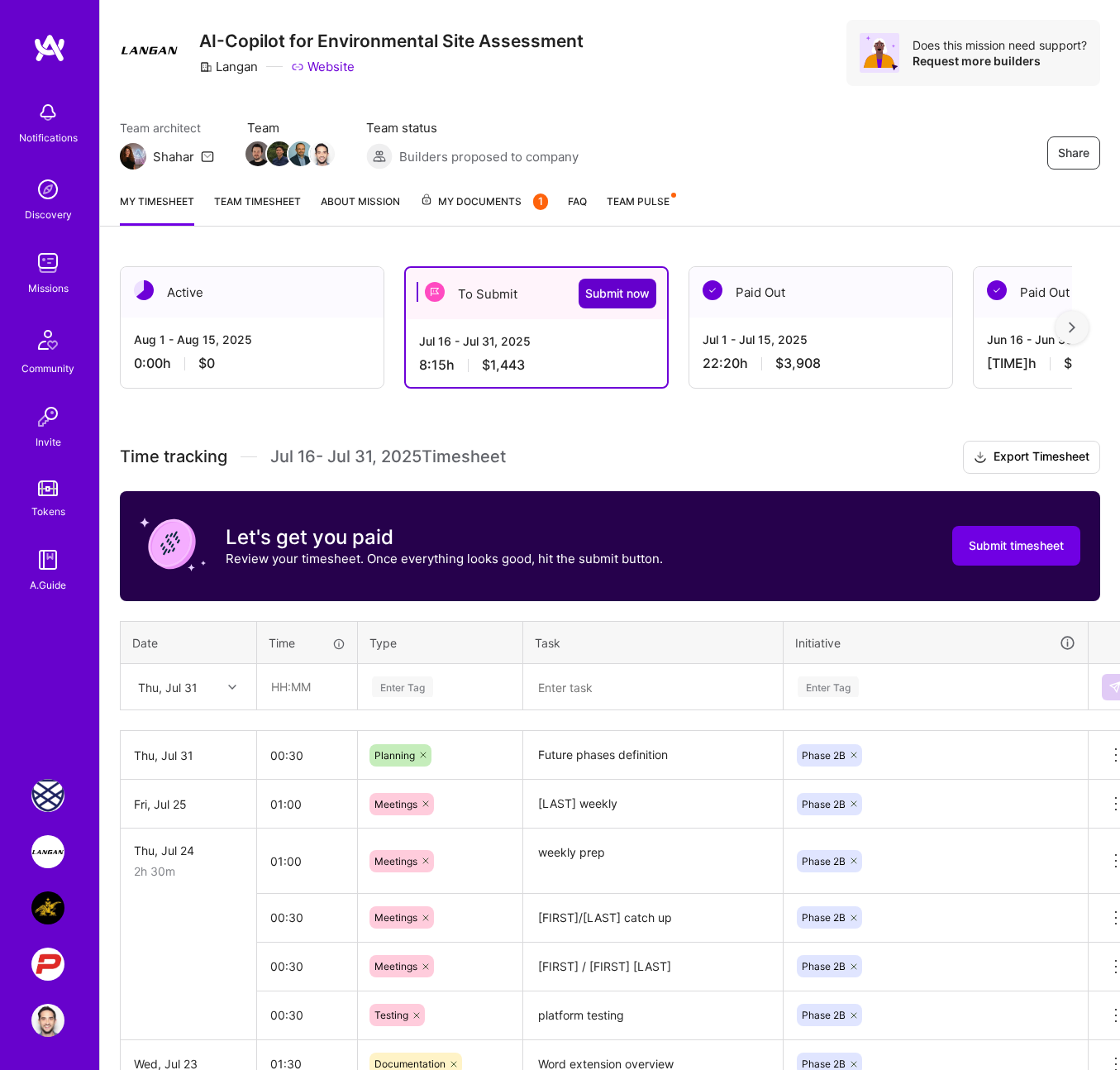 click on "Submit now" at bounding box center [617, 294] 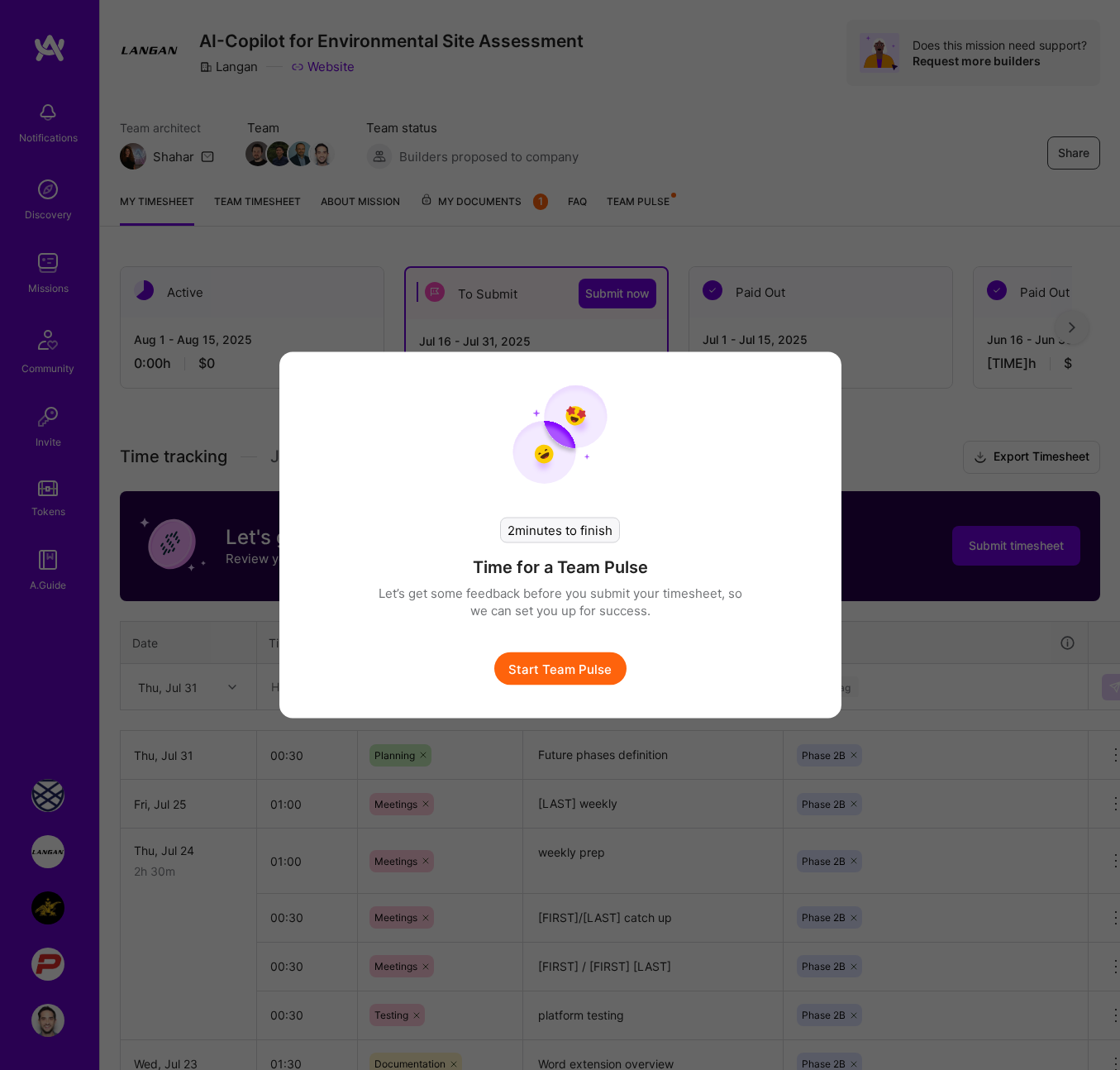 click on "Start Team Pulse" at bounding box center [560, 669] 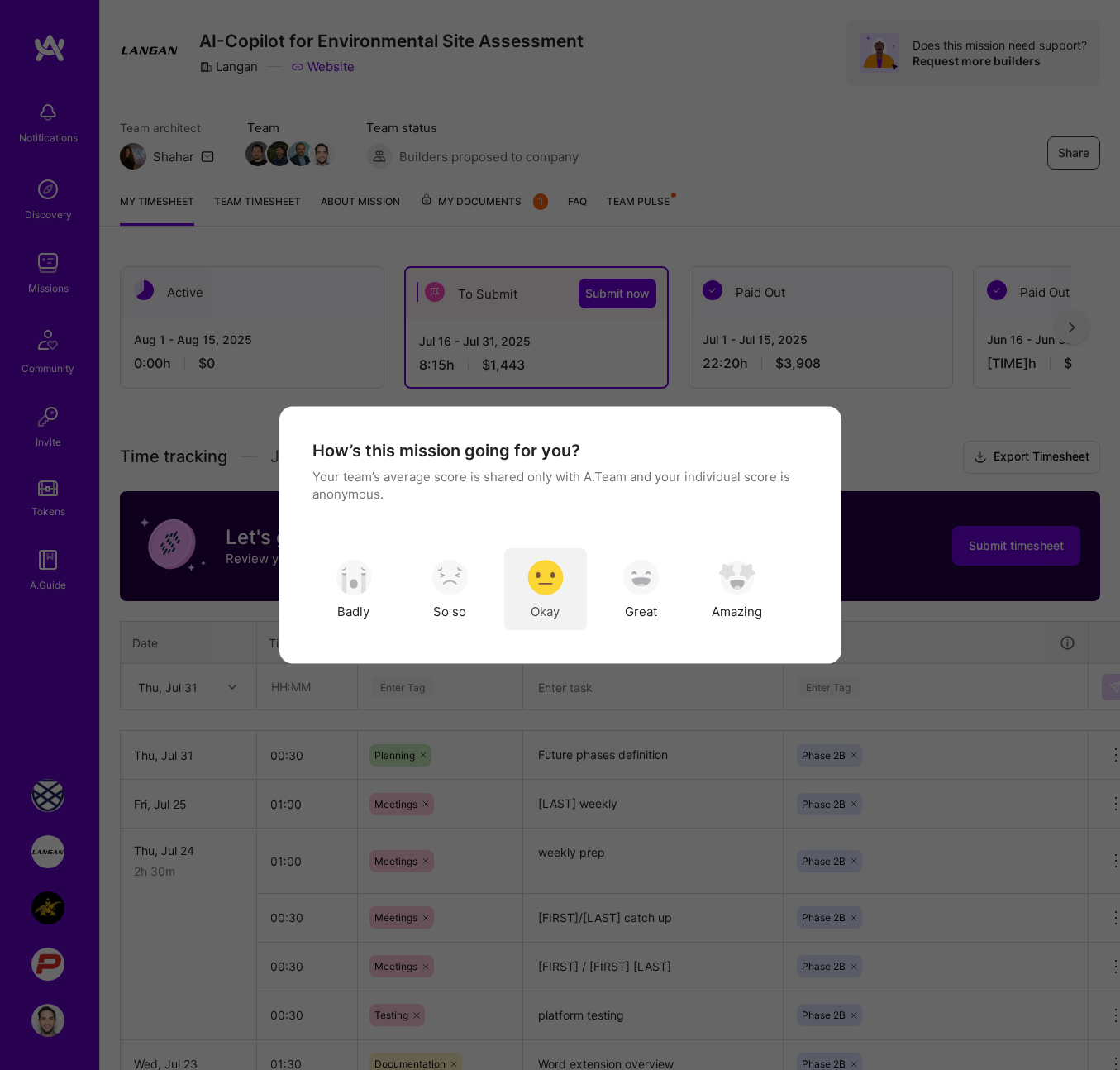 click on "Okay" at bounding box center [545, 610] 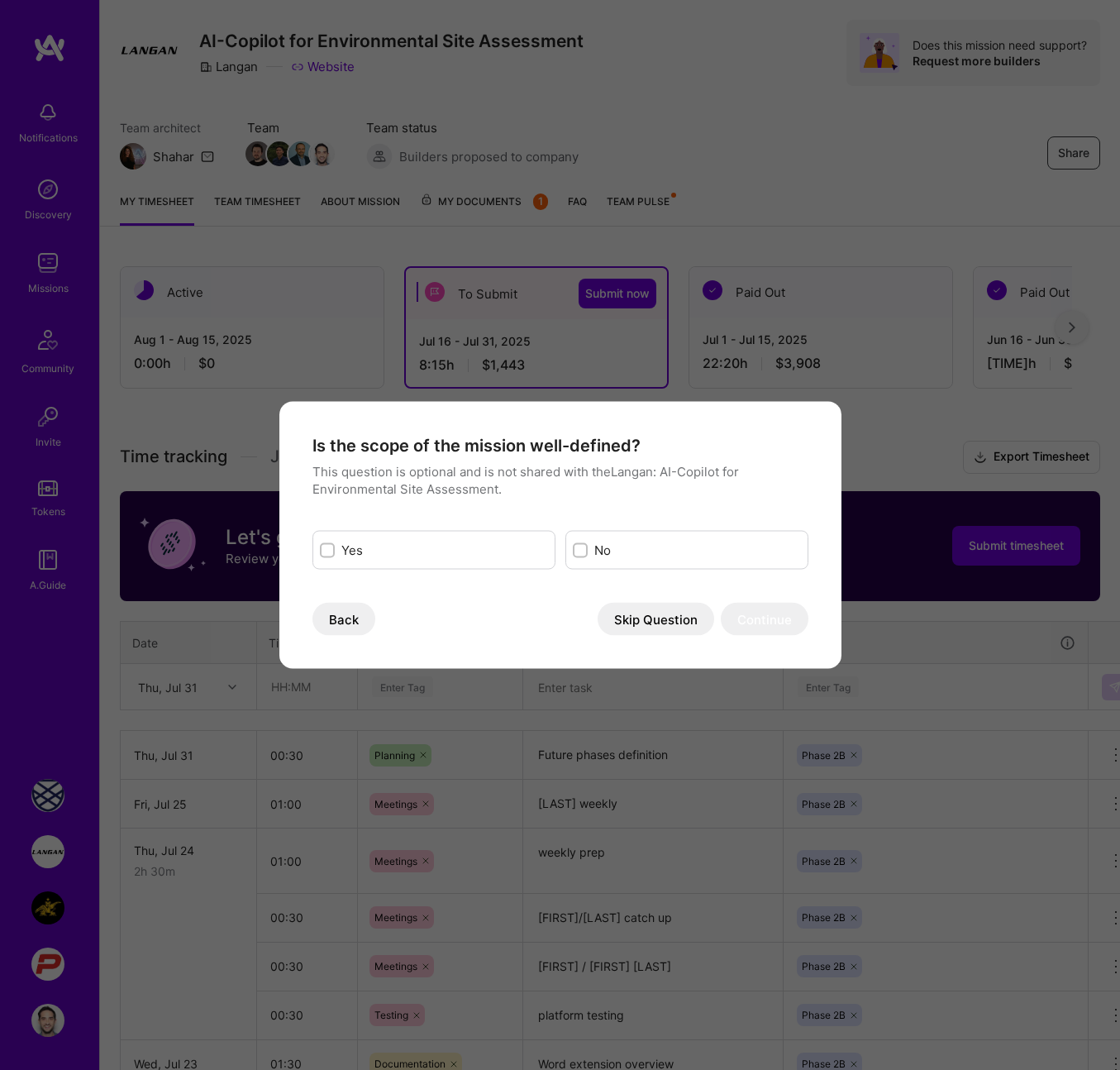 click at bounding box center (580, 550) 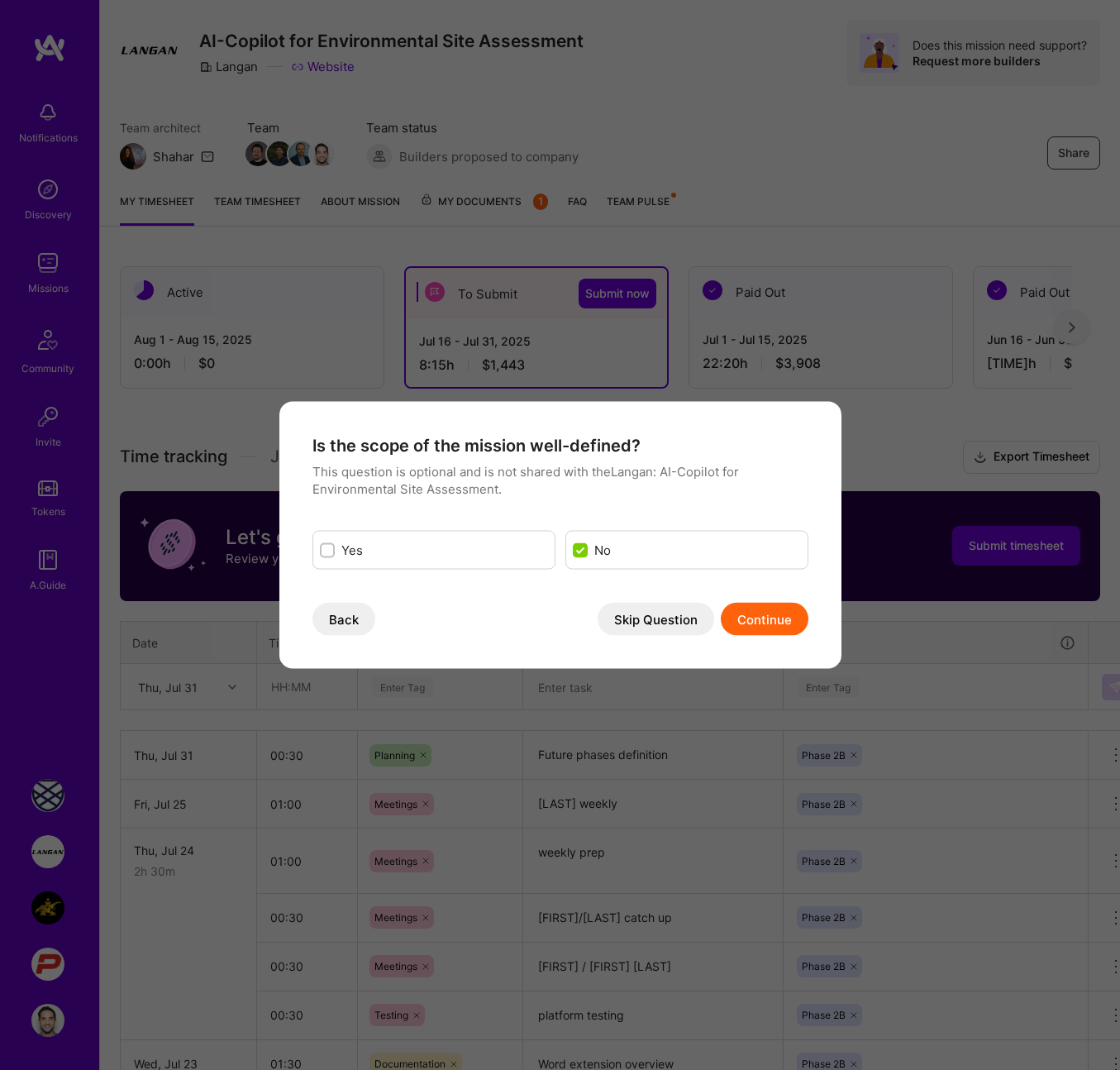 scroll, scrollTop: 0, scrollLeft: 0, axis: both 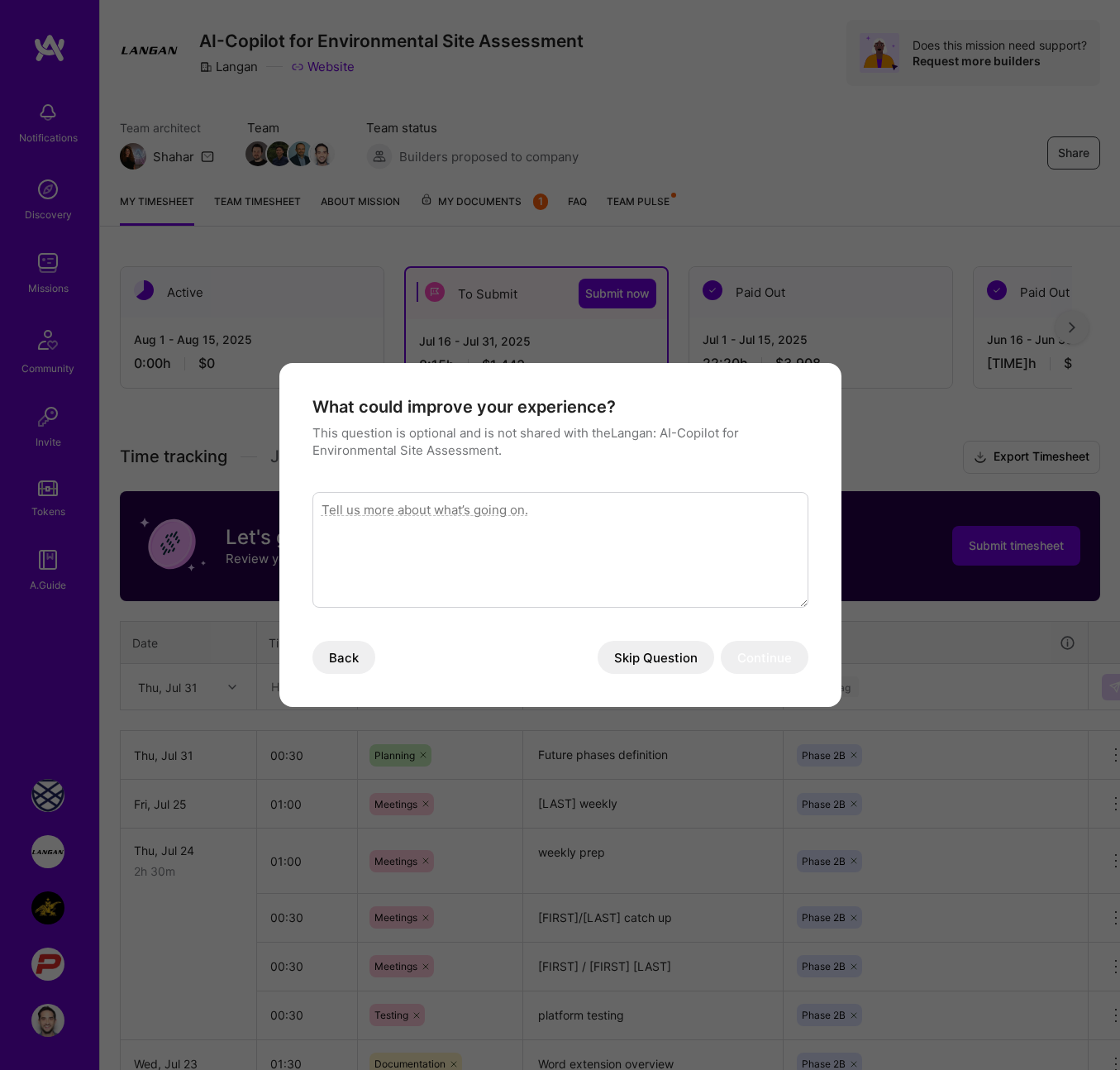 click on "What could improve your experience? This question is optional and is not shared with the  [COMPANY]: [COMPANY] for Environmental Site Assessment . Back Skip Question Continue" at bounding box center [560, 535] 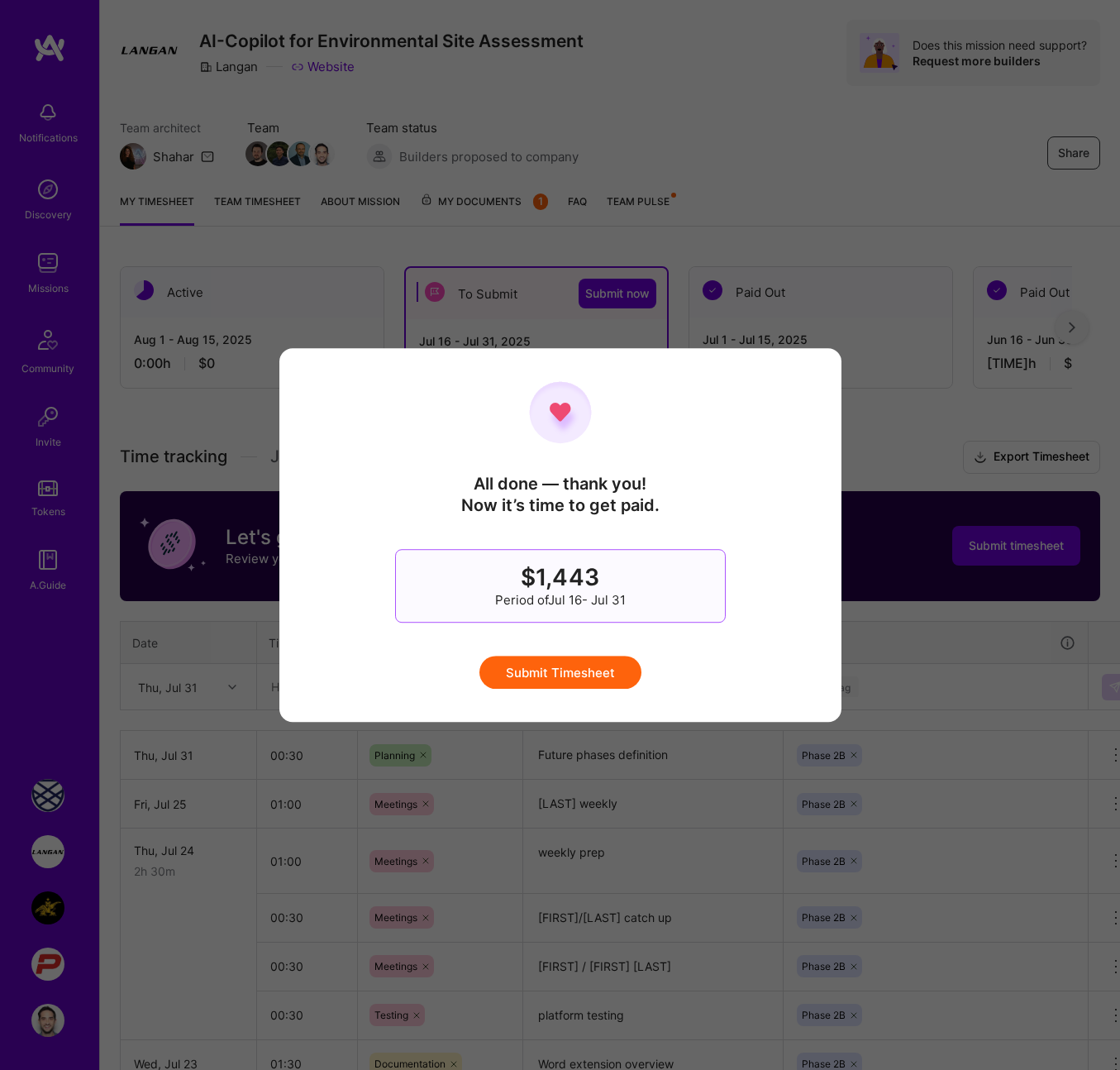 click on "Submit Timesheet" at bounding box center [560, 672] 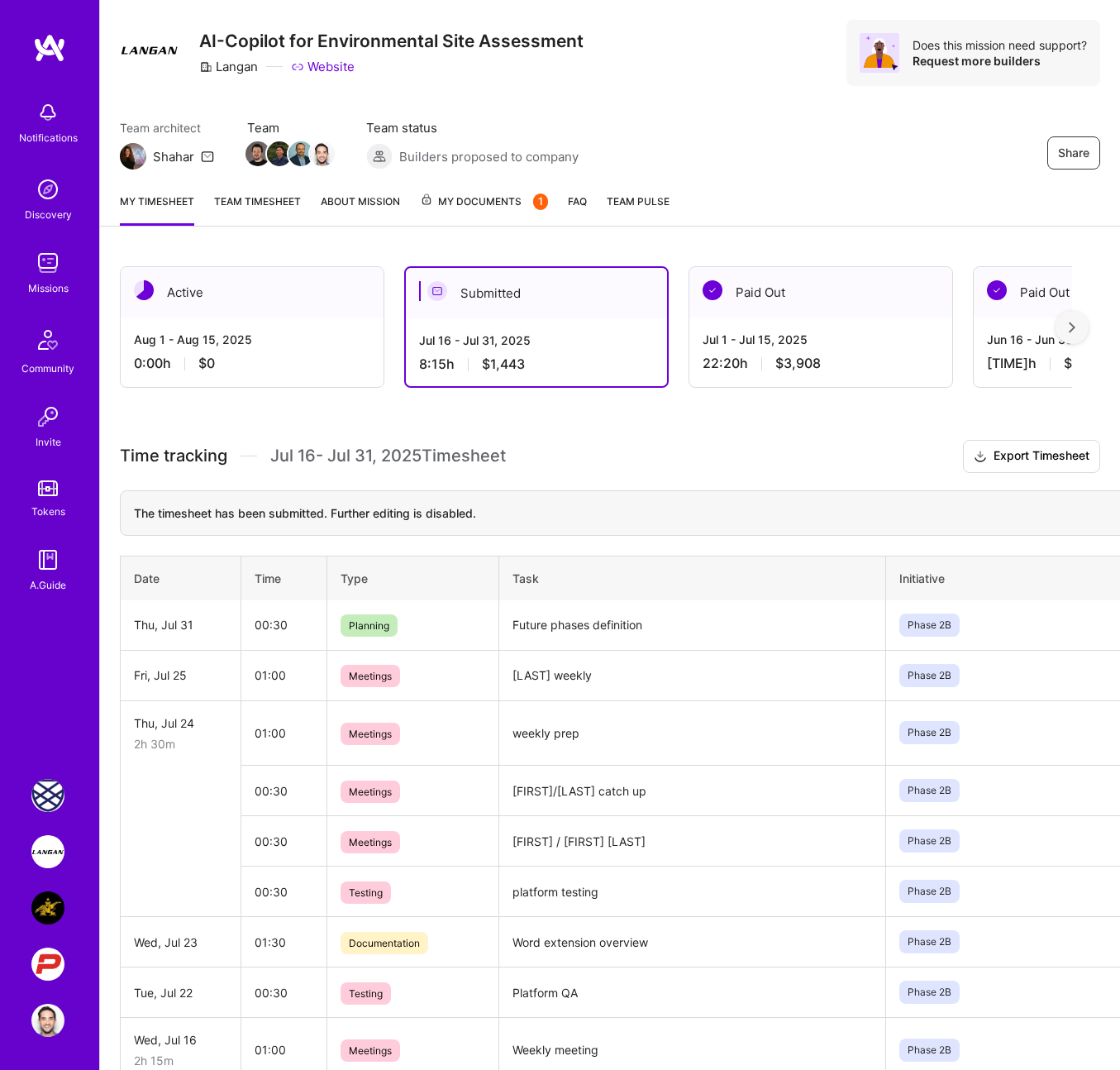 scroll, scrollTop: 0, scrollLeft: 0, axis: both 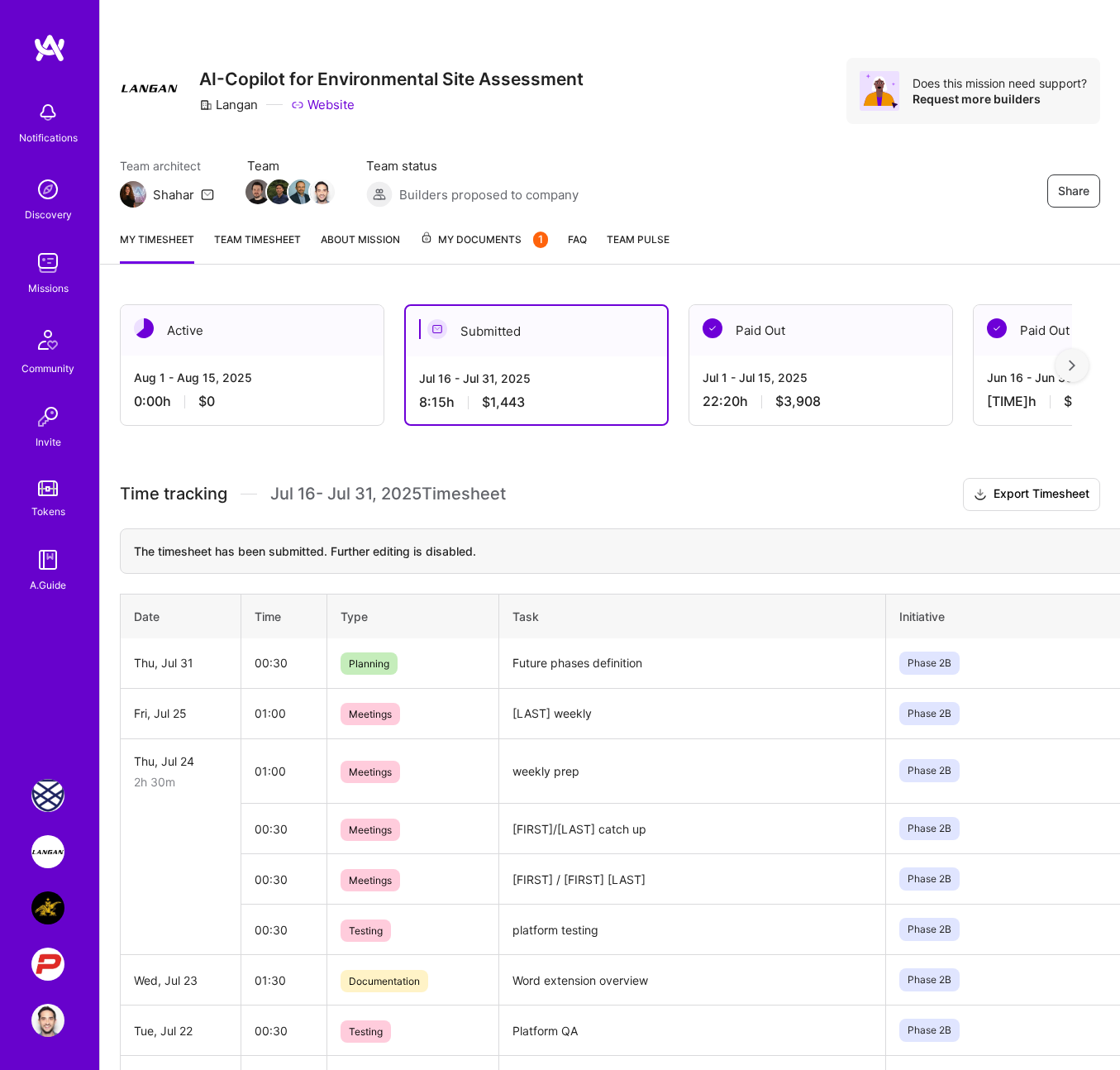 click at bounding box center (48, 908) 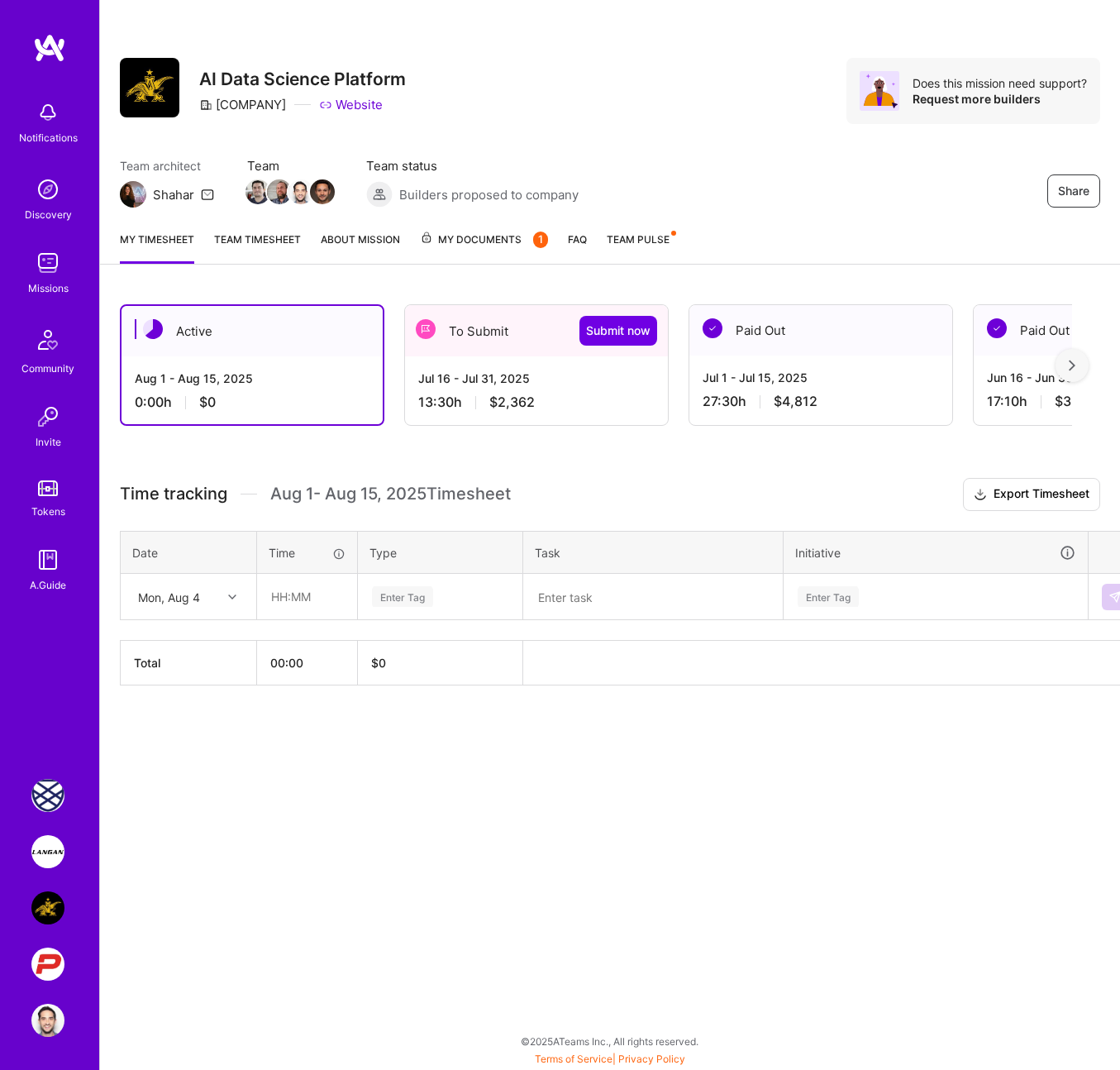 click on "Jul 16 - Jul 31, 2025" at bounding box center (536, 378) 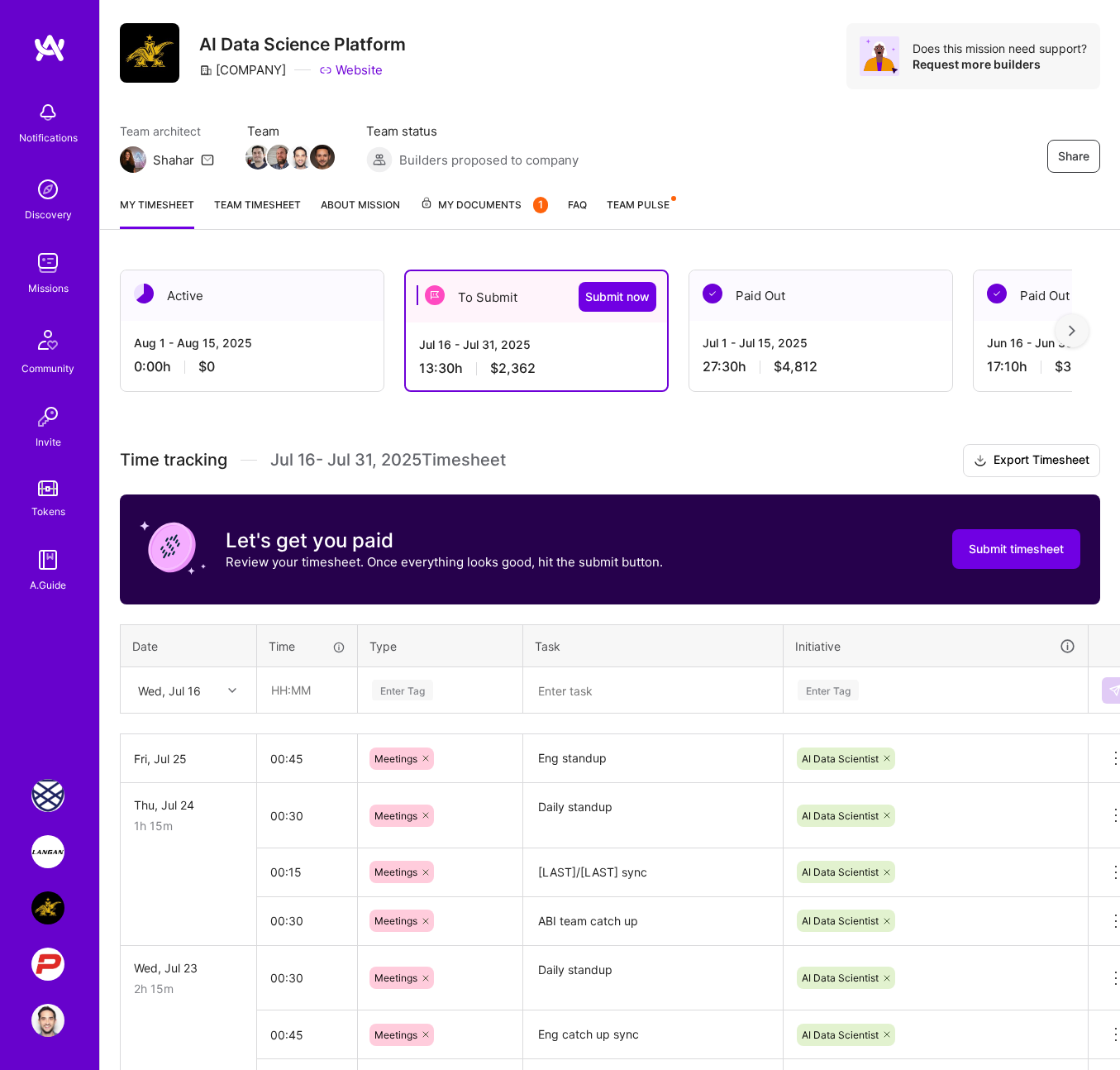 scroll, scrollTop: 36, scrollLeft: 0, axis: vertical 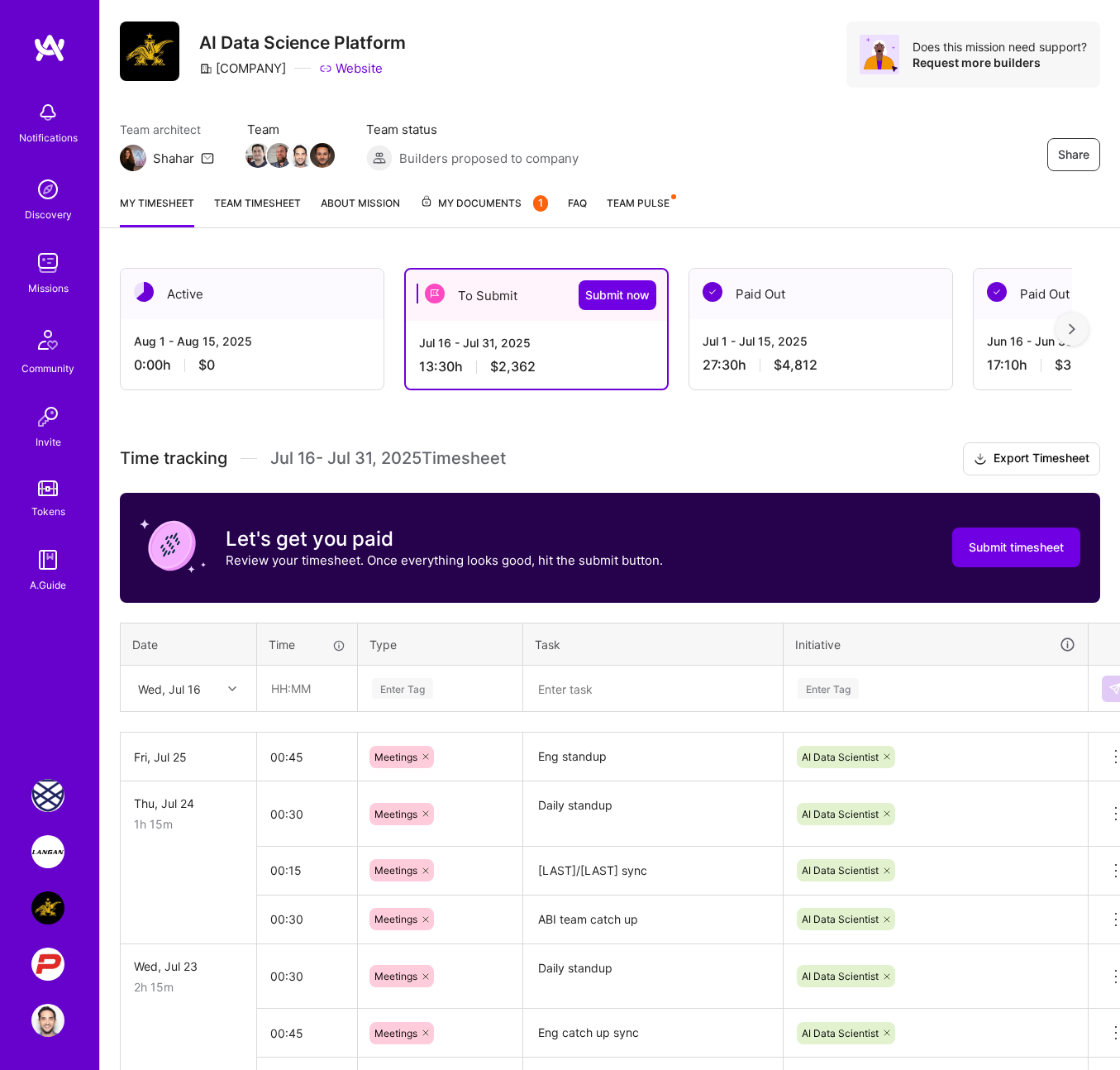 click at bounding box center [653, 689] 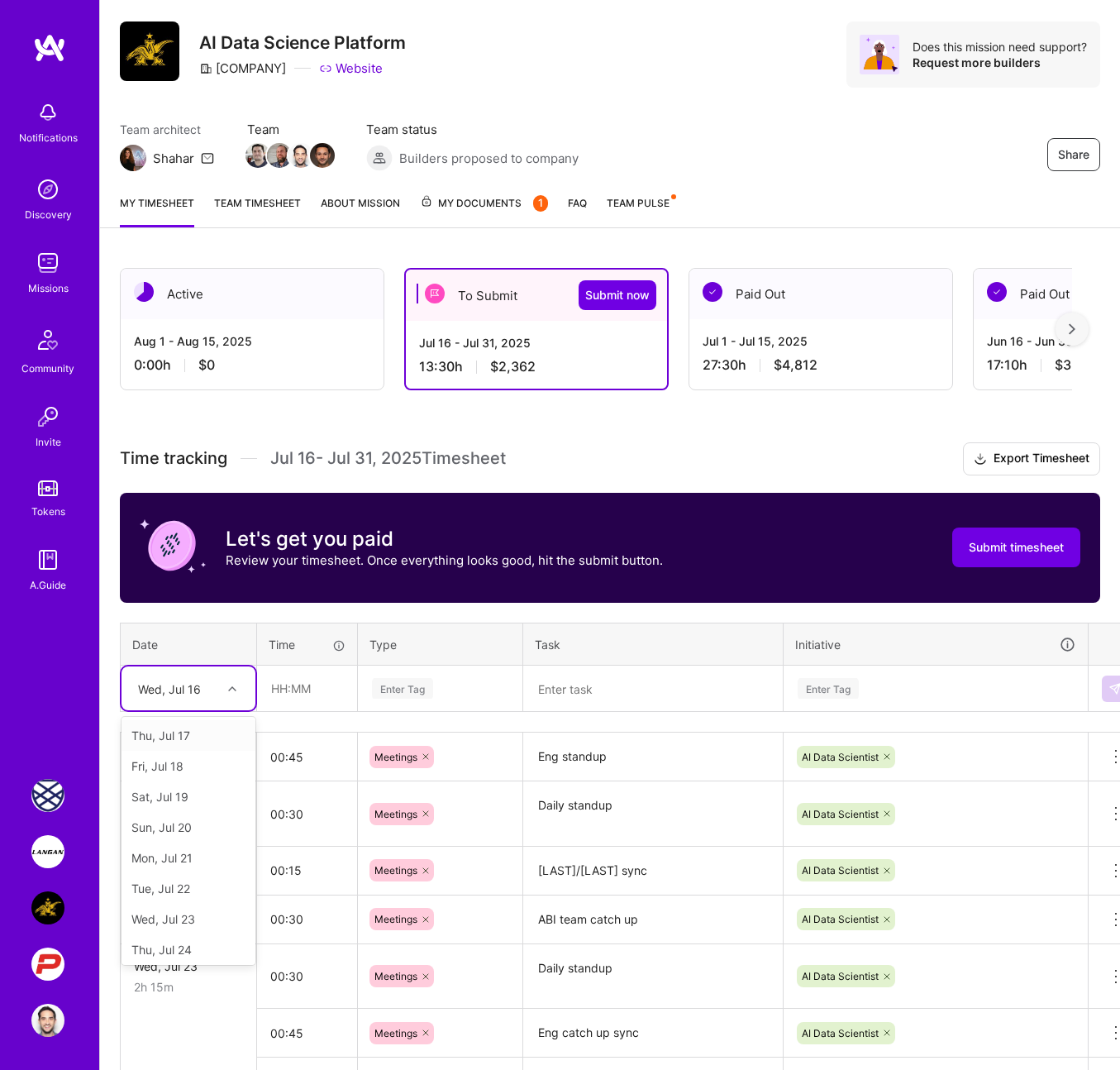 click on "Wed, Jul 16" at bounding box center [169, 688] 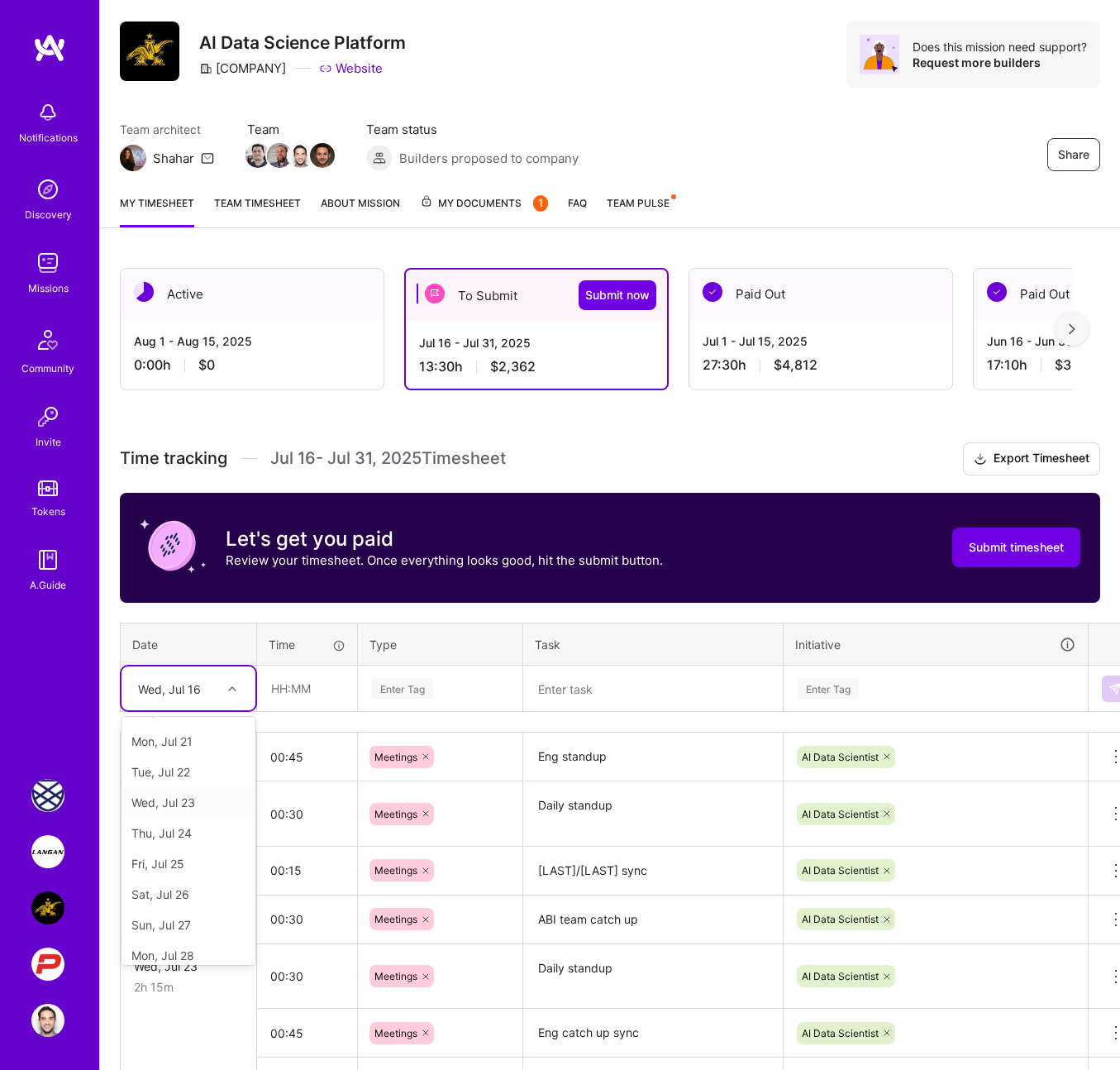 scroll, scrollTop: 117, scrollLeft: 0, axis: vertical 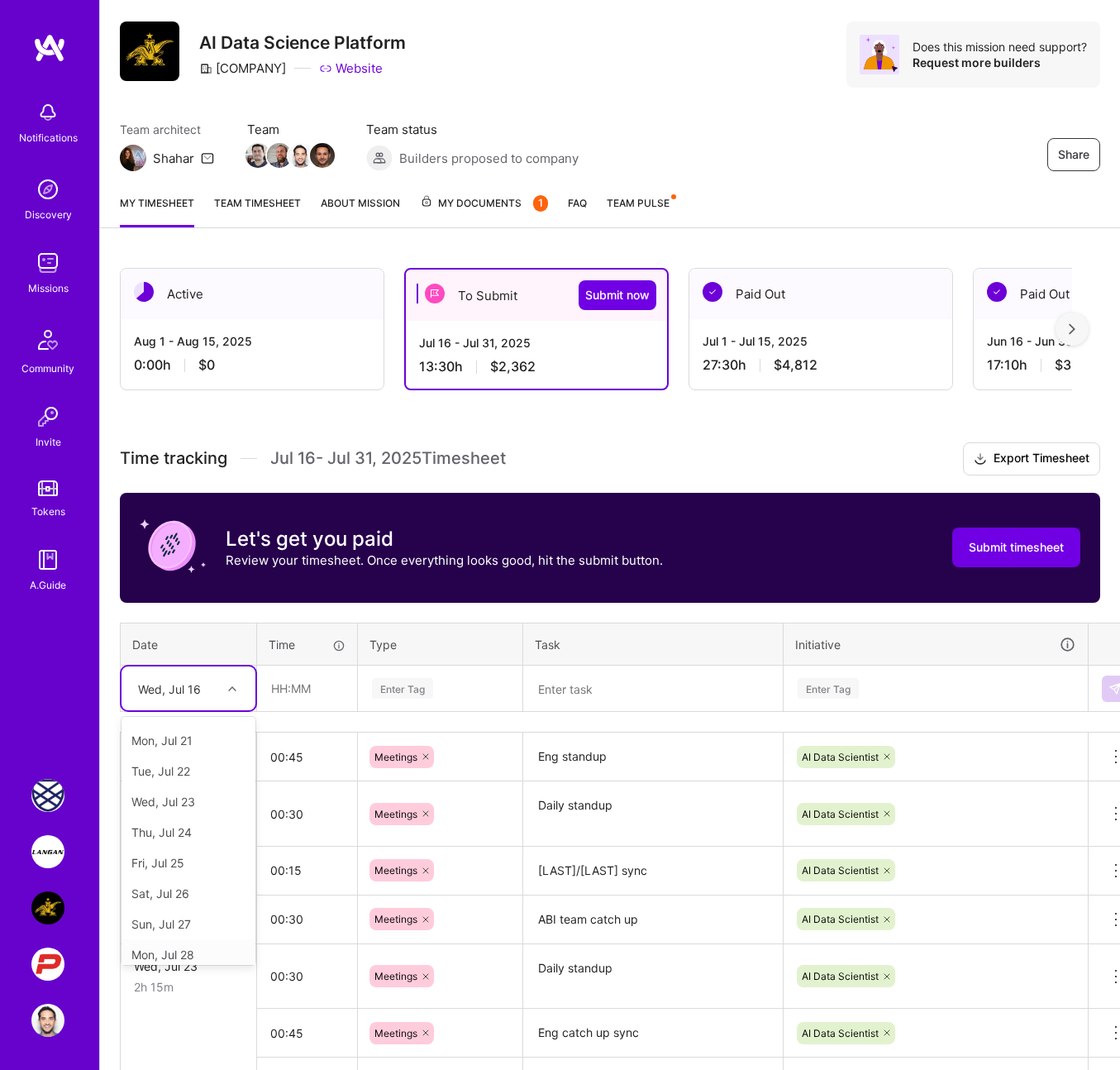 click on "Mon, Jul 28" at bounding box center [188, 954] 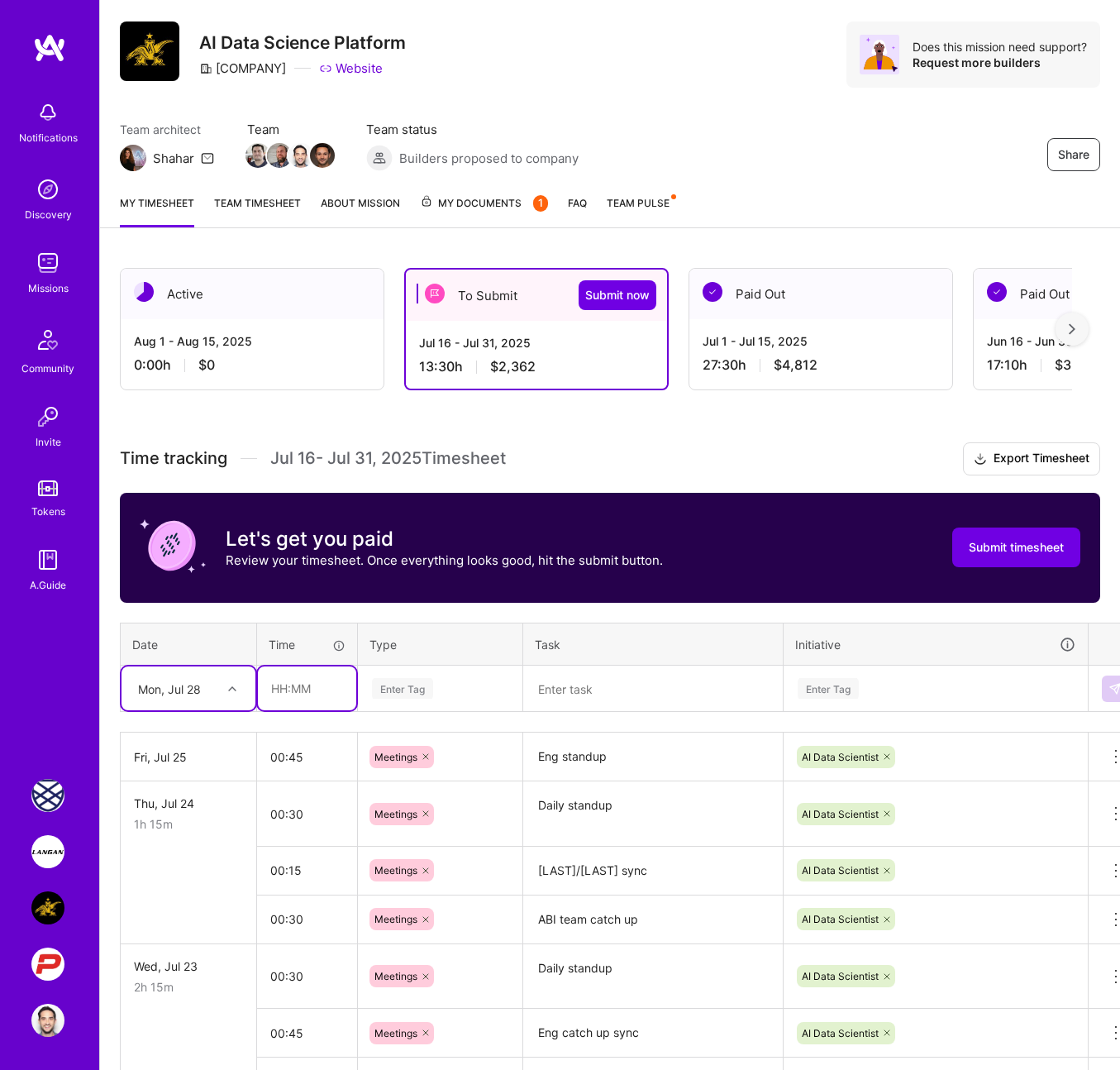 click at bounding box center [307, 688] 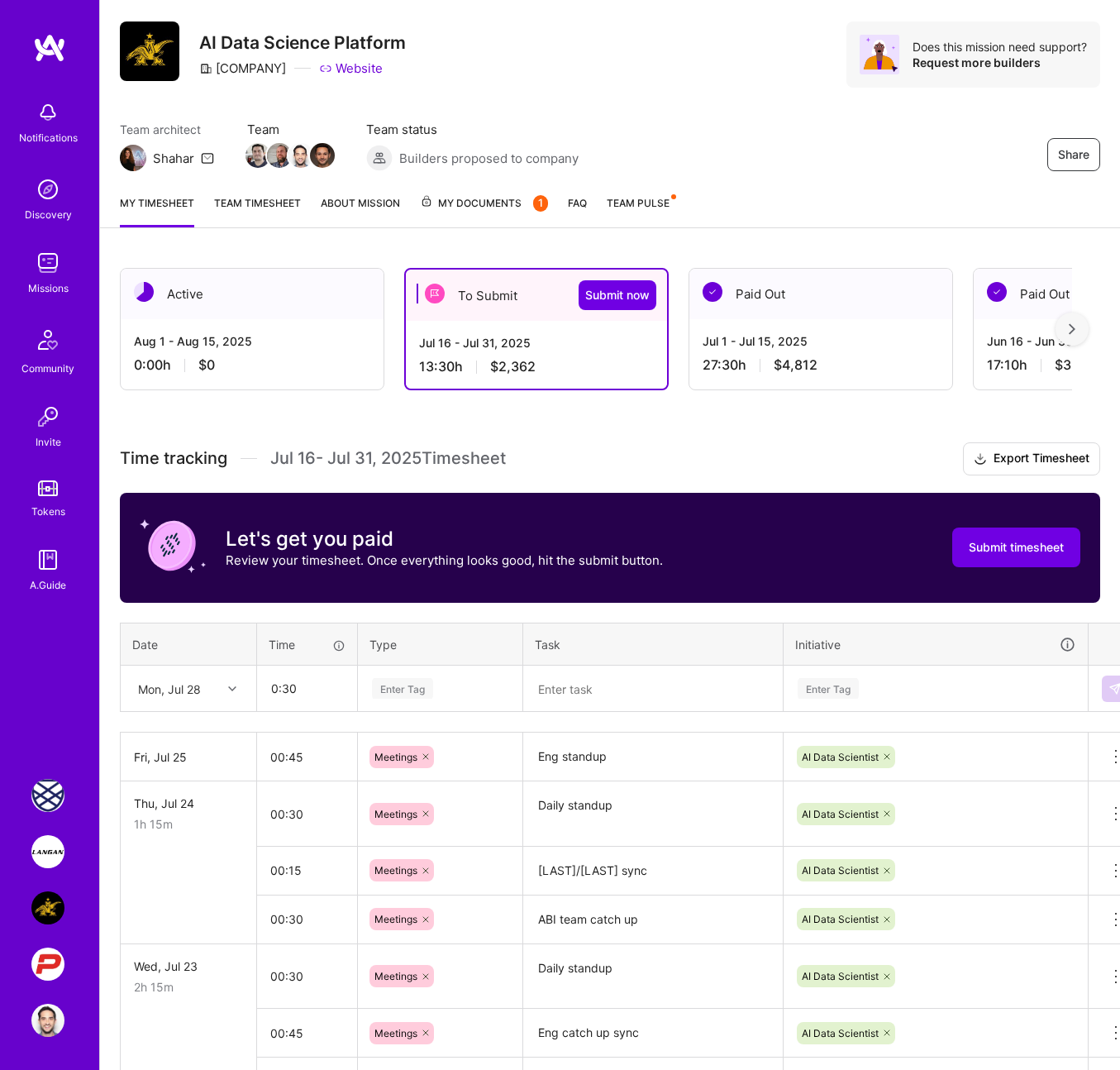 type on "00:30" 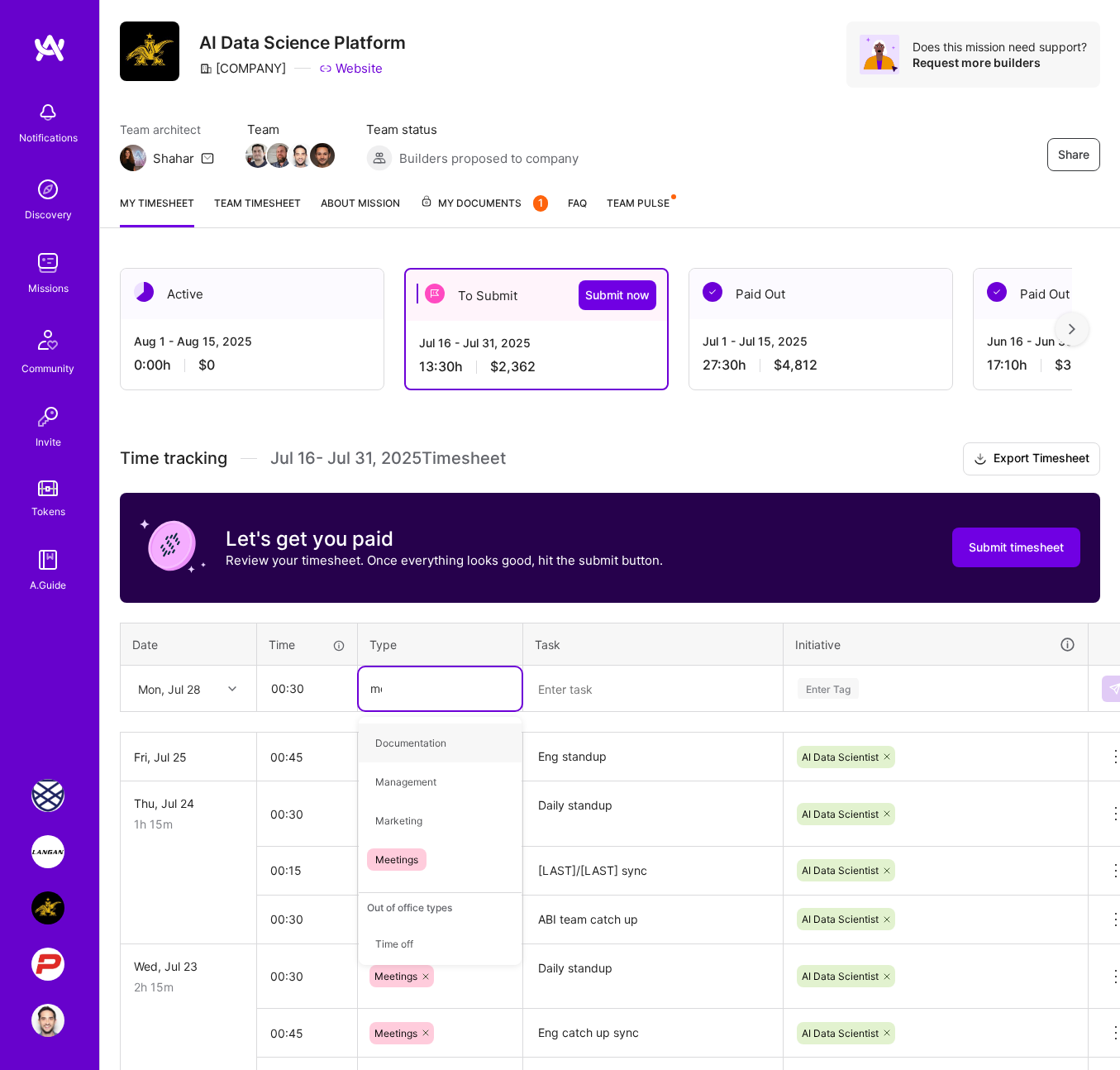 type on "mee" 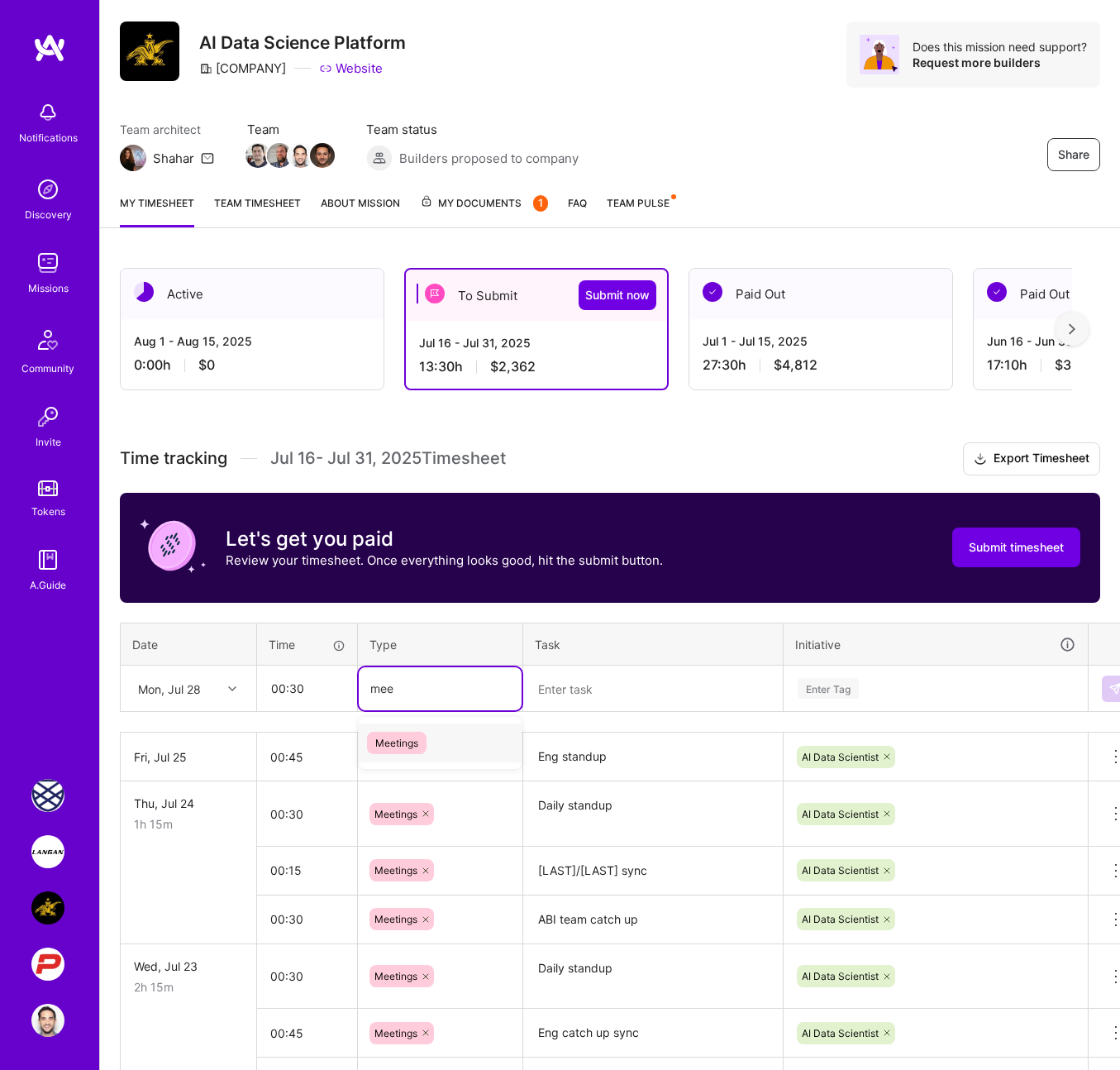 type 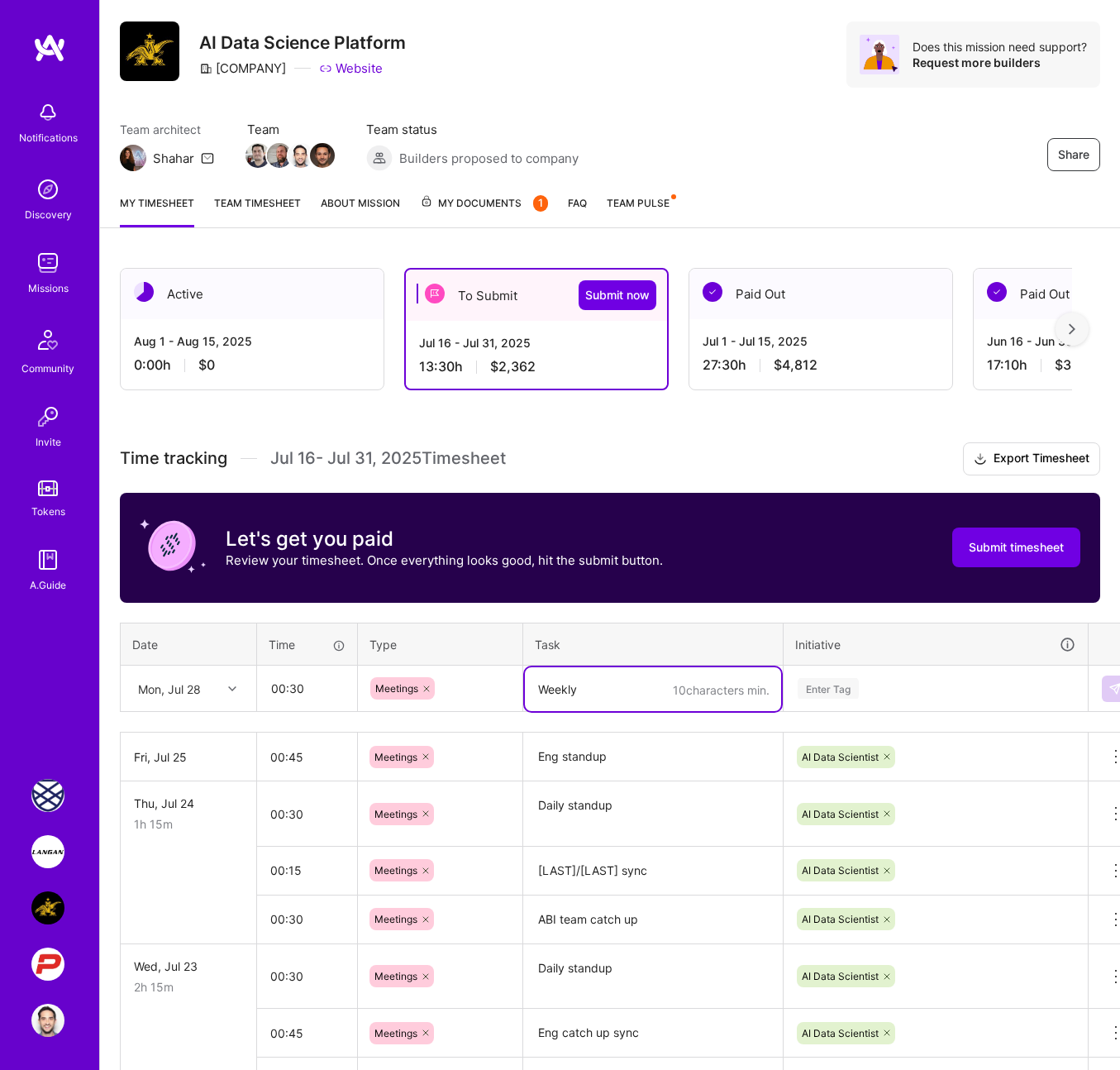 type on "Weekly" 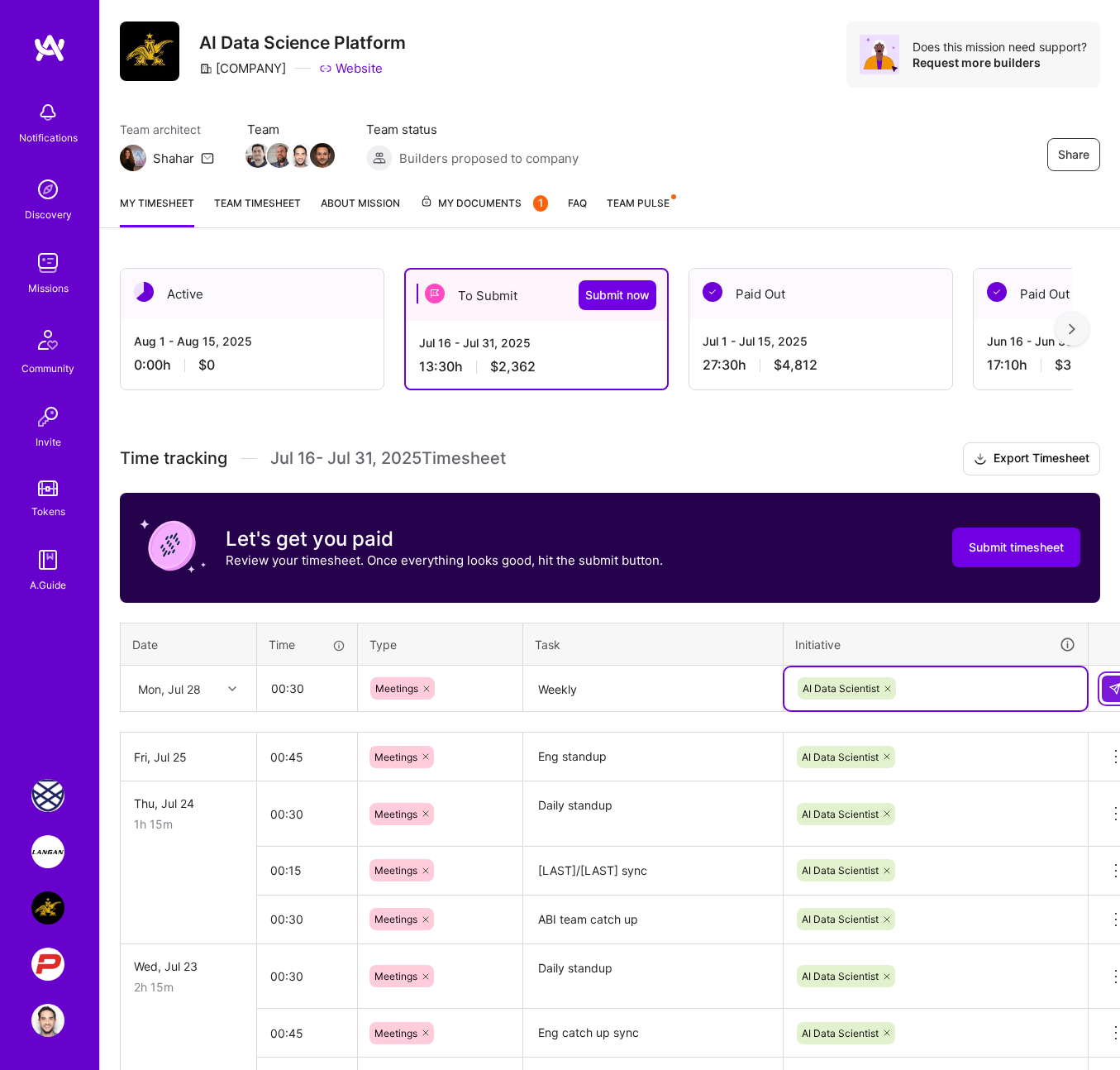 type 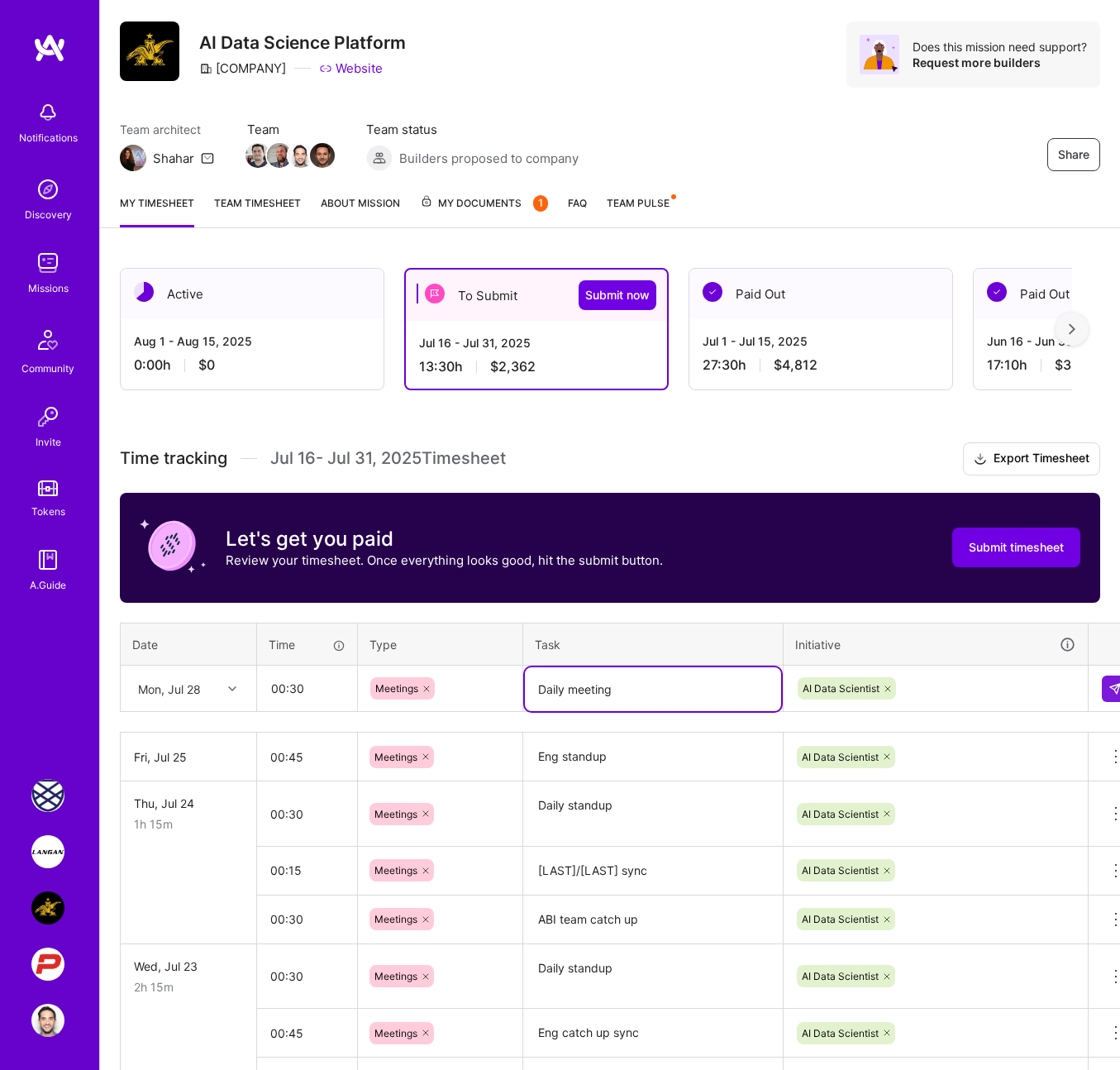 type on "Daily meeting" 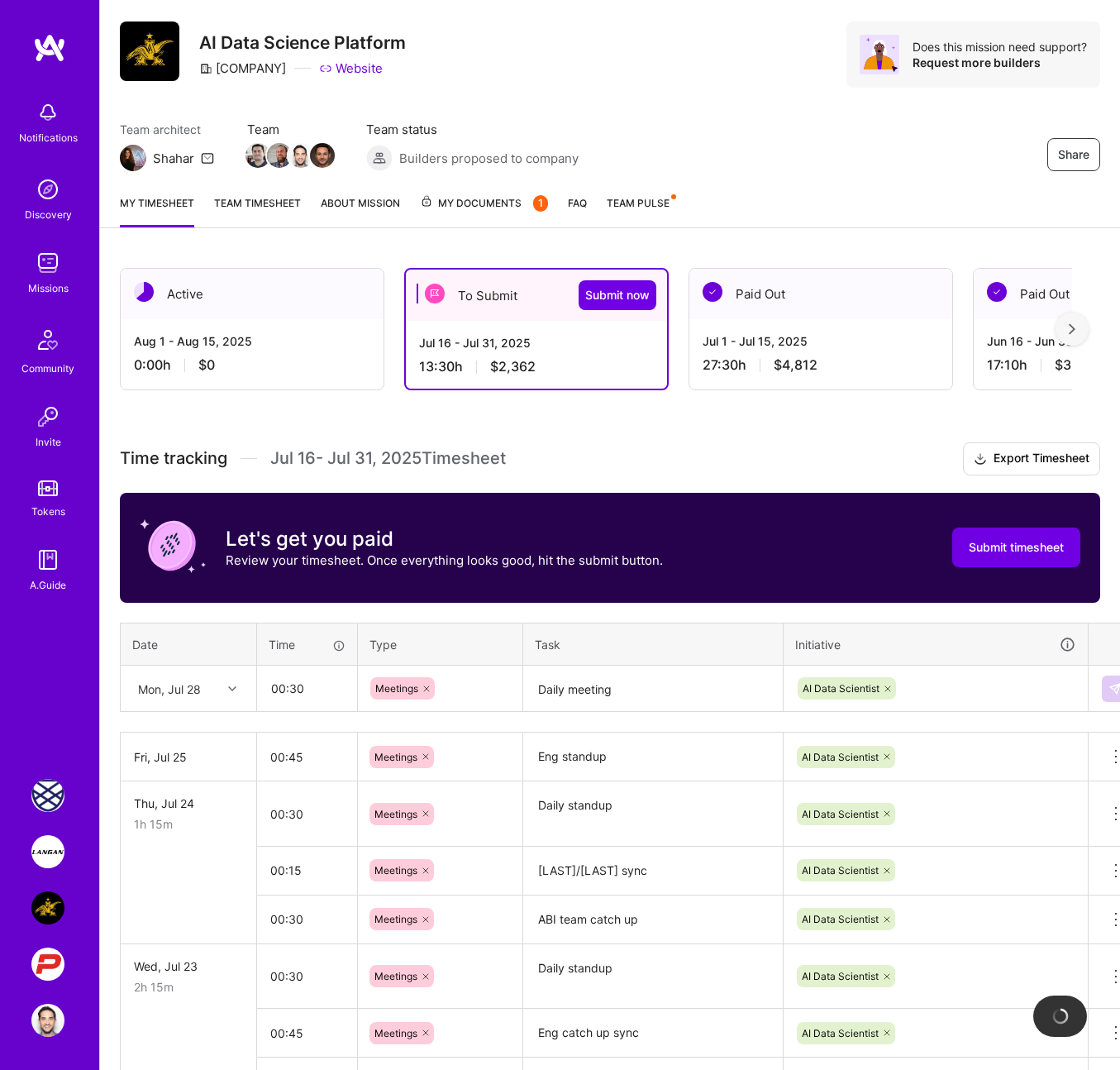 type 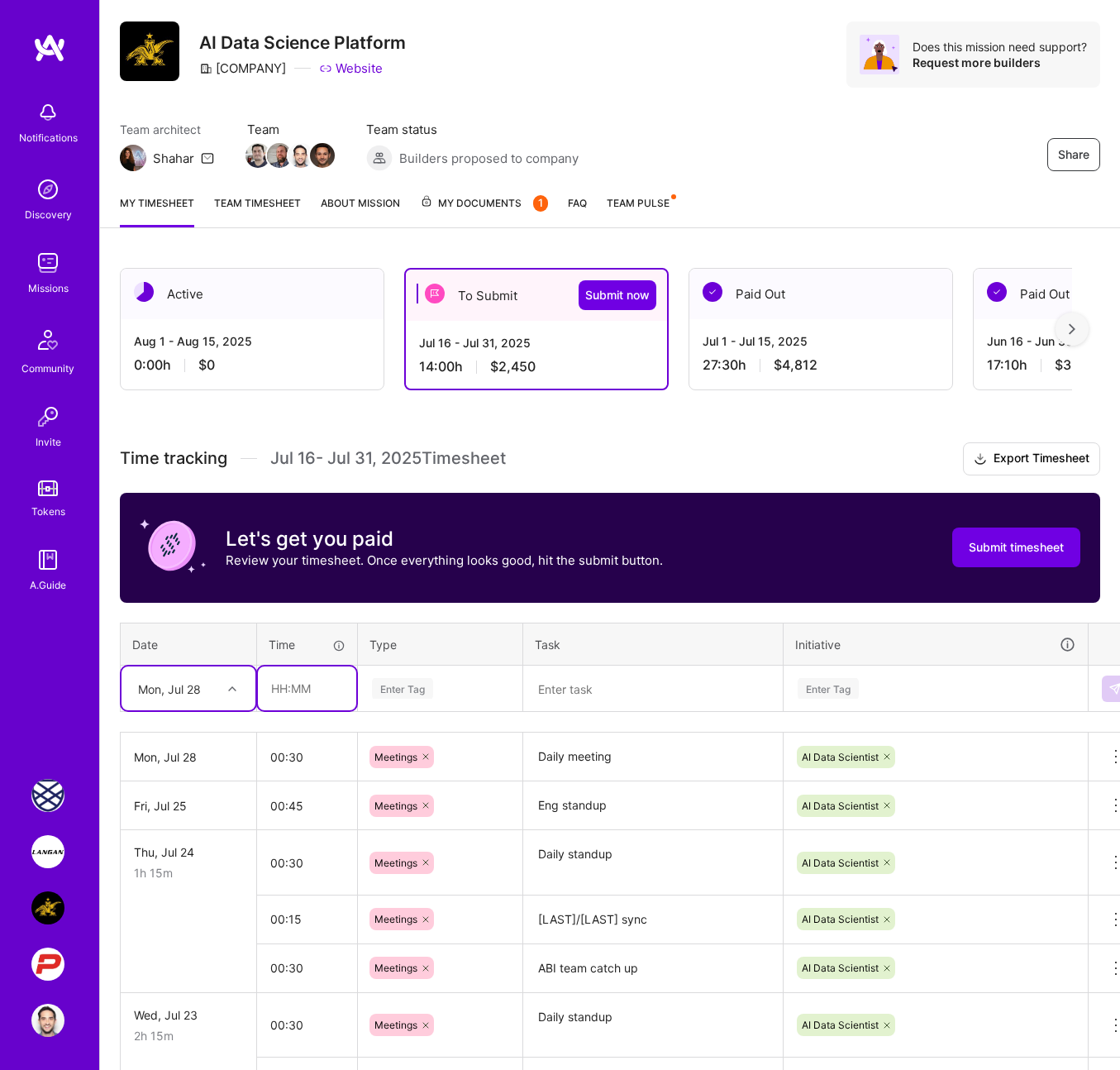 click at bounding box center [307, 688] 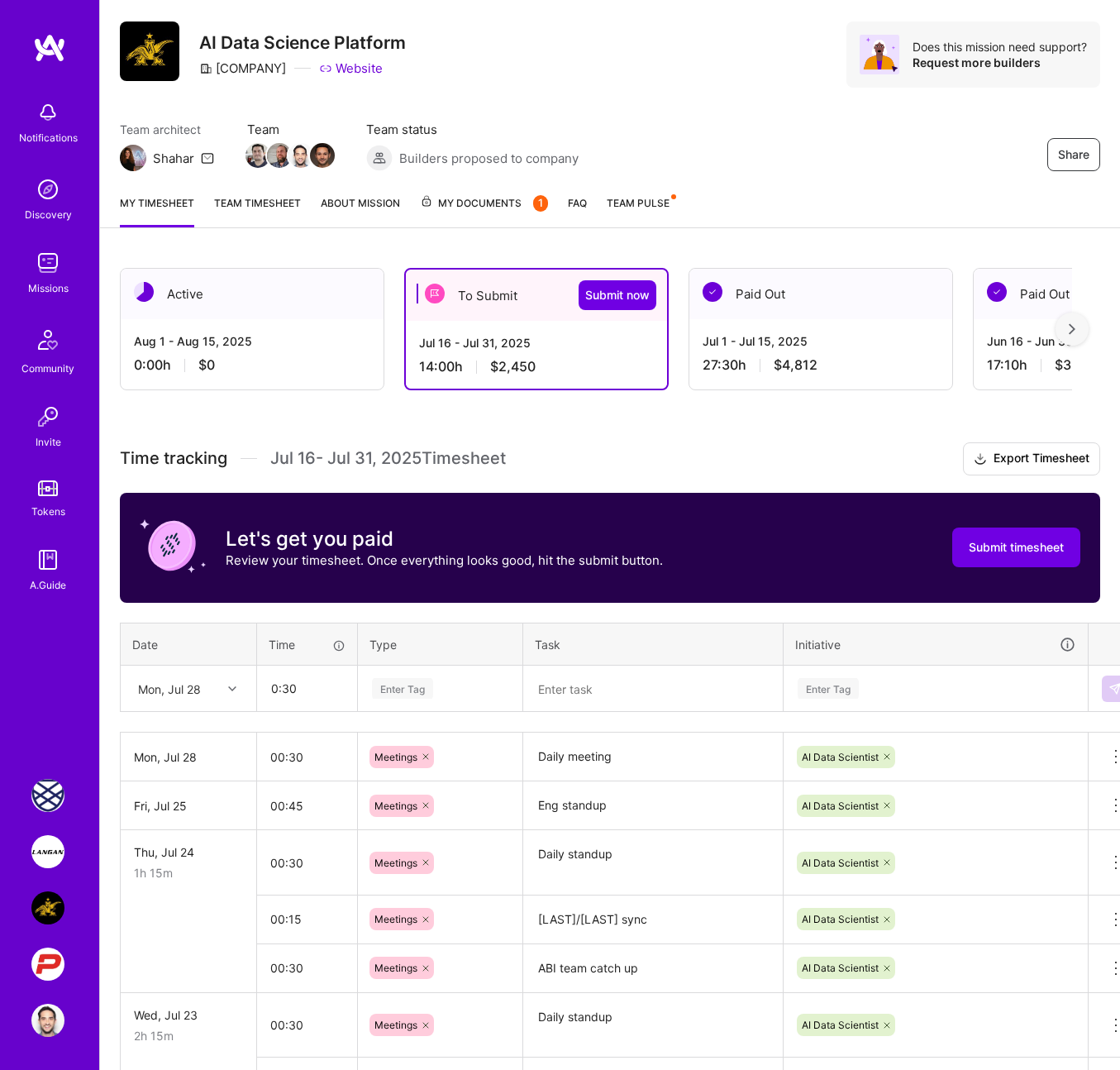 type on "00:30" 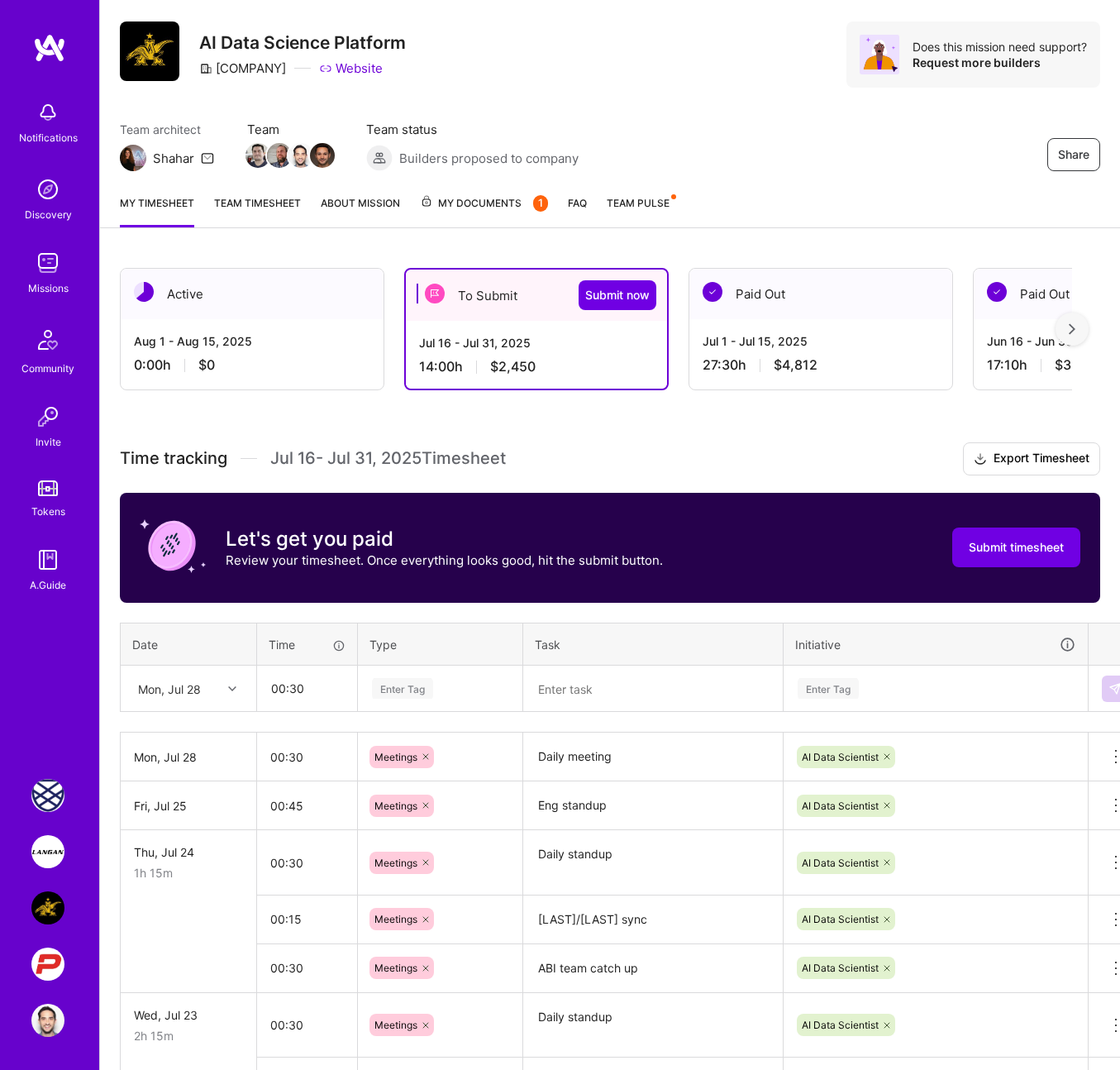 click at bounding box center (234, 689) 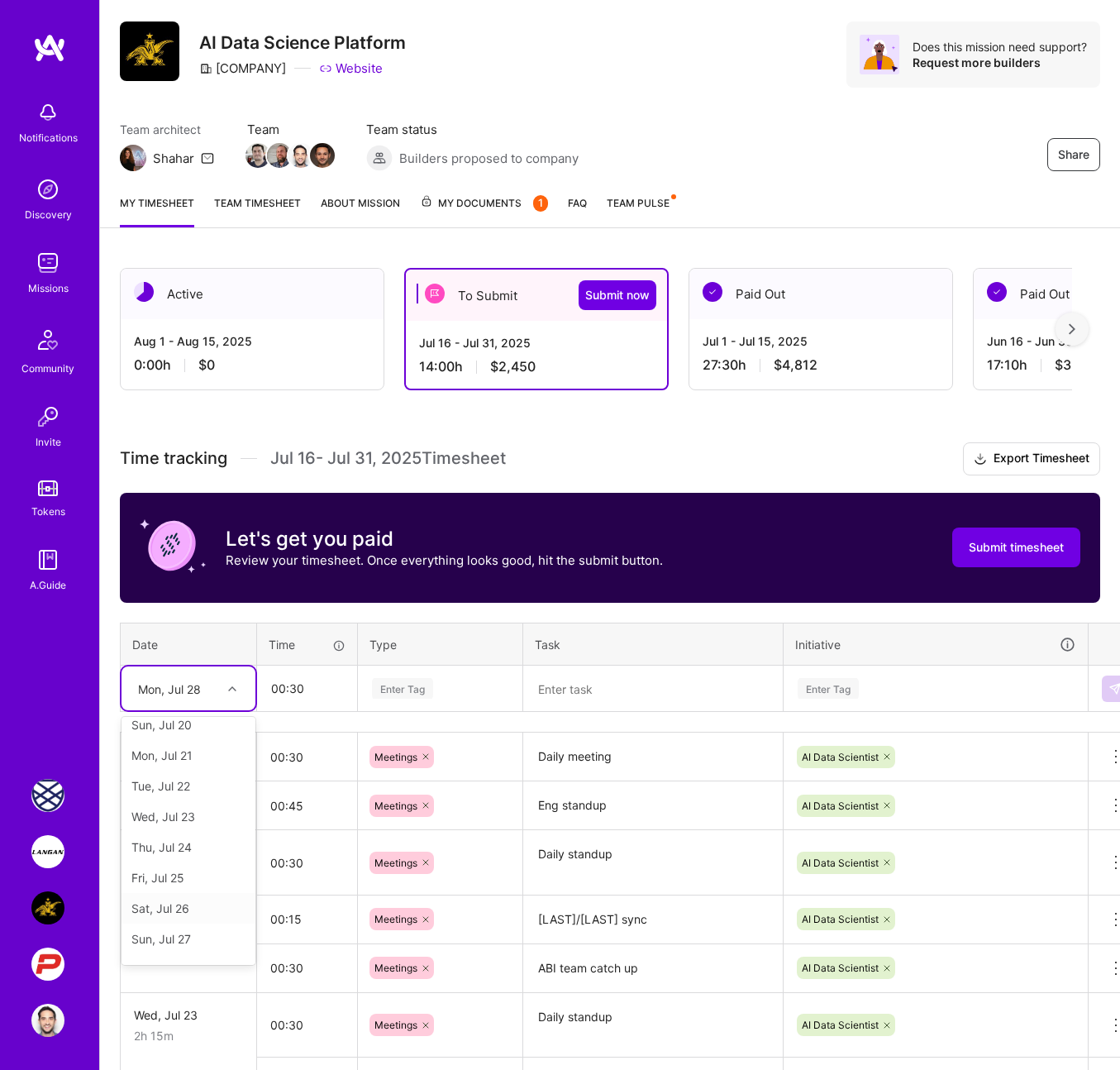 scroll, scrollTop: 186, scrollLeft: 0, axis: vertical 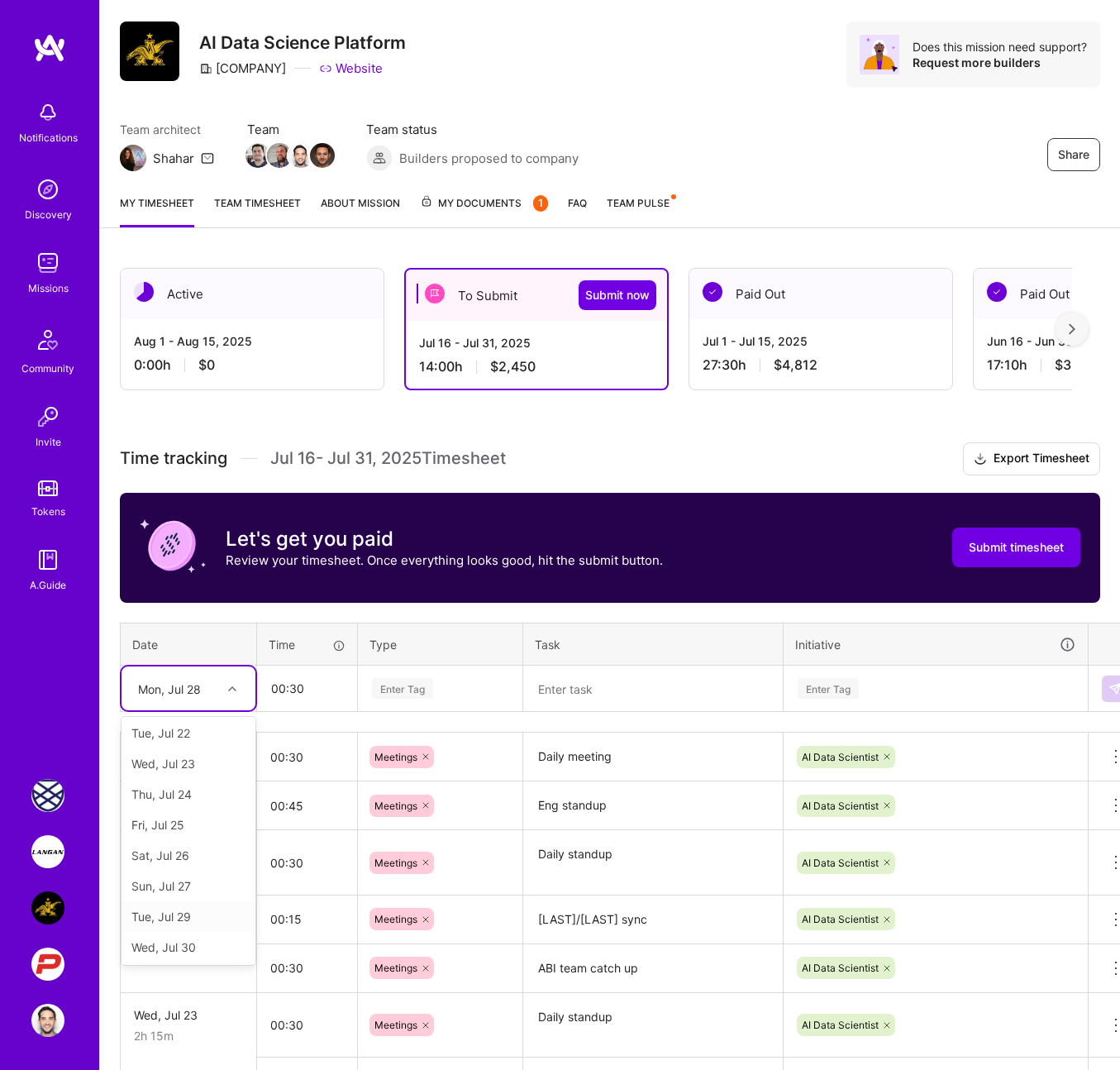 click on "Tue, Jul 29" at bounding box center [188, 916] 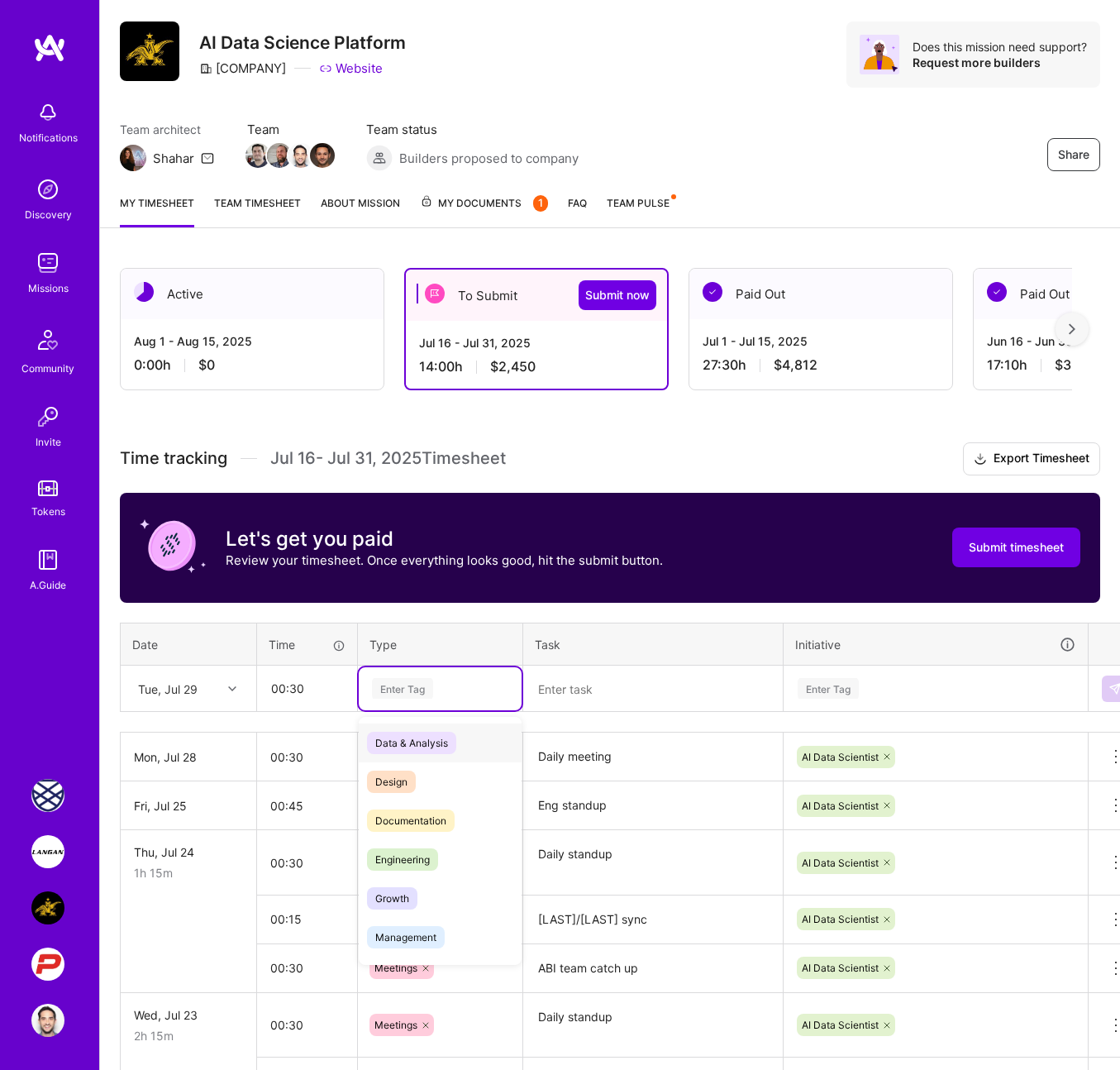 click on "Enter Tag" at bounding box center [403, 688] 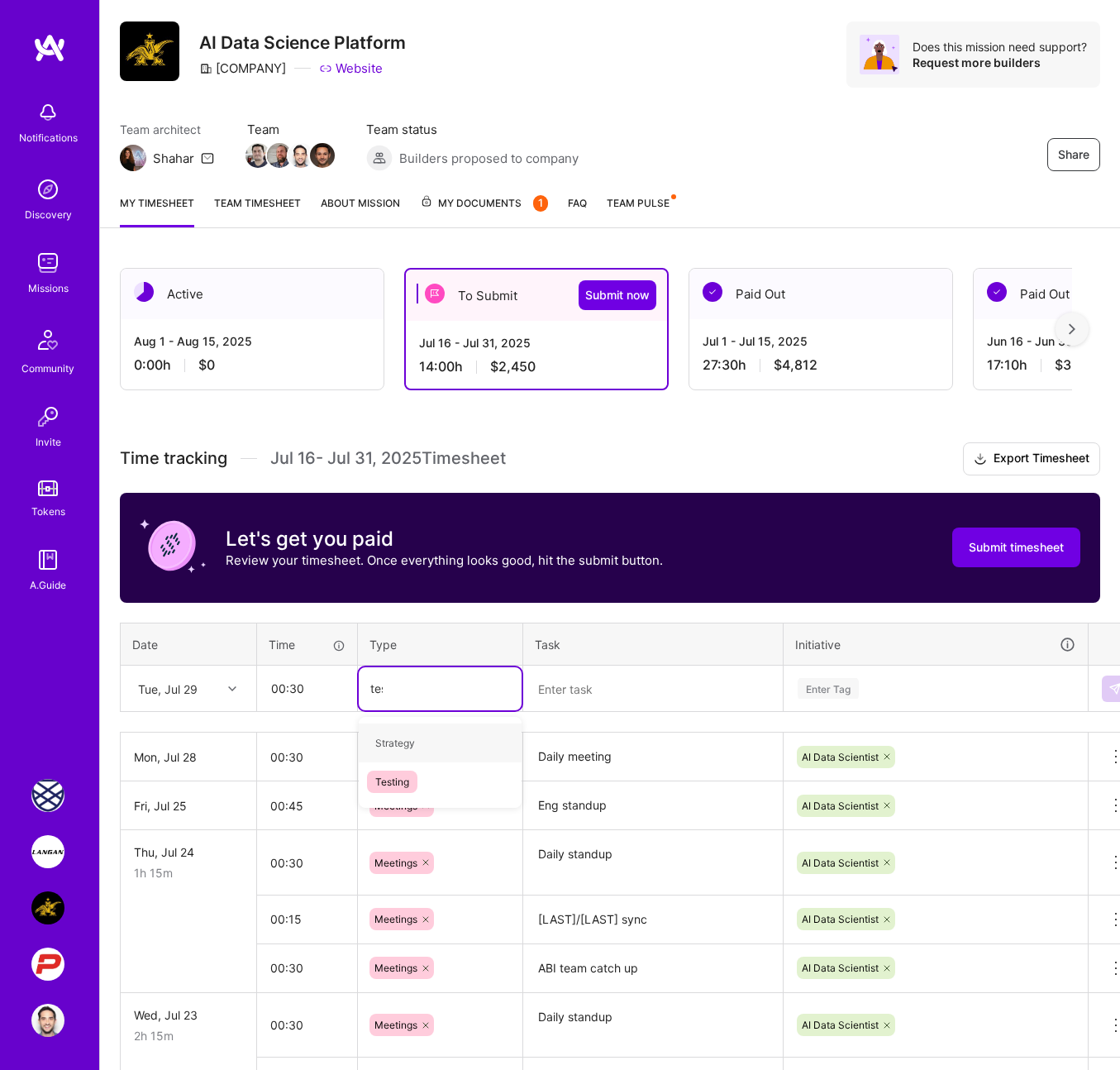 type on "test" 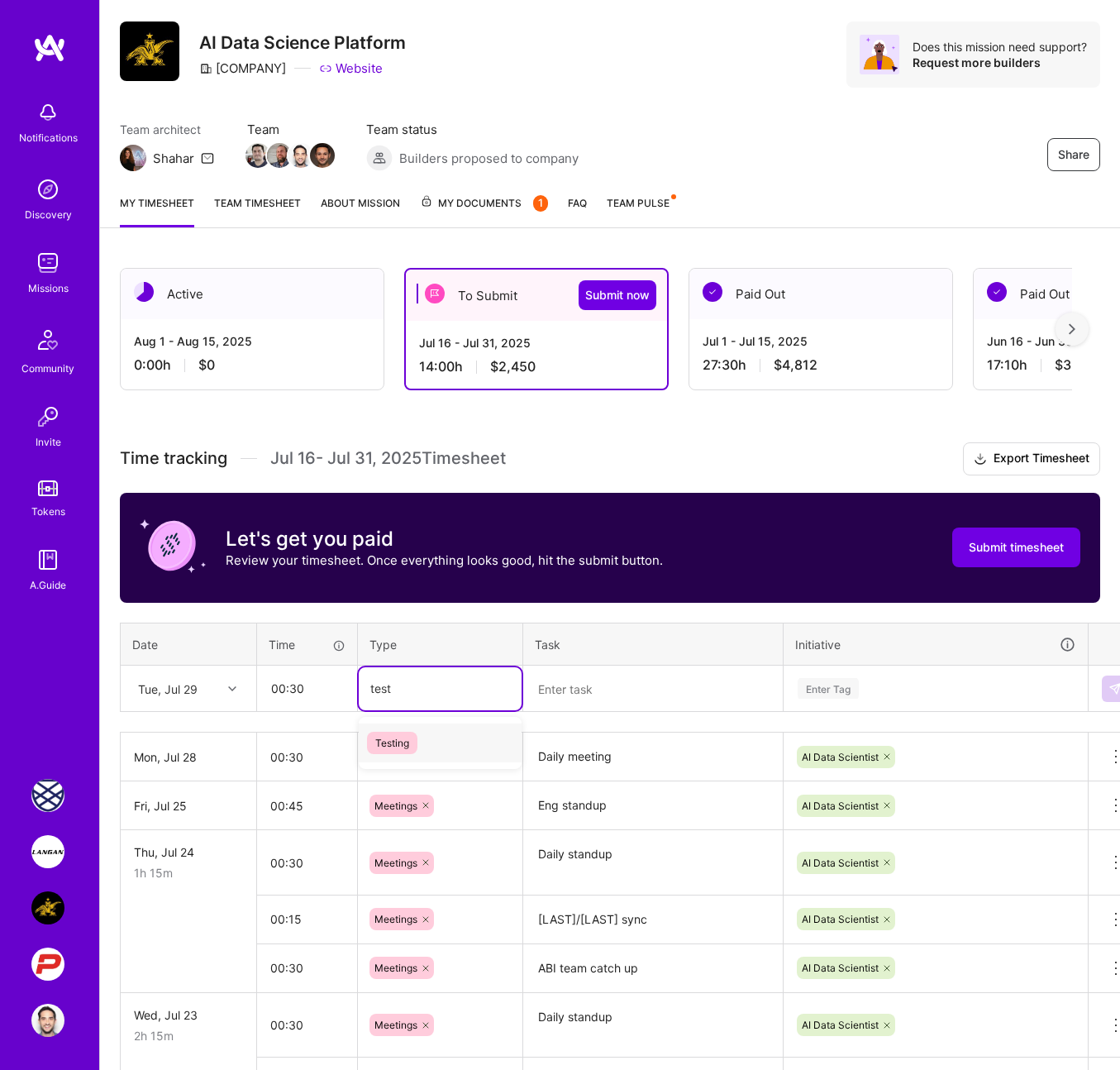 type 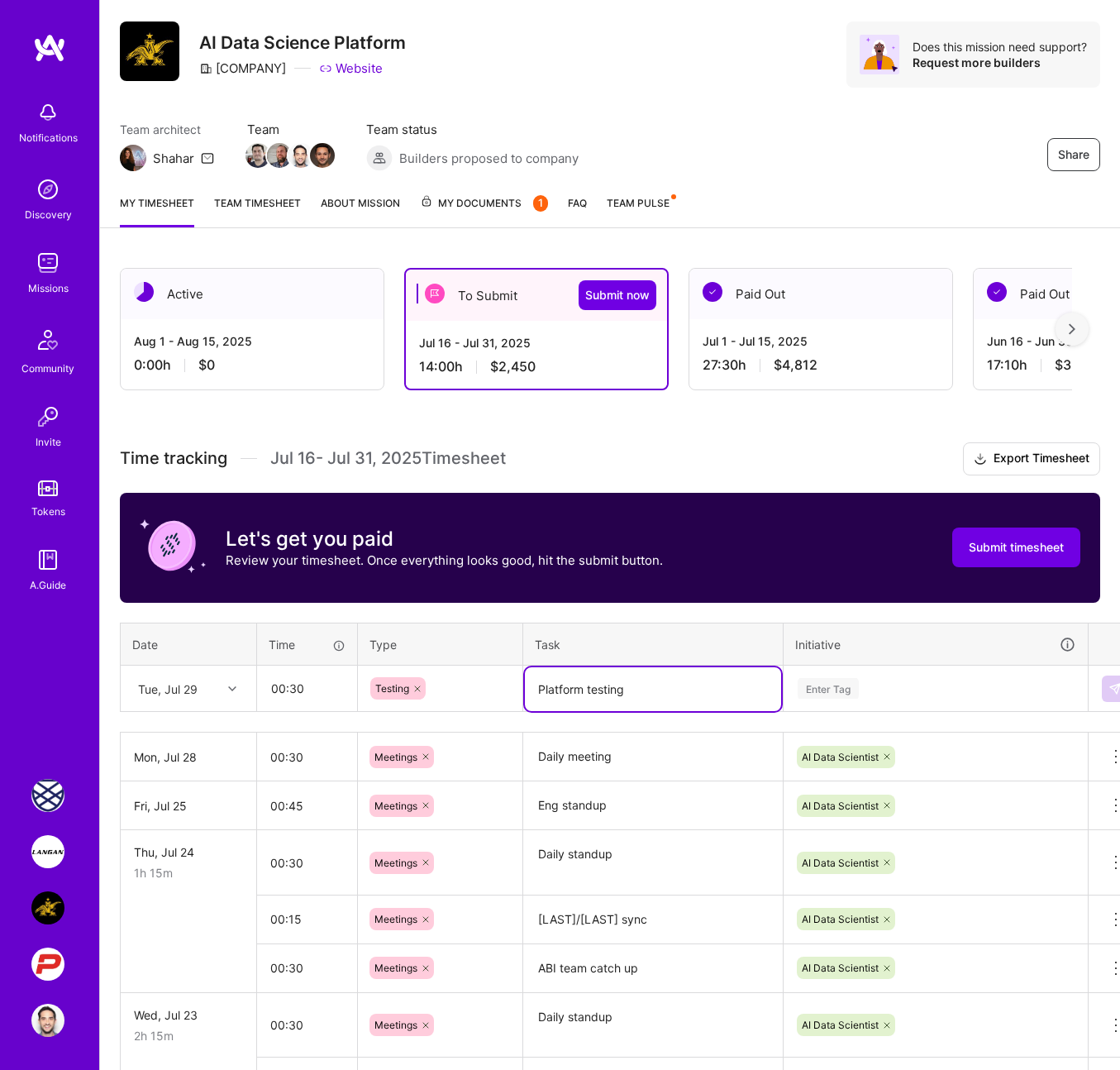type on "Platform testing" 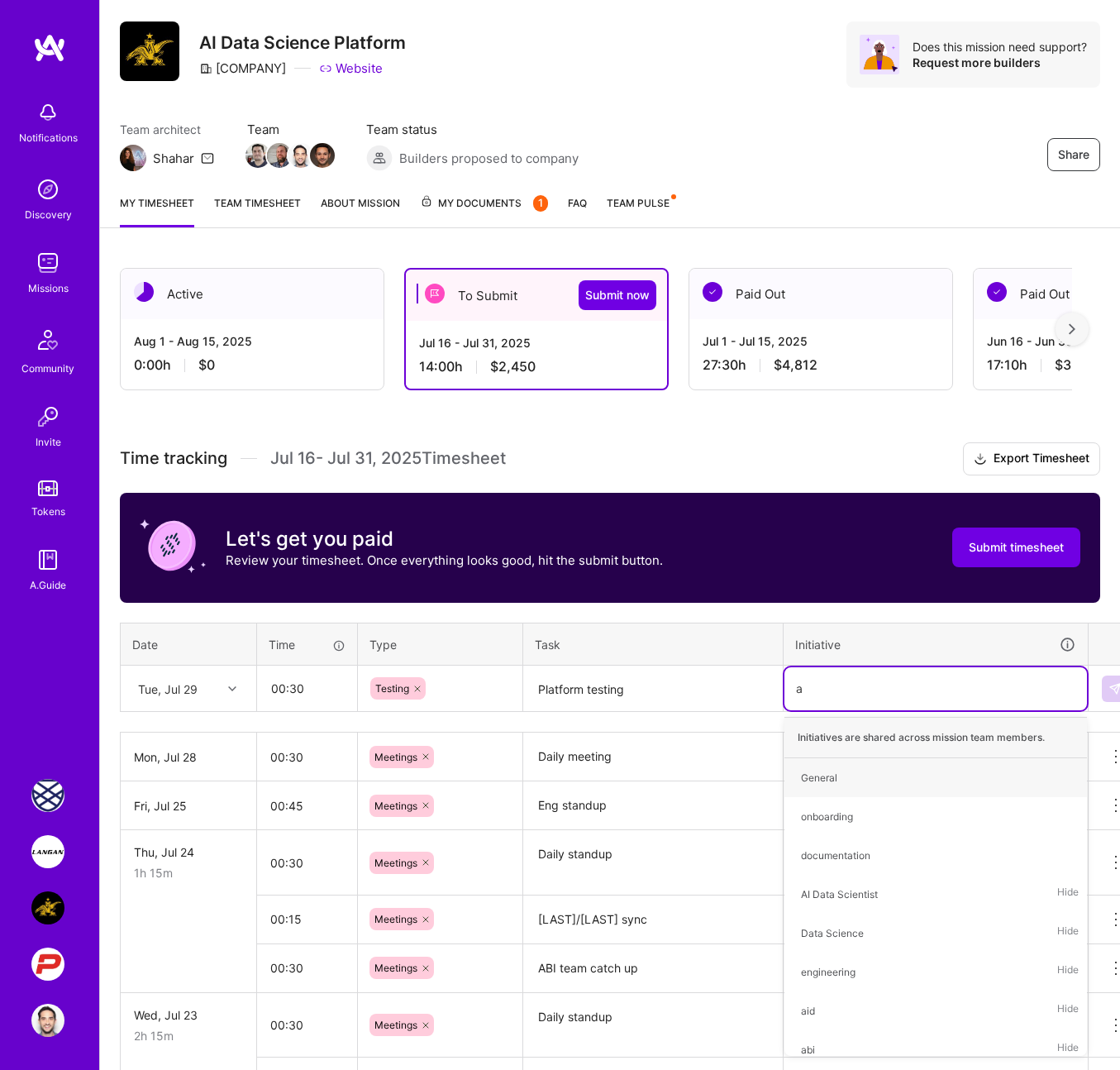 type on "ai" 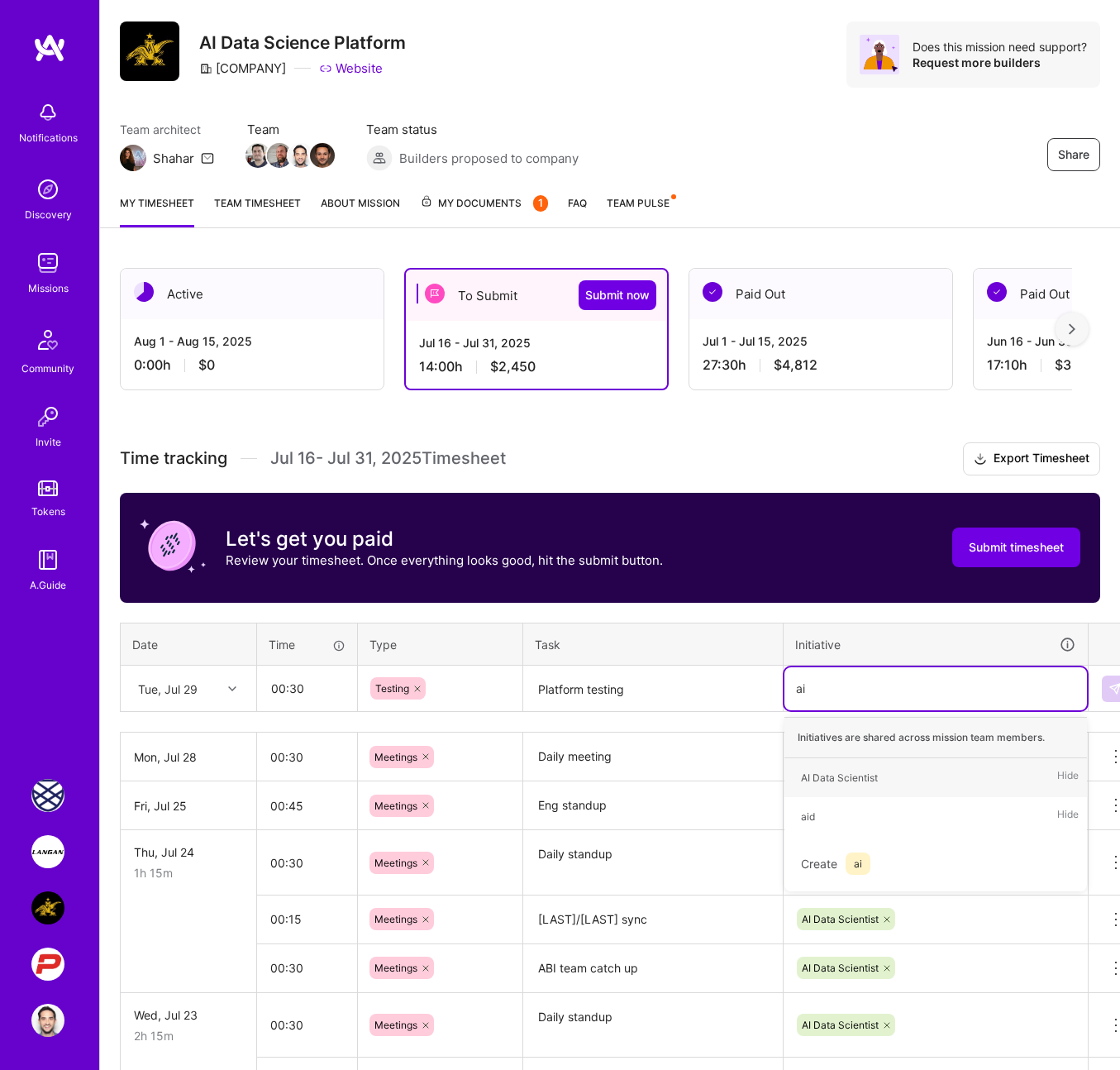 type 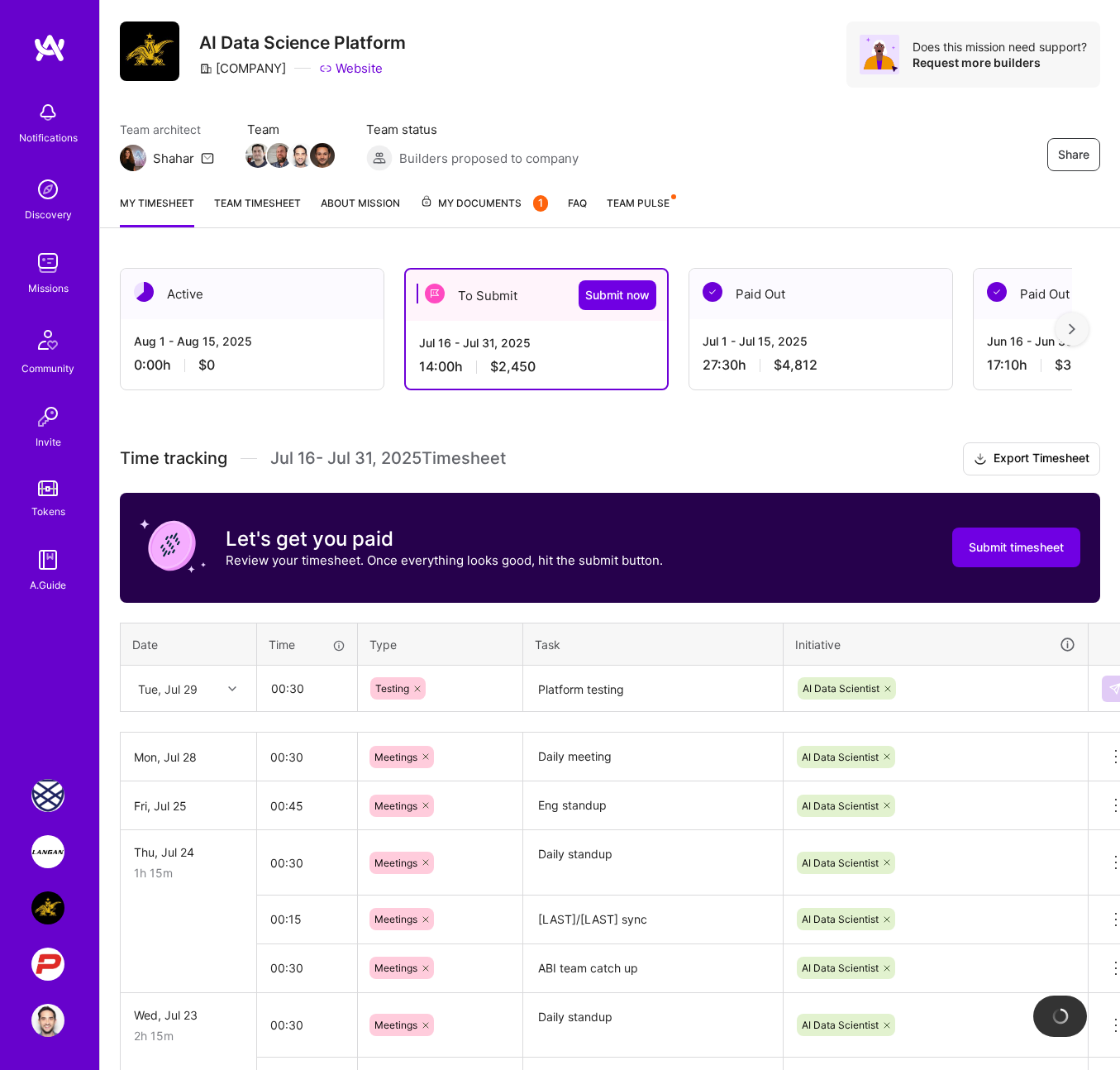 type 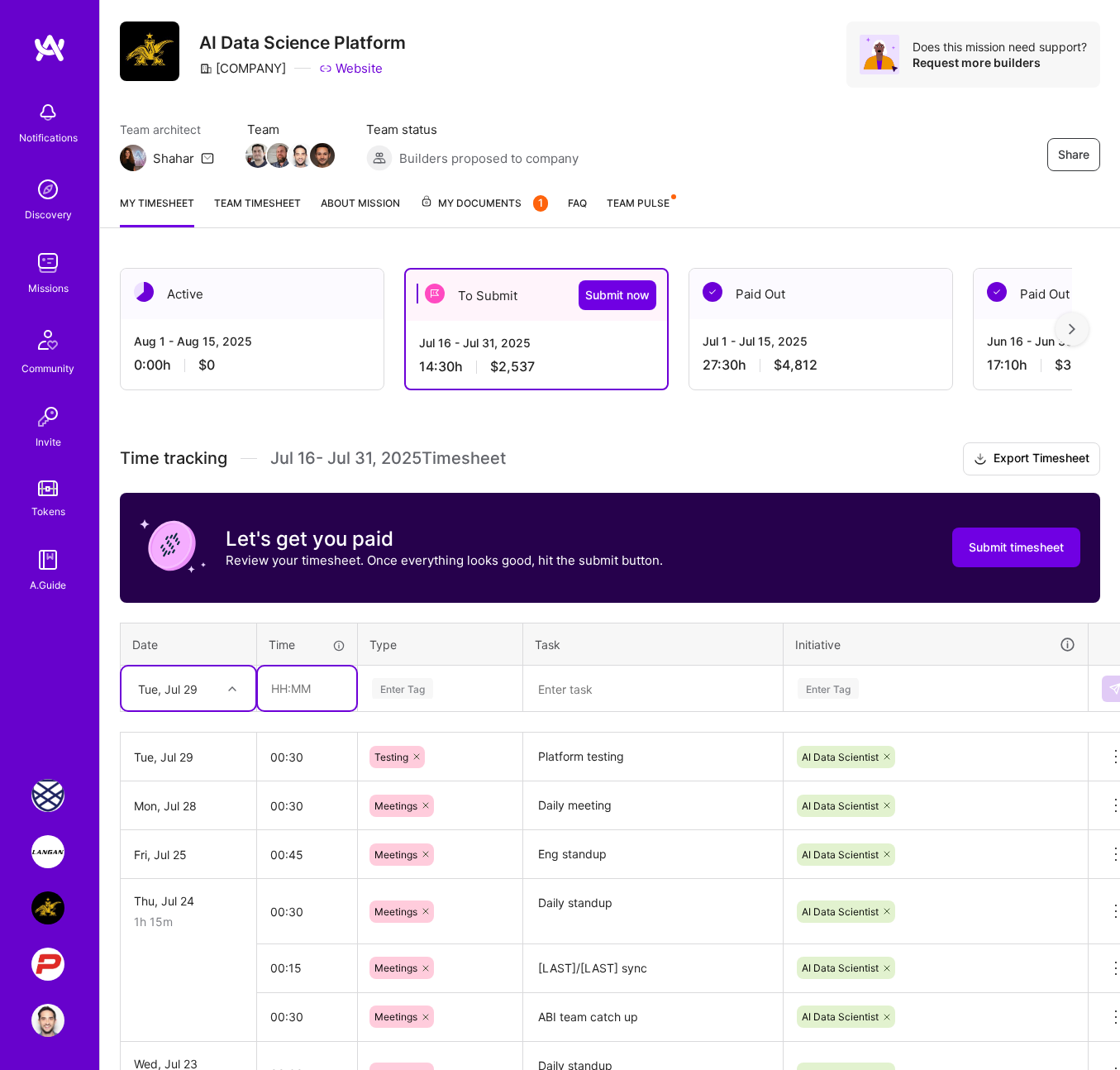 click at bounding box center [307, 688] 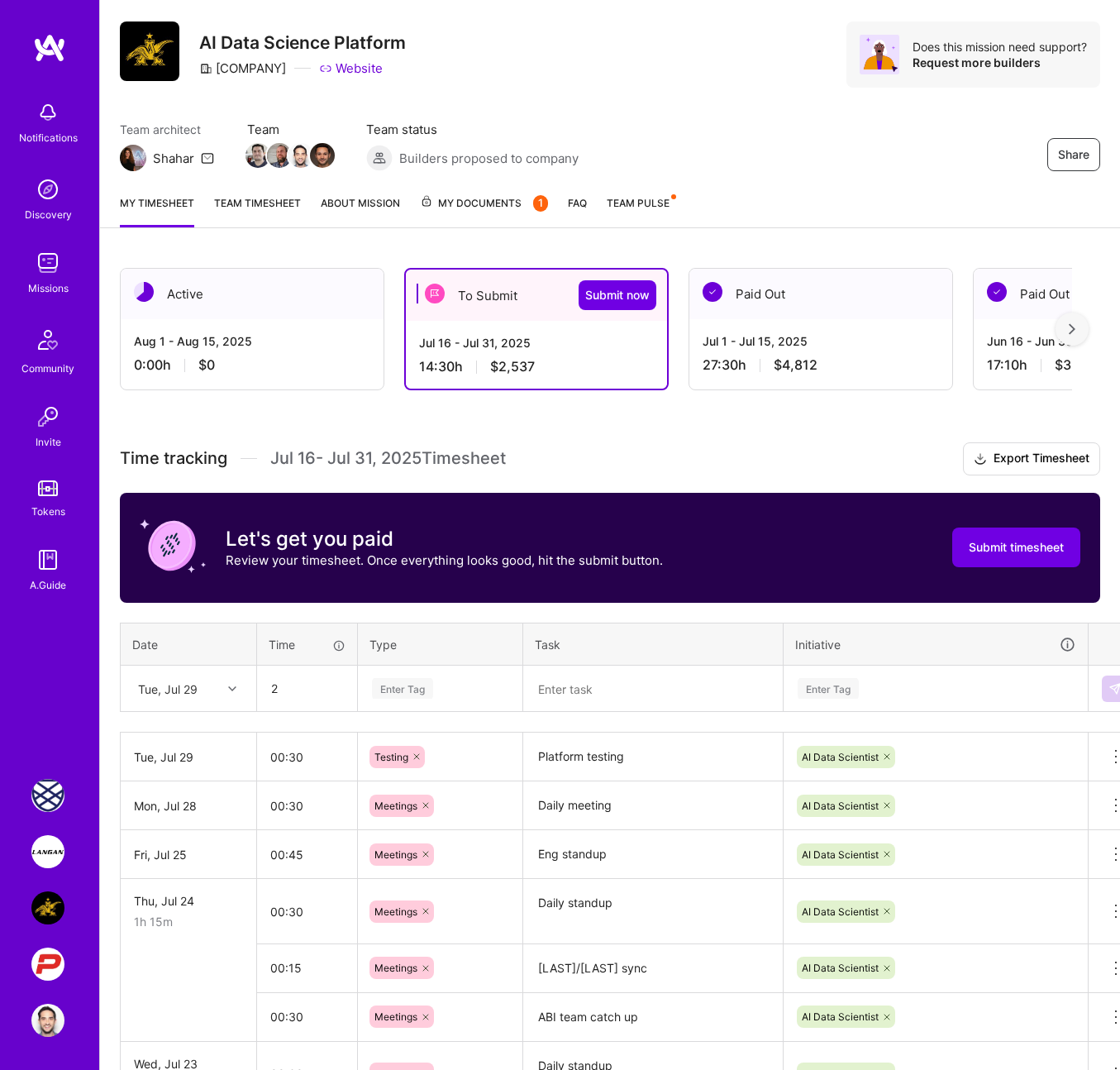 click on "Tue, Jul 29" at bounding box center (168, 688) 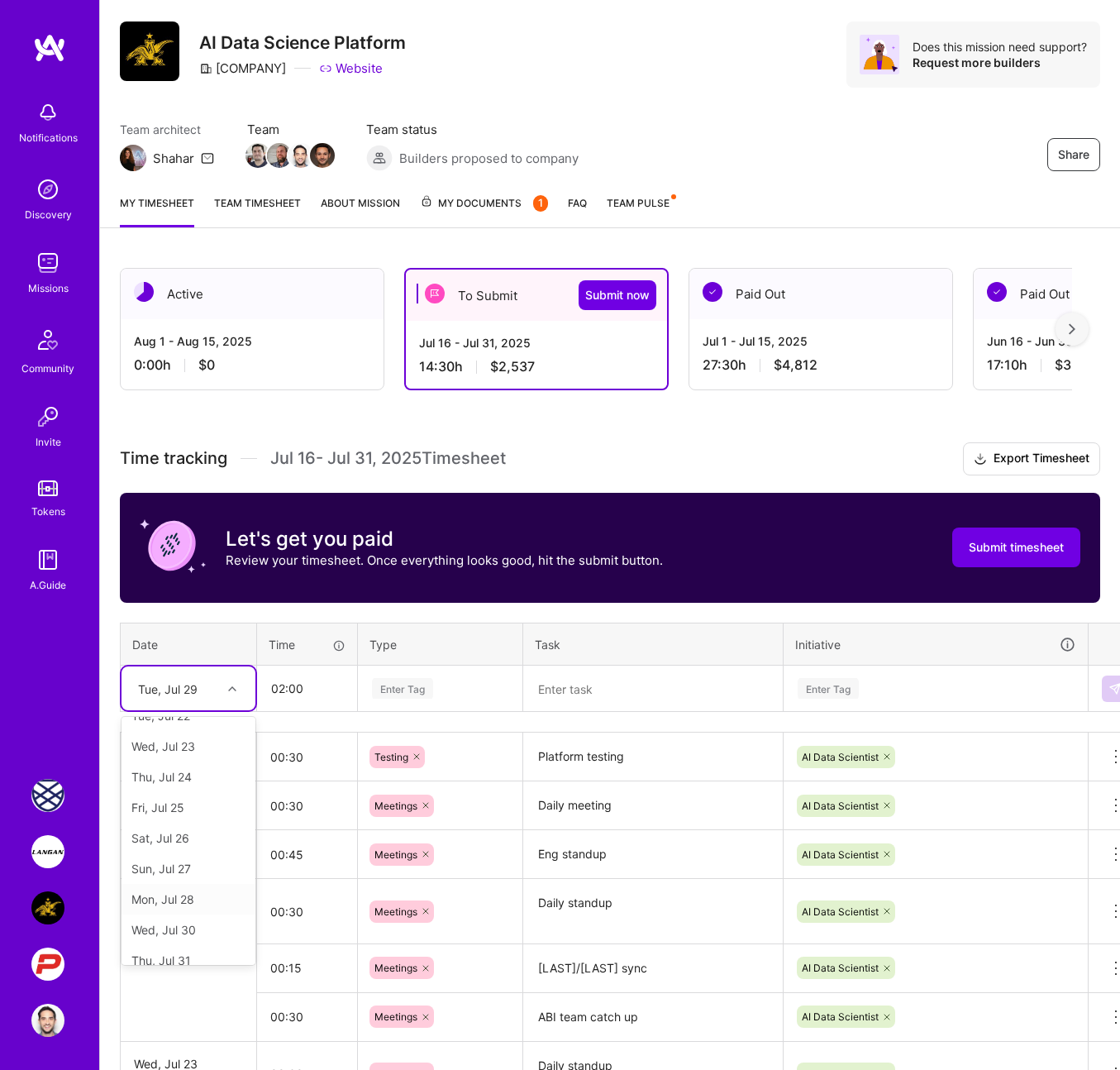 scroll, scrollTop: 203, scrollLeft: 0, axis: vertical 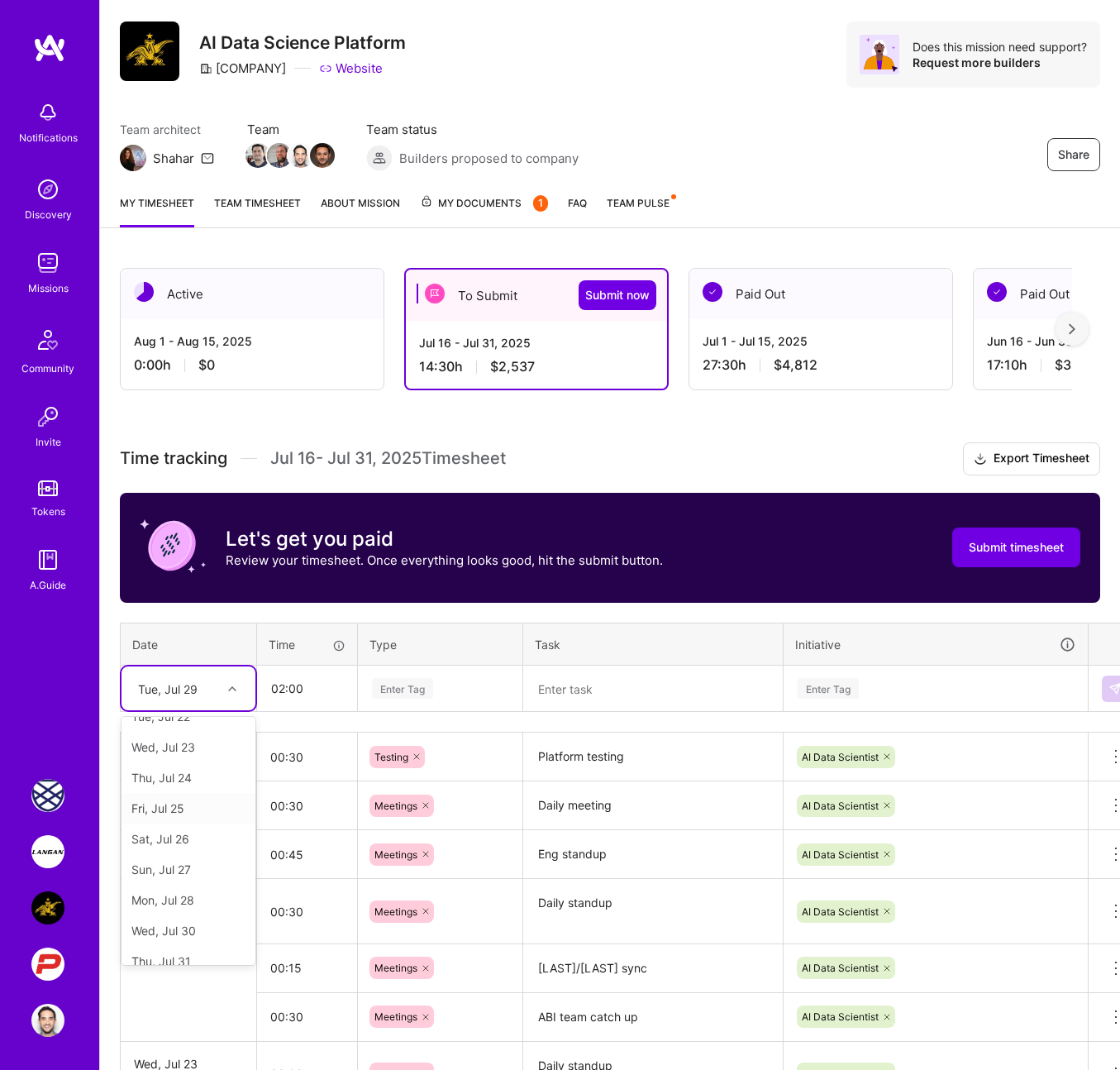 click at bounding box center (653, 689) 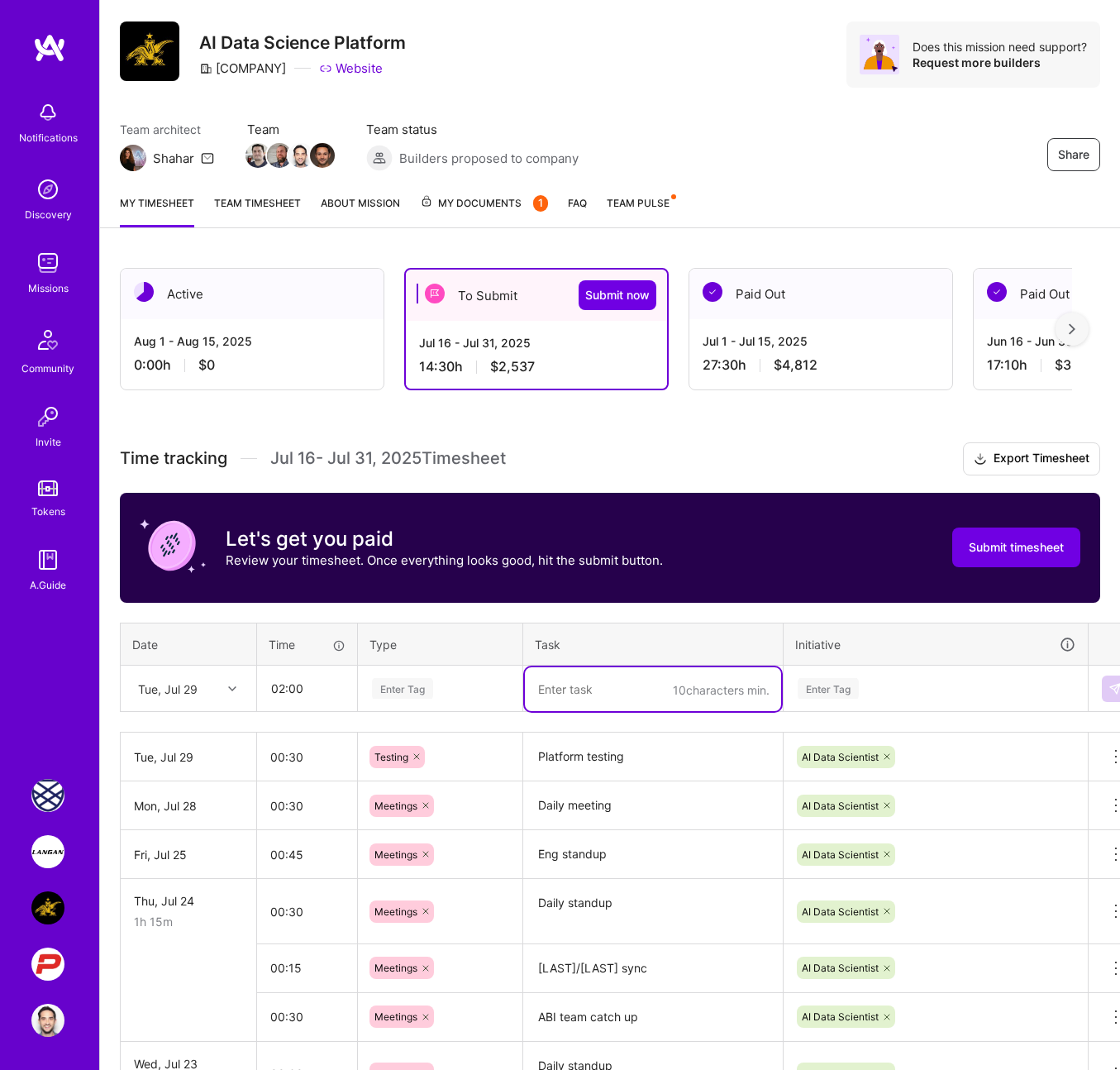 click on "Enter Tag" at bounding box center [440, 689] 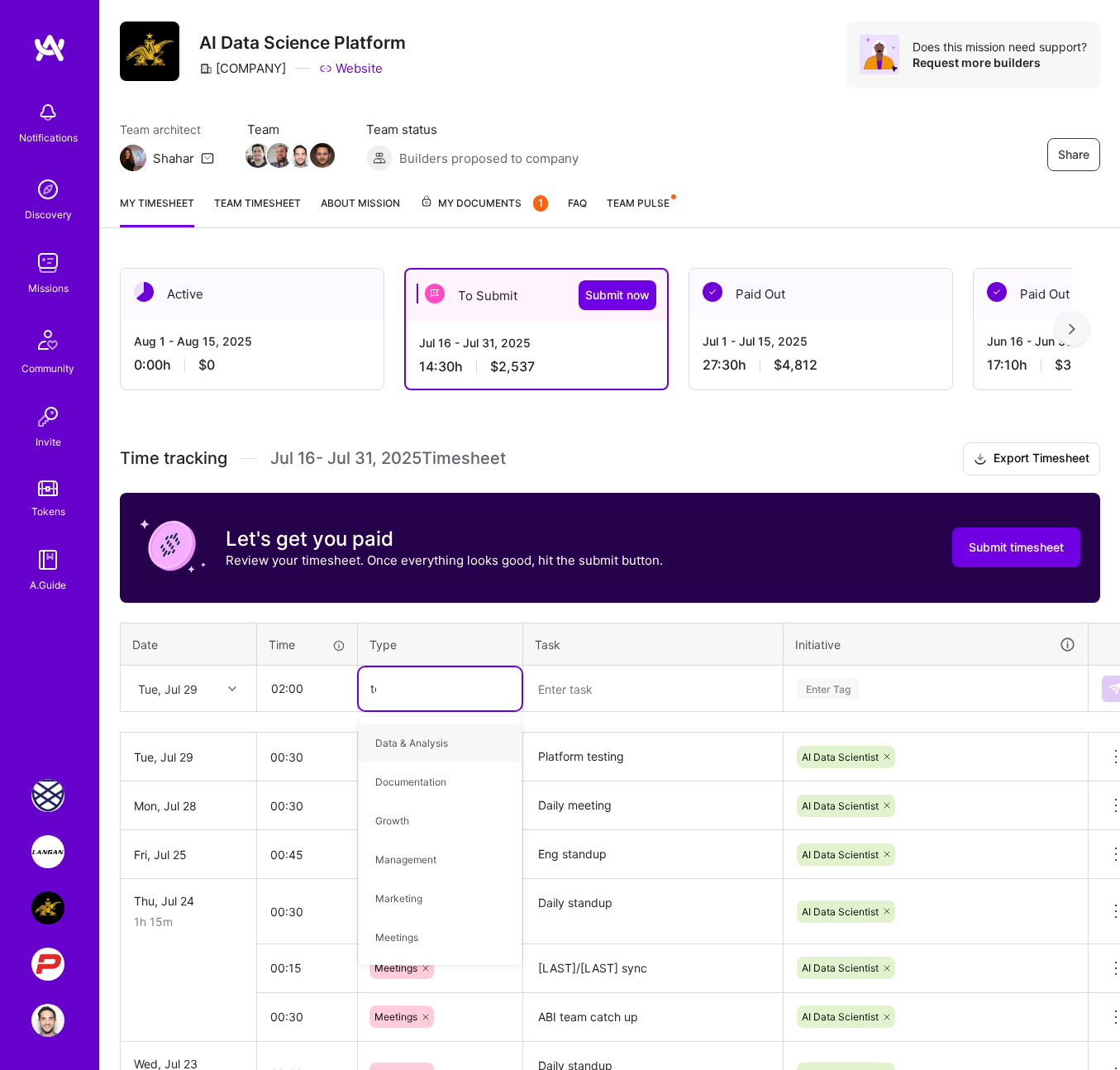 type on "test" 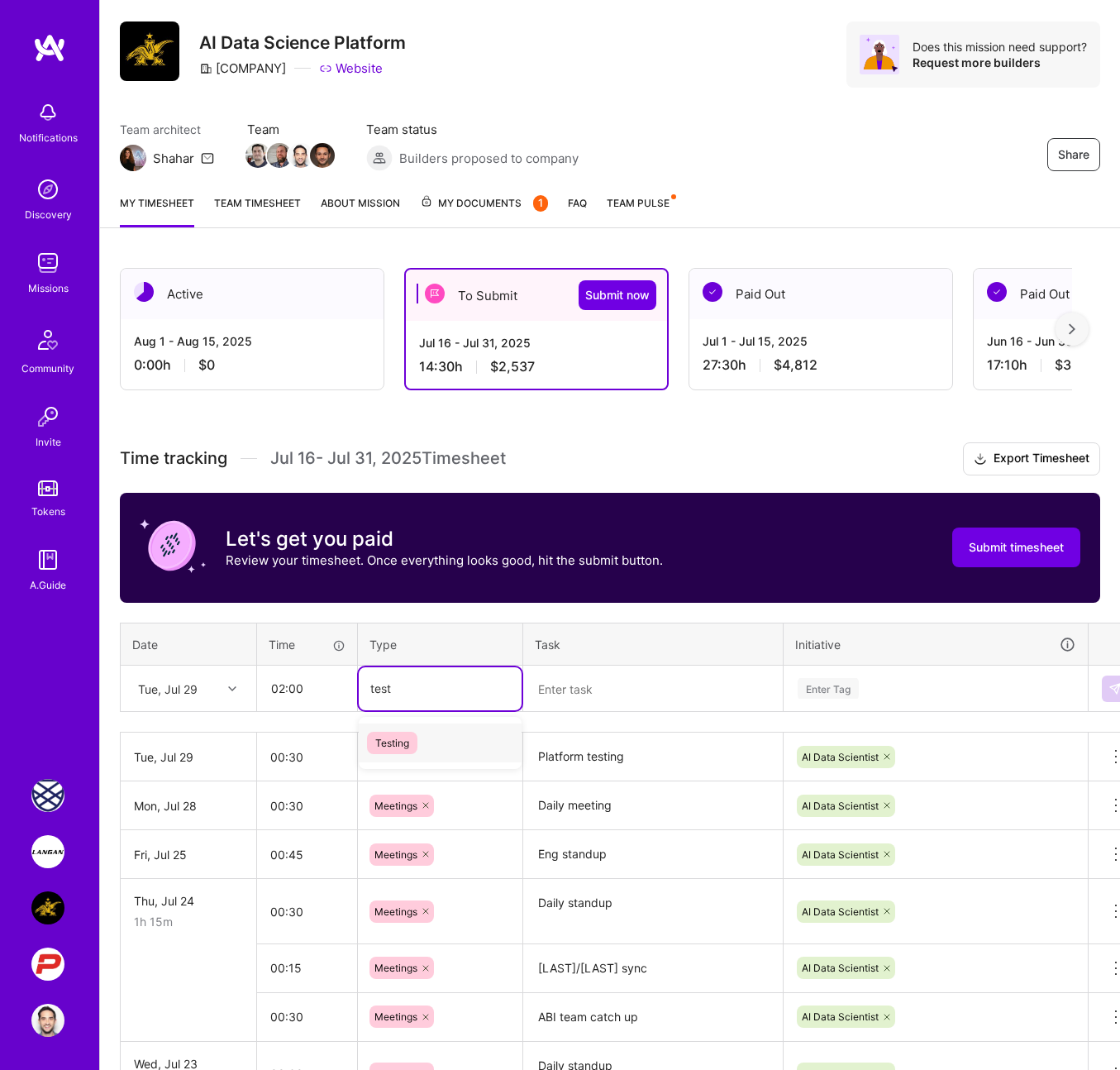 type 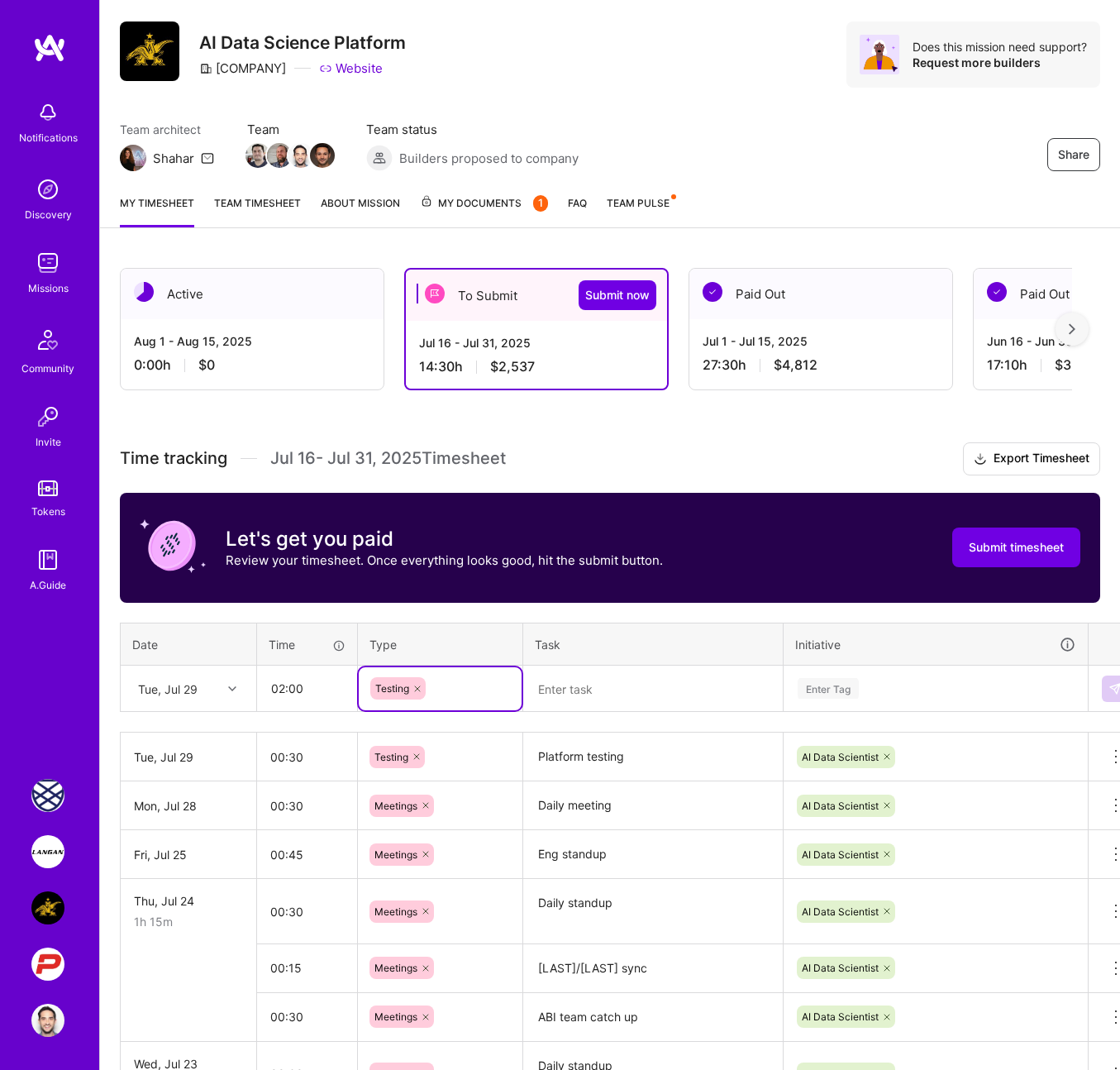 click at bounding box center [653, 689] 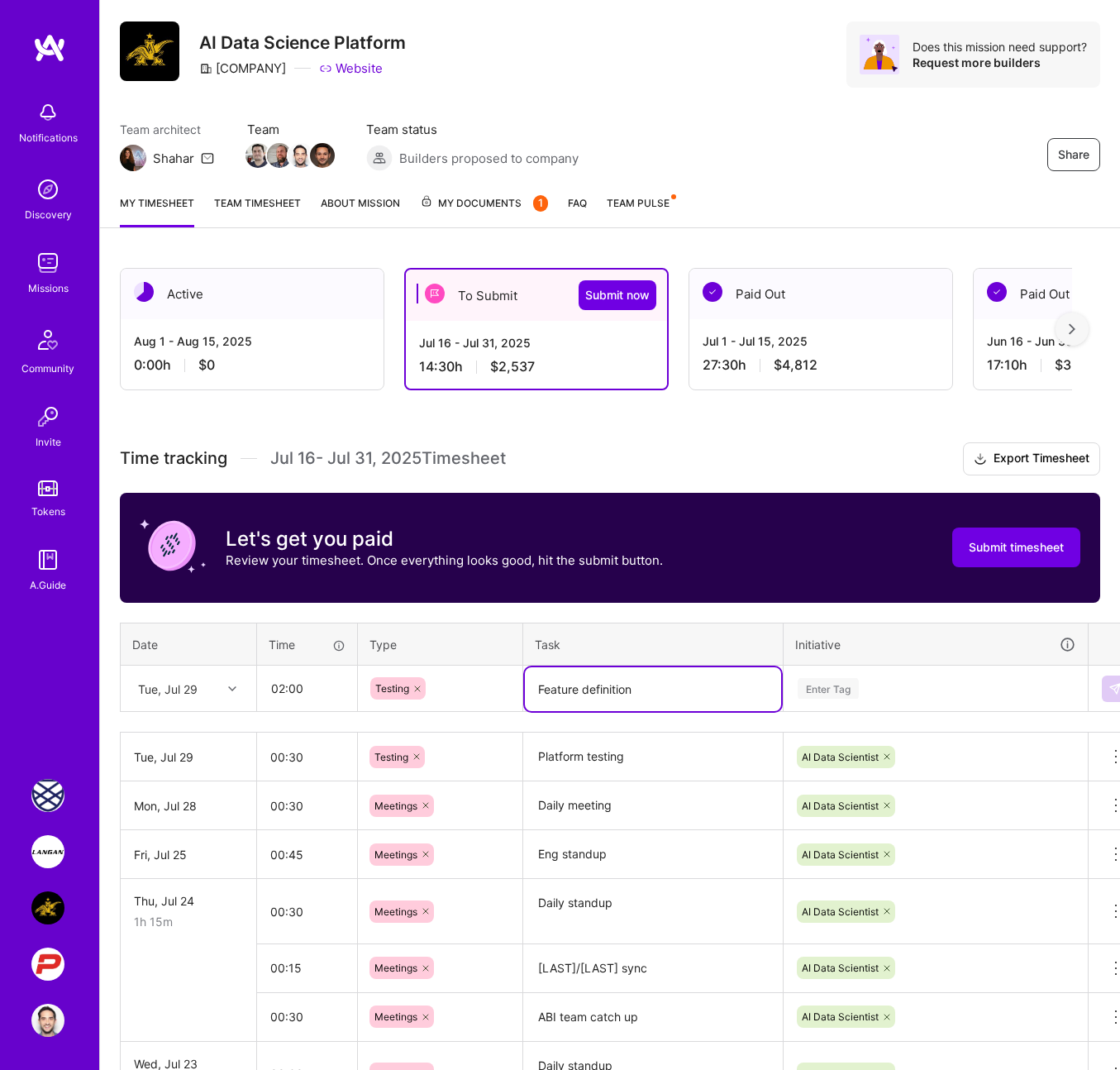 type on "Feature definition" 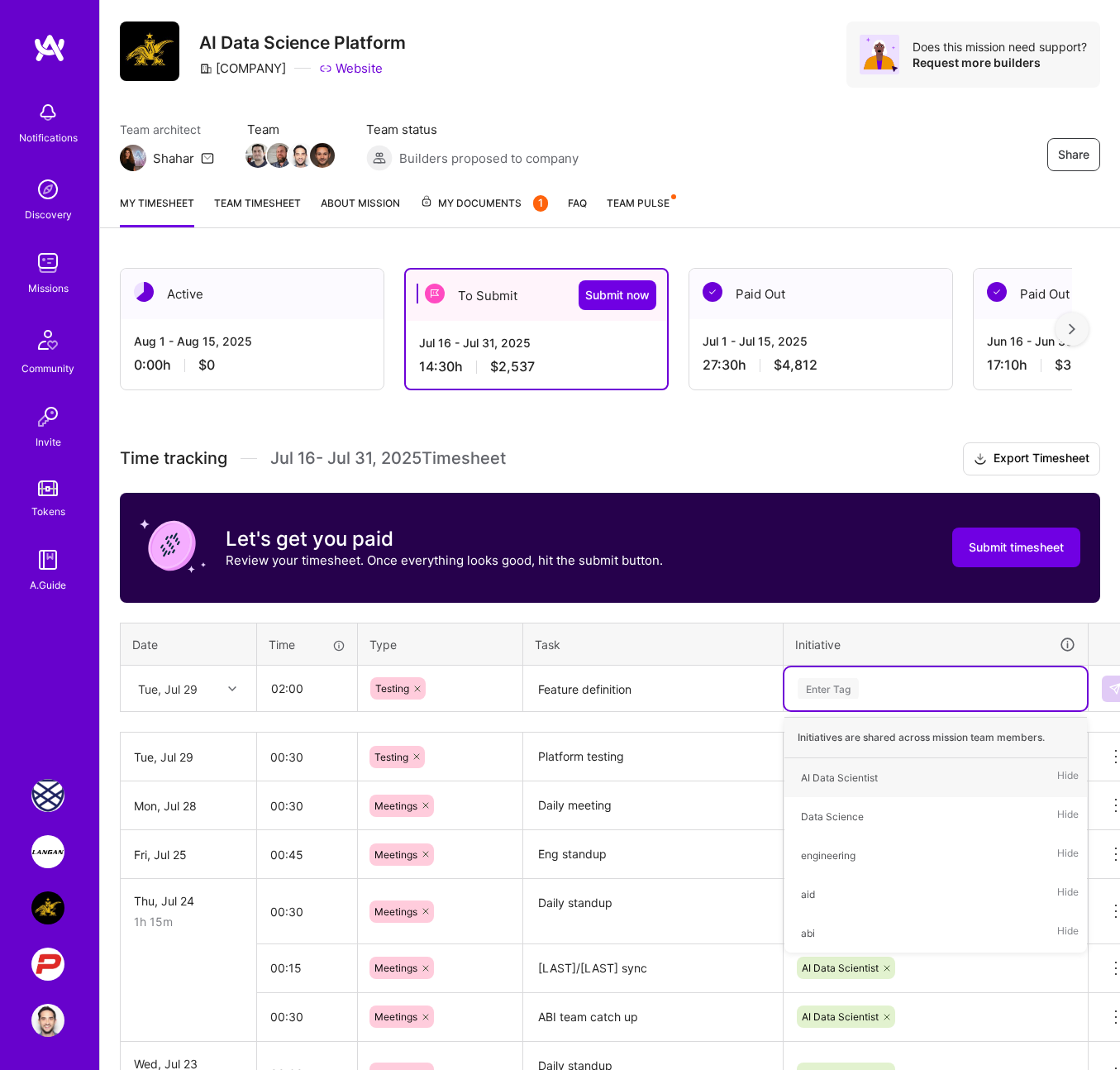 type on "p" 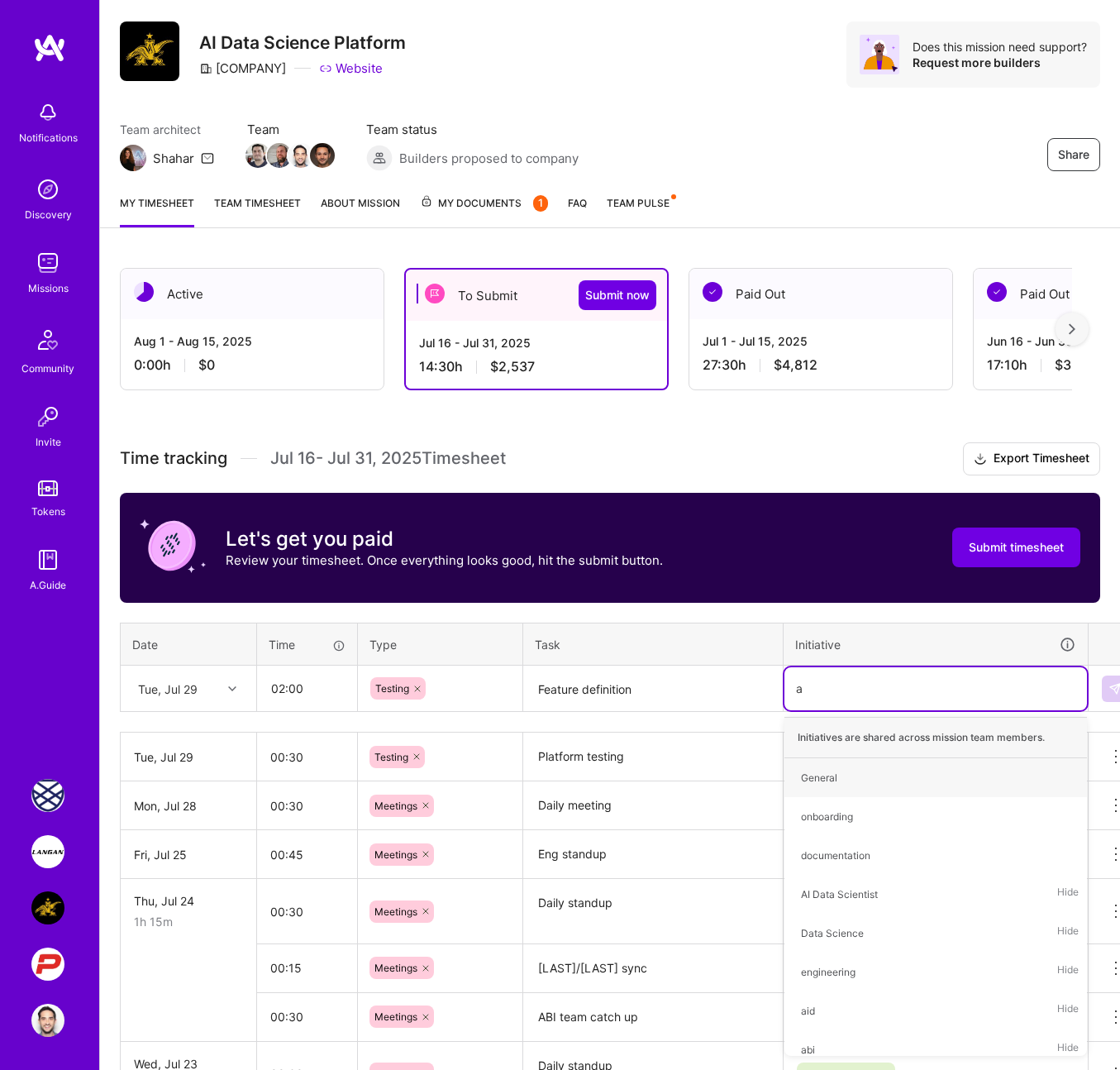 type on "ai" 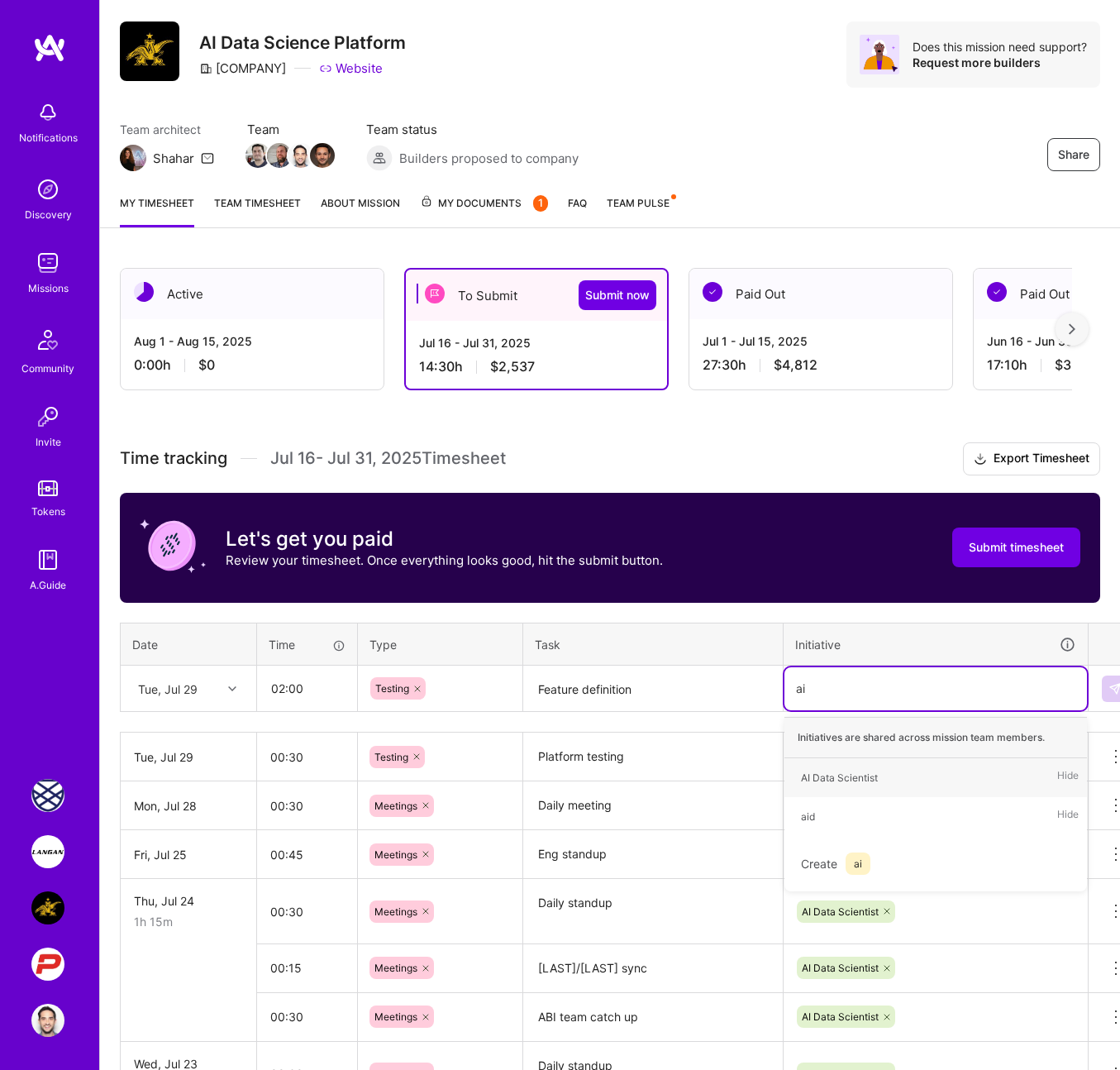 type 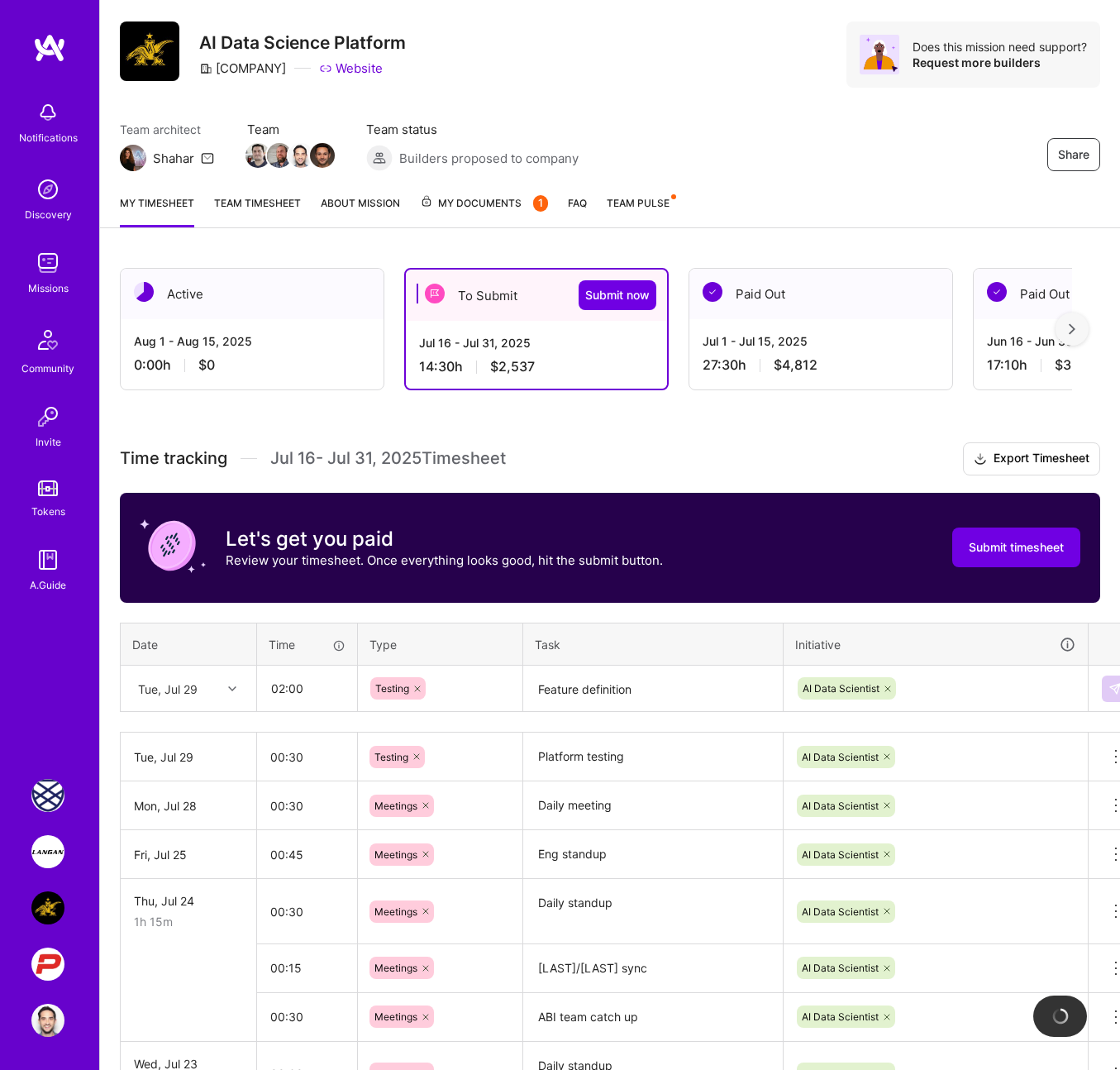 type 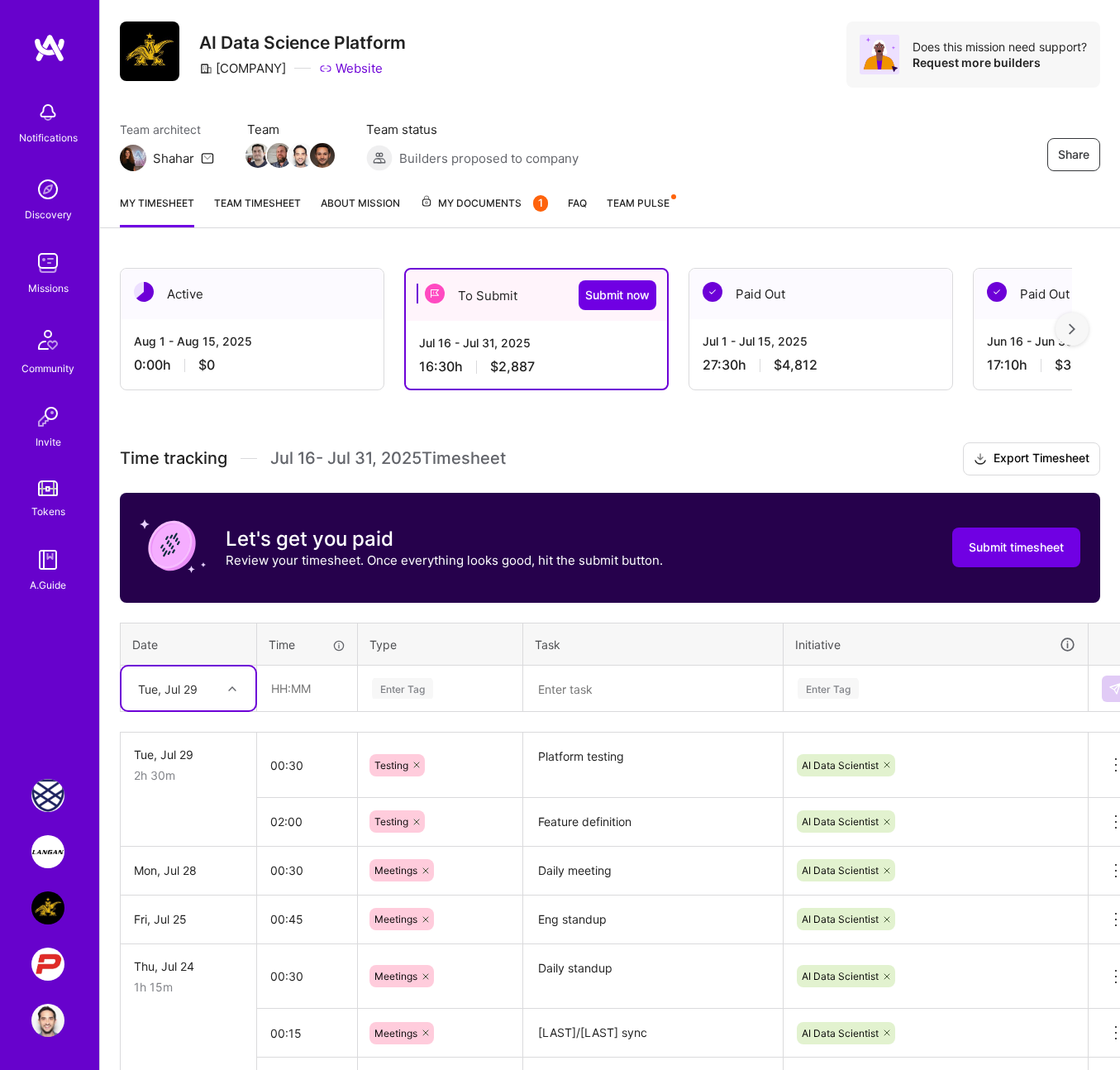 click at bounding box center [48, 852] 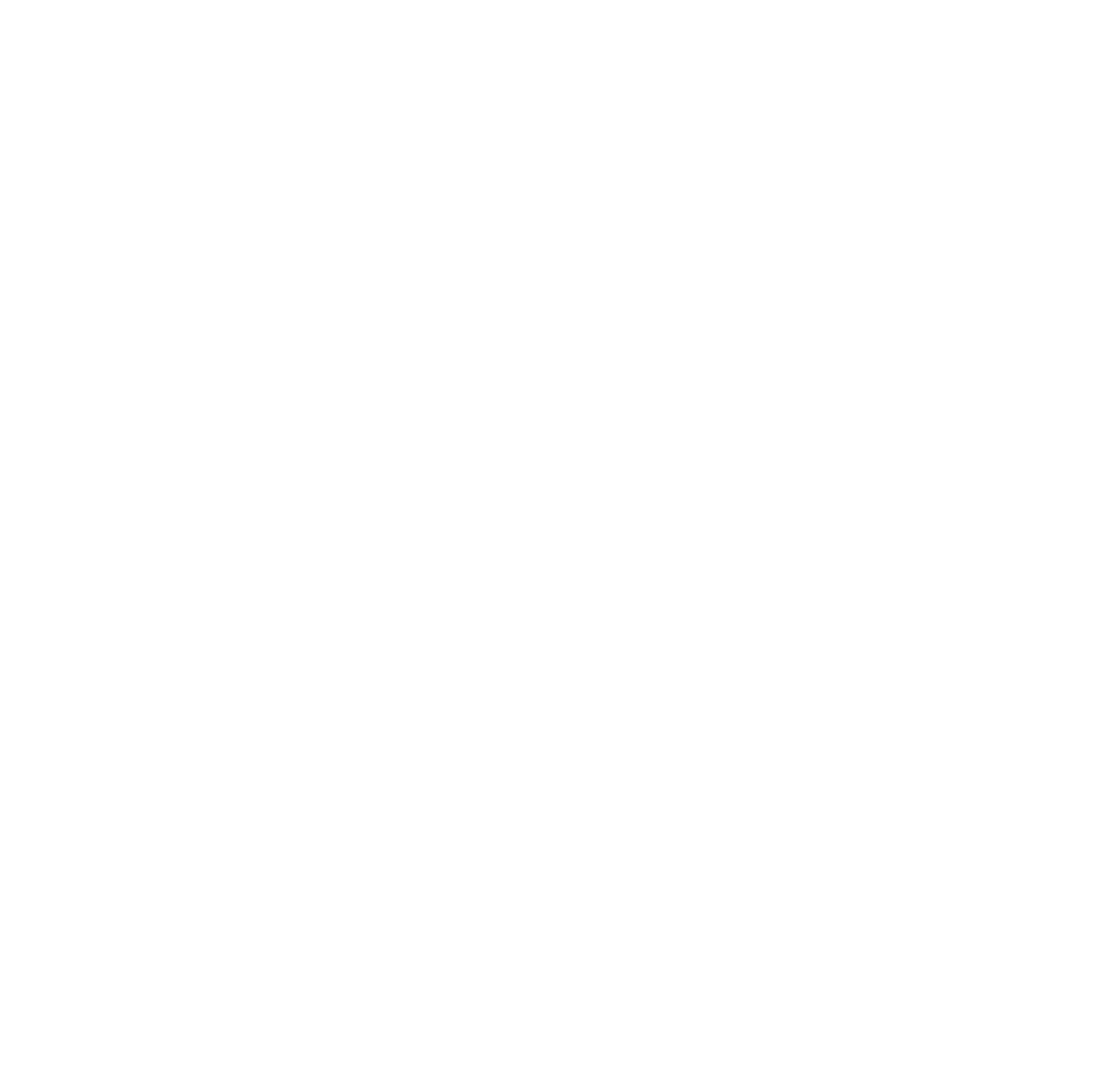 scroll, scrollTop: 0, scrollLeft: 0, axis: both 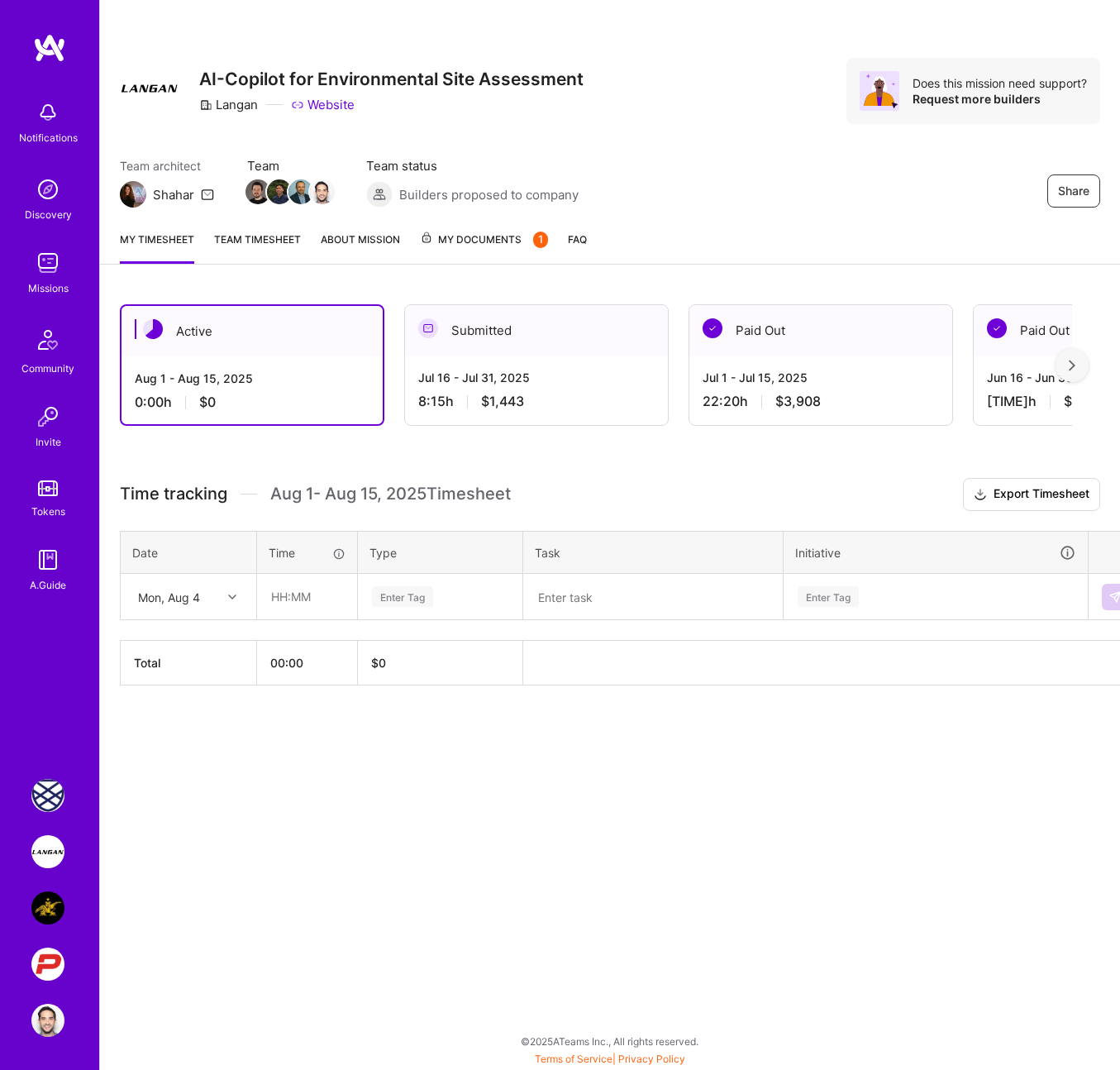 click on "[MONTH] [DAY] - [MONTH] [DAY], [YEAR] 8:15 h    $[PRICE]" at bounding box center [536, 389] 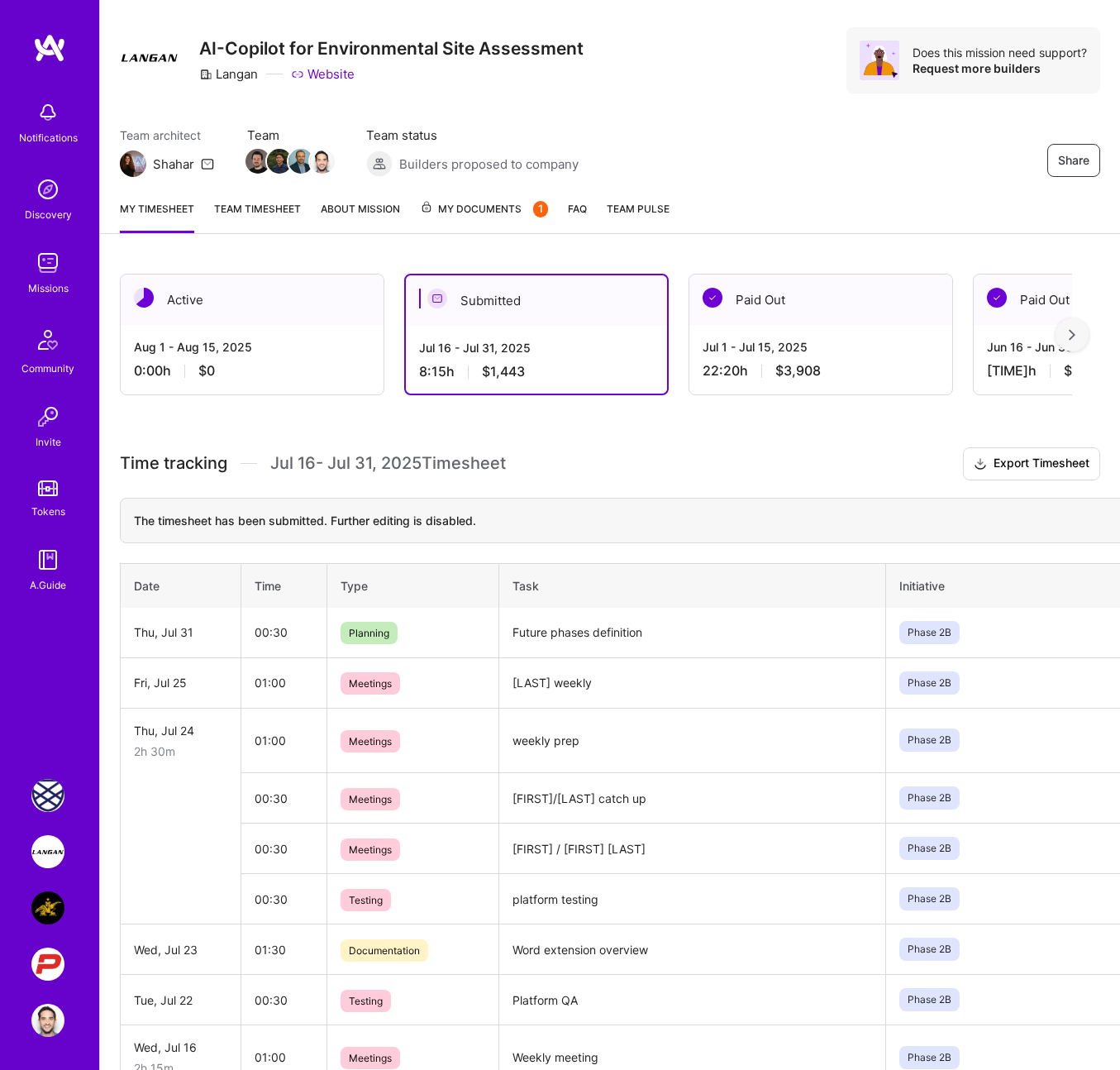 scroll, scrollTop: 31, scrollLeft: 0, axis: vertical 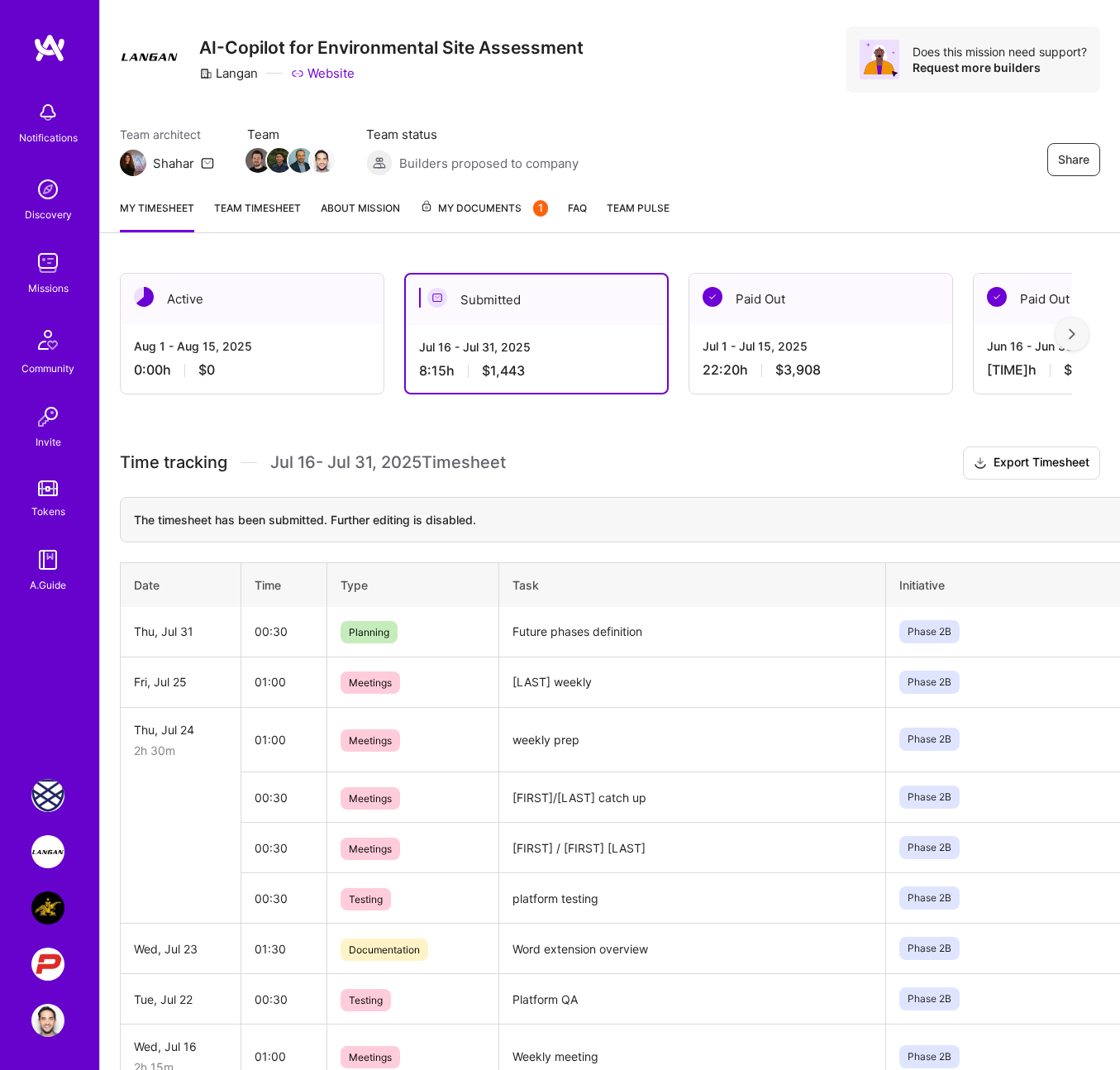 click at bounding box center [48, 908] 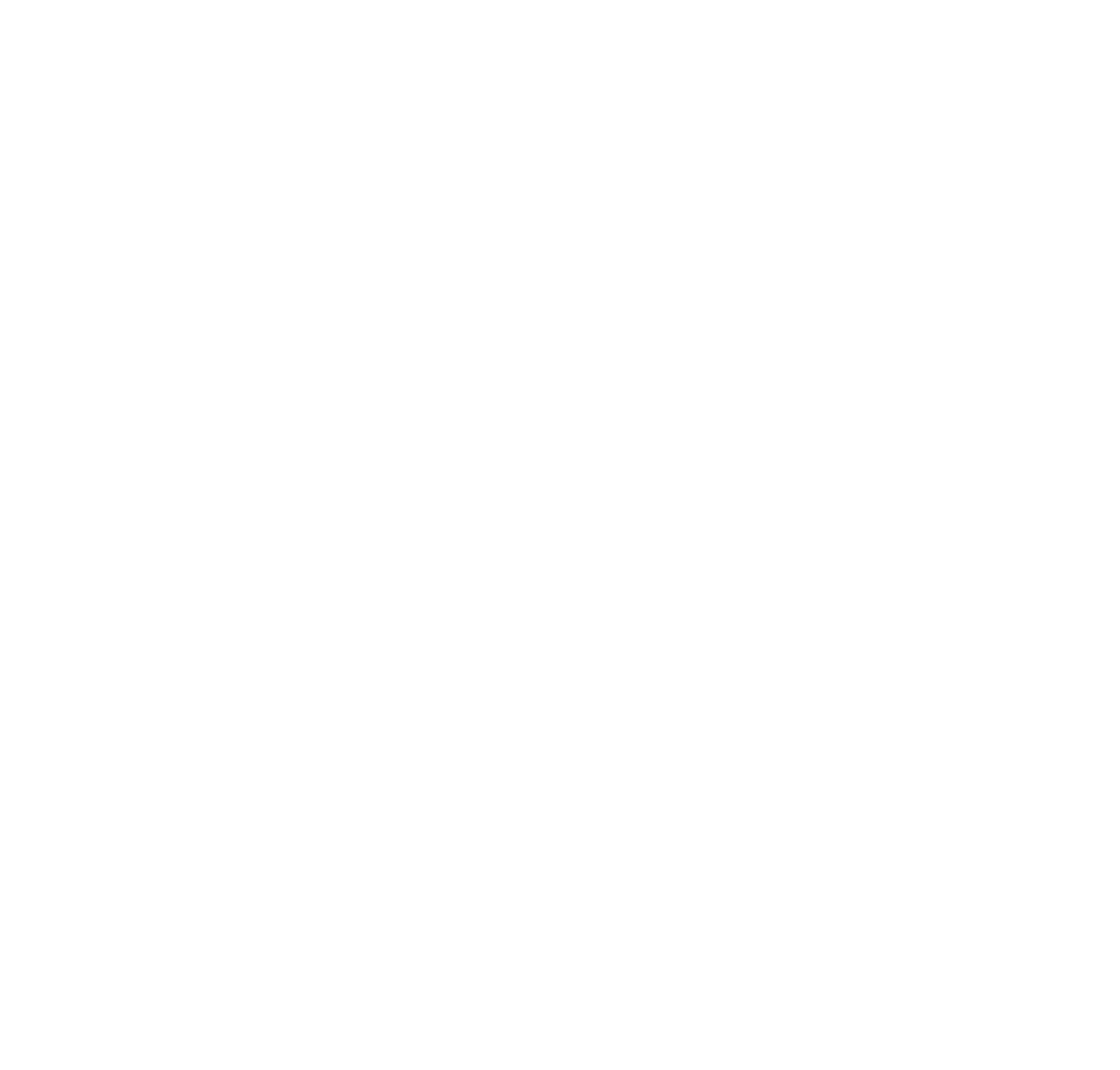 scroll, scrollTop: 0, scrollLeft: 0, axis: both 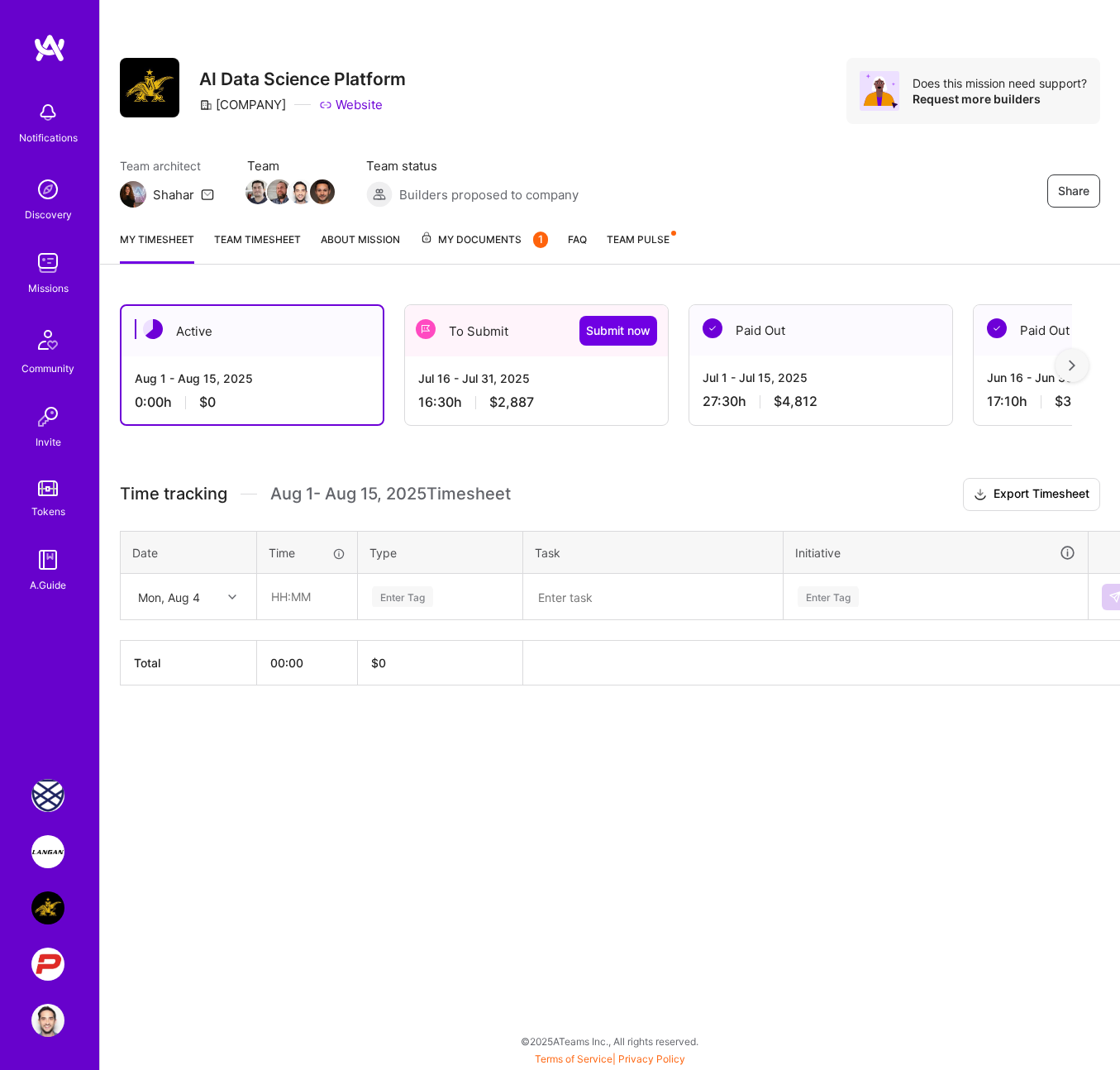 click on "Jul 16 - Jul 31, 2025" at bounding box center (536, 378) 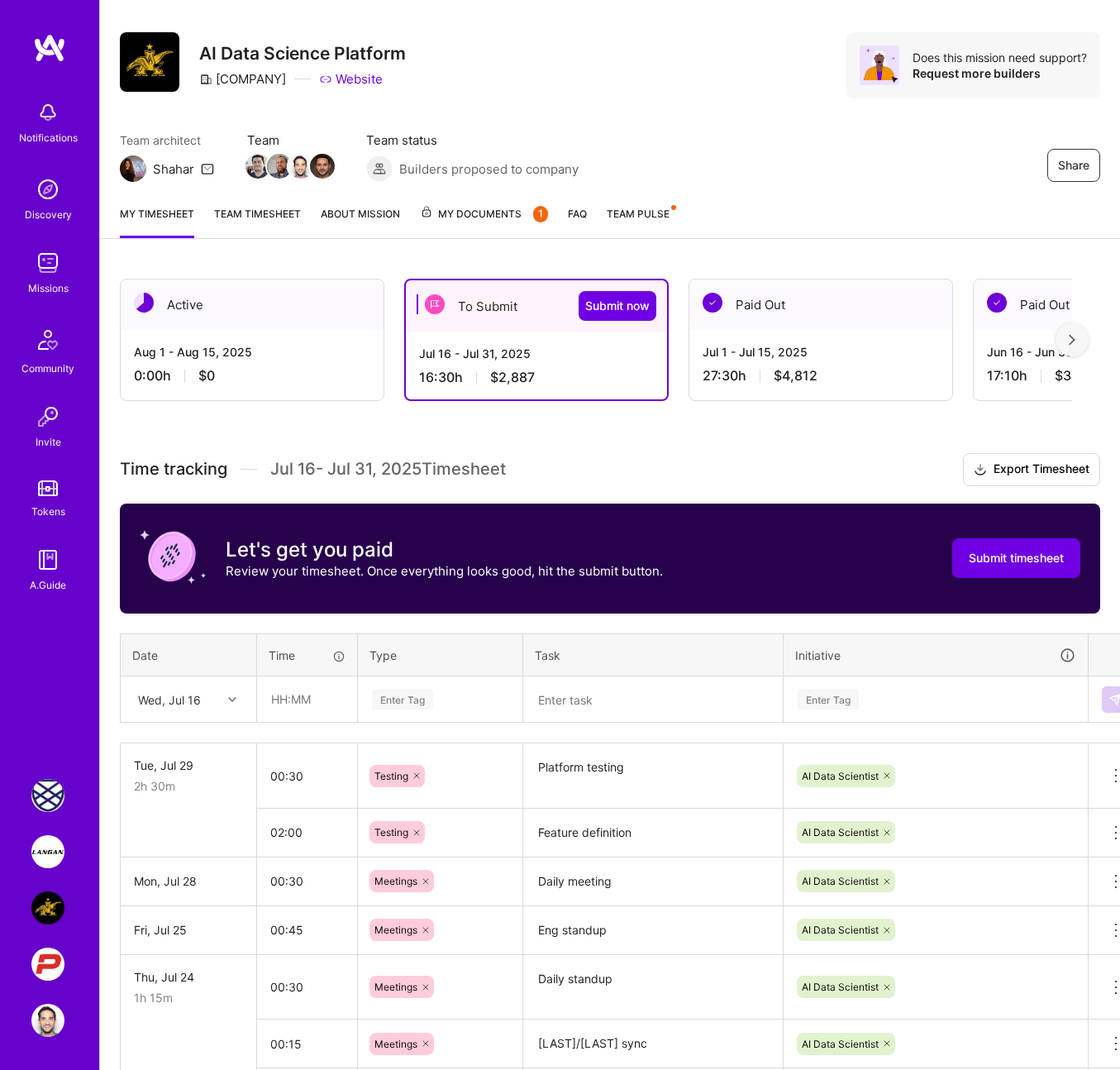 scroll, scrollTop: 27, scrollLeft: 0, axis: vertical 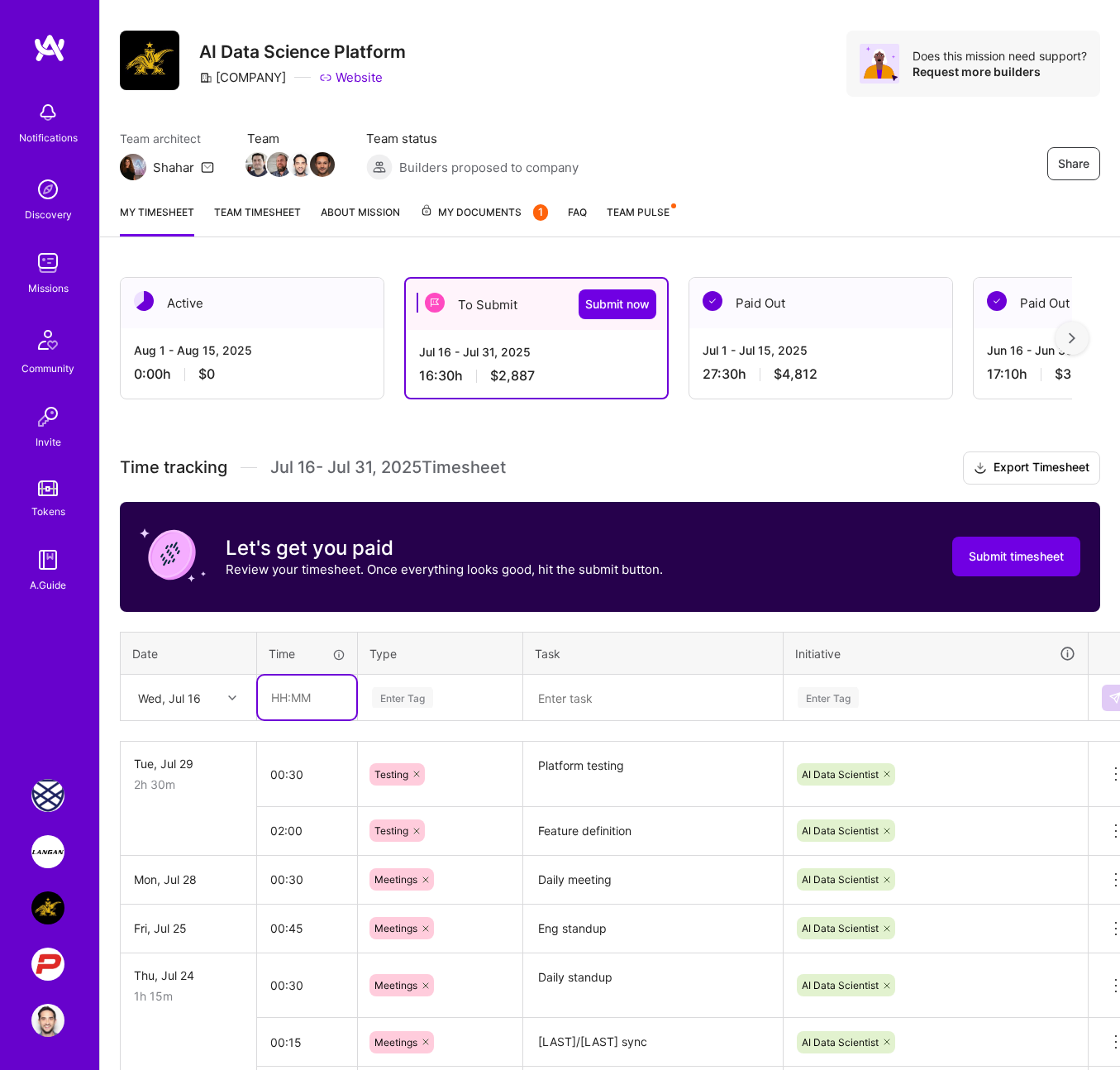 click at bounding box center (307, 697) 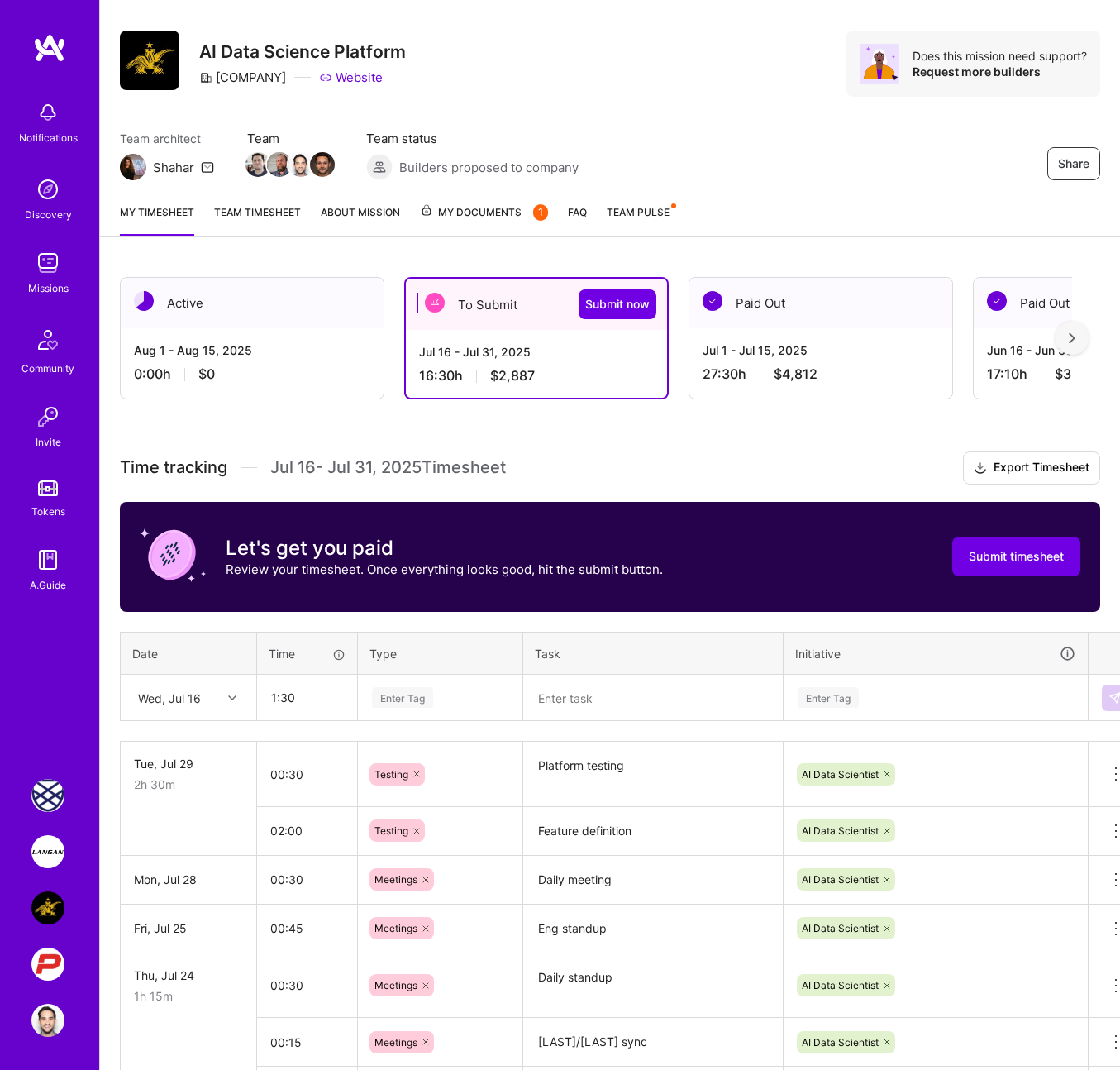 type on "01:30" 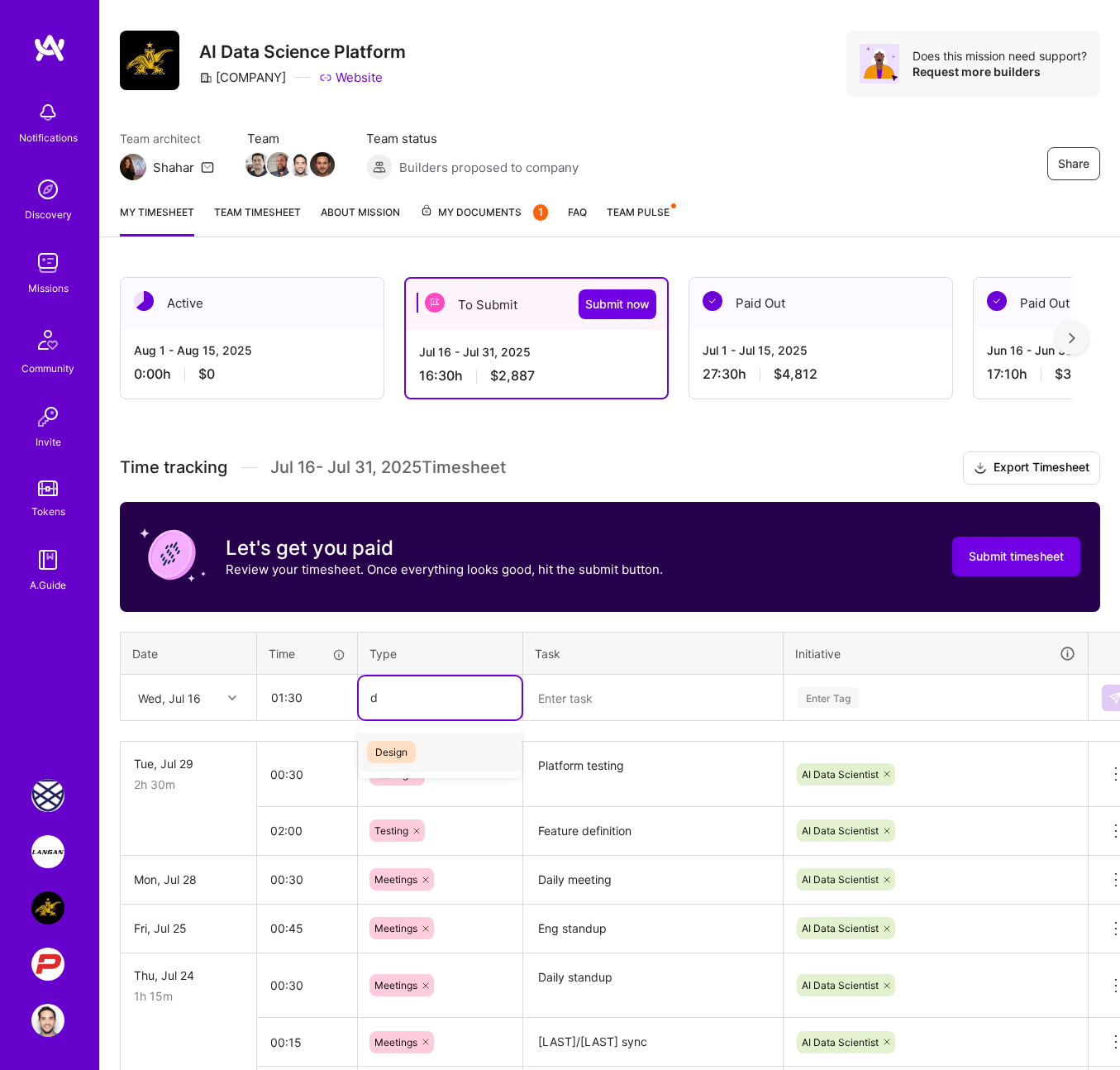 type on "de" 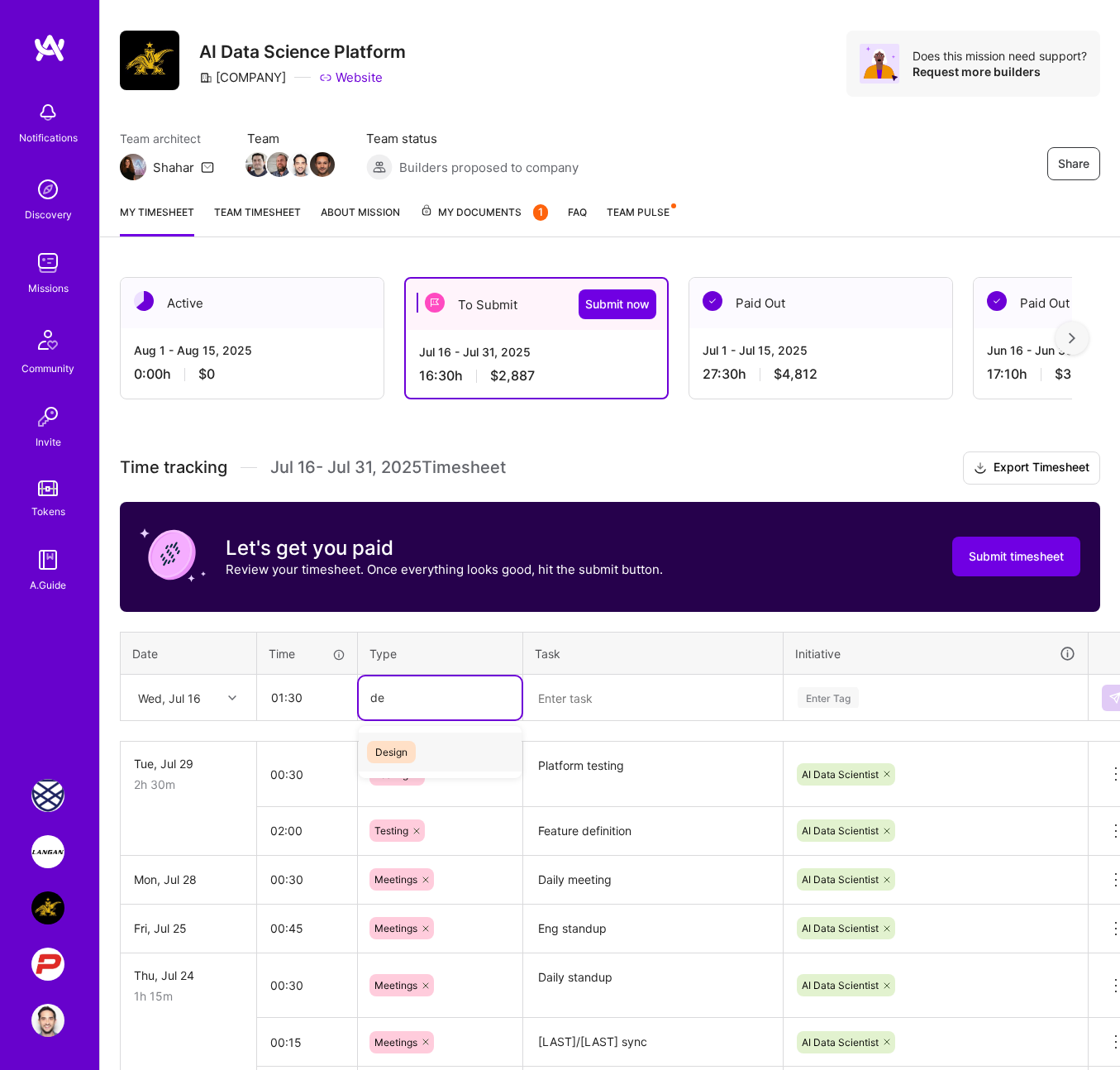 type 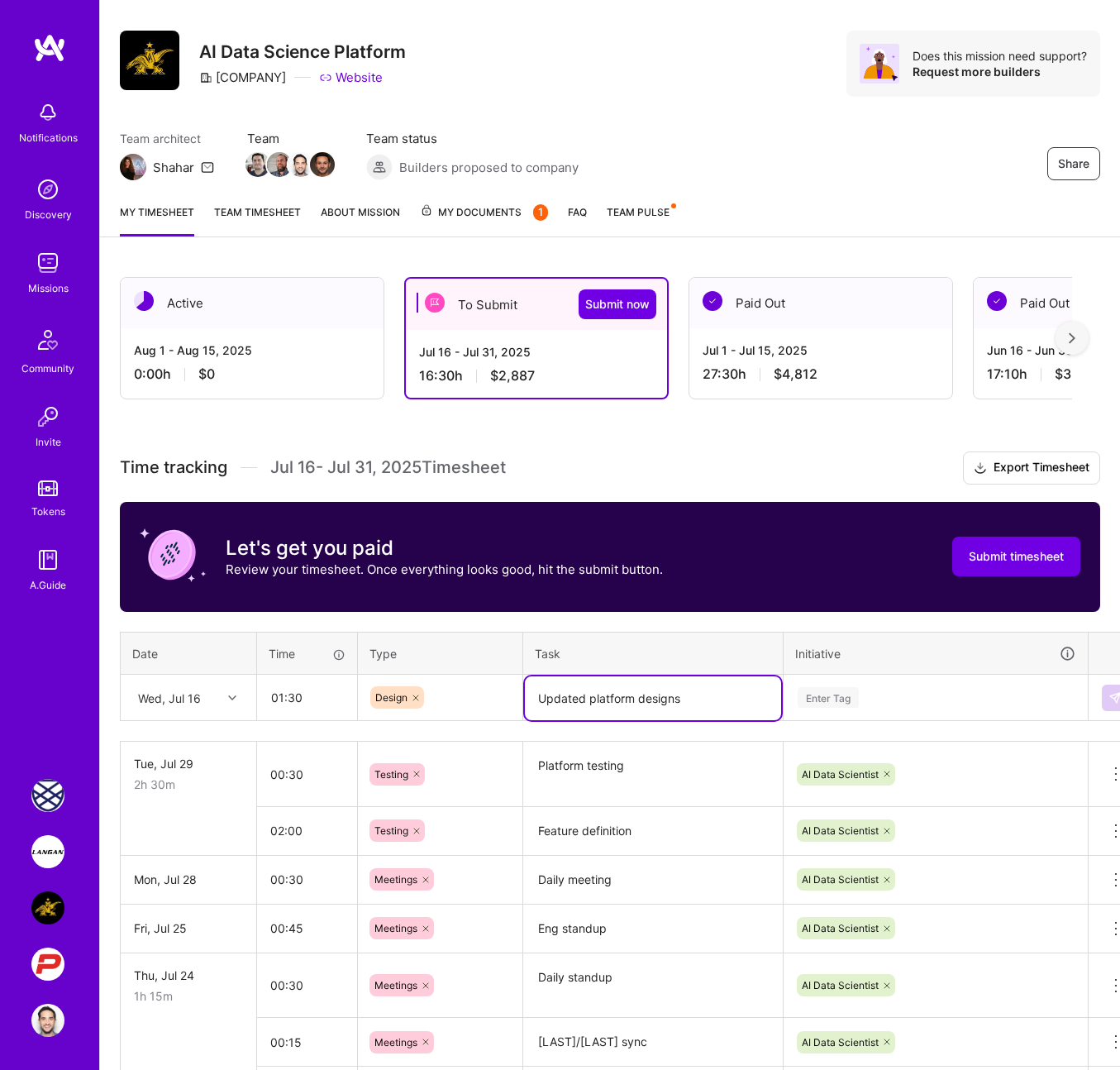 type on "Updated platform designs" 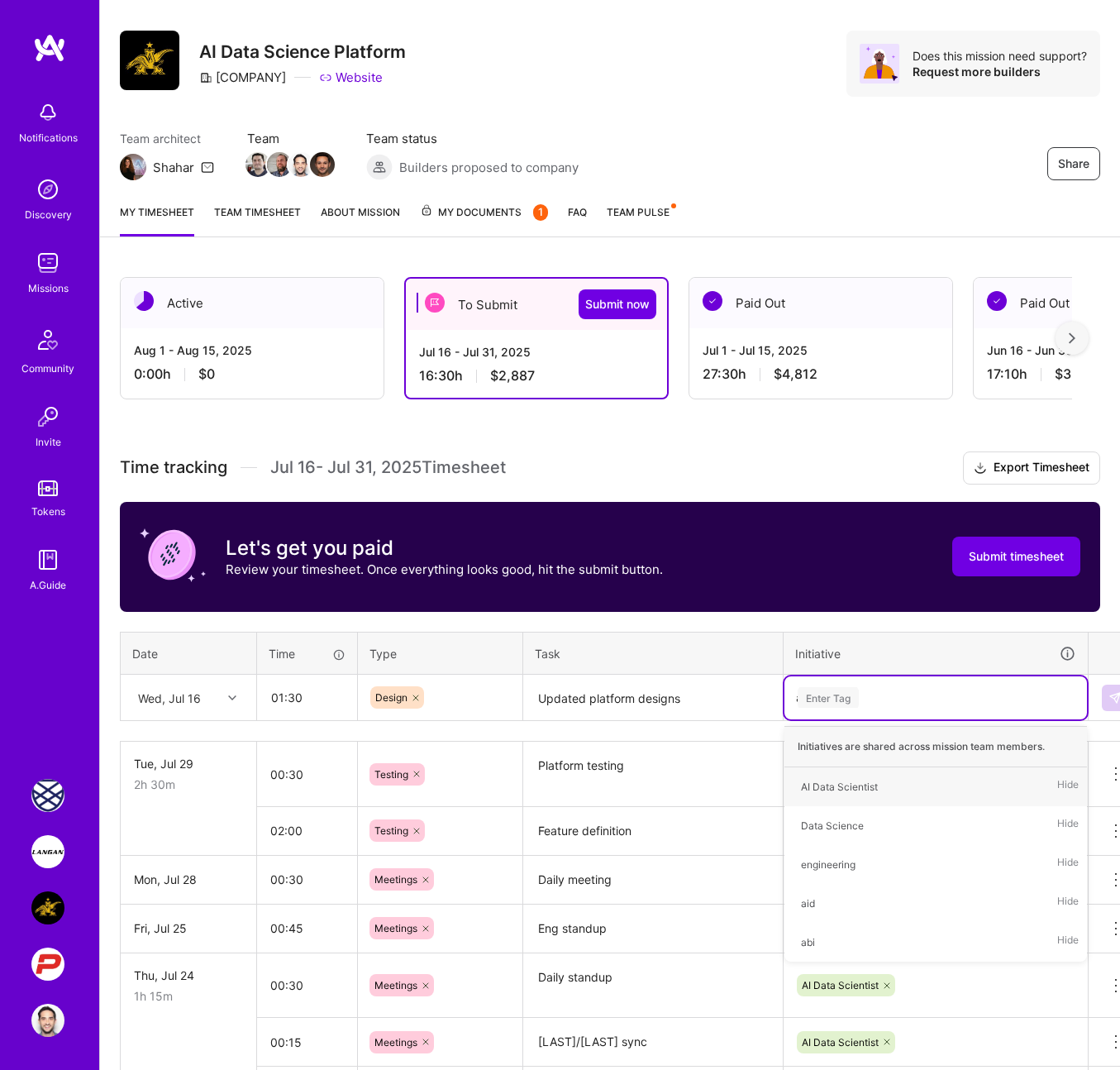type on "ai" 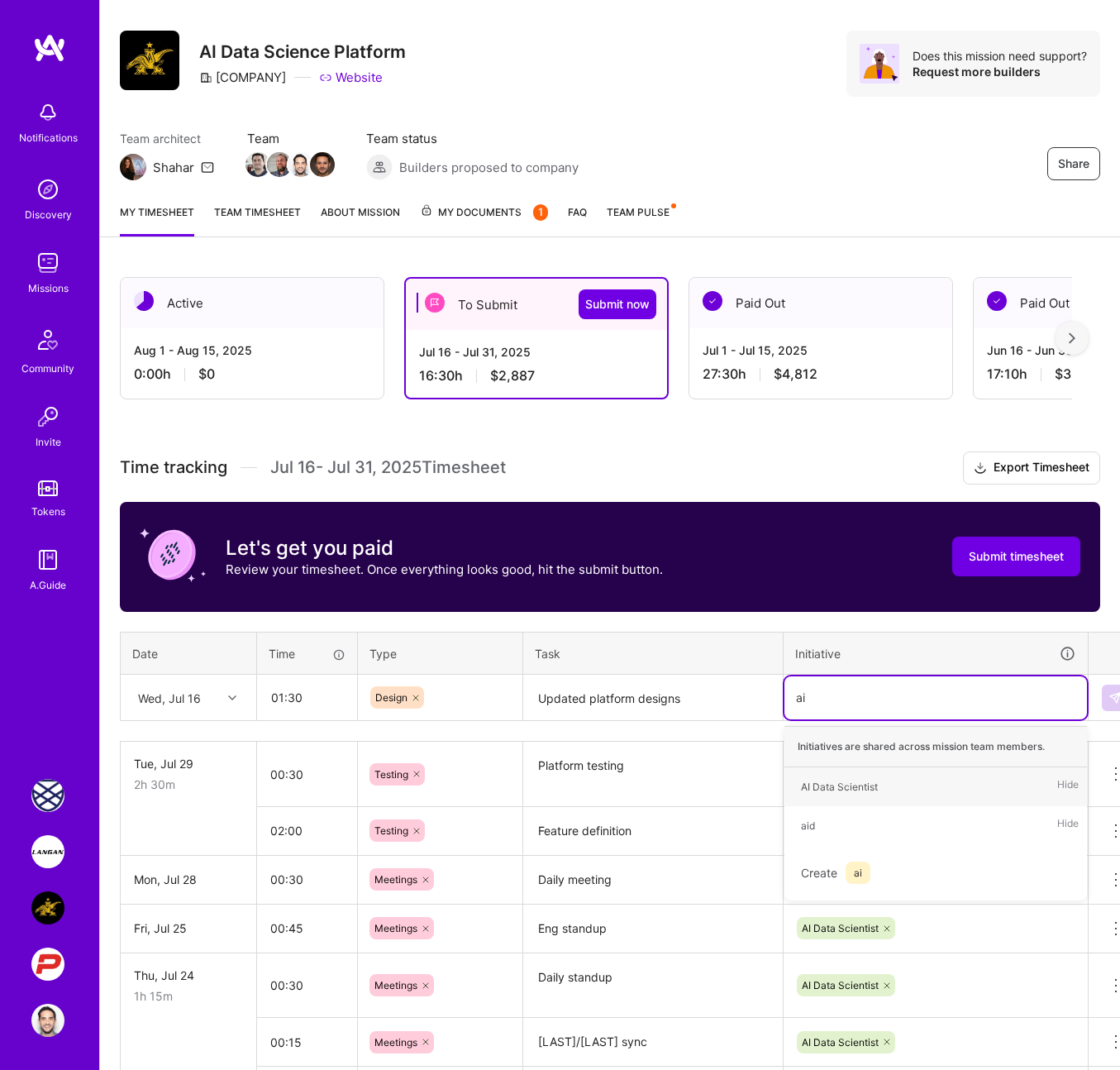 type 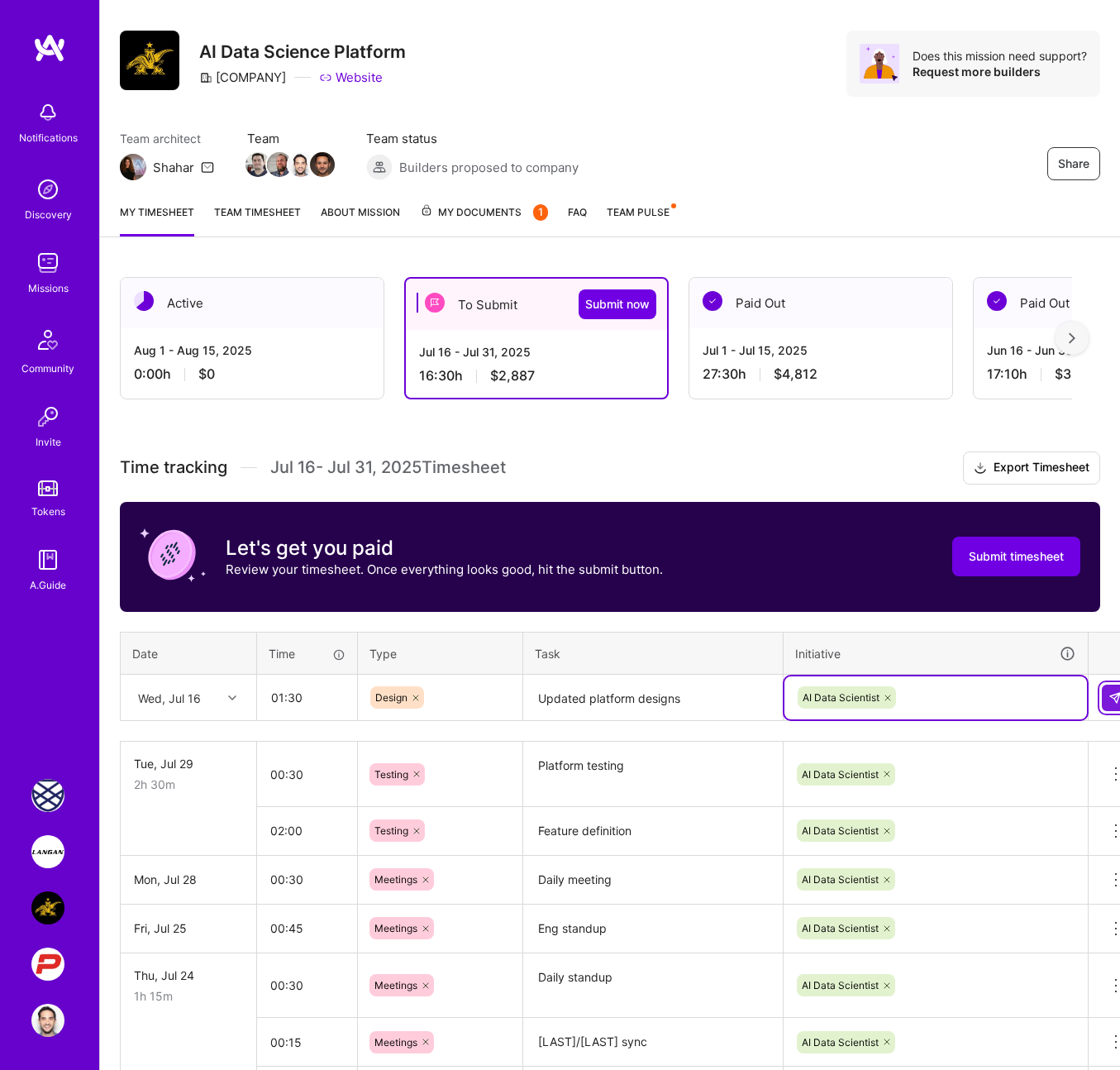 type 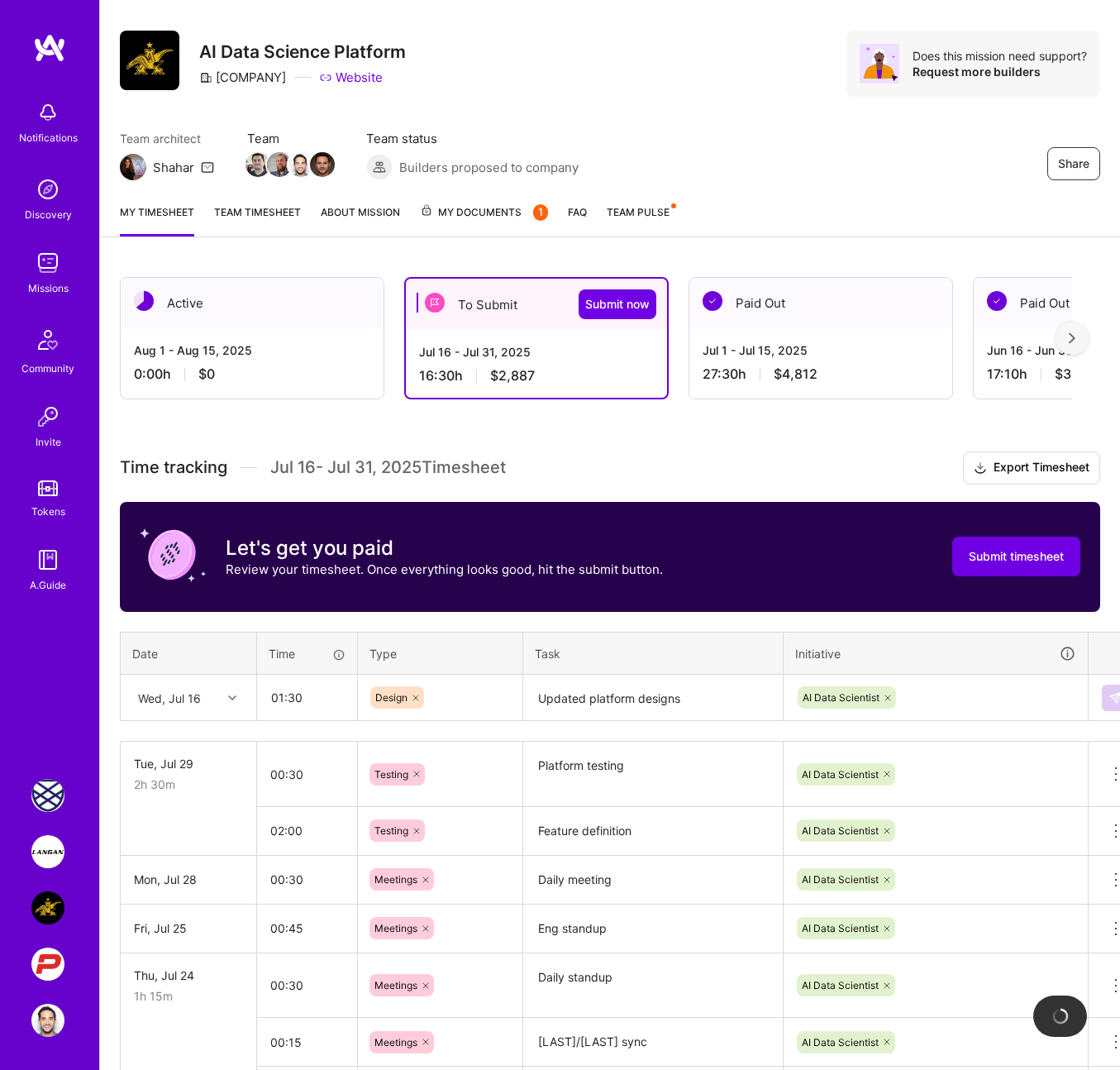 type 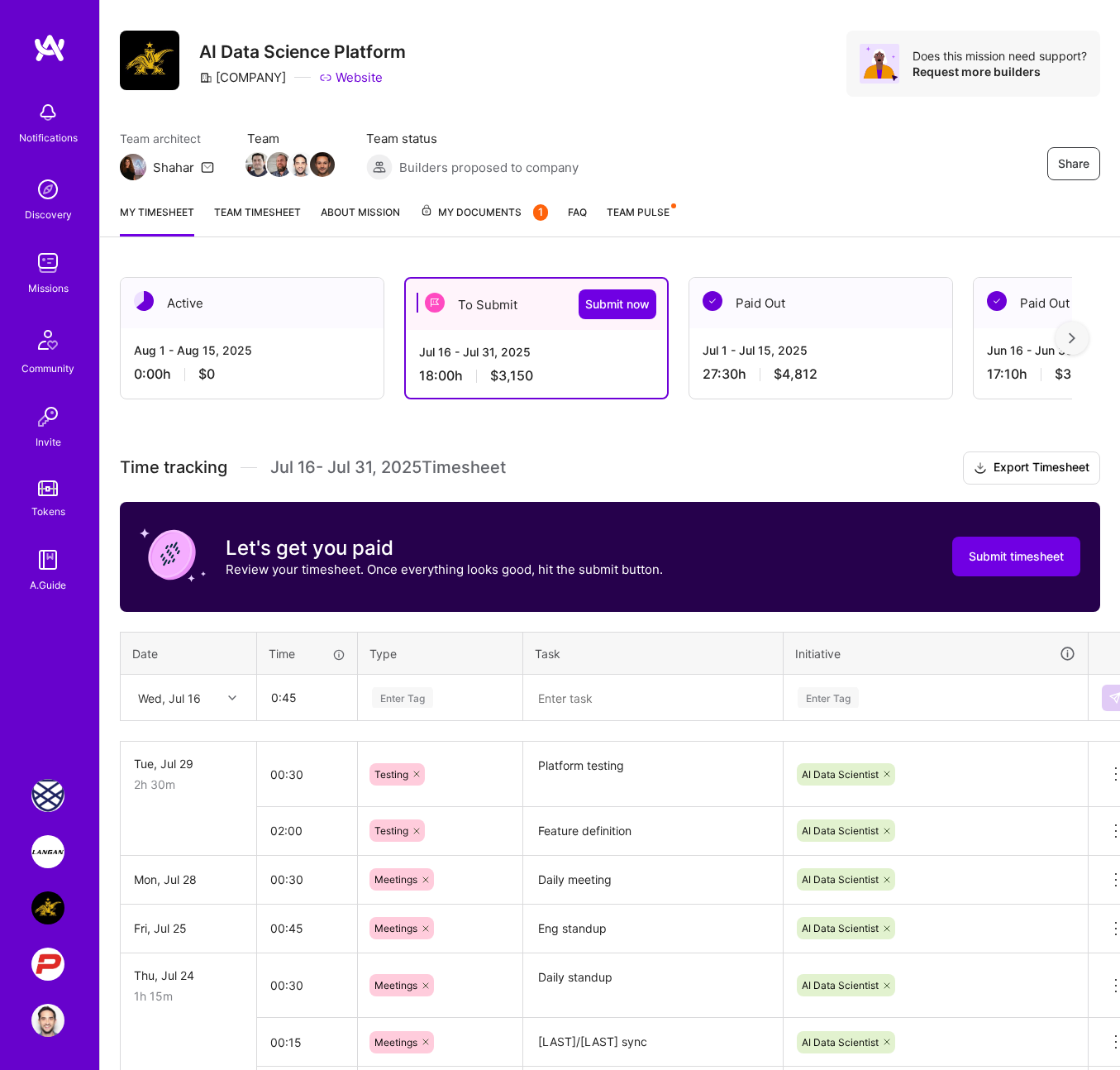 type on "00:45" 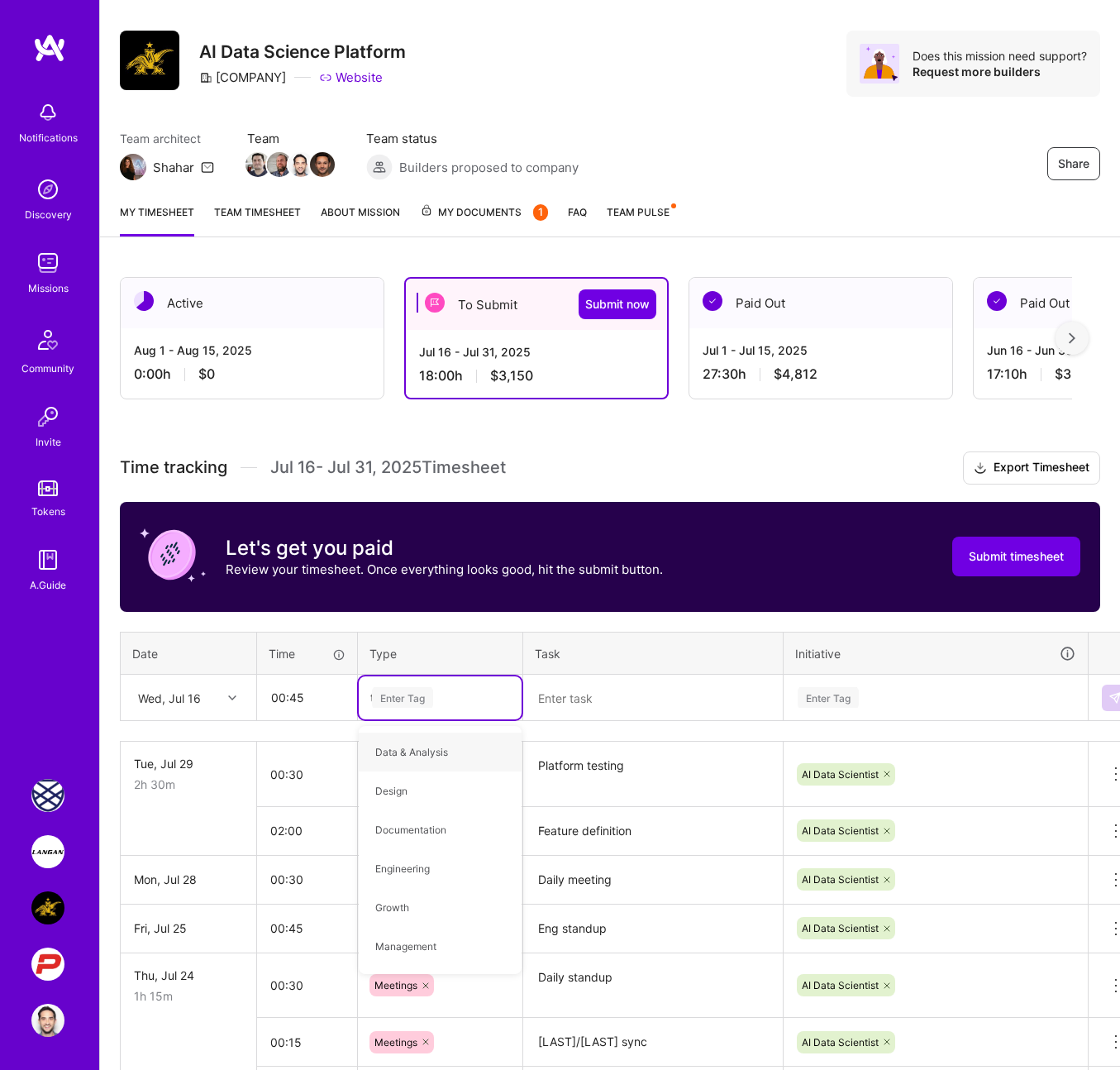 type on "tes" 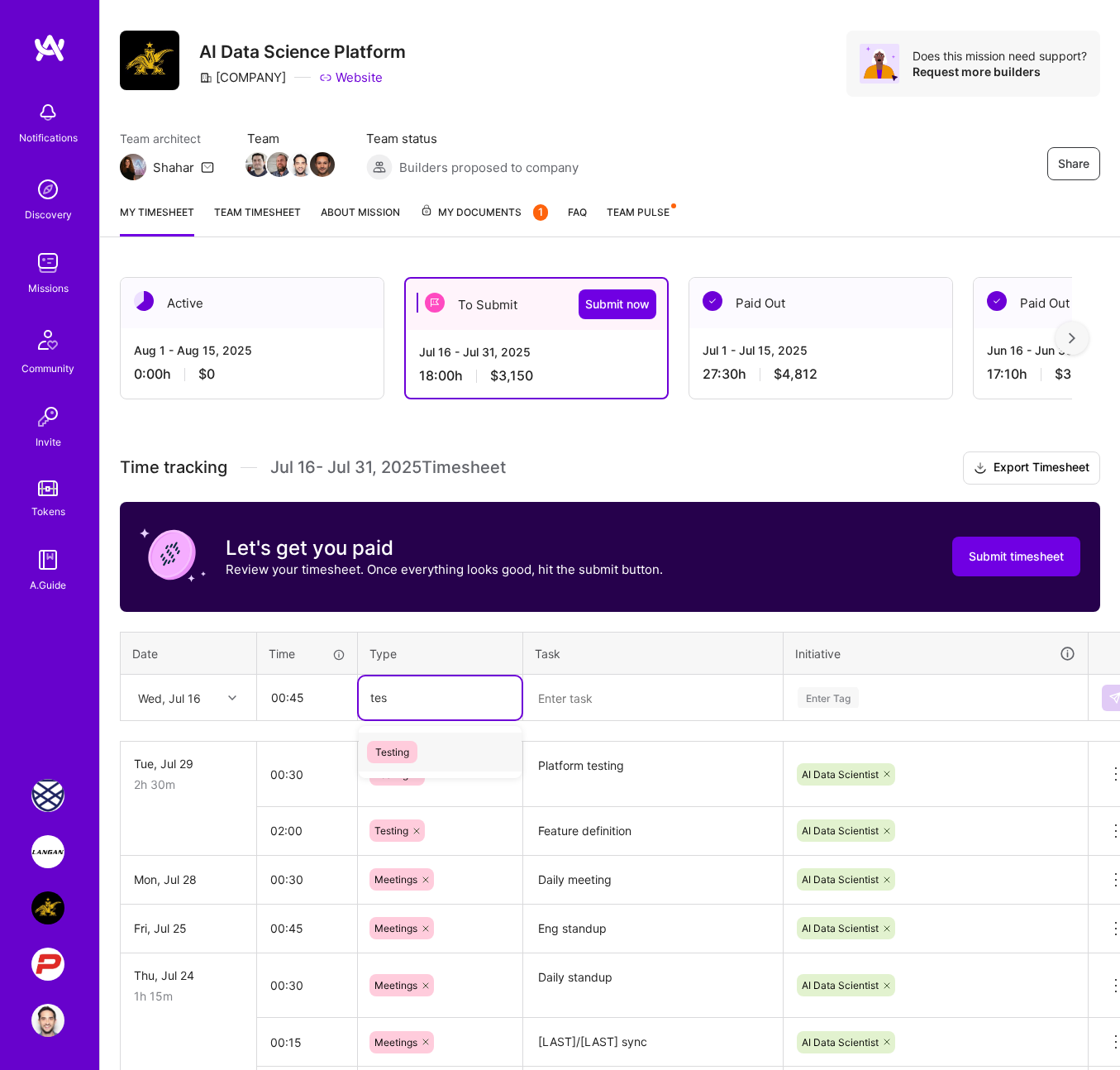 type 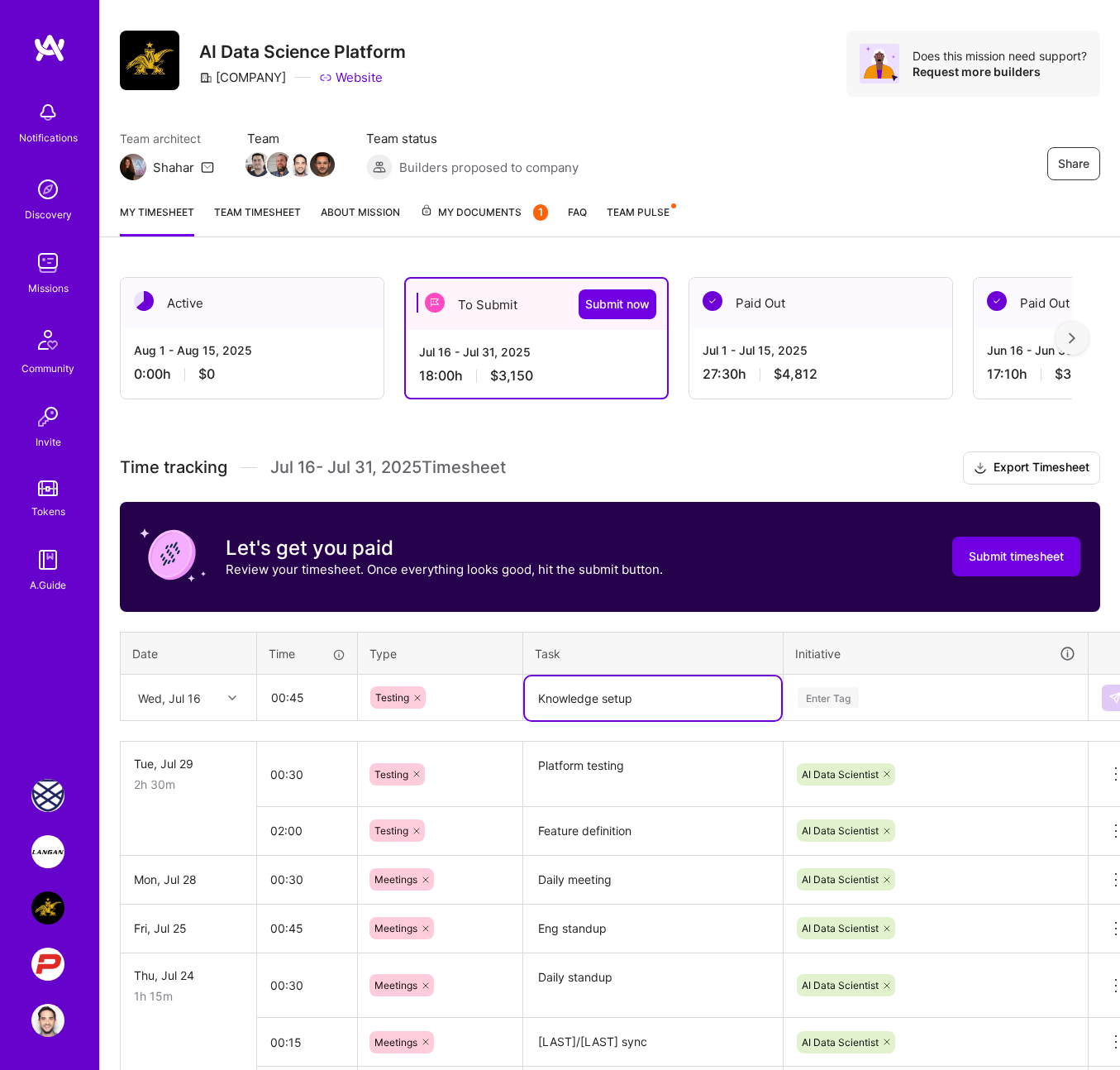 type on "Knowledge setup" 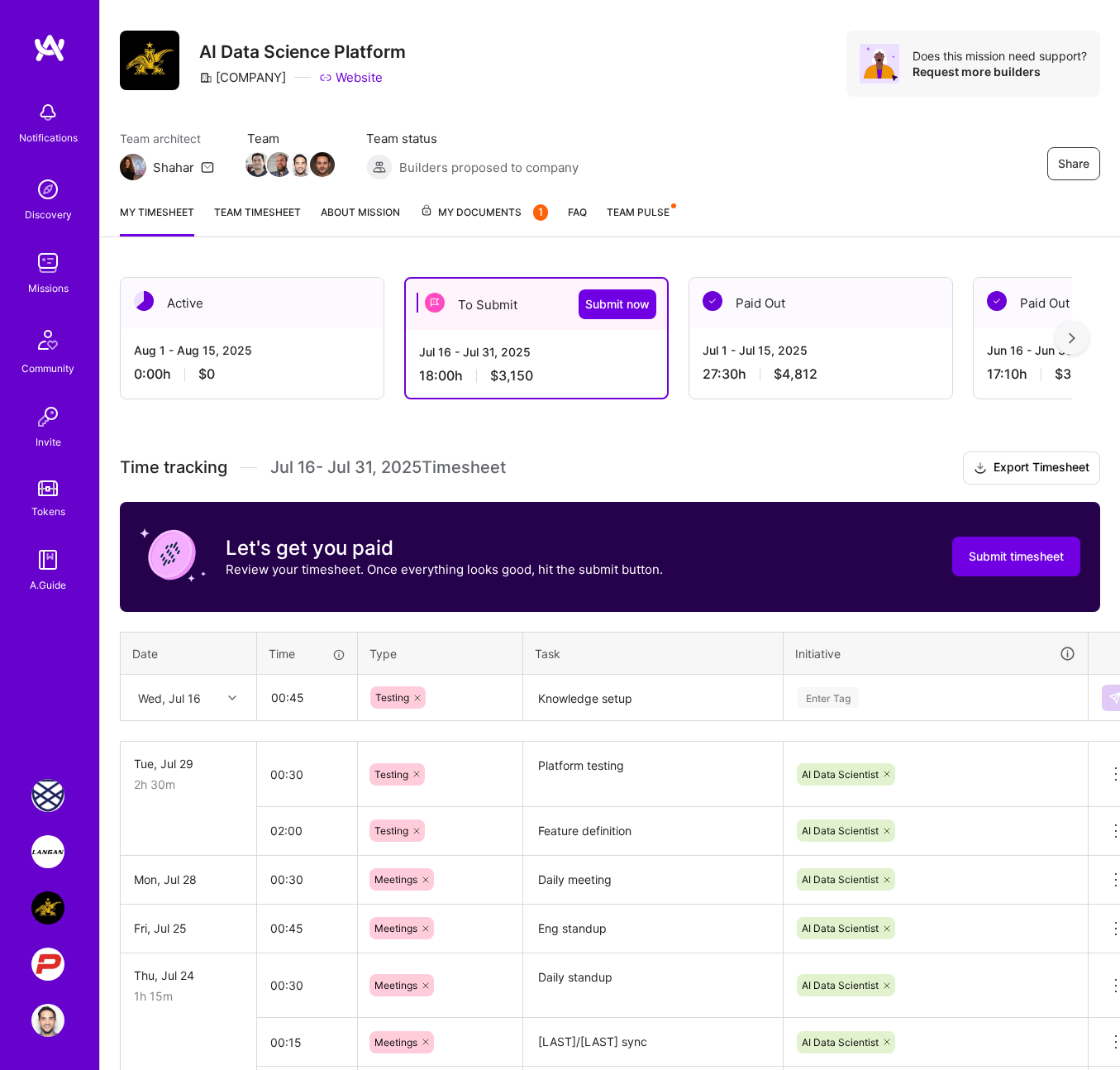 click on "Enter Tag" at bounding box center (828, 697) 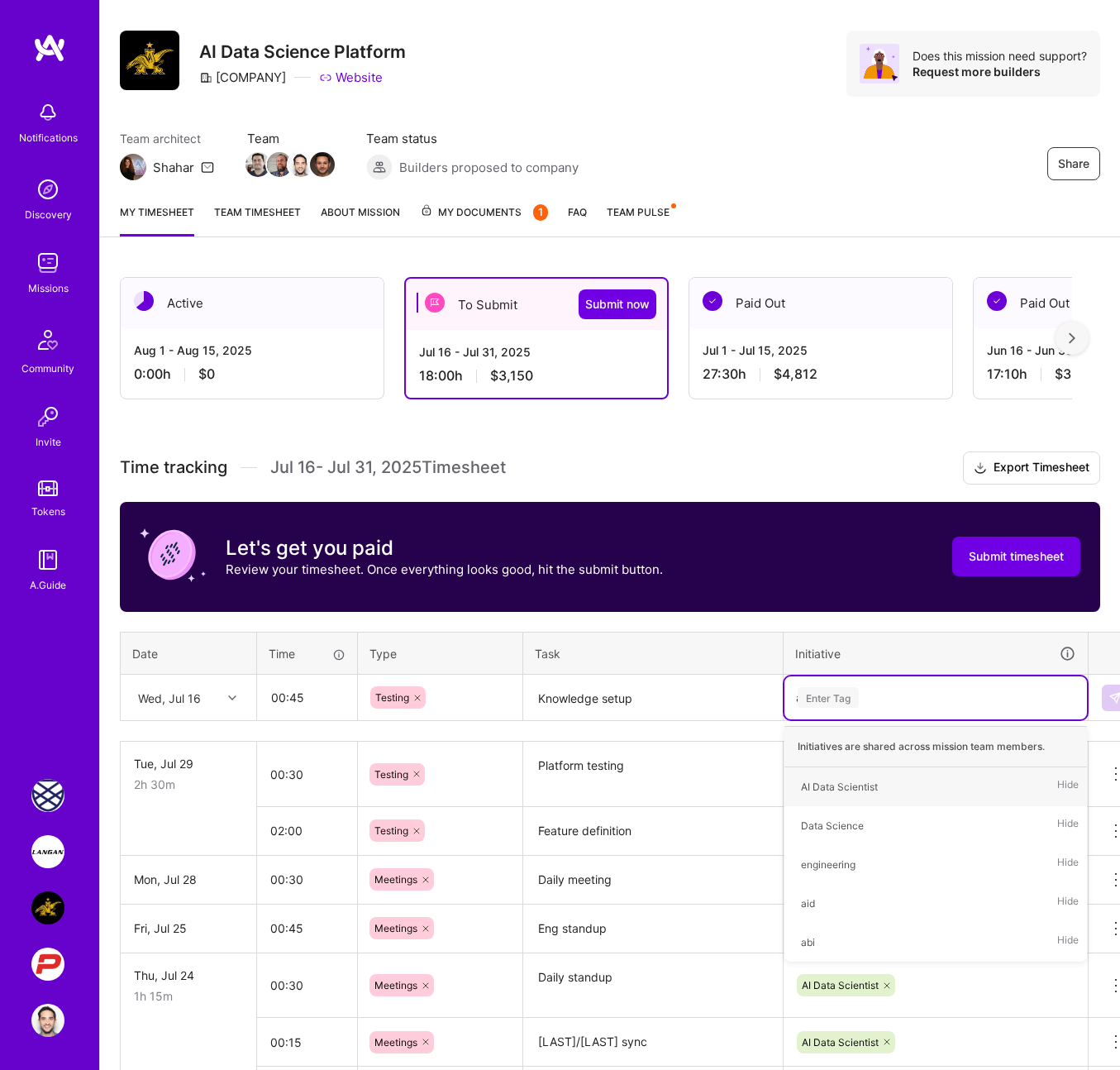 type on "ai" 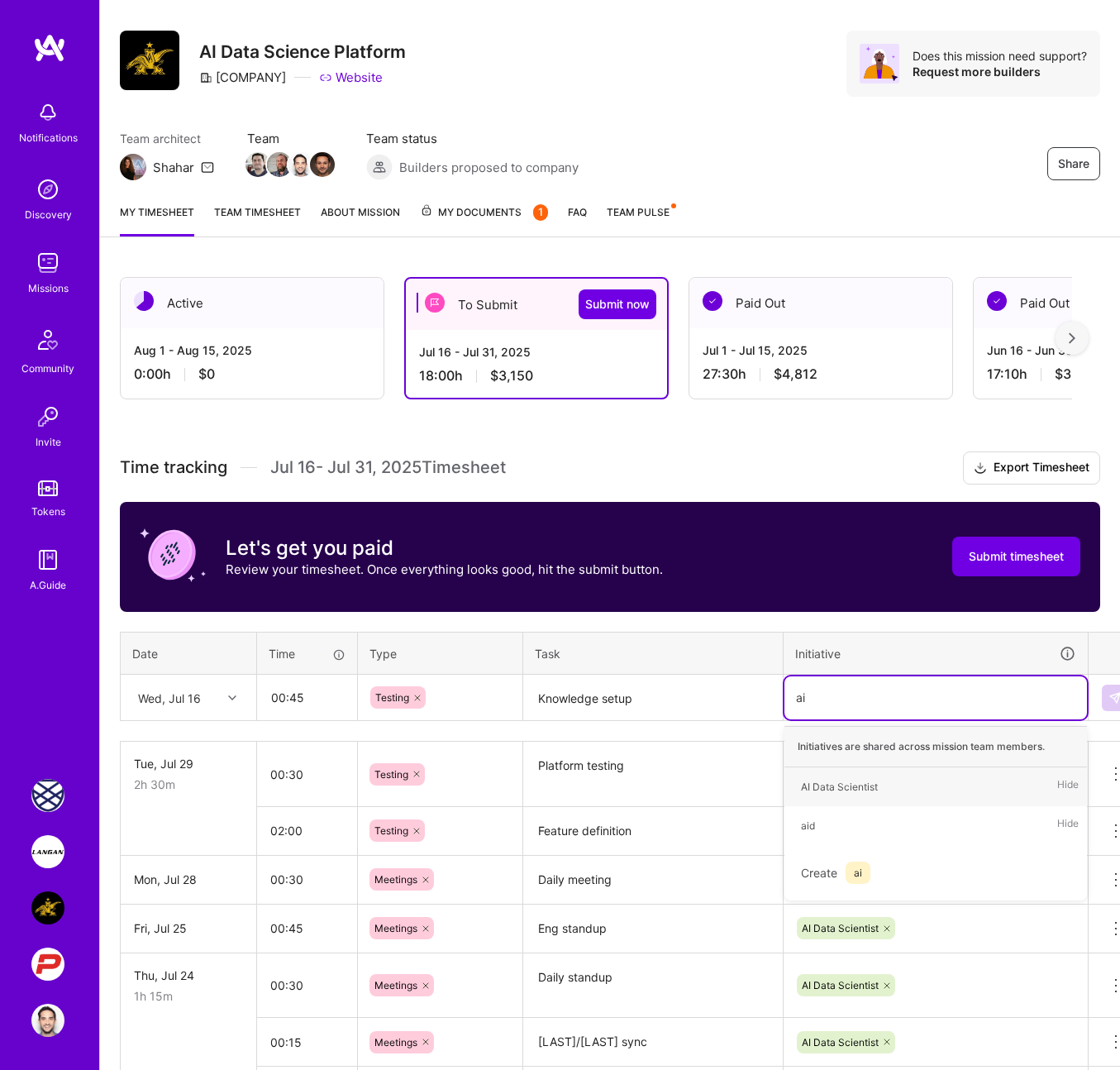 type 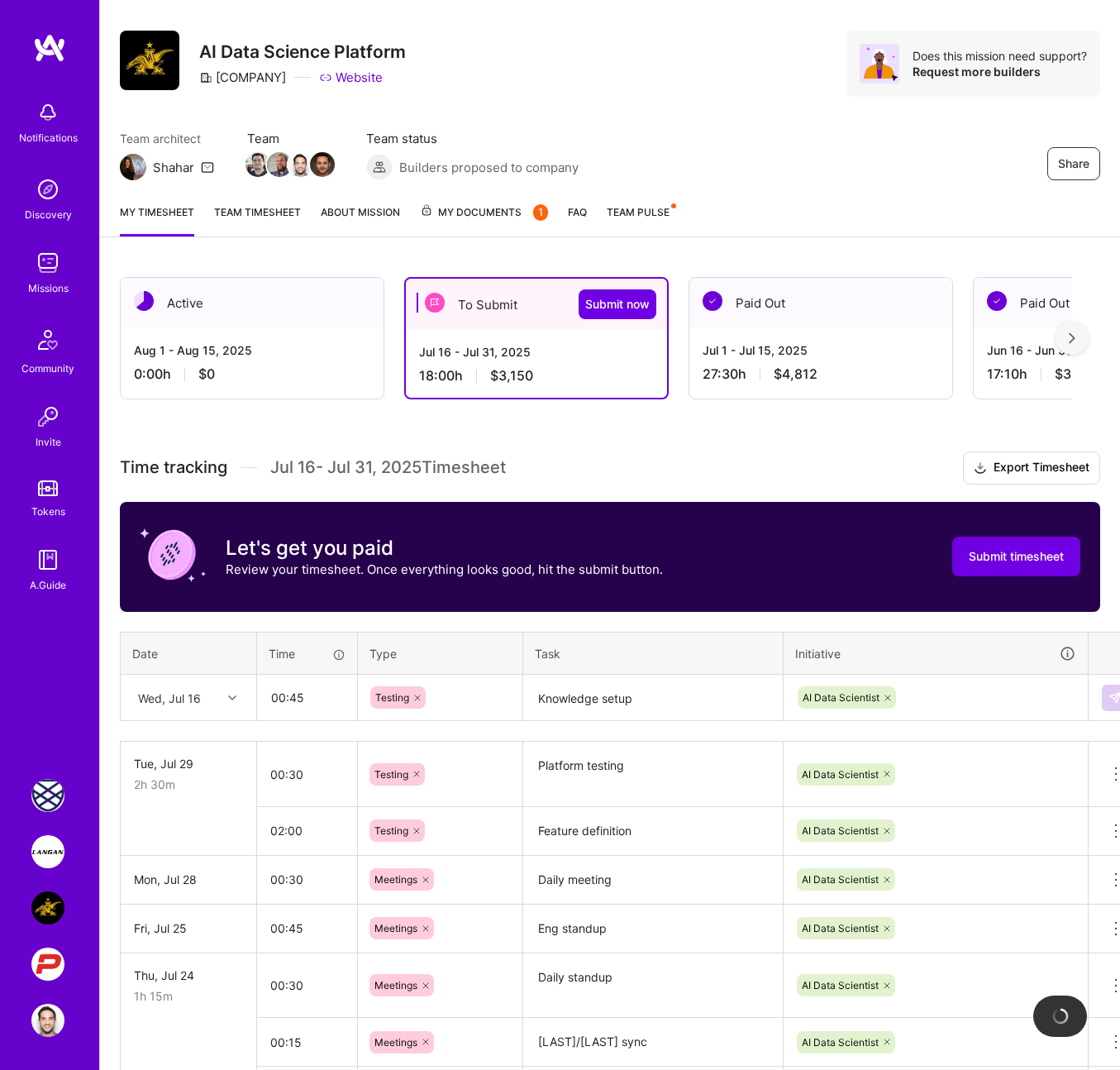 type 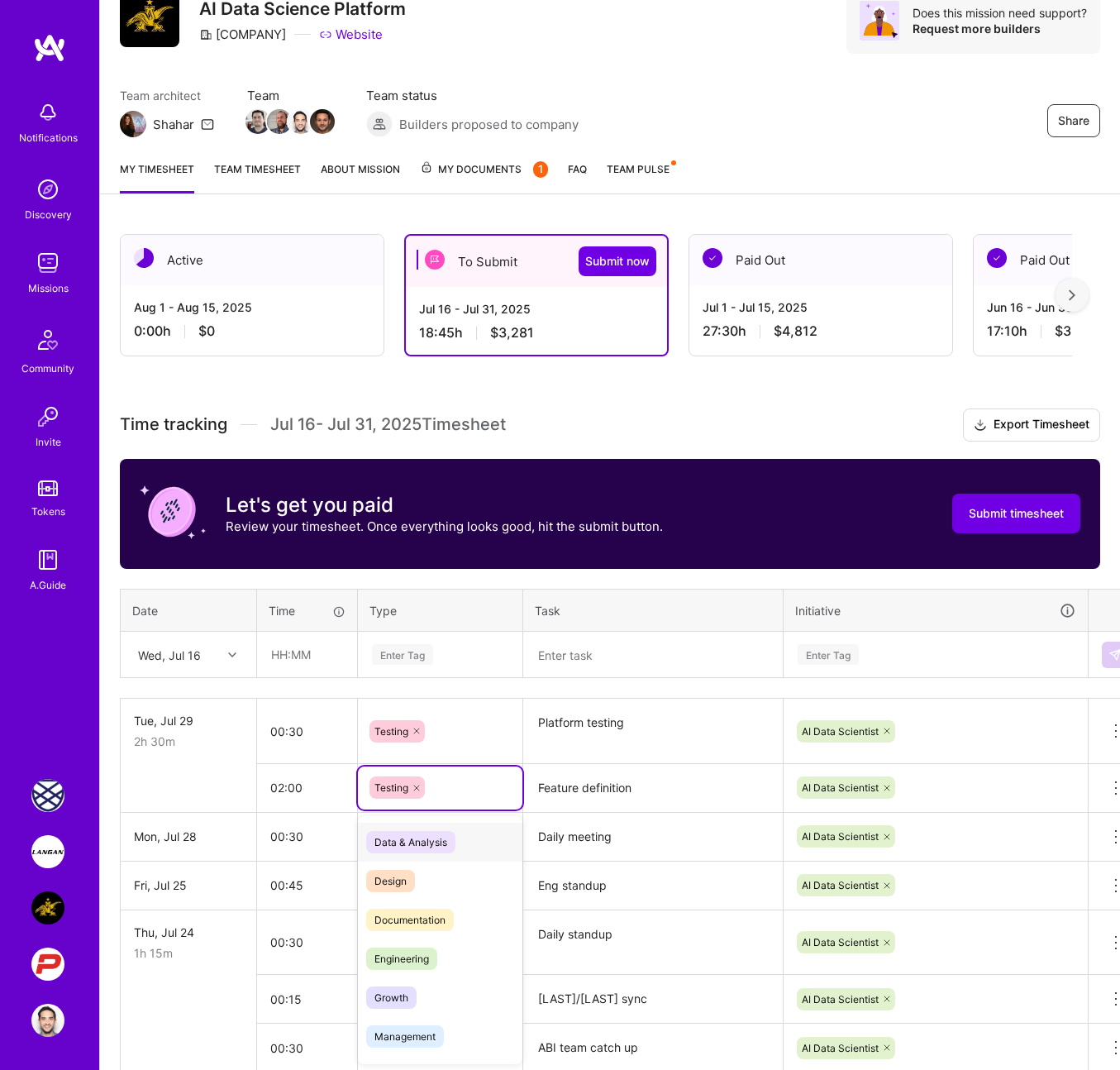 scroll, scrollTop: 71, scrollLeft: 0, axis: vertical 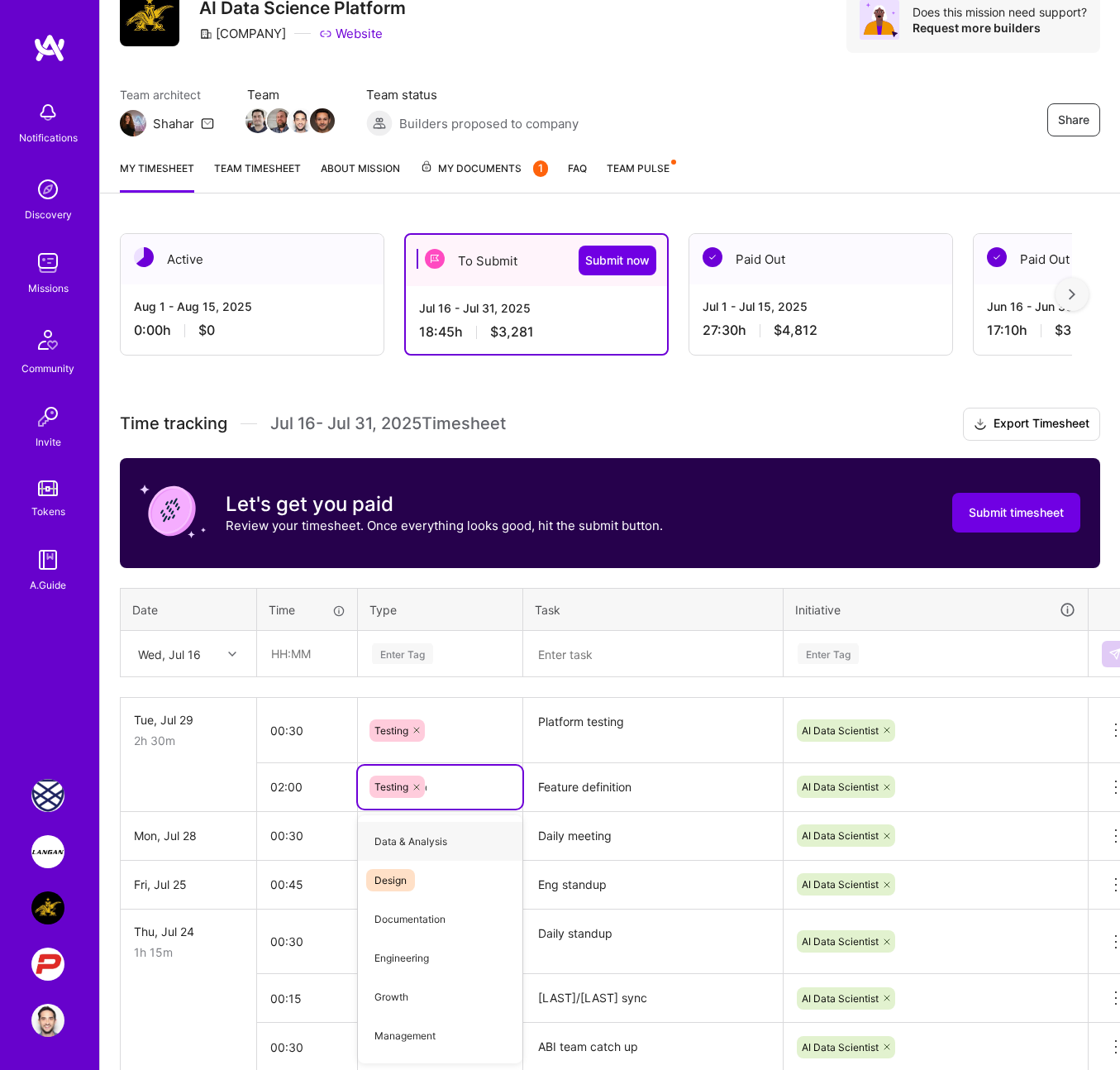 type on "des" 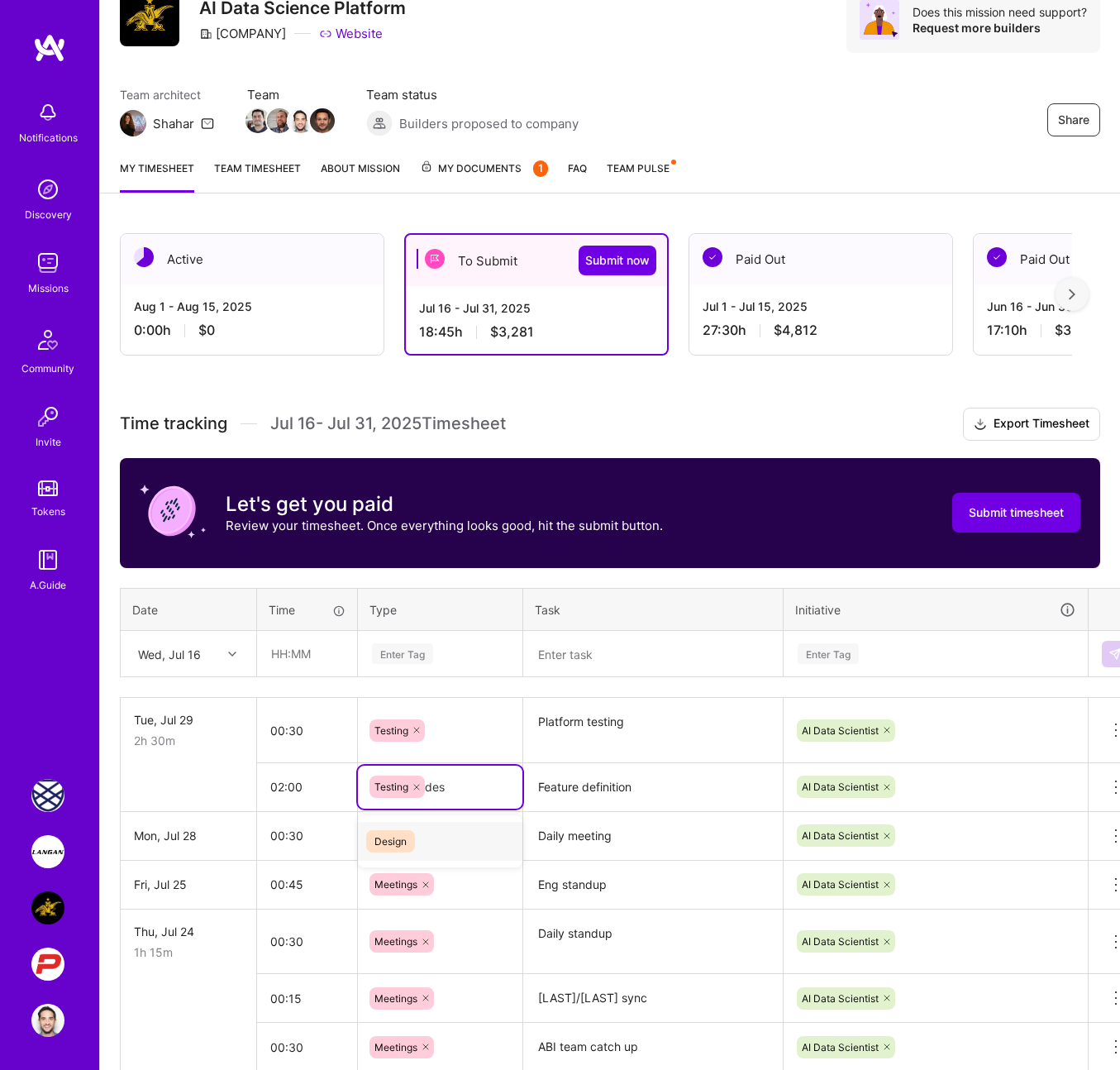 type 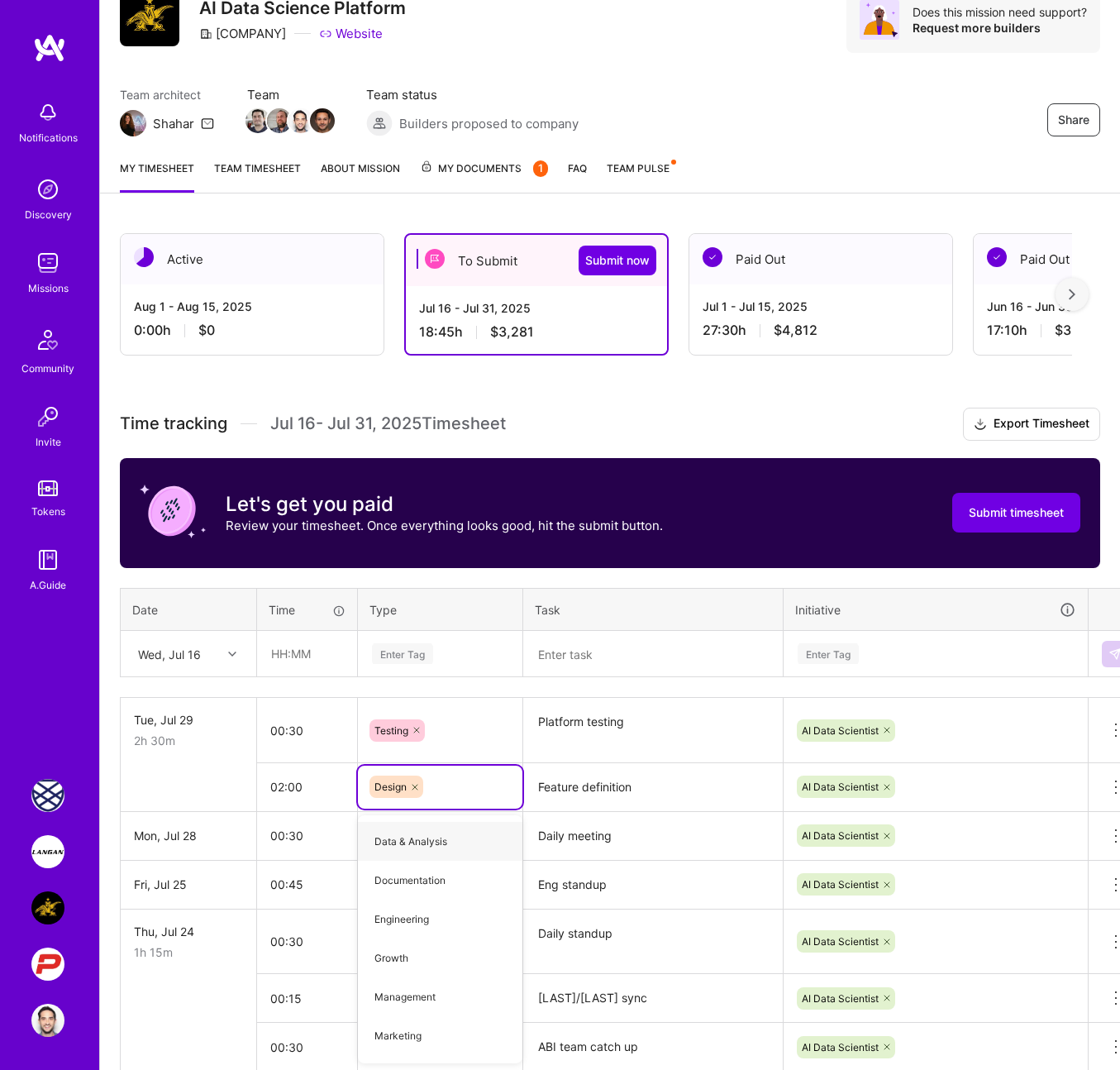 click at bounding box center (48, 852) 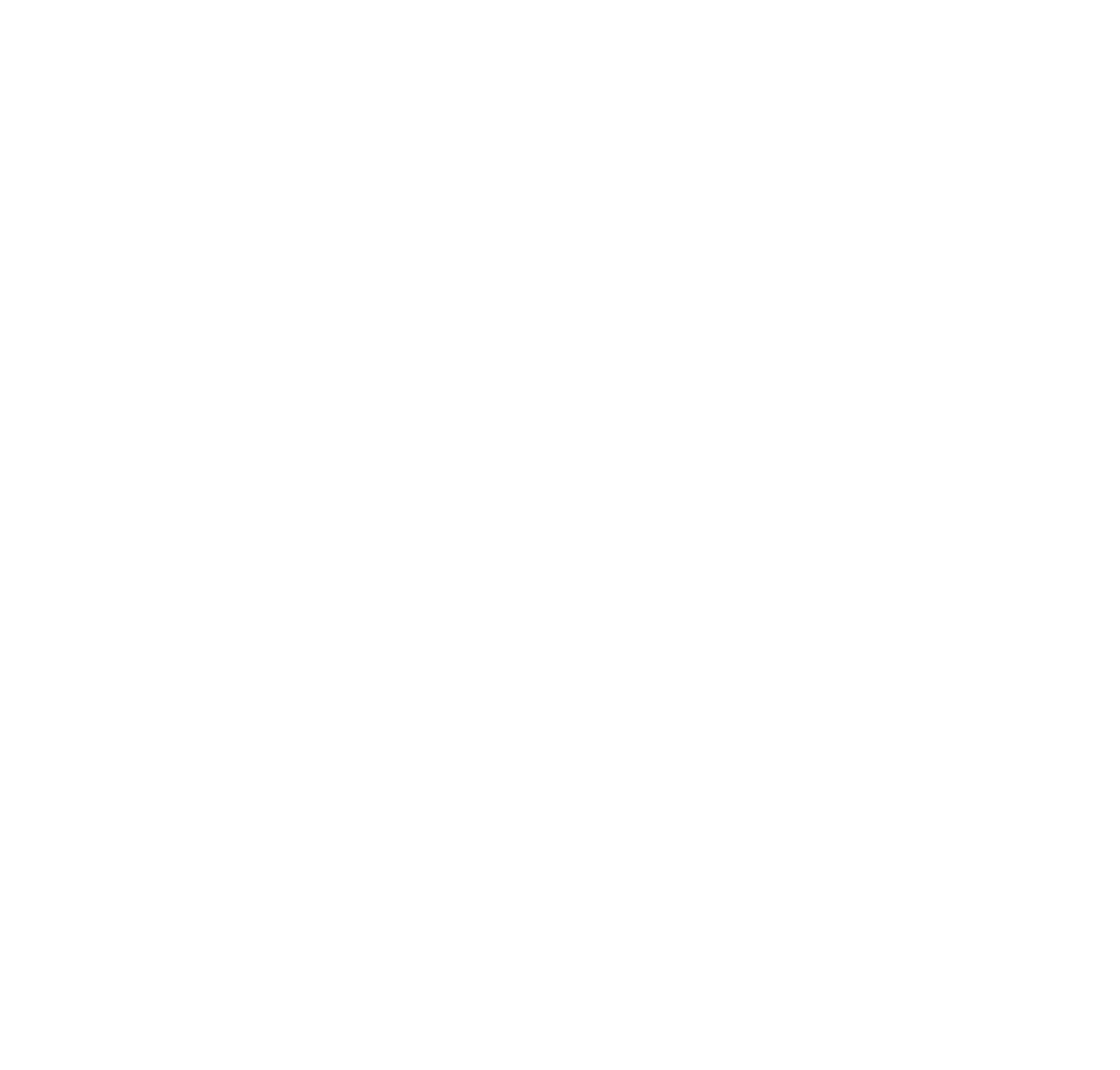 scroll, scrollTop: 0, scrollLeft: 0, axis: both 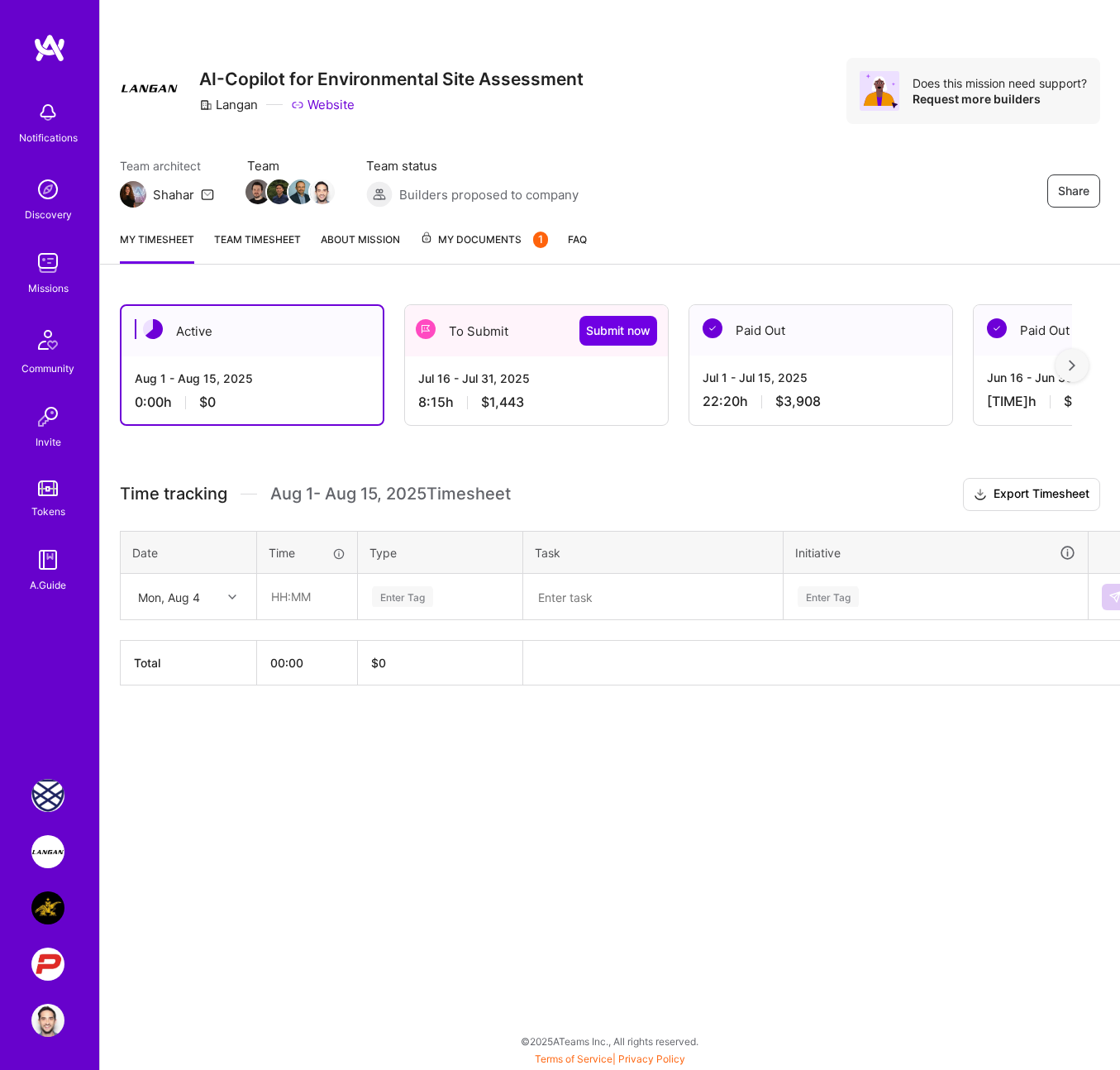 click on "Jul 16 - Jul 31, 2025" at bounding box center (536, 378) 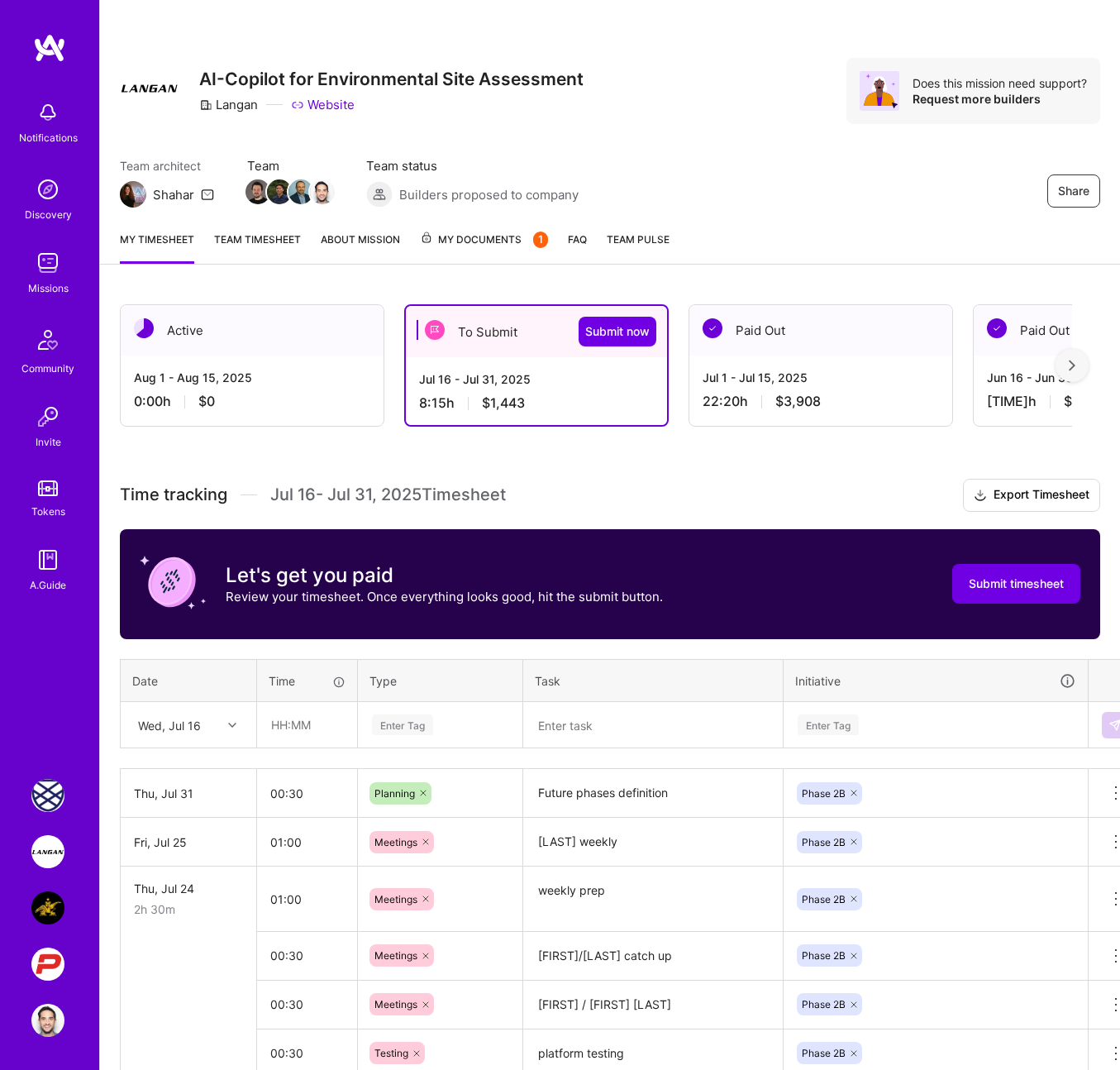 click at bounding box center [234, 725] 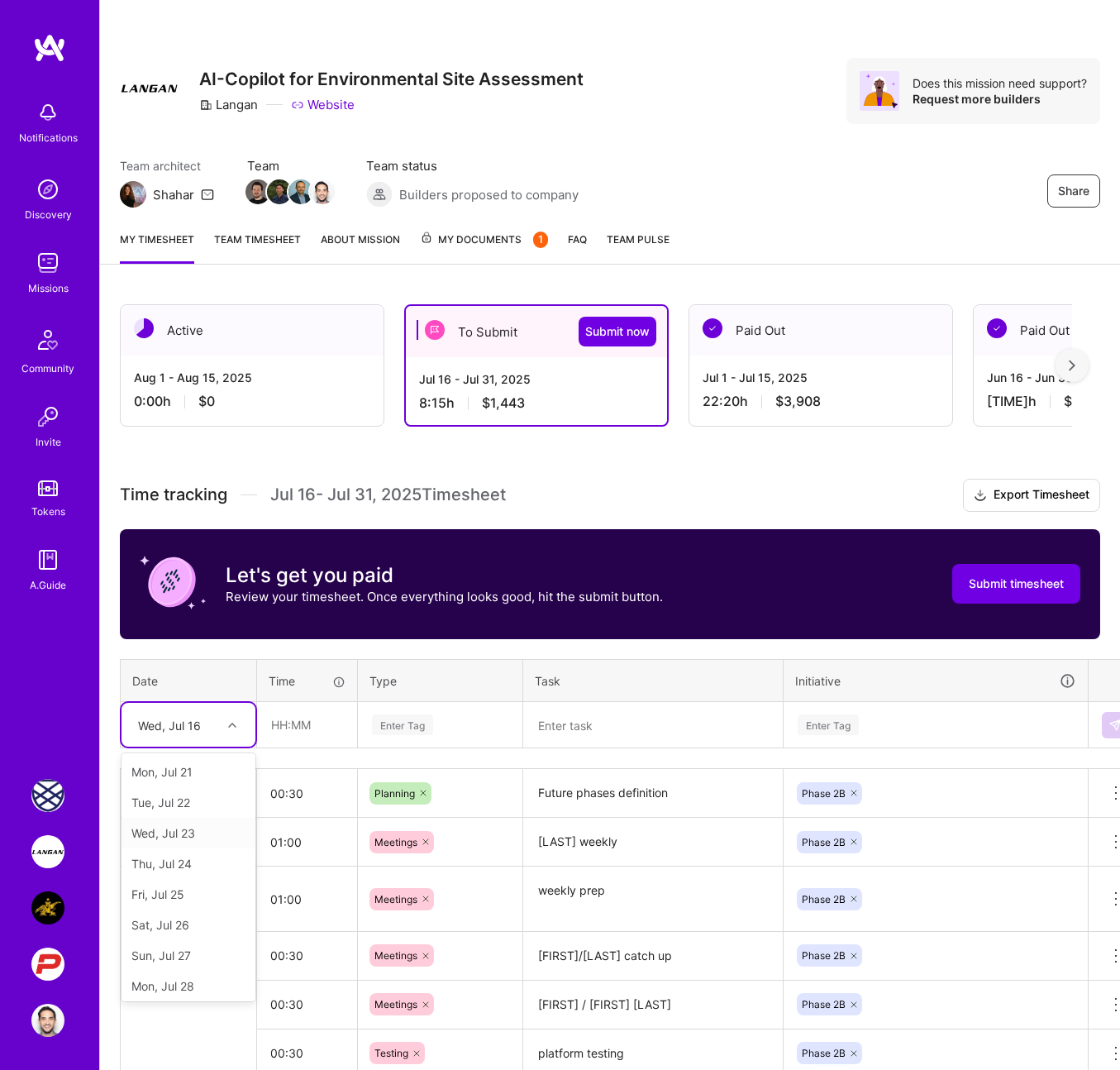 scroll, scrollTop: 140, scrollLeft: 0, axis: vertical 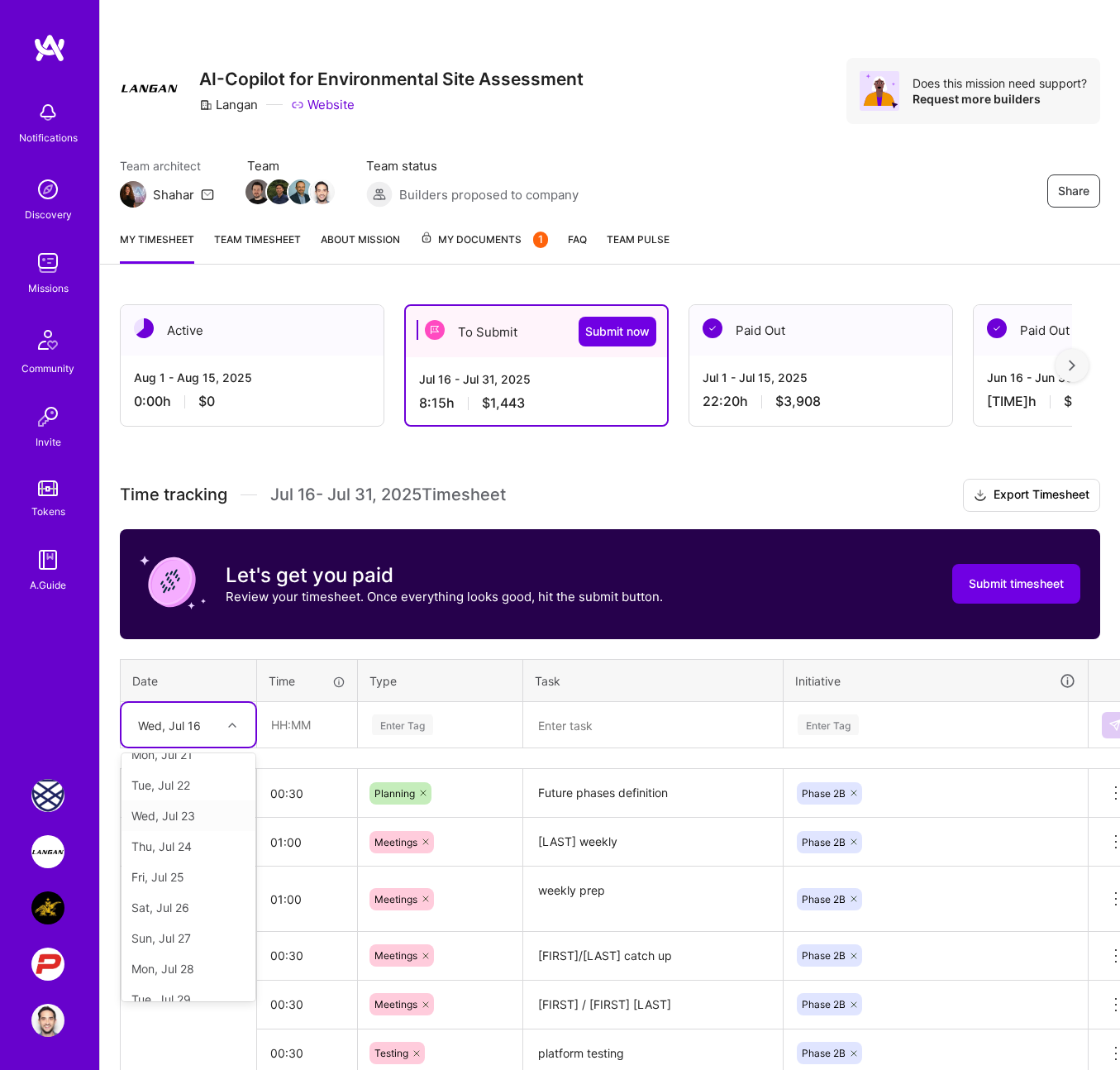 click on "Wed, Jul 23" at bounding box center (188, 815) 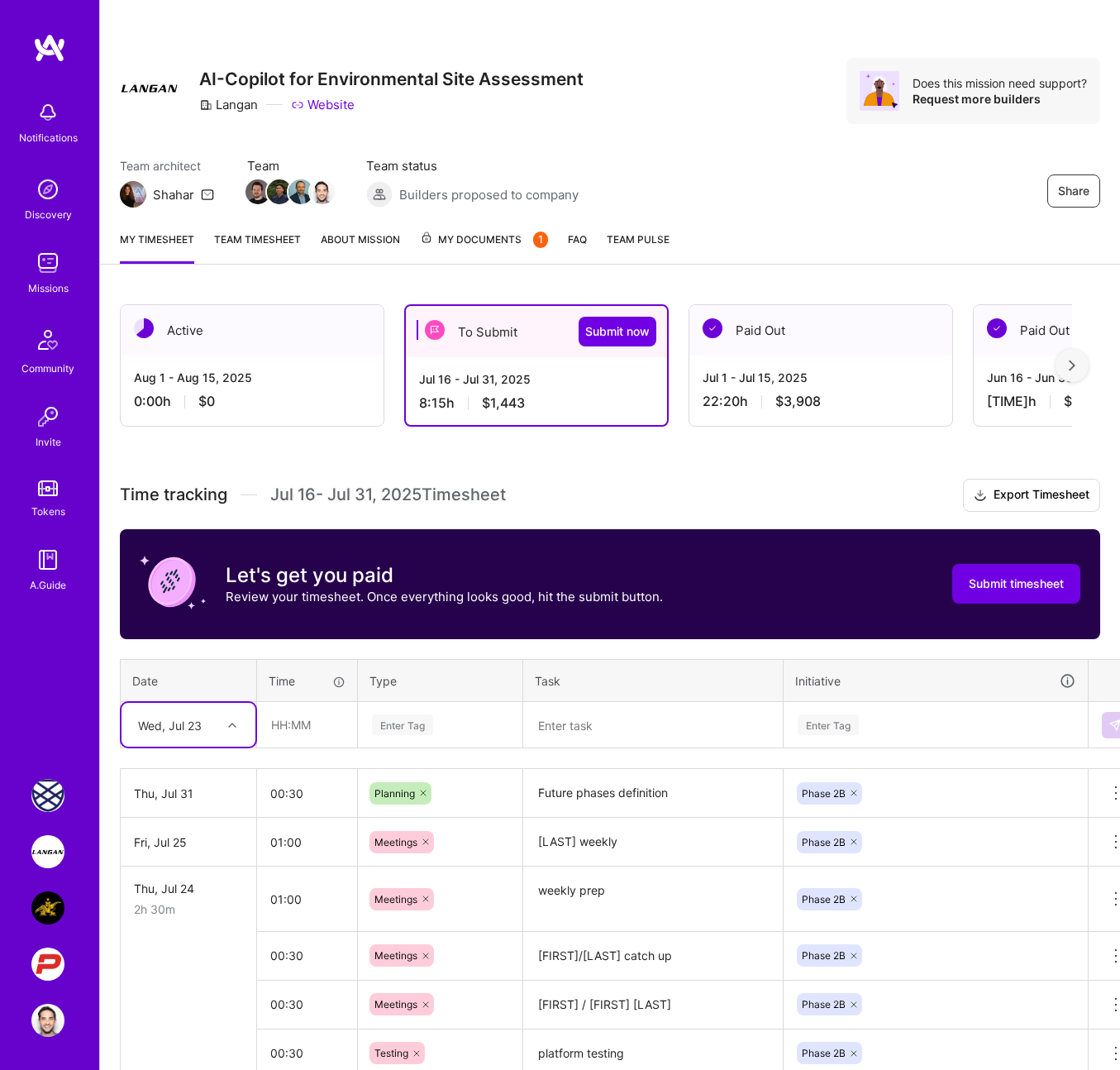 click on "Wed, Jul 23" at bounding box center [175, 724] 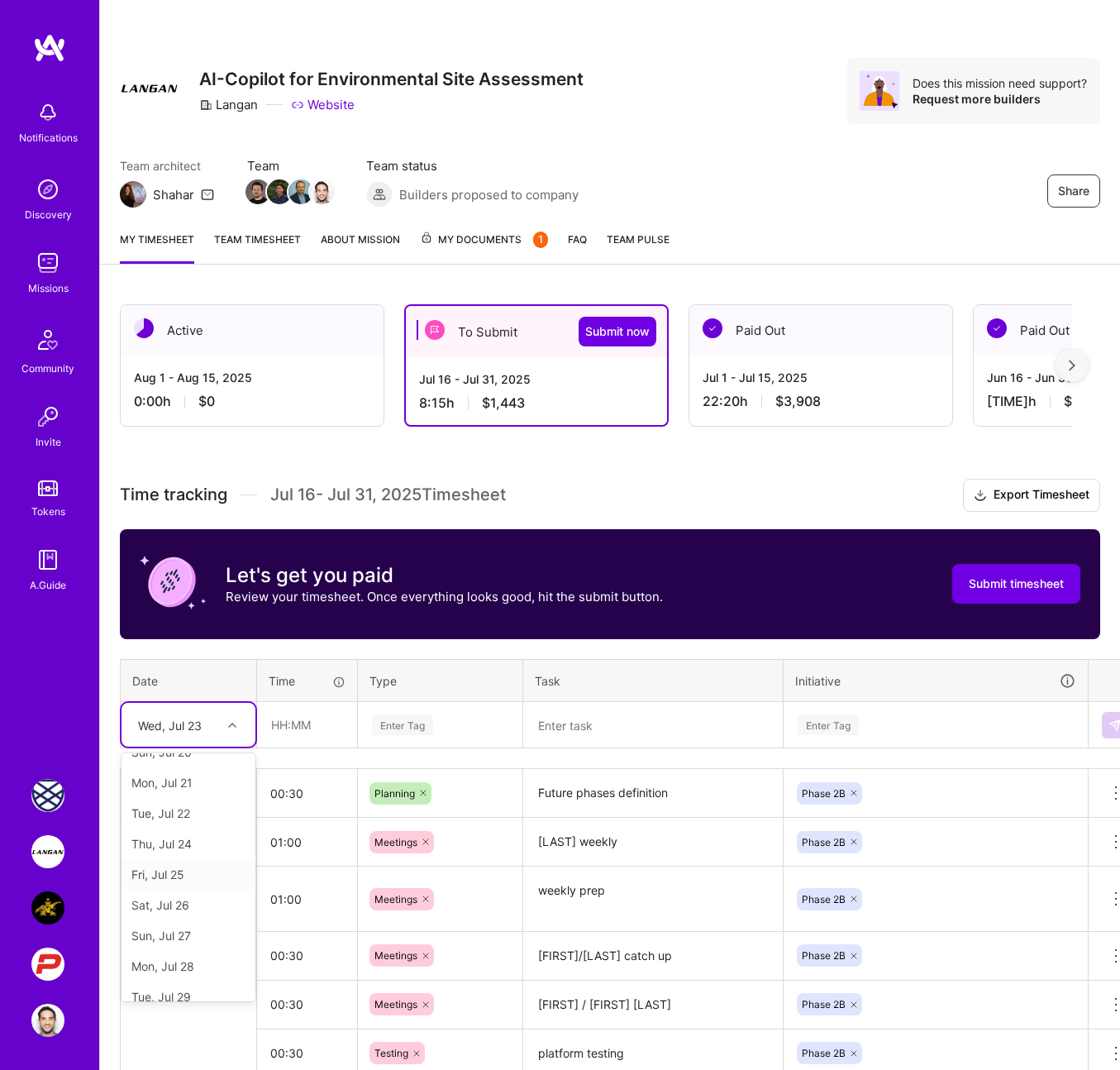 scroll, scrollTop: 155, scrollLeft: 0, axis: vertical 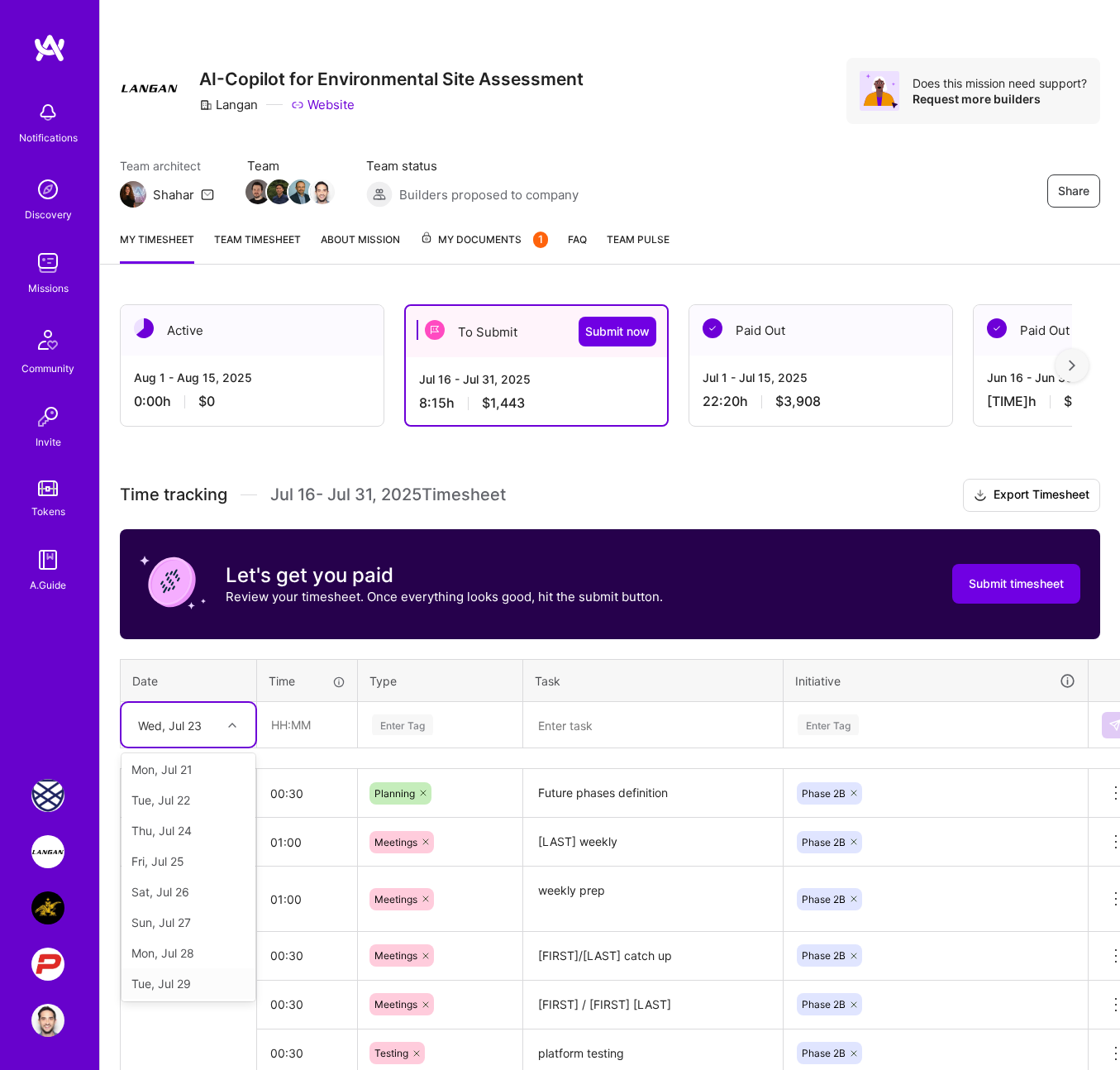 click on "Tue, Jul 29" at bounding box center [188, 983] 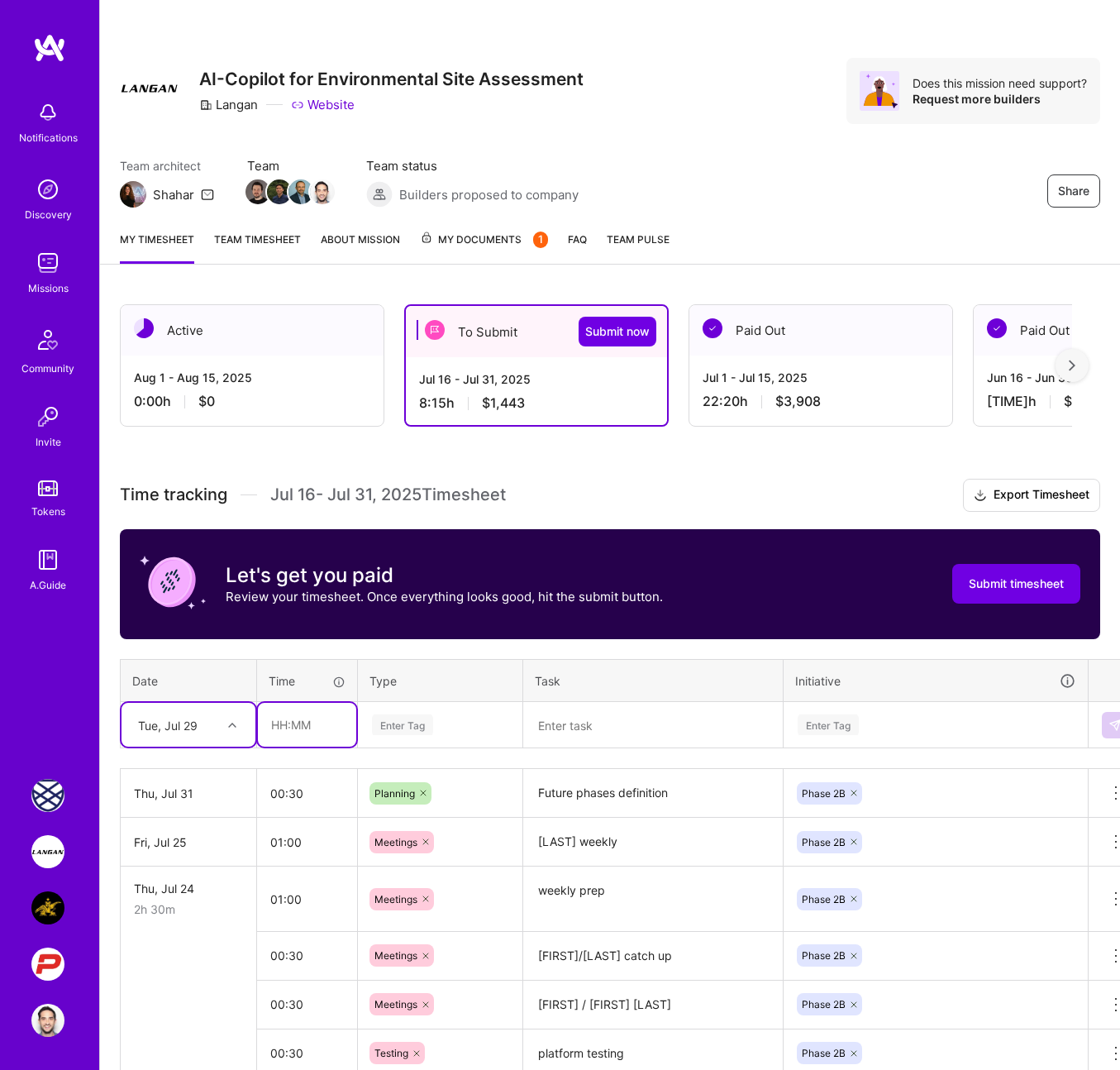 click at bounding box center (307, 724) 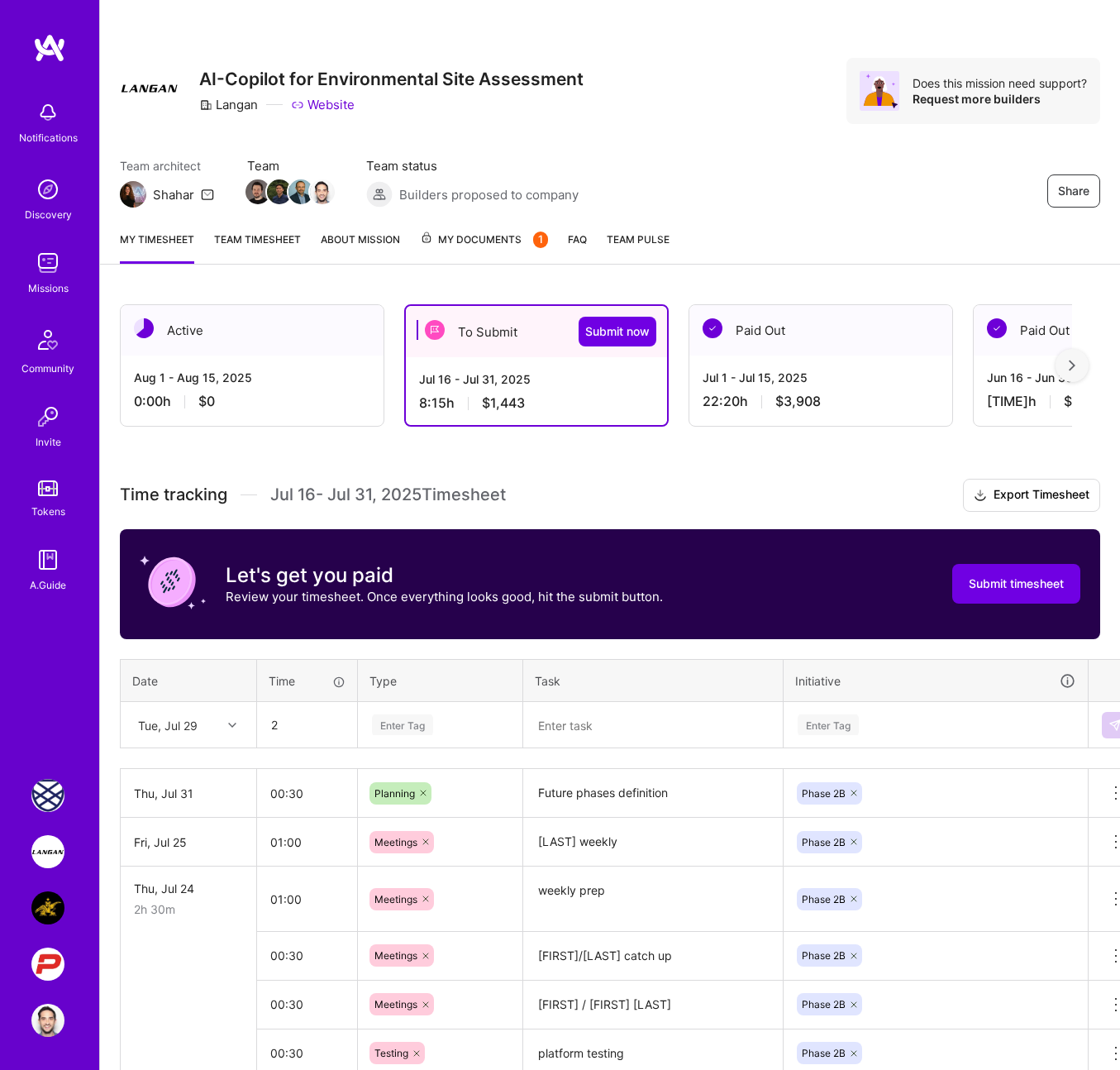 type on "02:00" 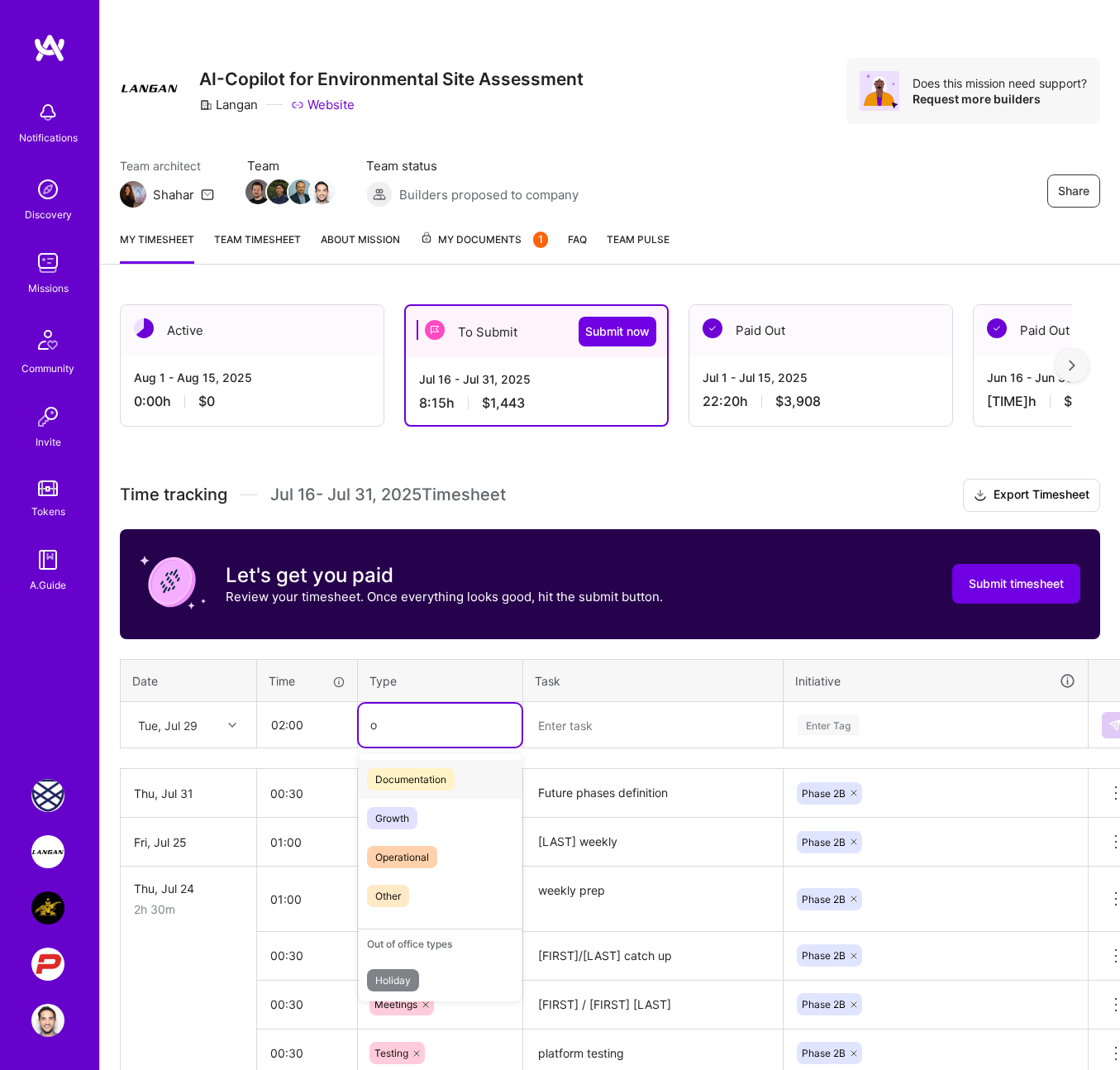 type on "o" 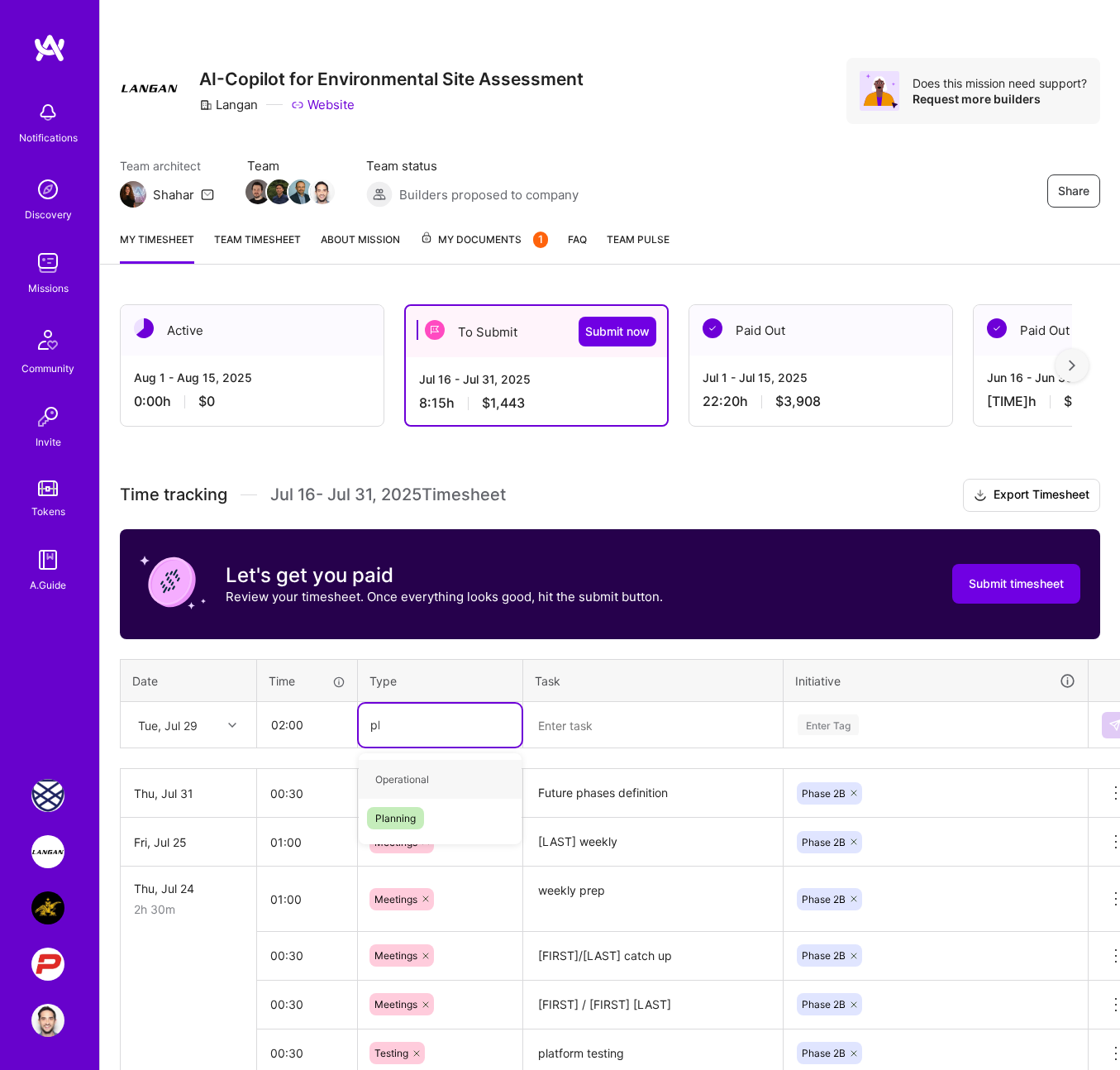 type on "plan" 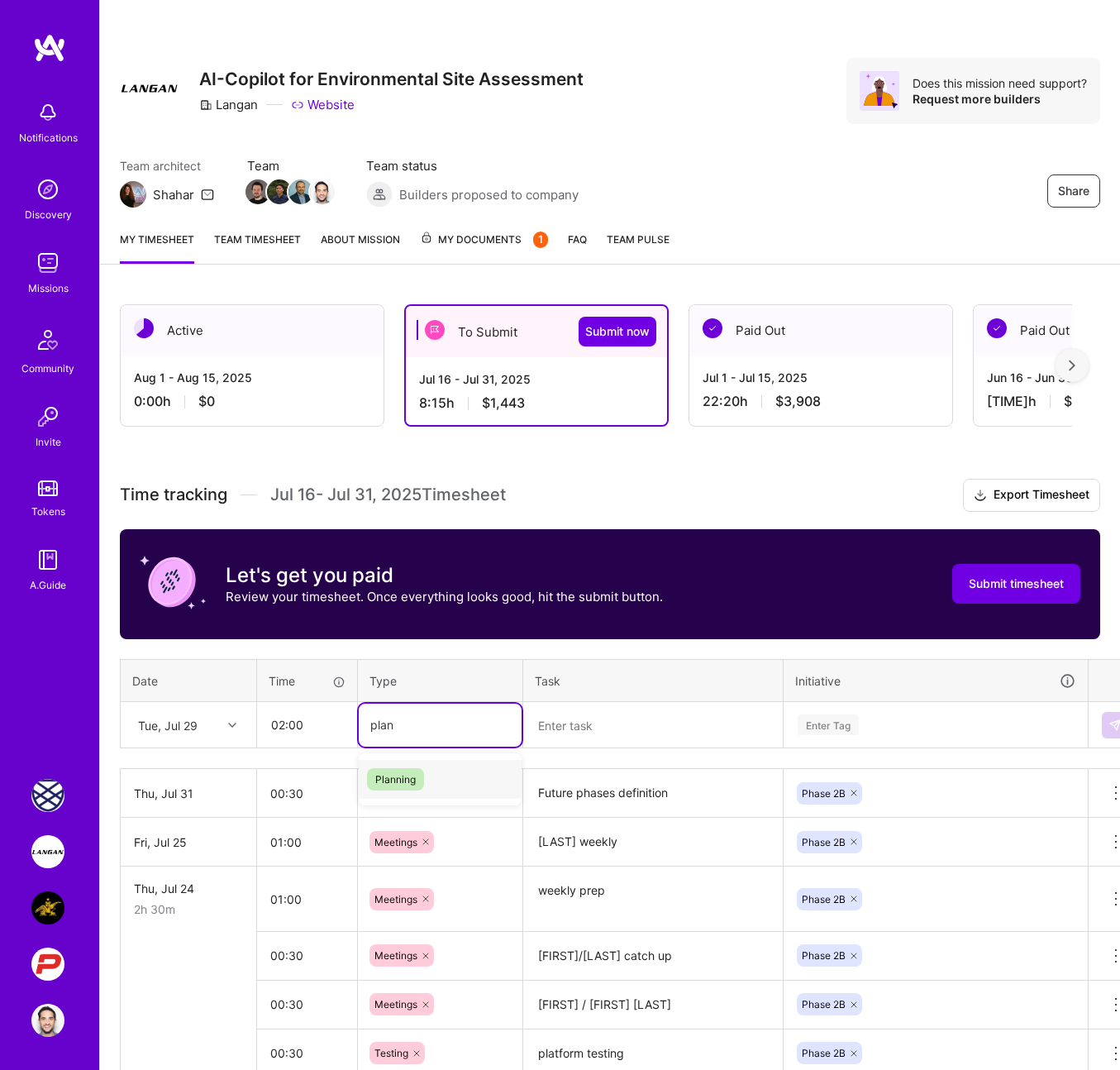 type 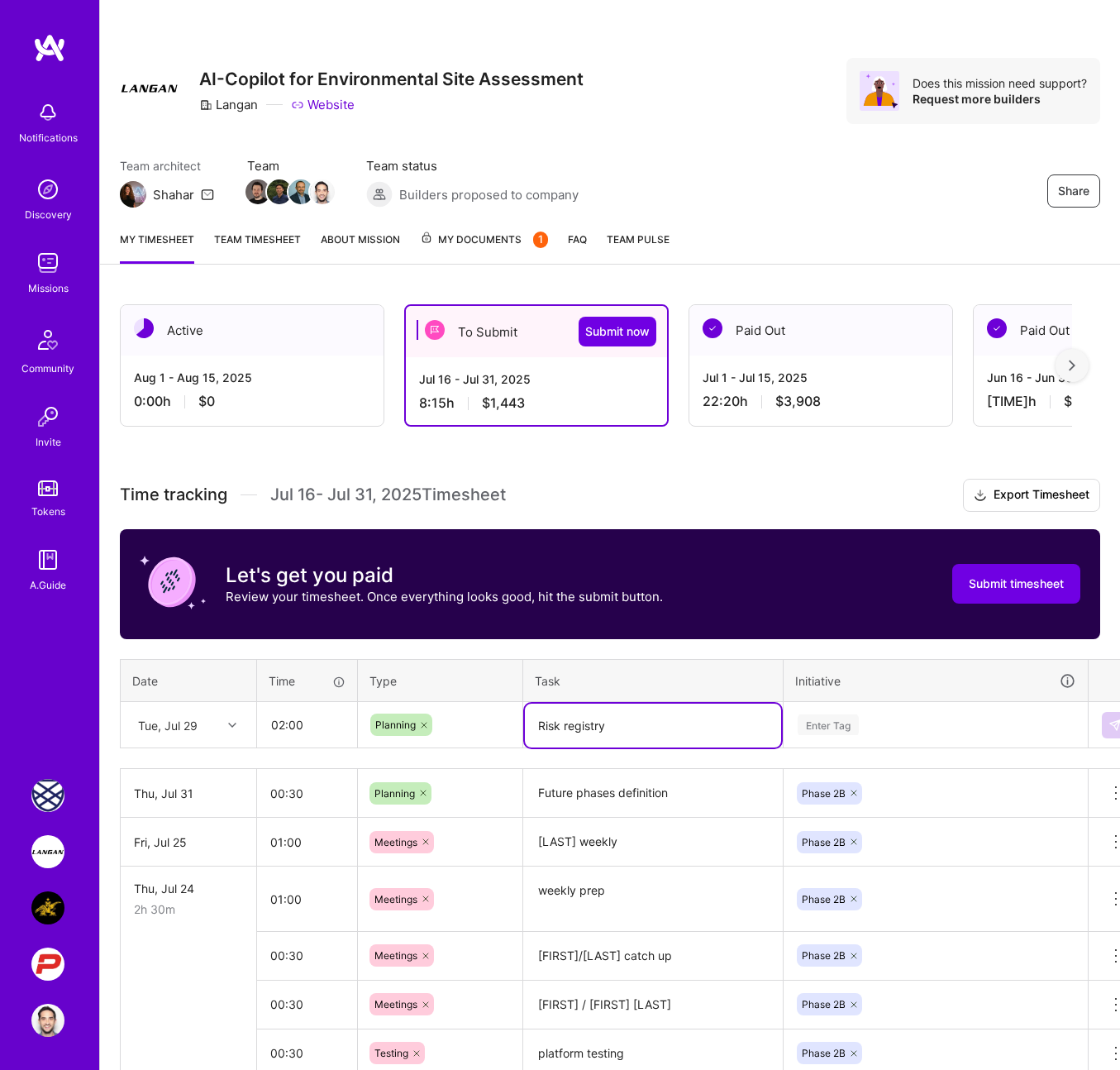 type on "Risk registry" 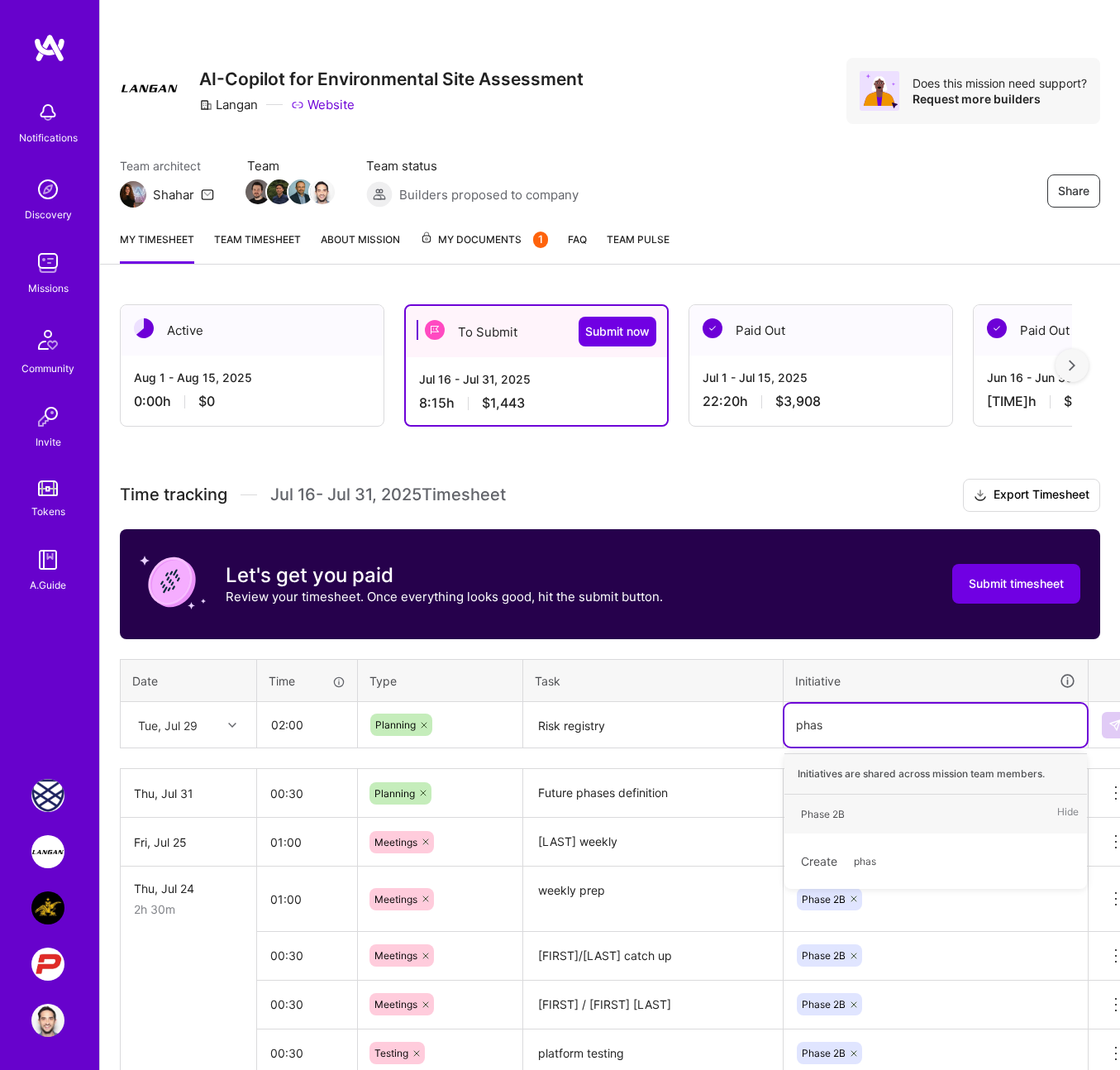 type on "phase" 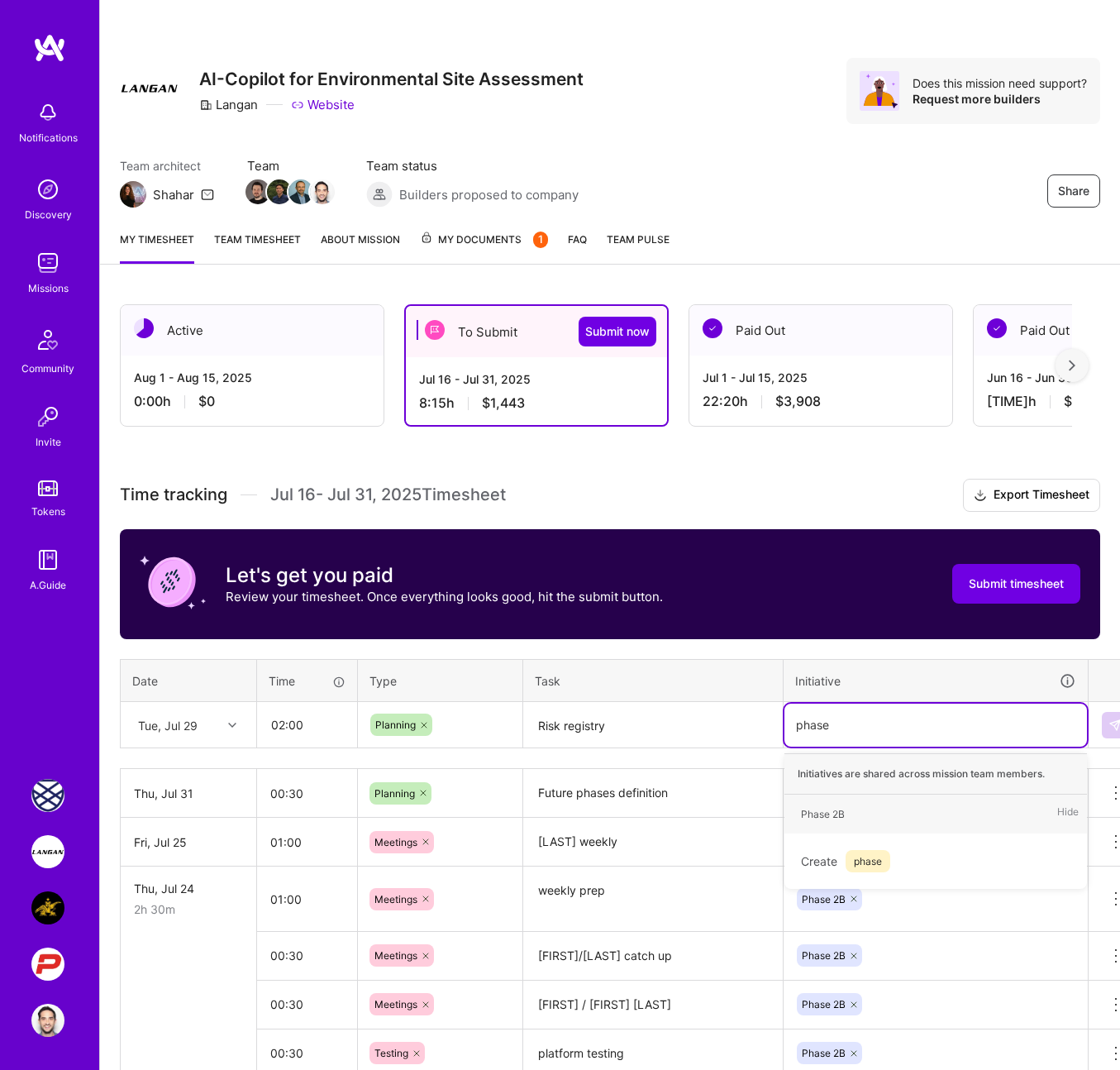 type 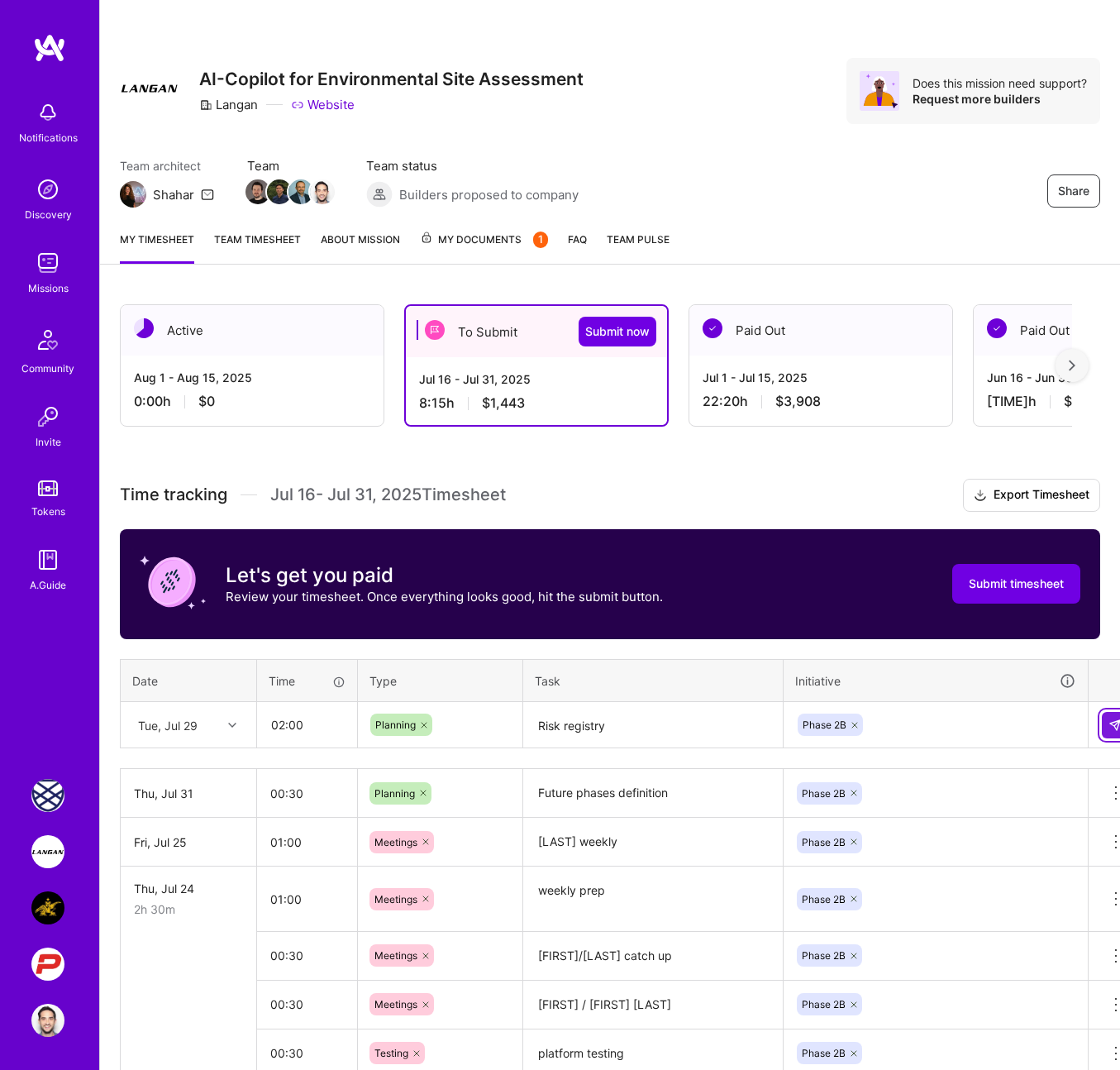 type 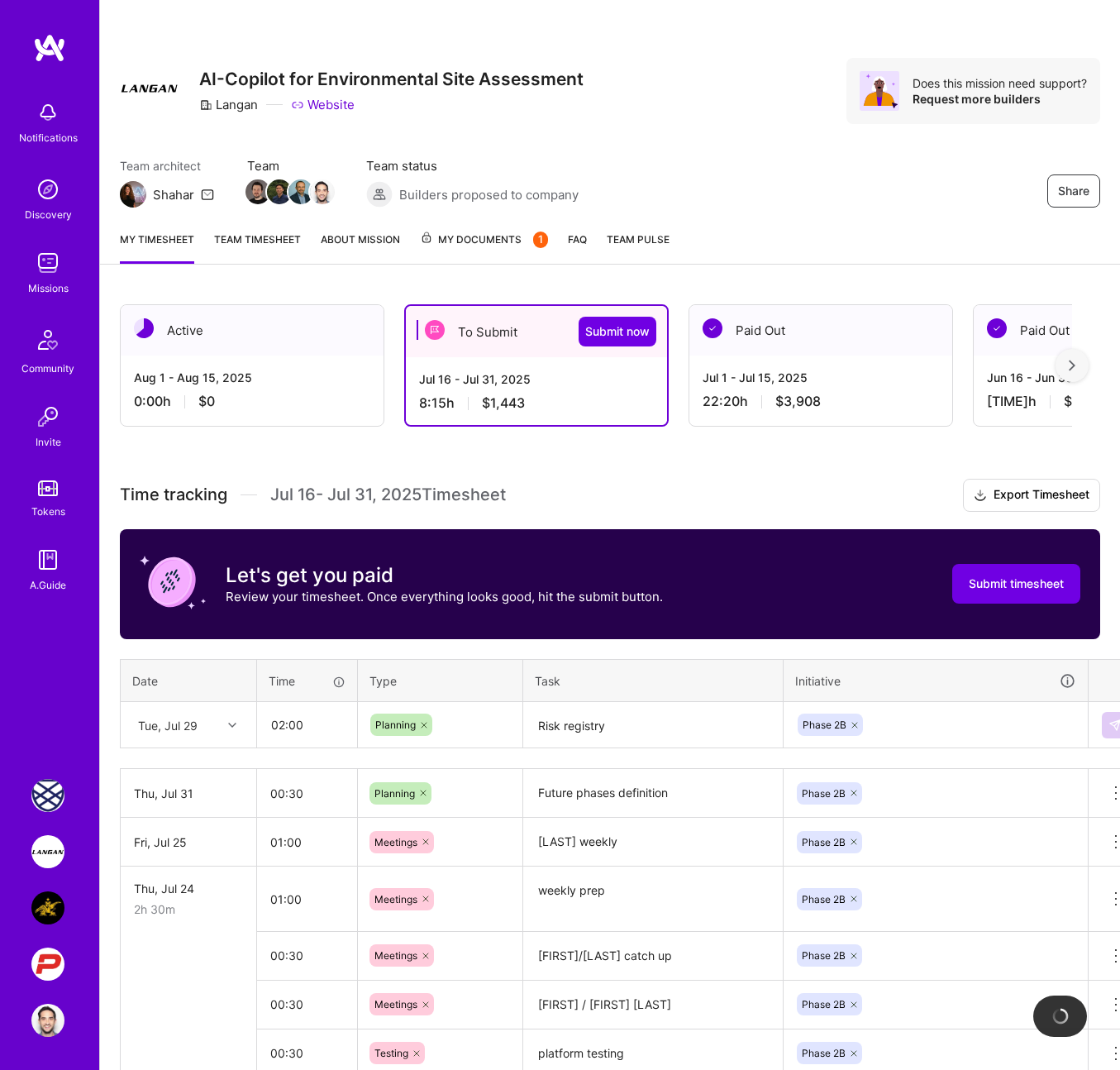 type 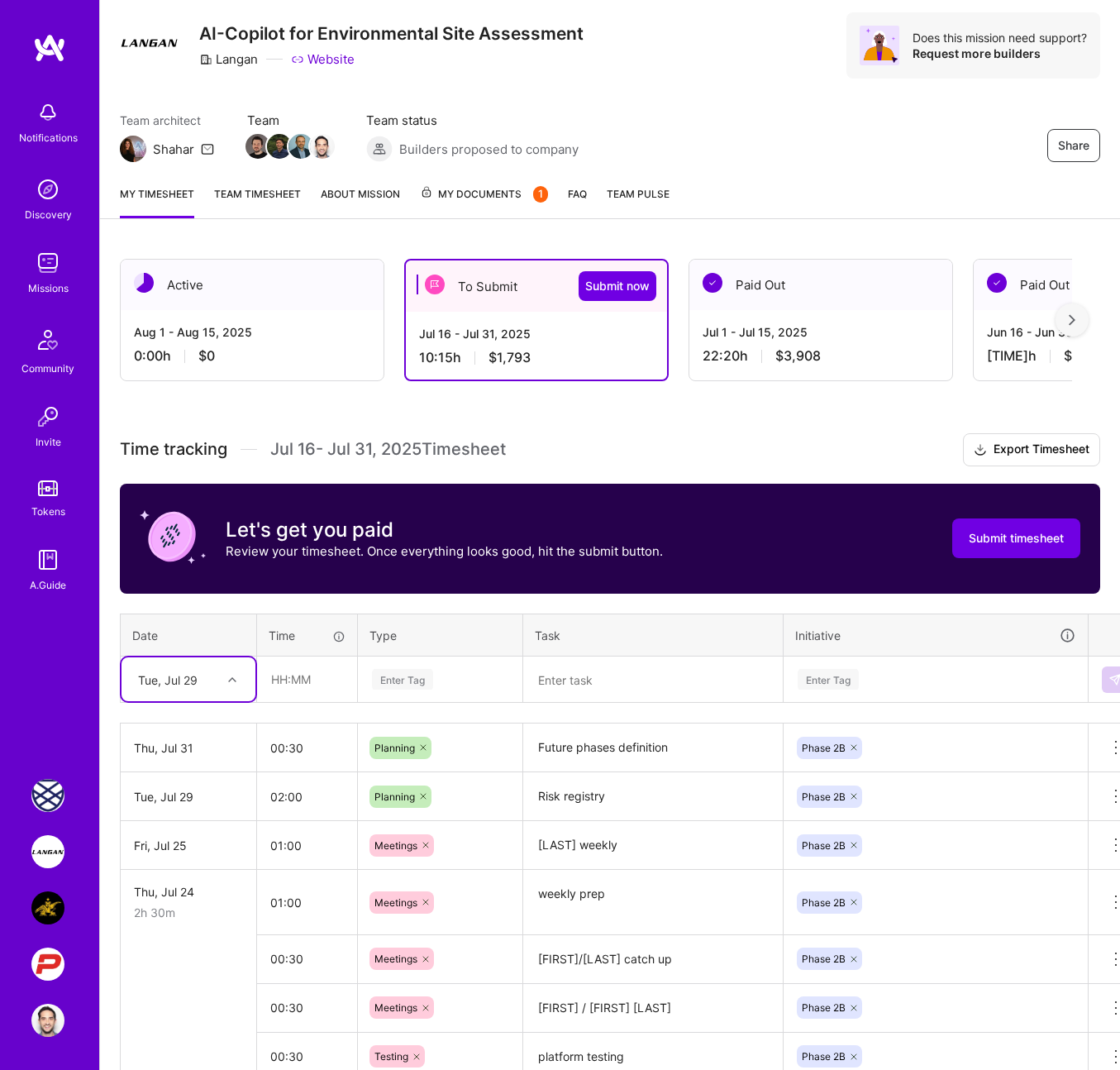scroll, scrollTop: 70, scrollLeft: 0, axis: vertical 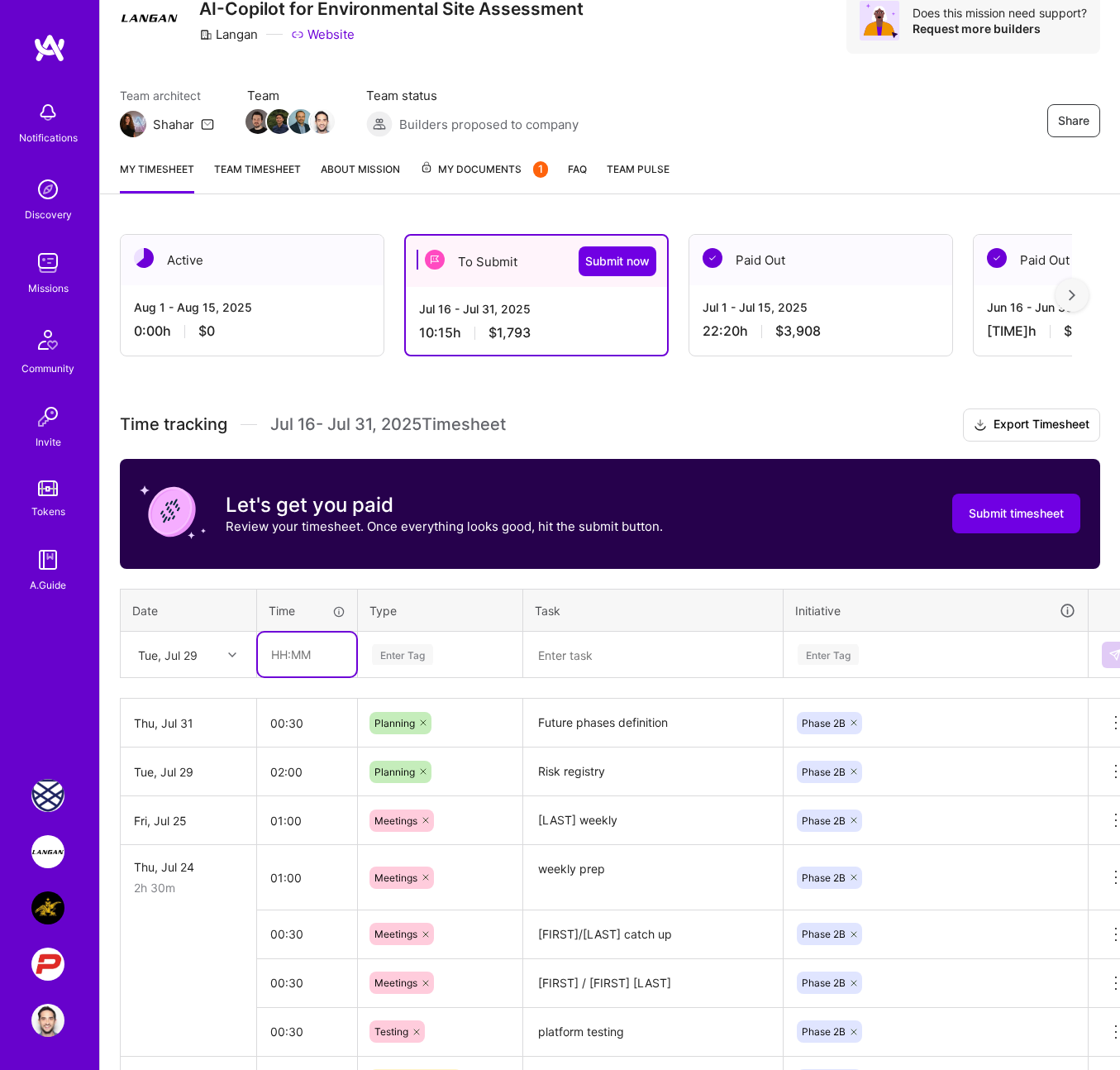 click at bounding box center (307, 654) 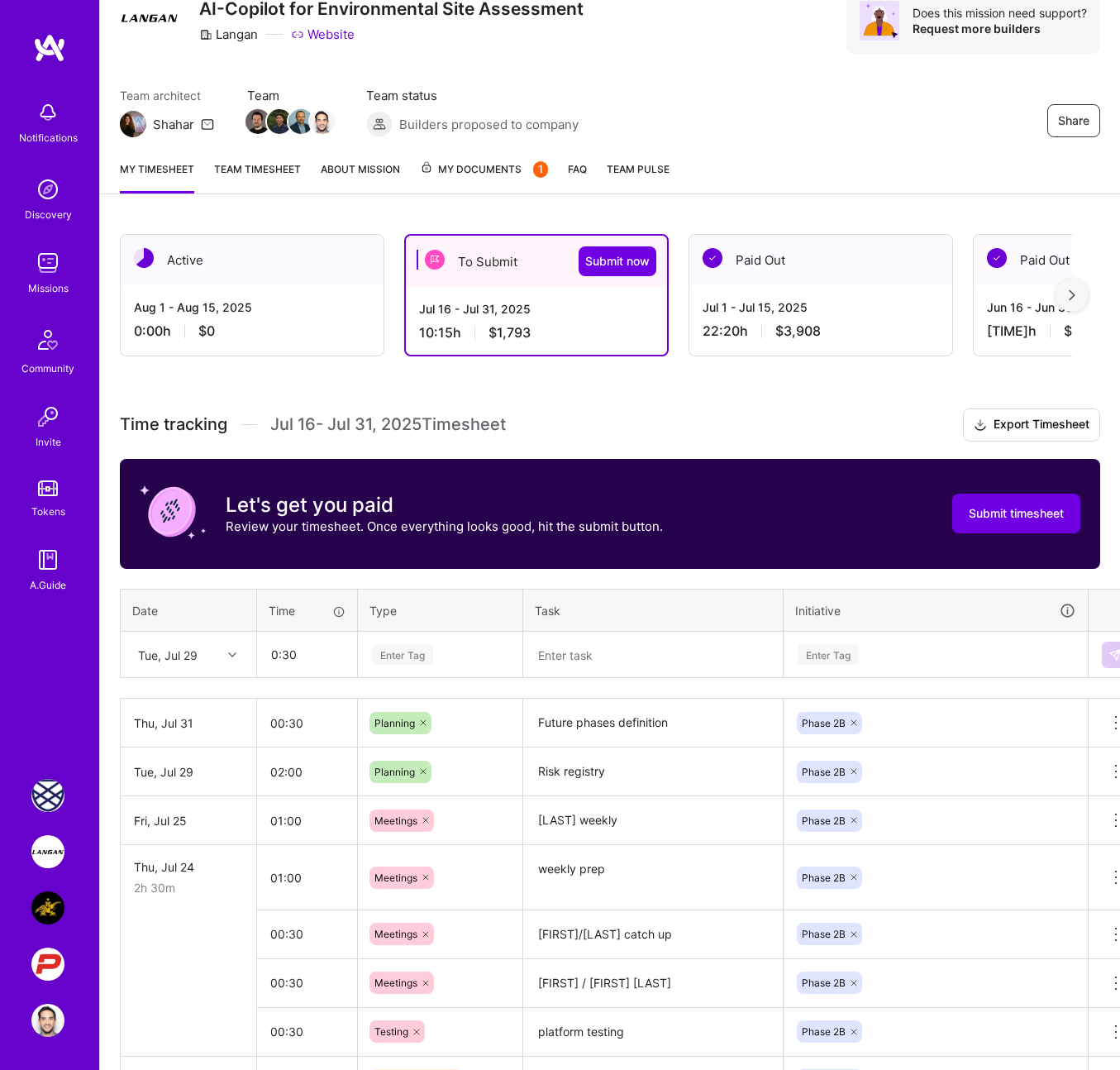 type on "00:30" 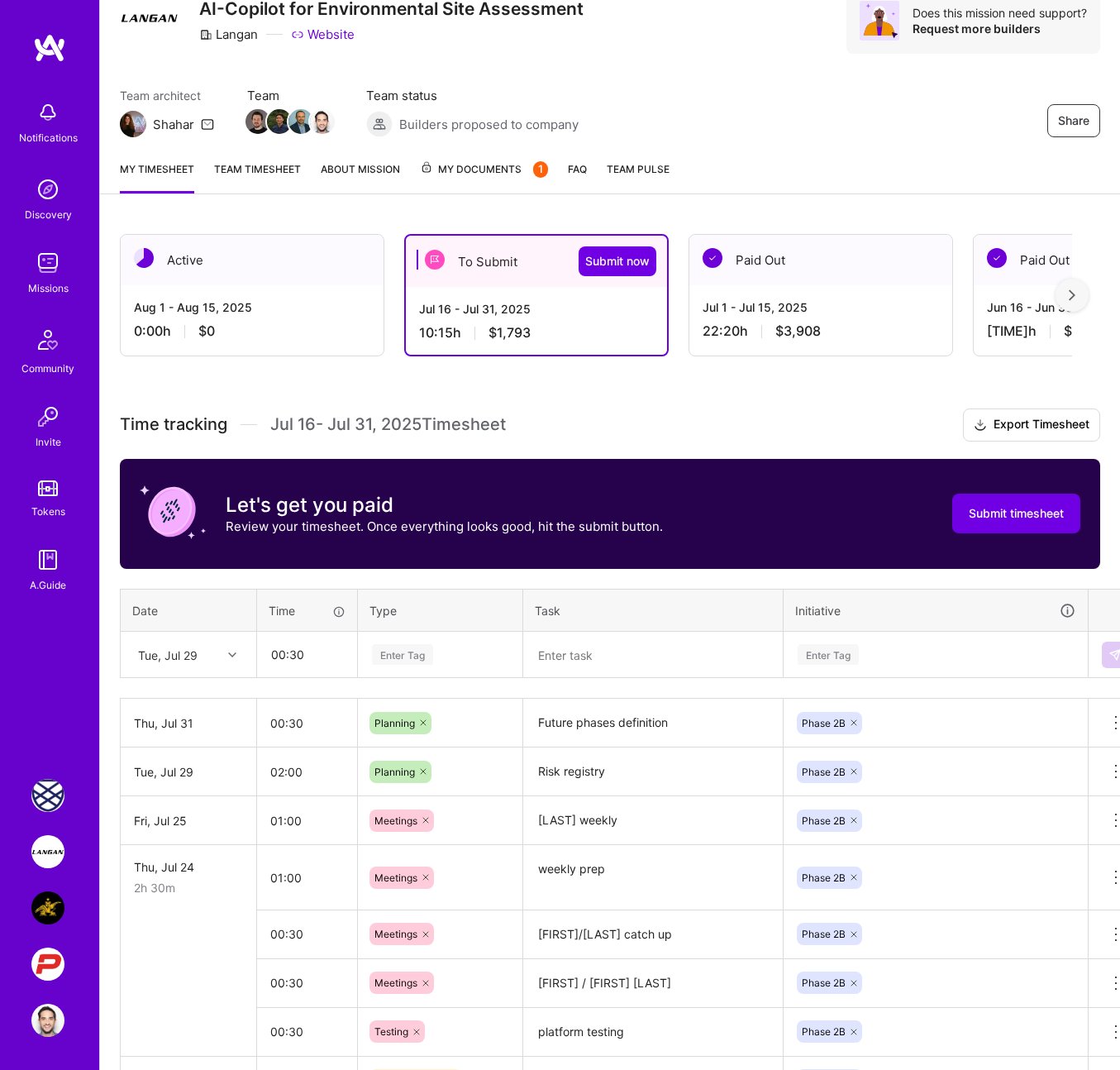 type on "p" 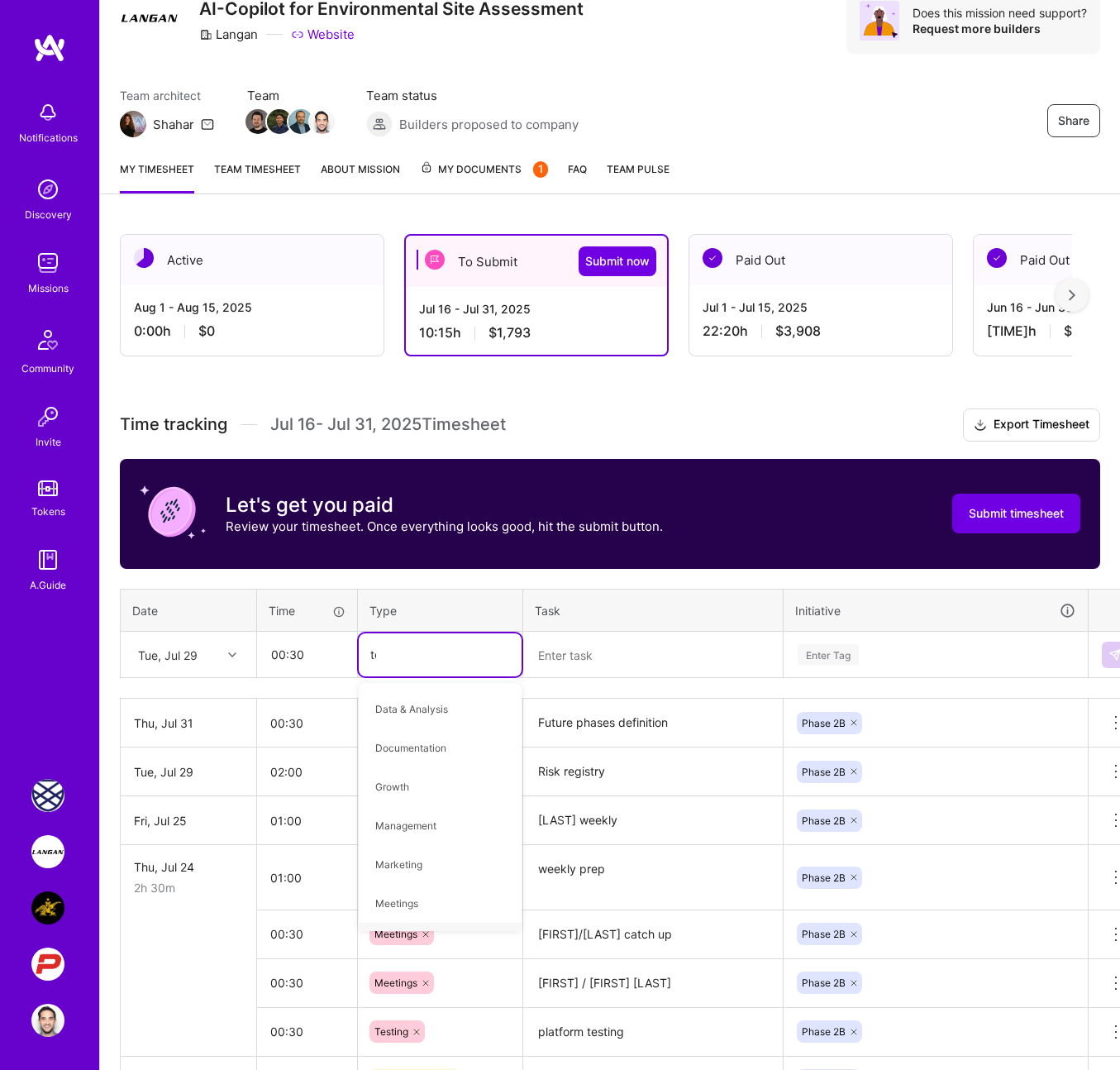type on "test" 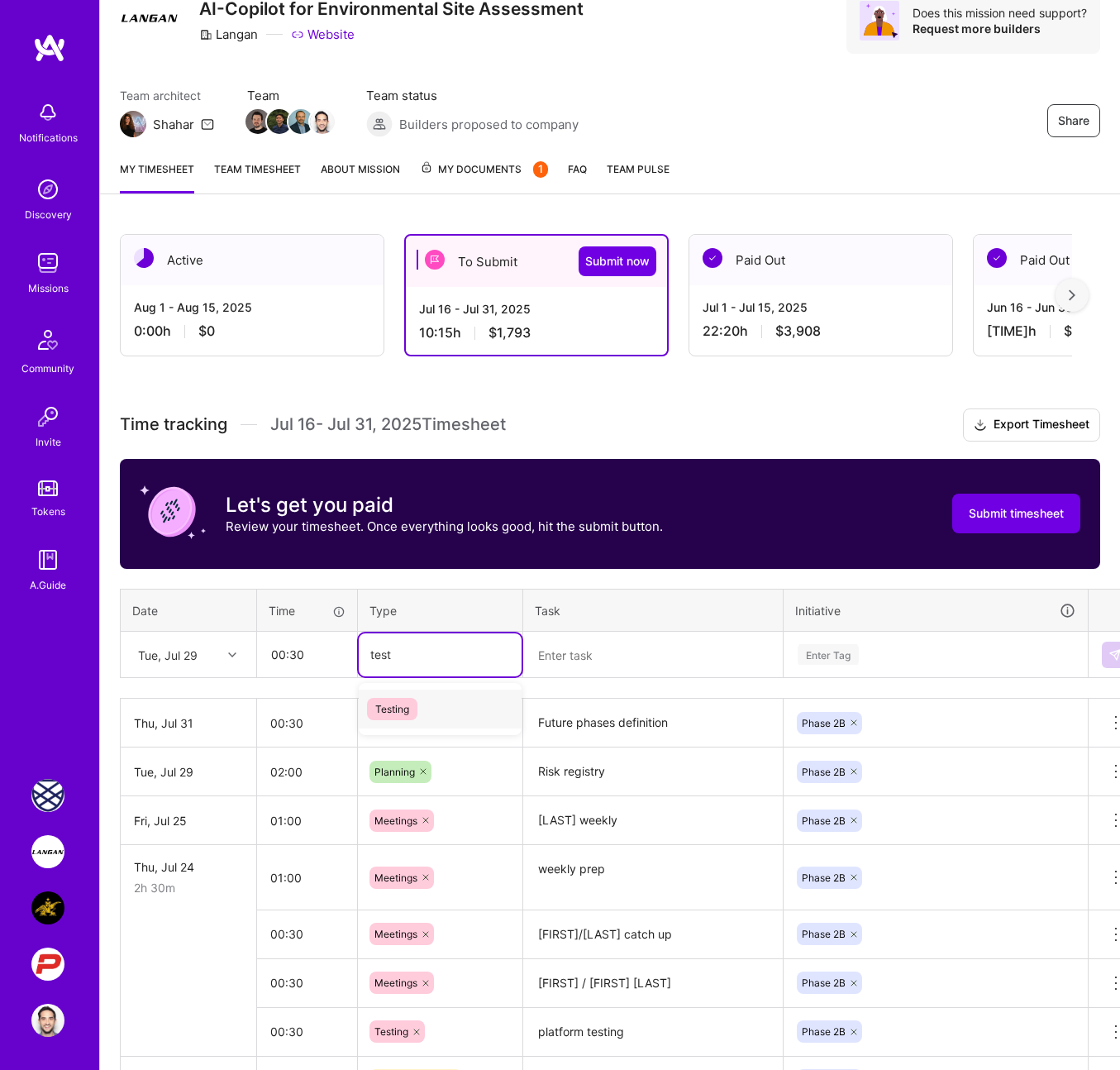 type 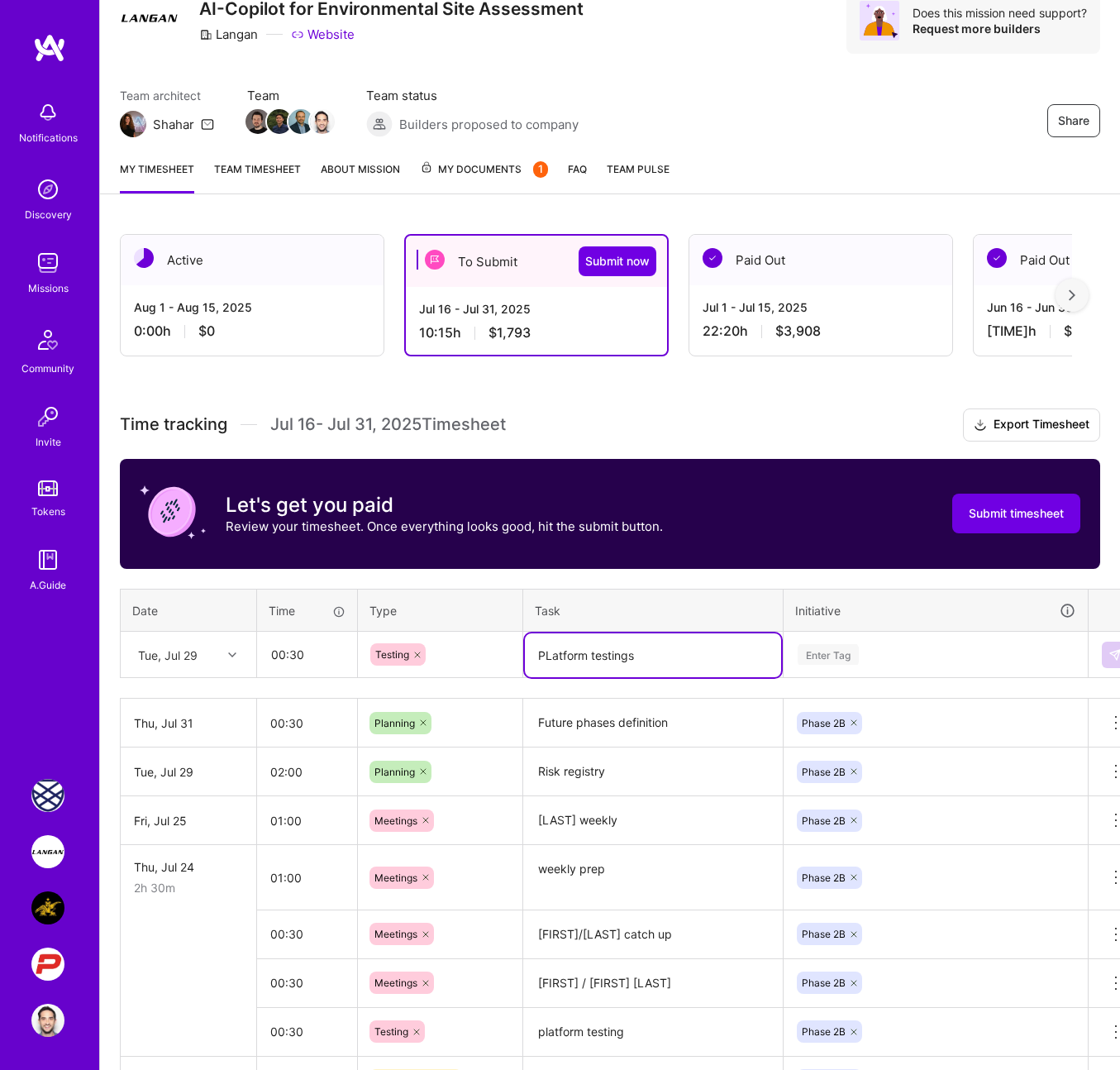 type on "PLatform testings" 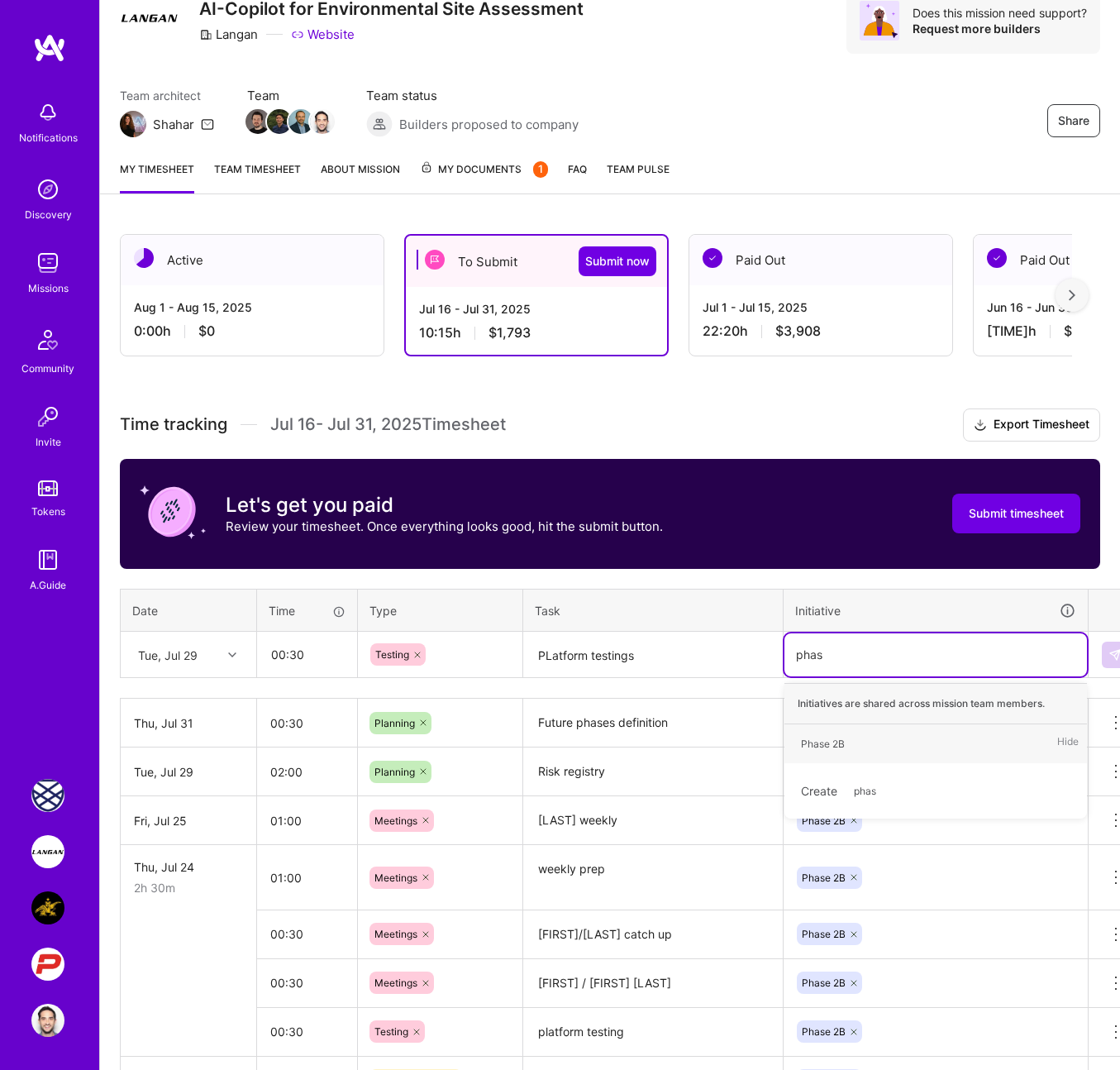 type on "phase" 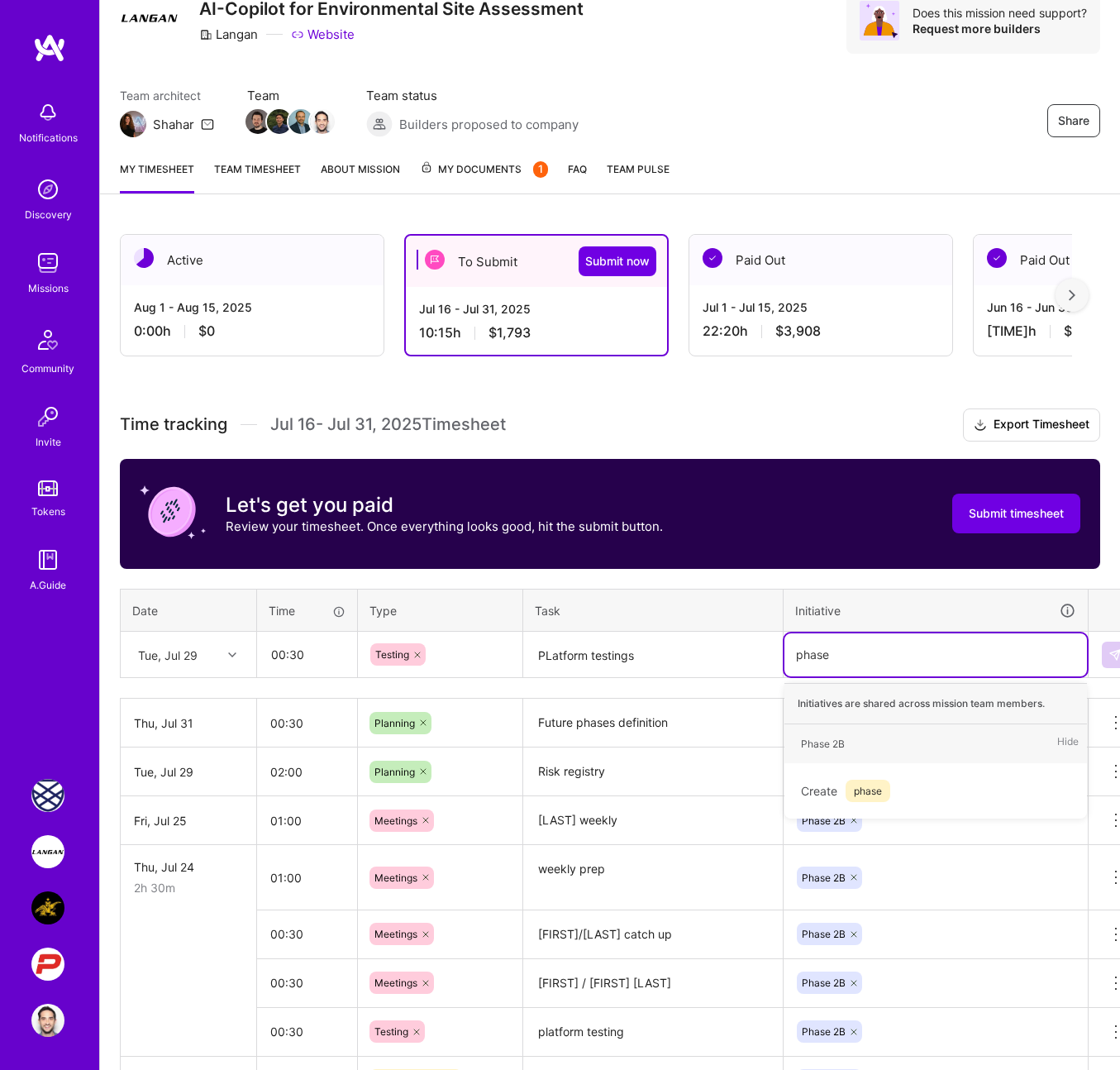 type 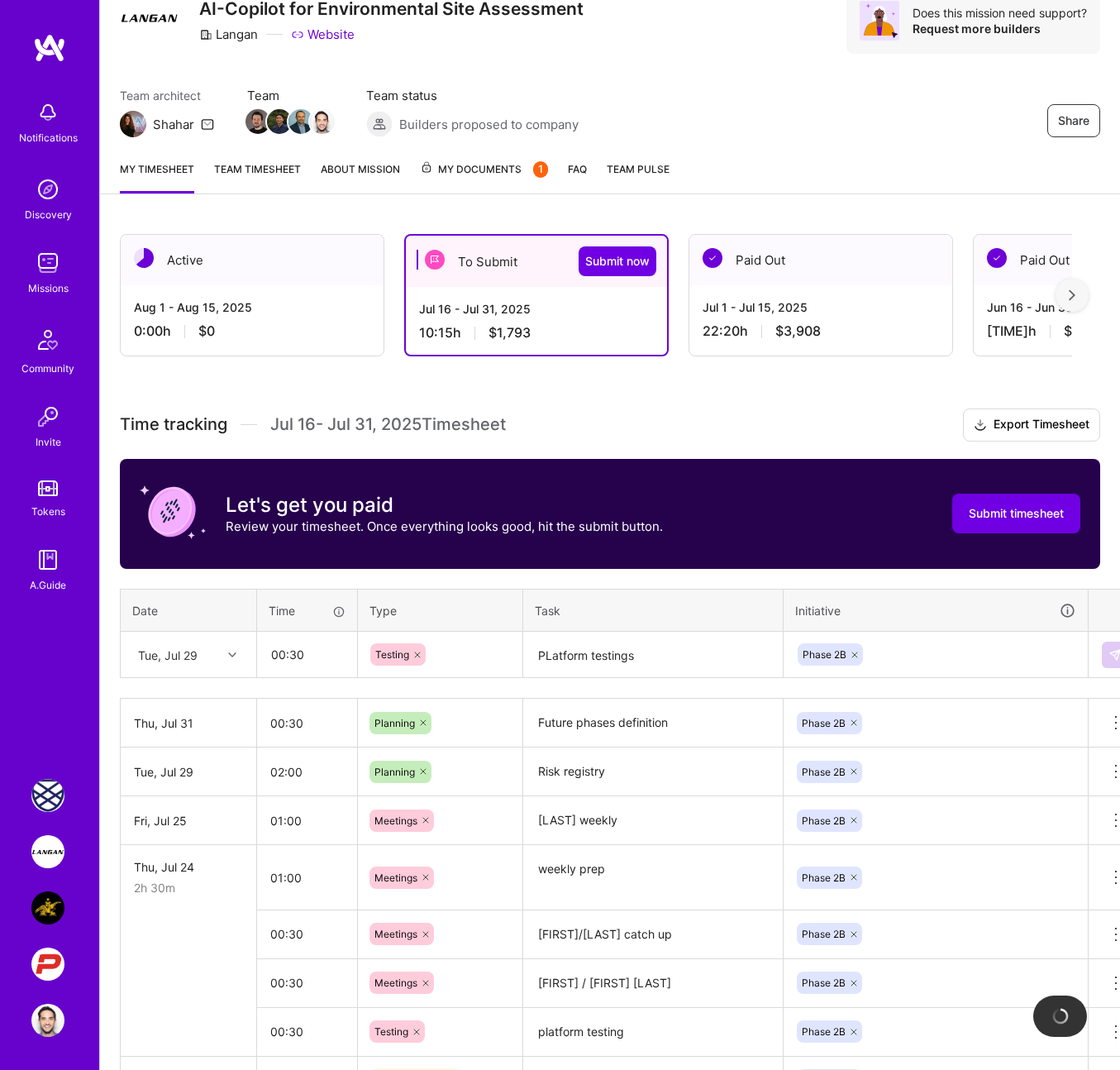 type 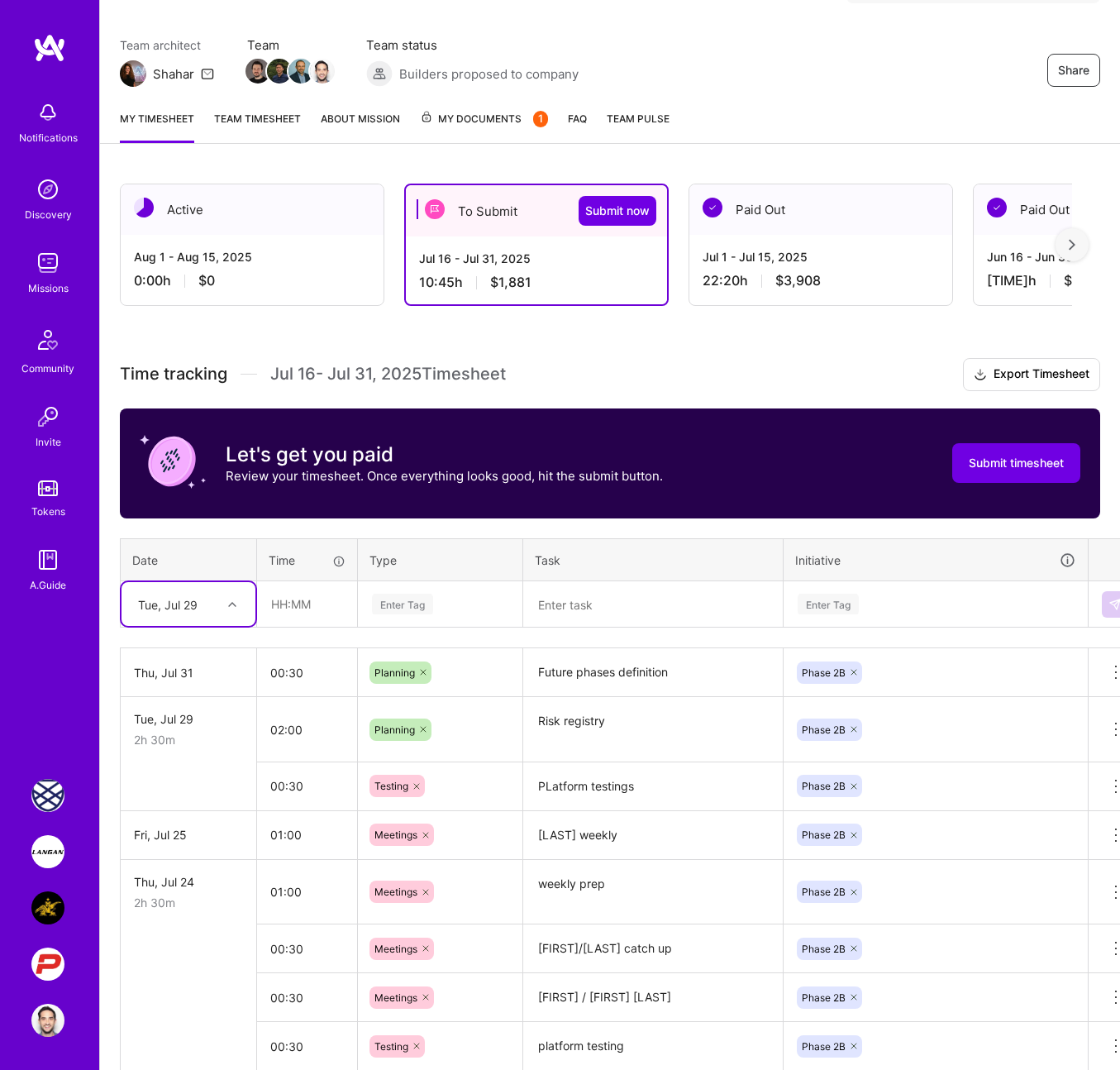 scroll, scrollTop: 122, scrollLeft: 0, axis: vertical 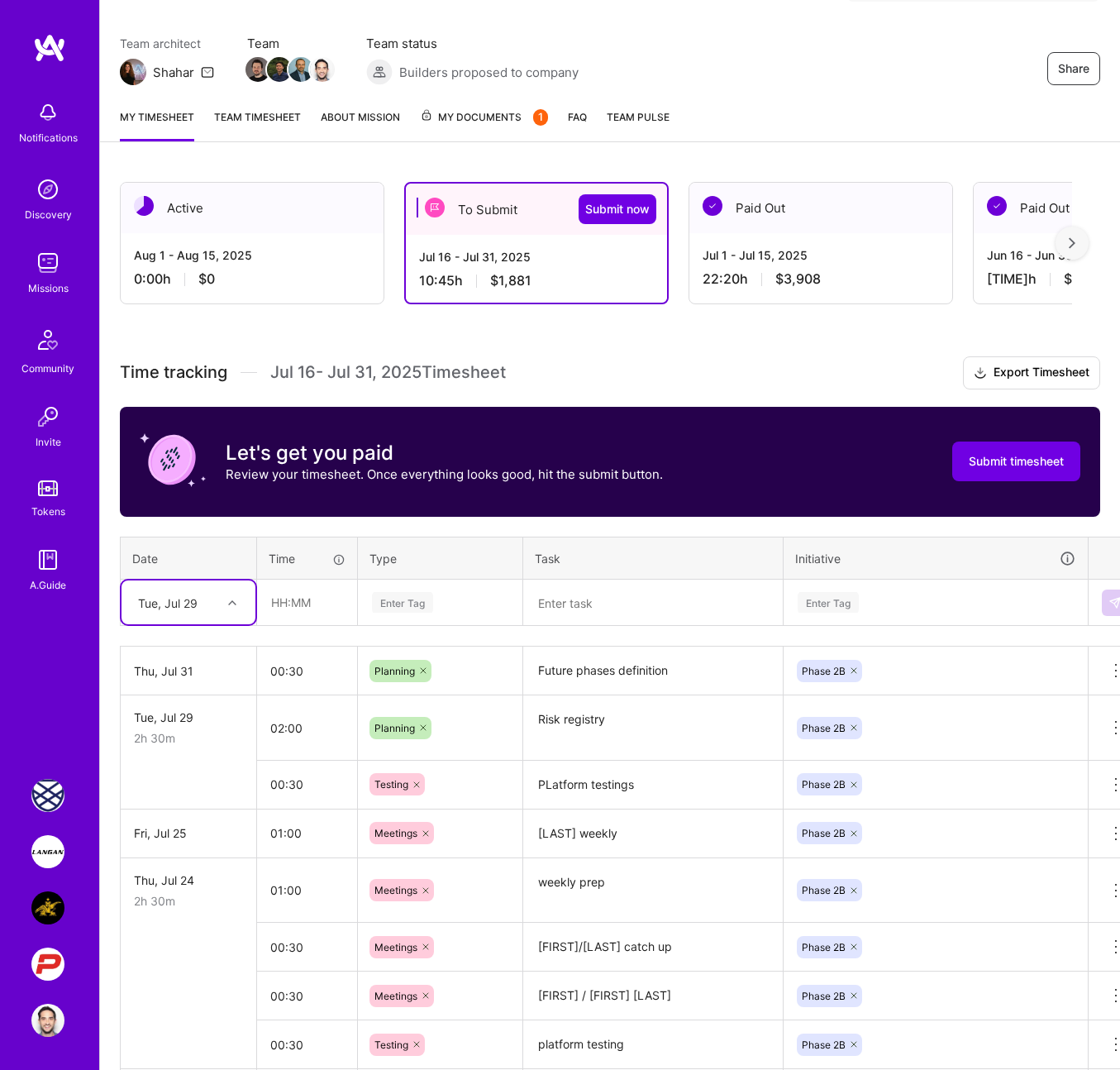 type on "P" 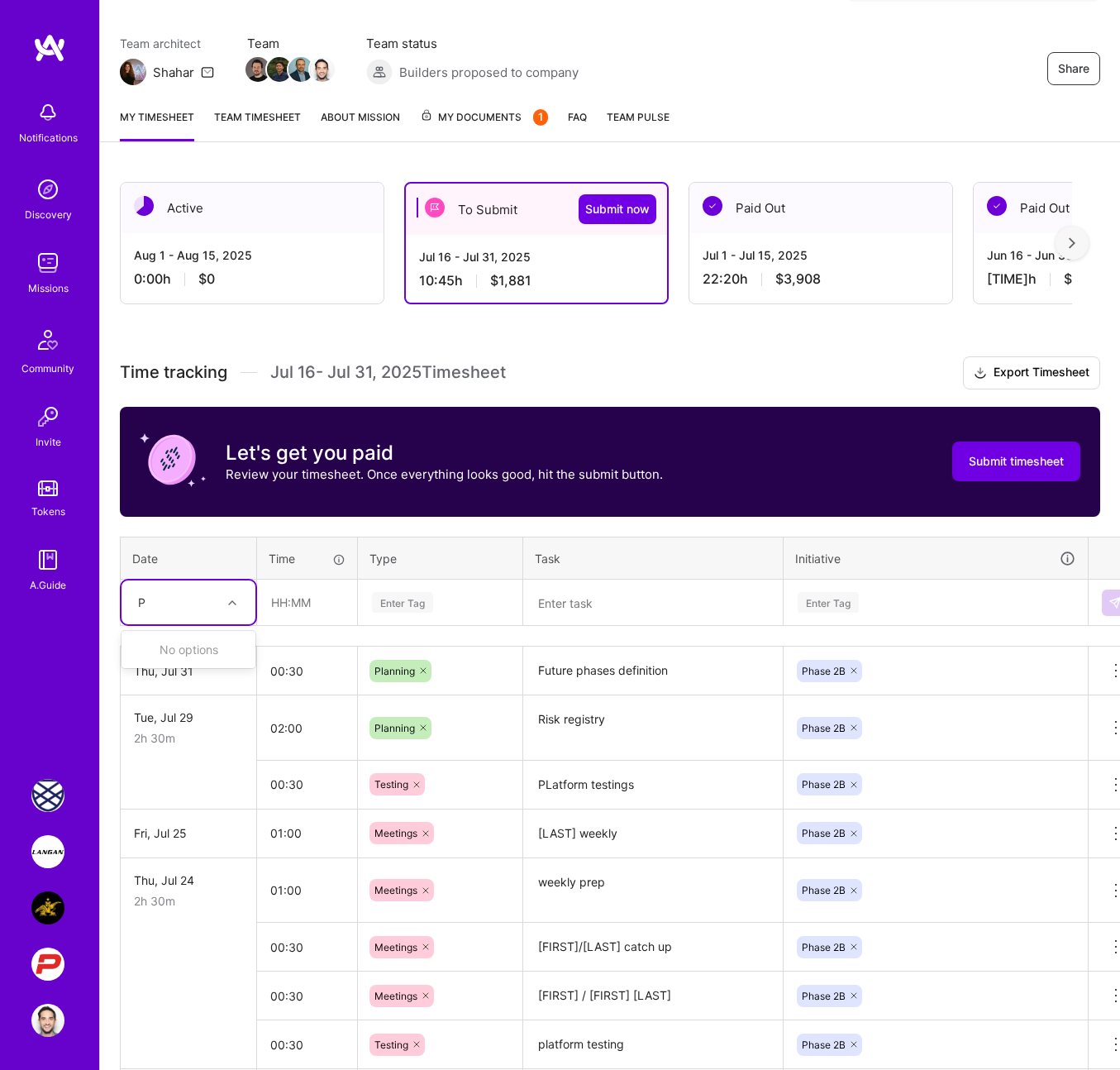 type 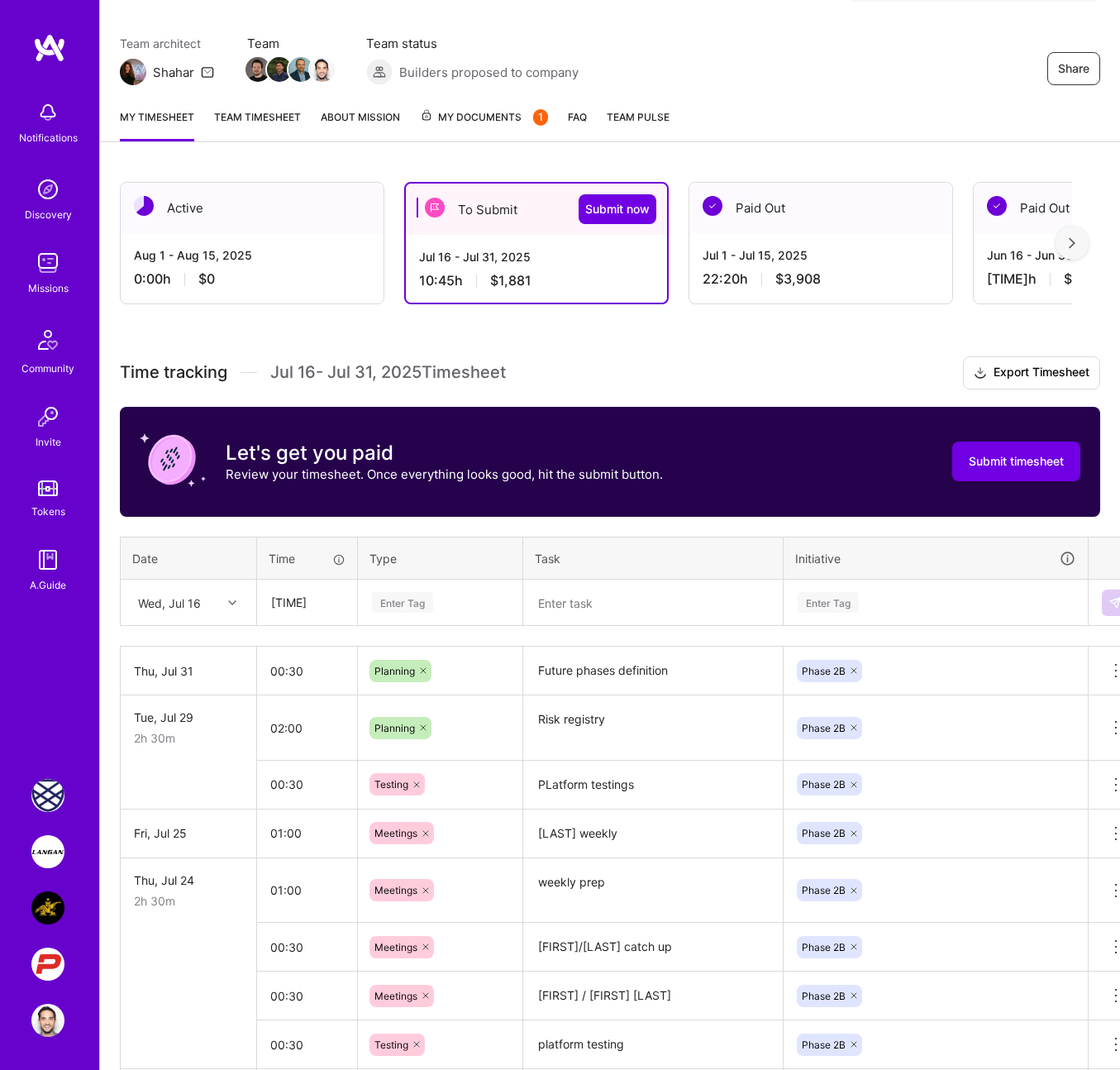 type on "00:40" 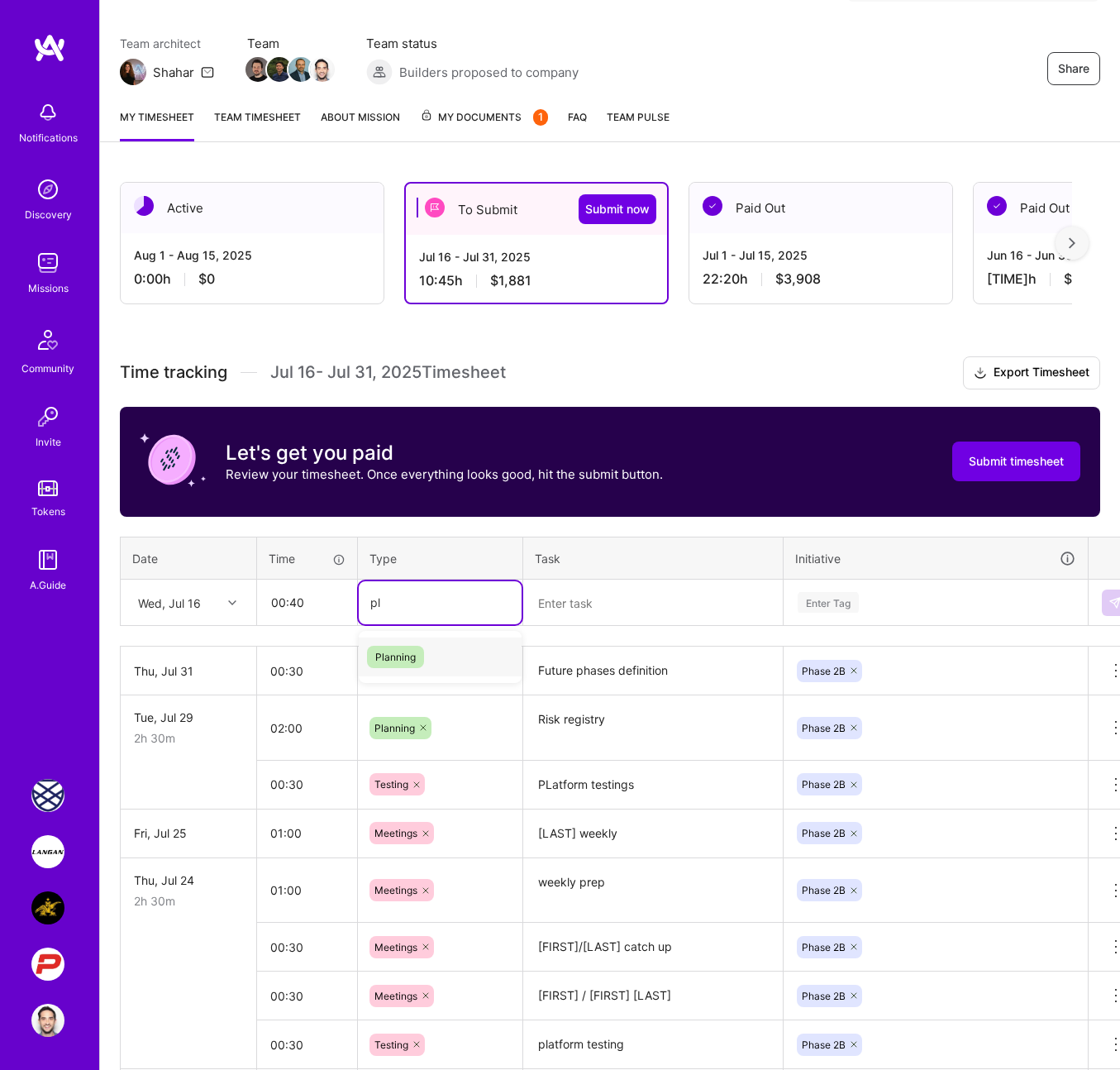 type on "p" 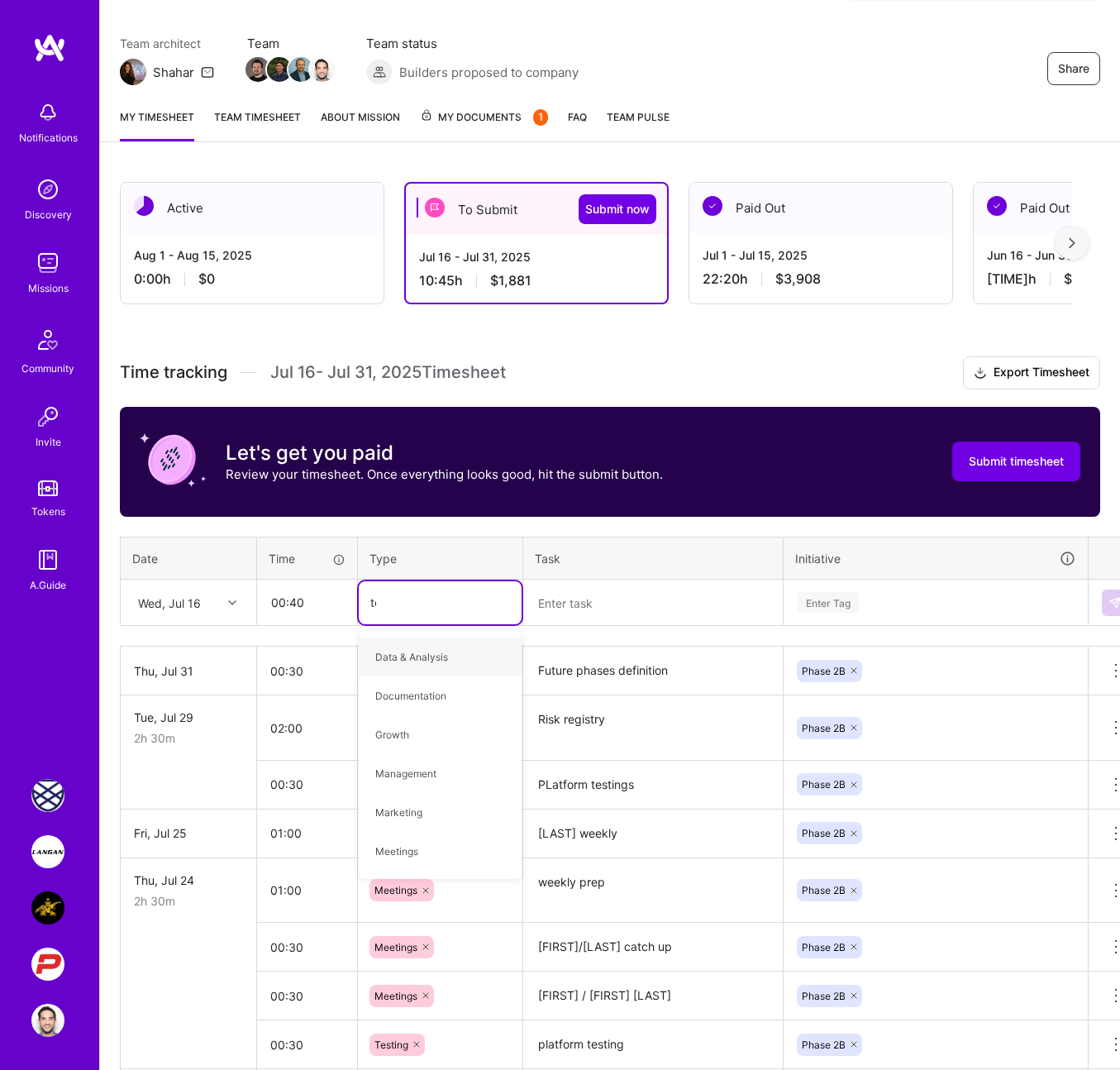 type on "test" 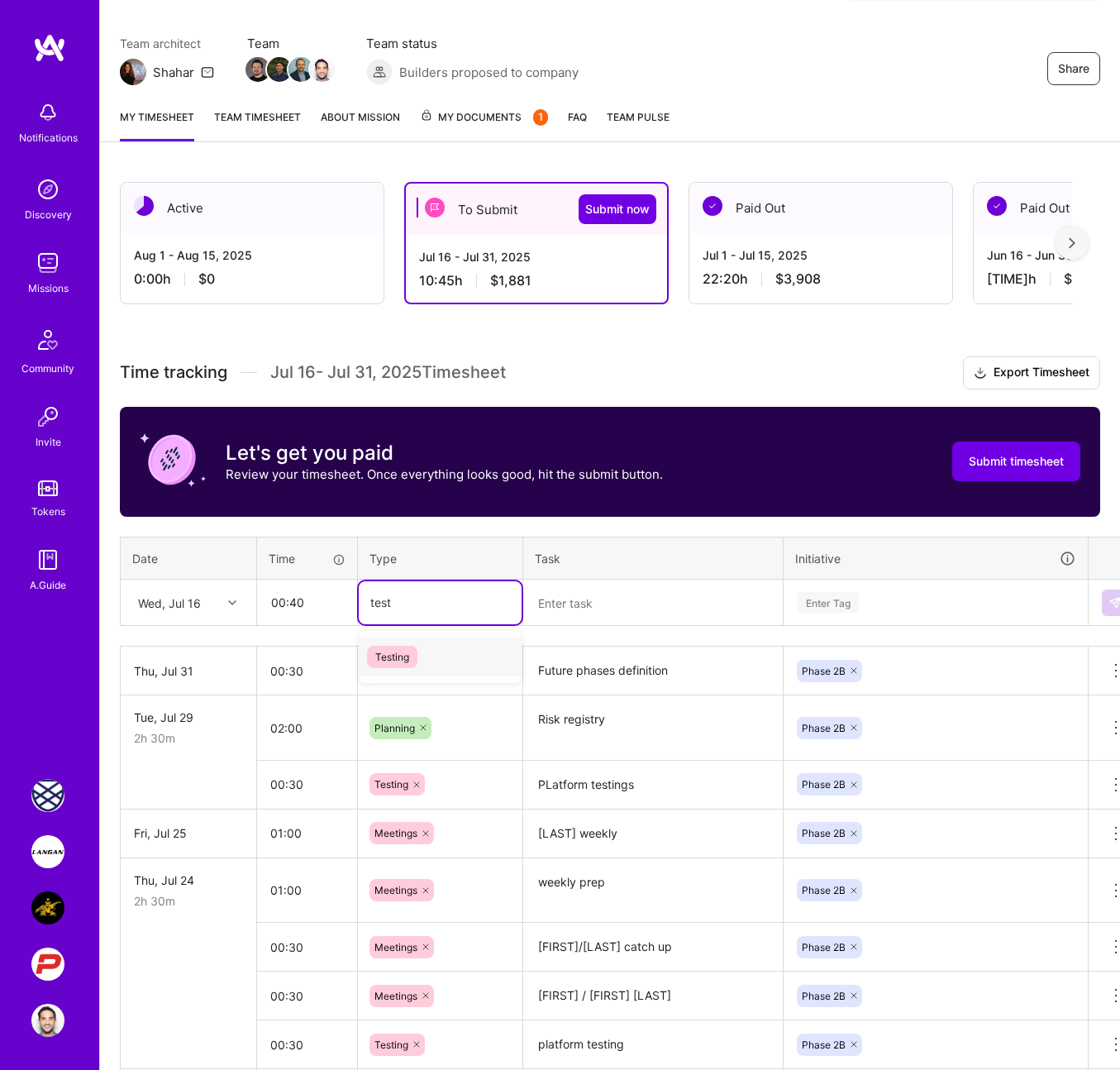 type 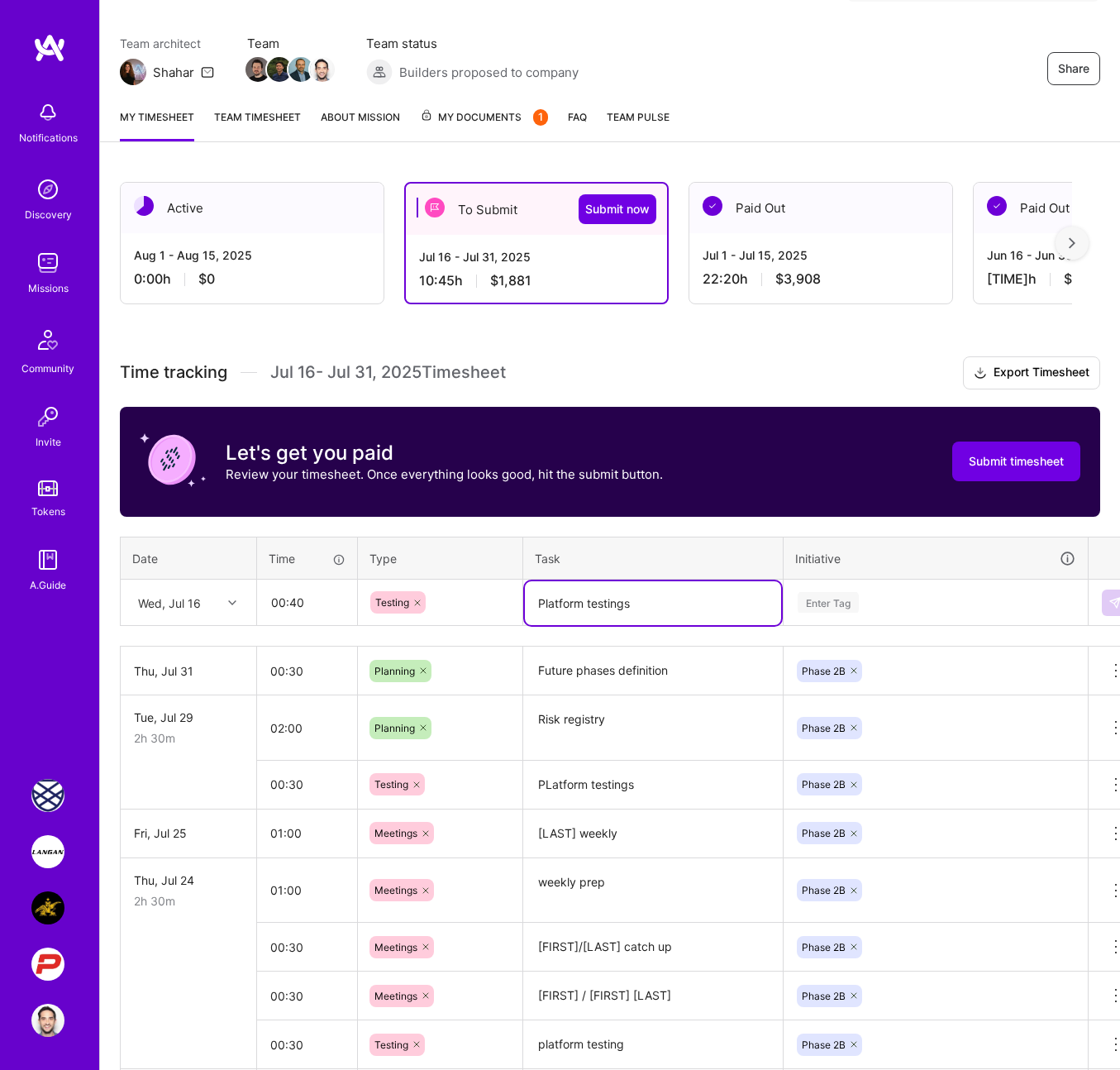 type on "Platform testings" 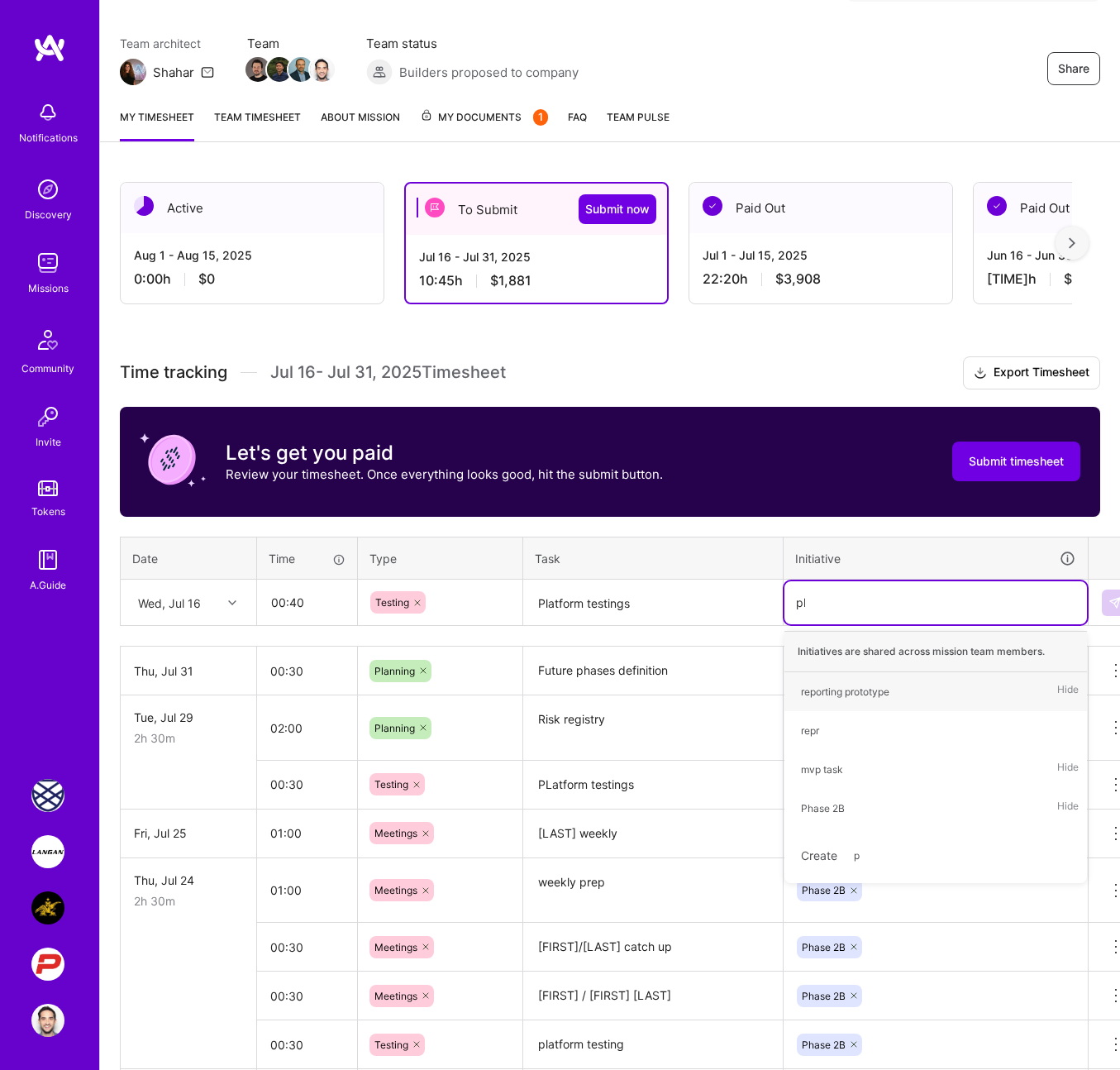type on "phase" 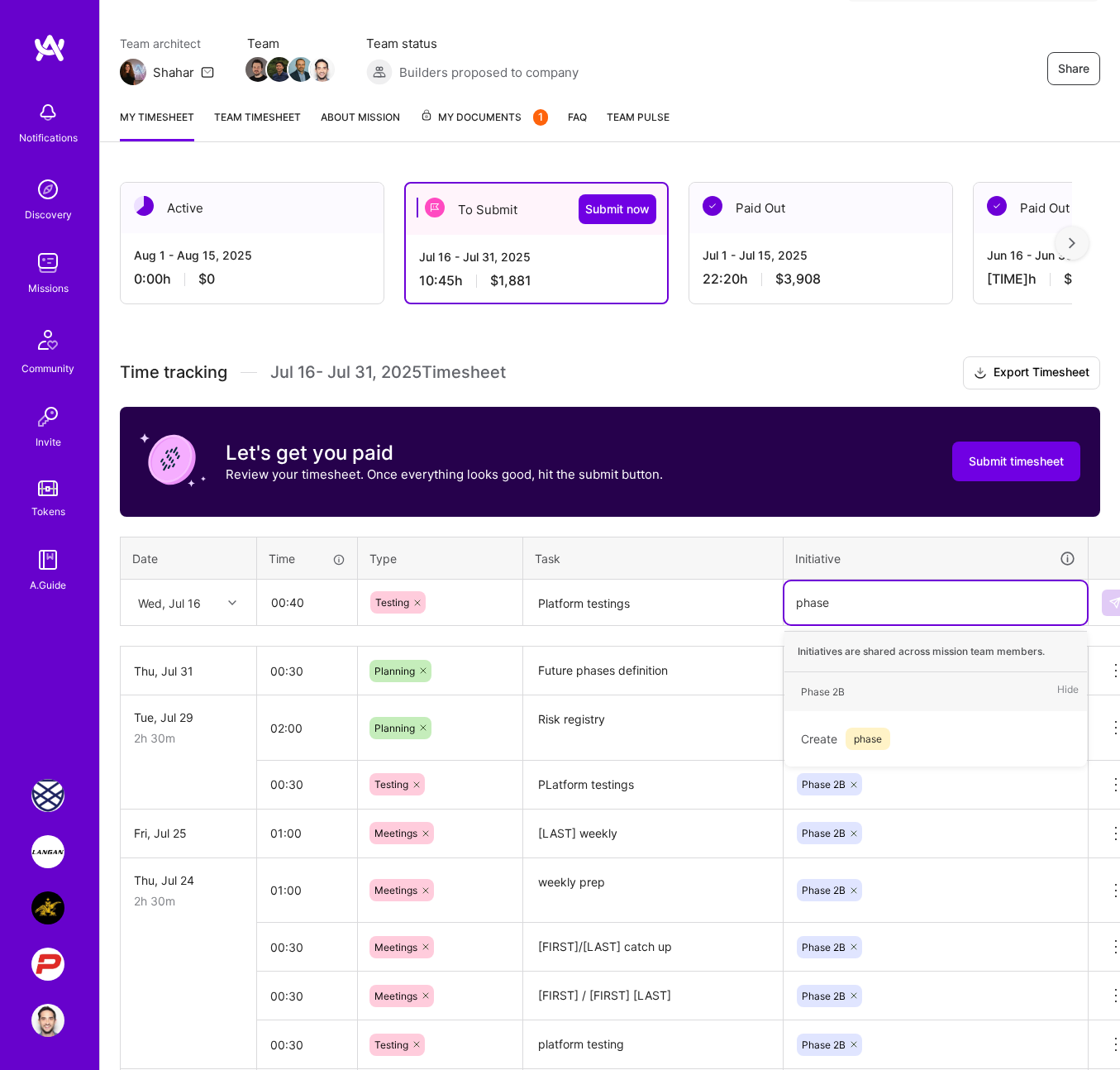 type 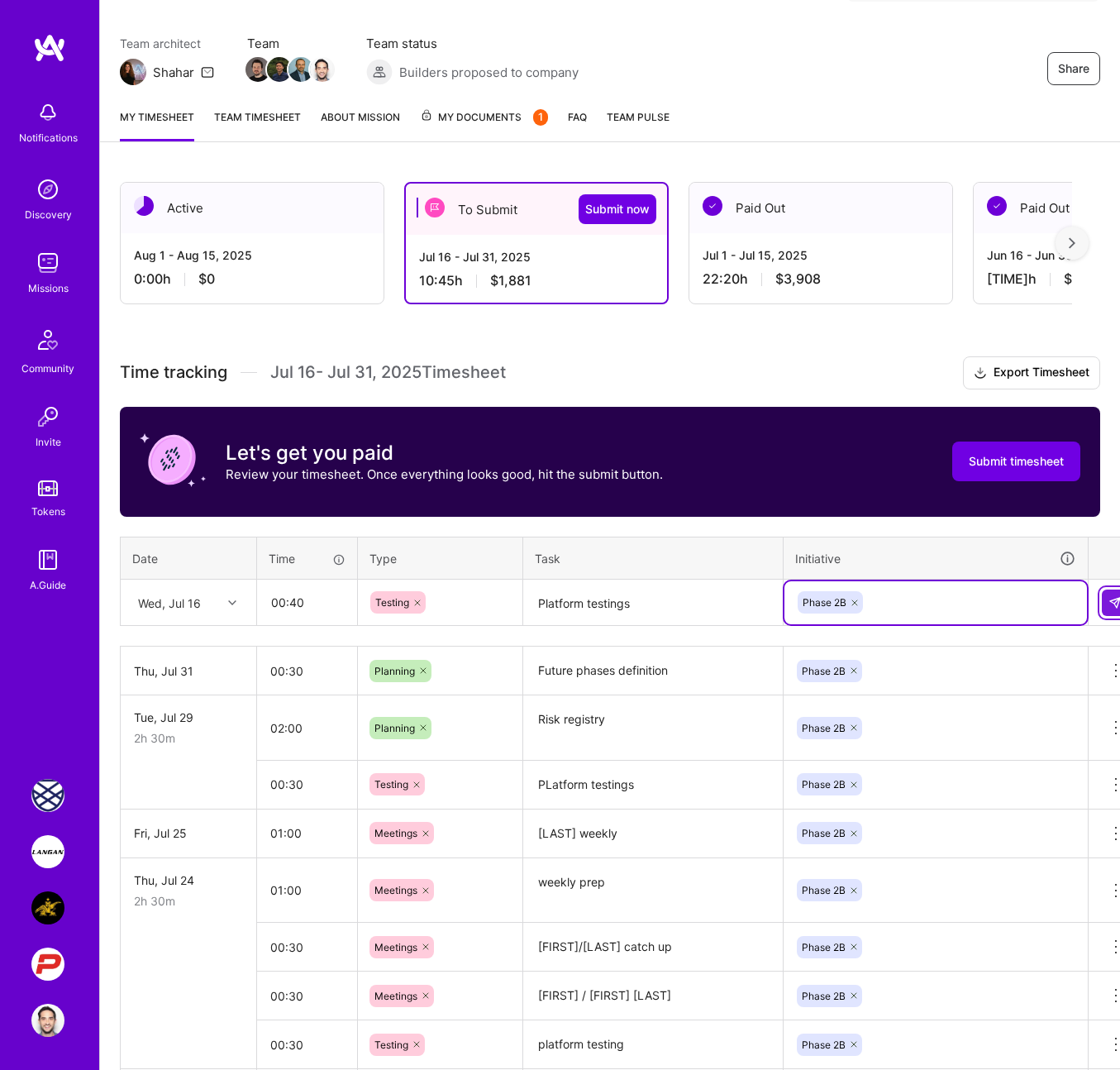 click at bounding box center (1115, 603) 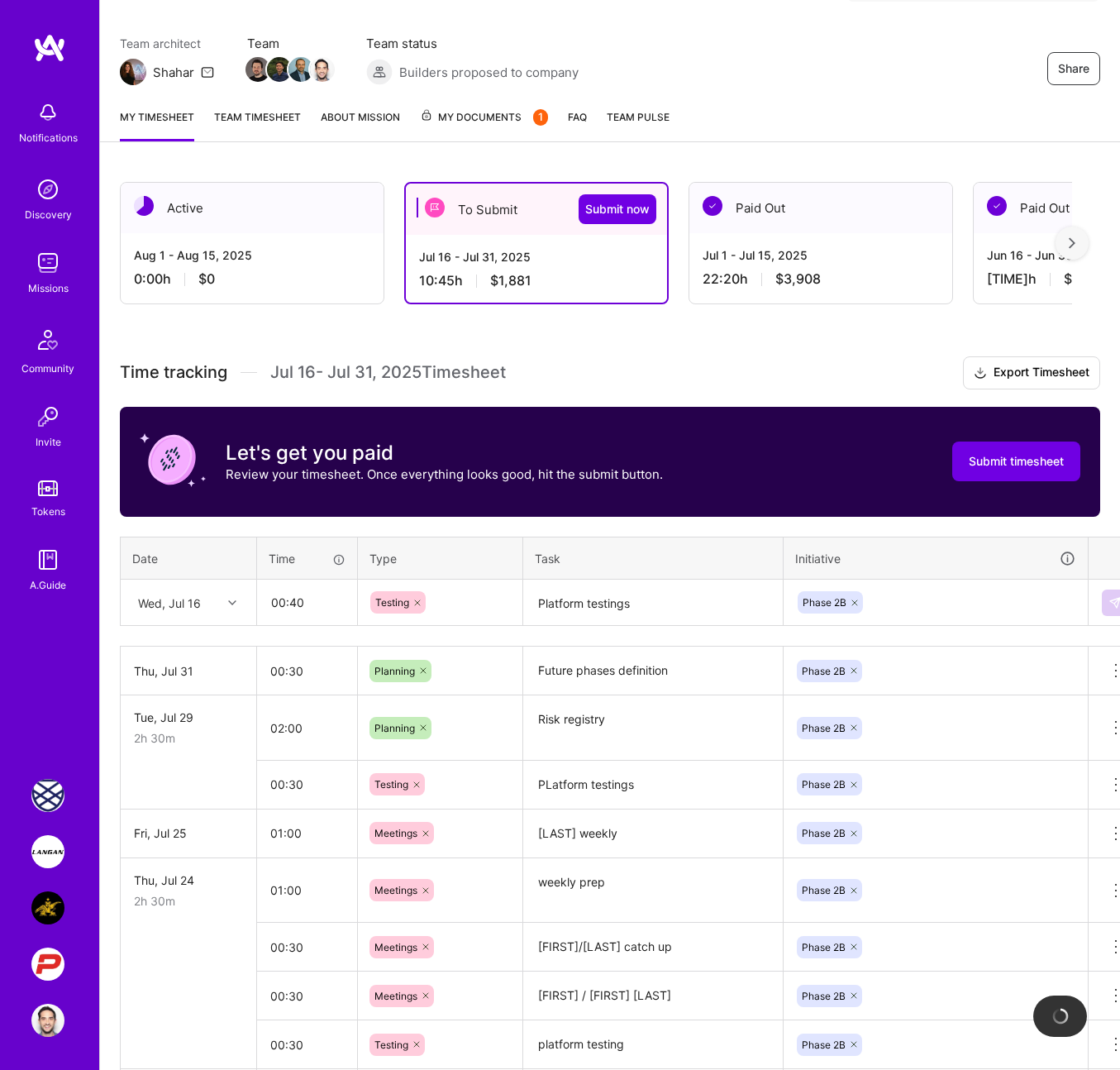 type 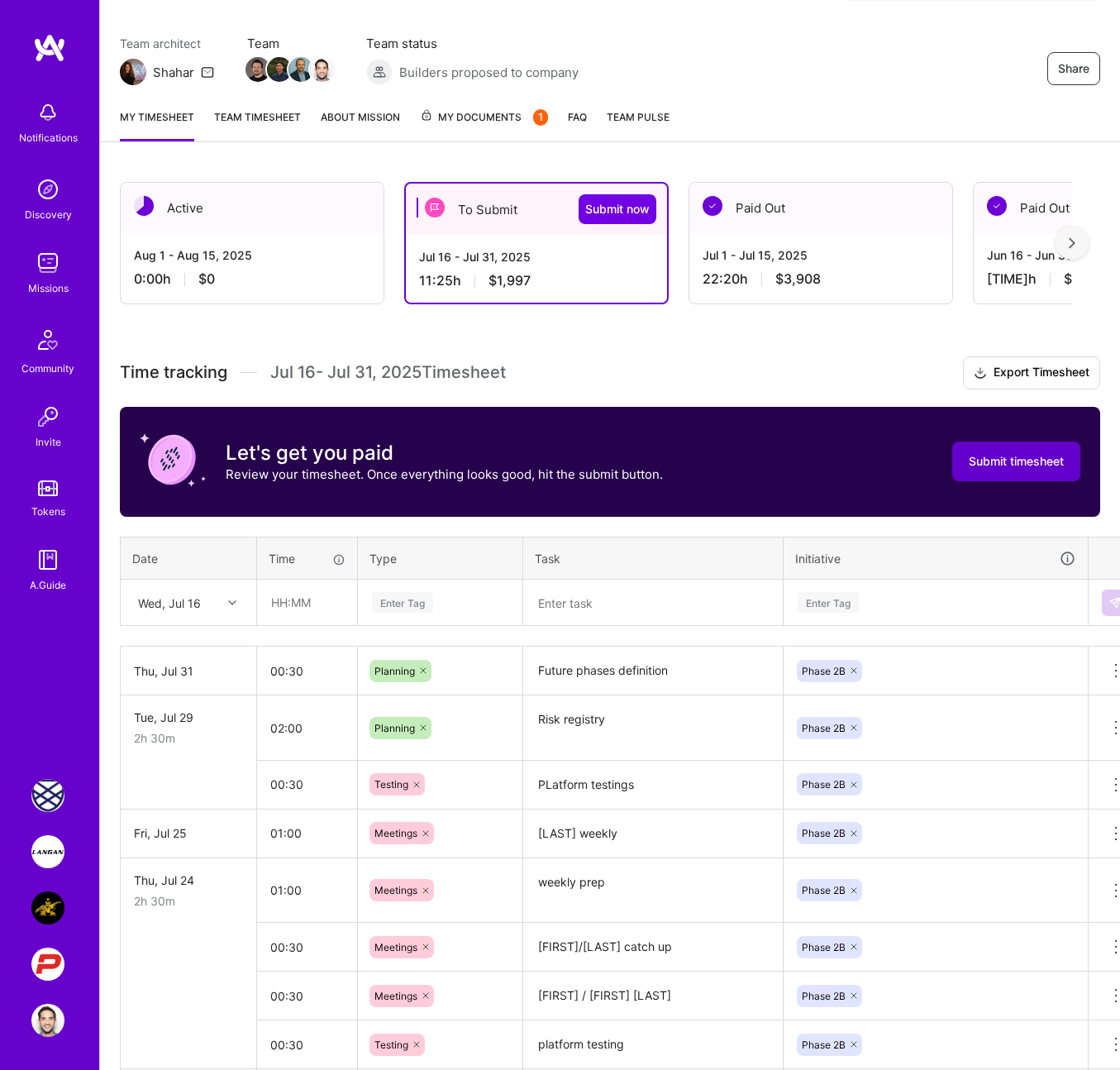 click on "Submit timesheet" at bounding box center [1016, 461] 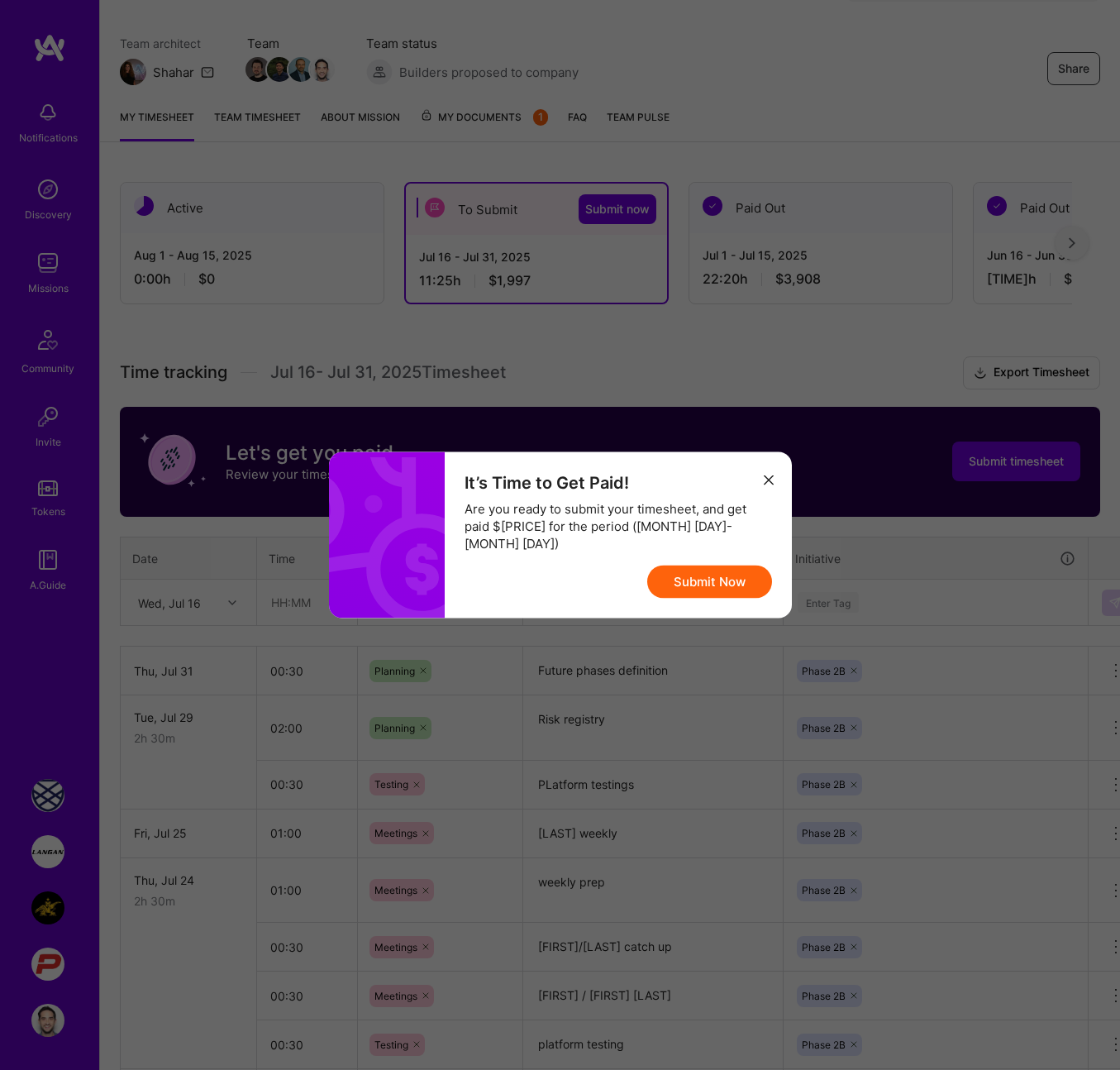 click on "Submit Now" at bounding box center [709, 582] 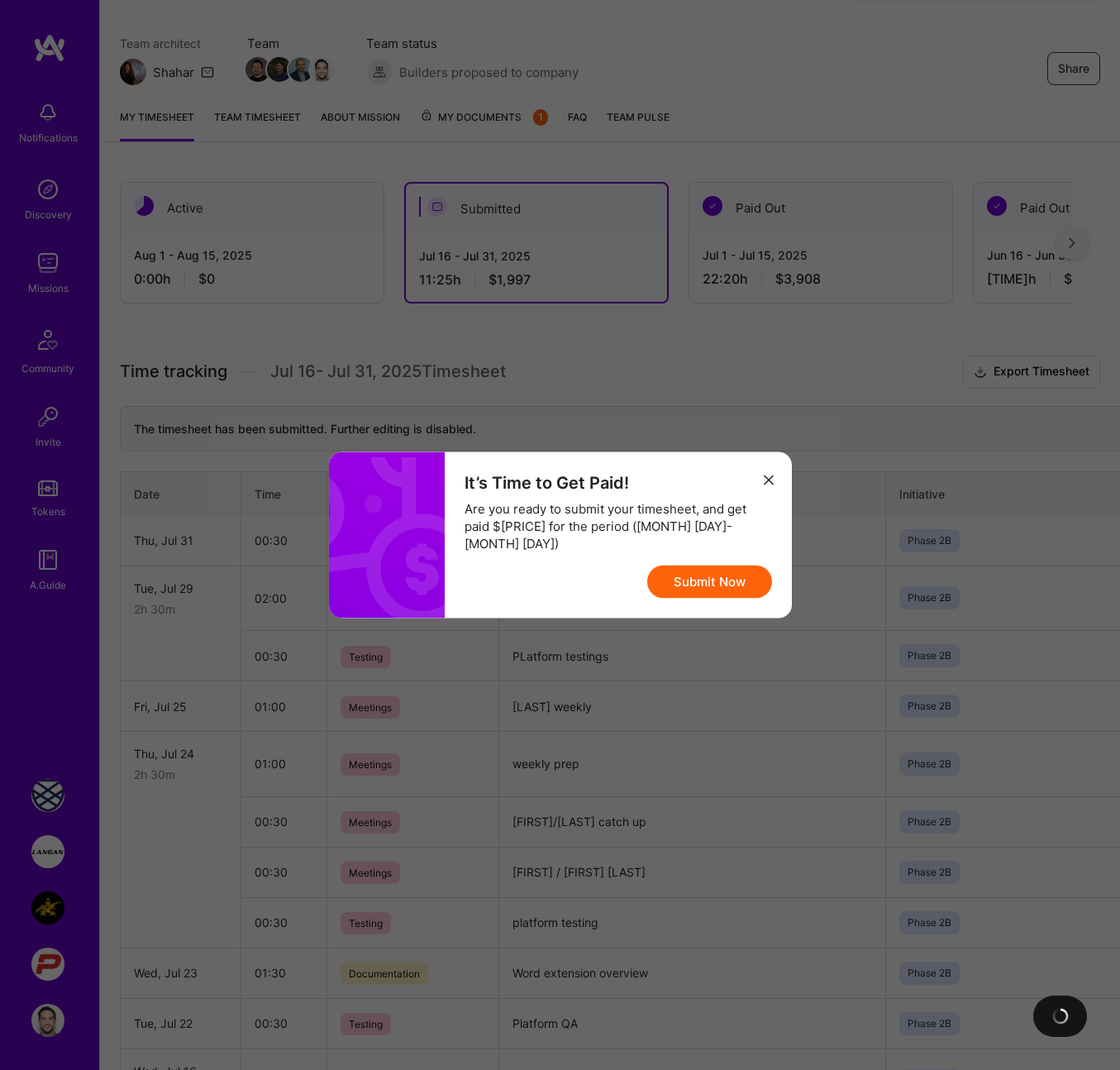 scroll, scrollTop: 0, scrollLeft: 0, axis: both 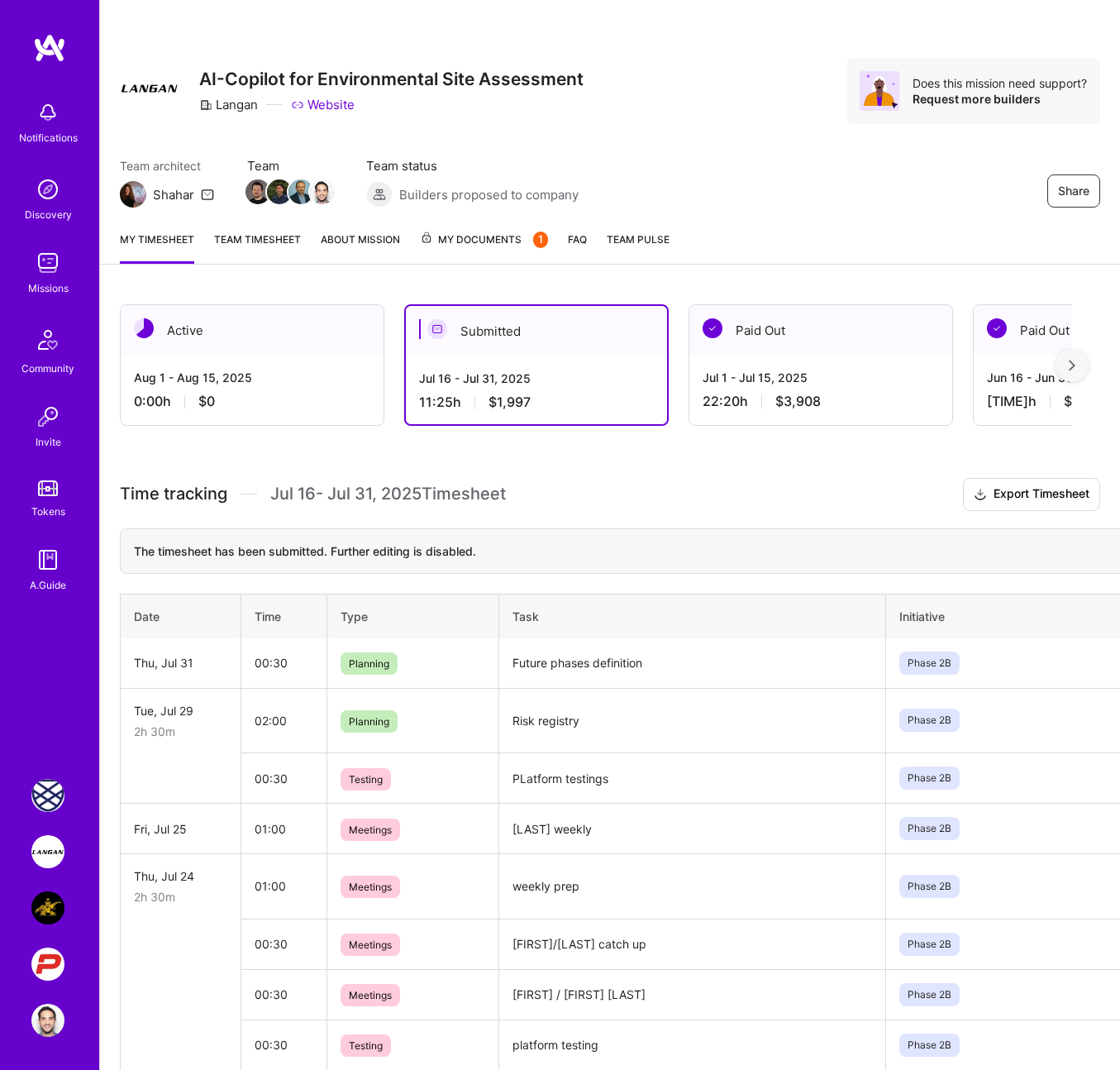 click at bounding box center [48, 908] 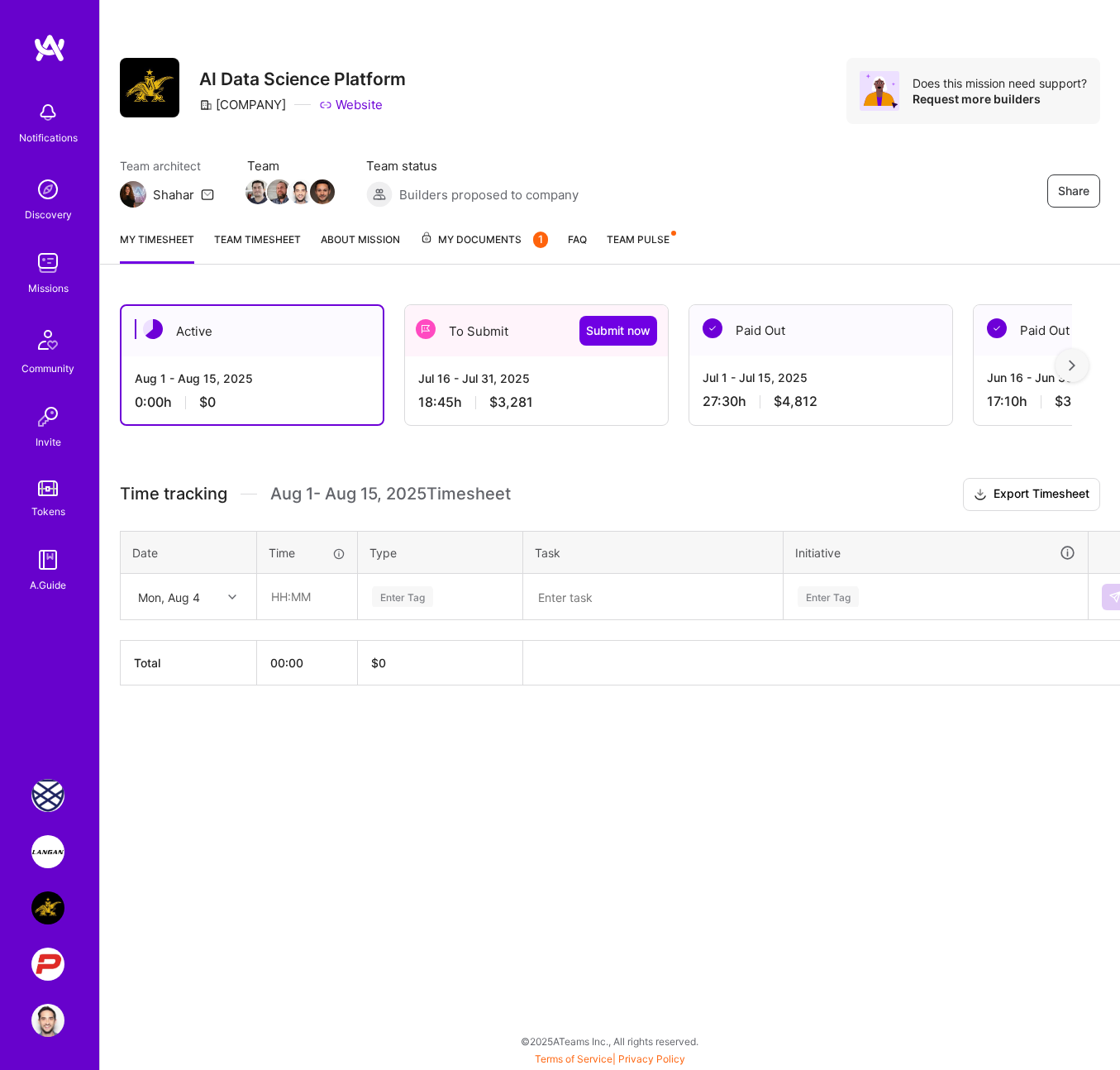 click on "Jul 16 - Jul 31, 2025" at bounding box center [536, 378] 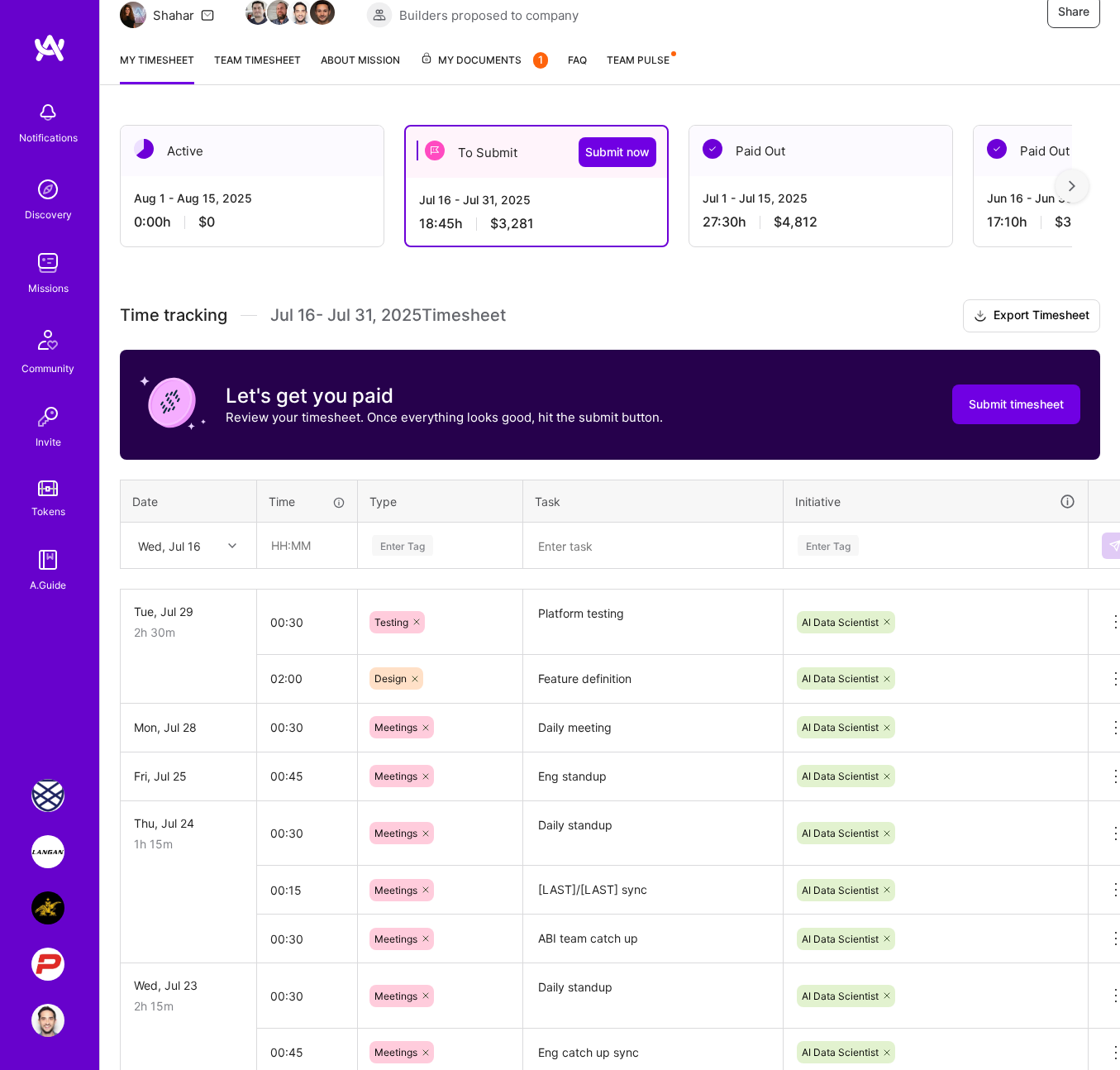 scroll, scrollTop: 187, scrollLeft: 0, axis: vertical 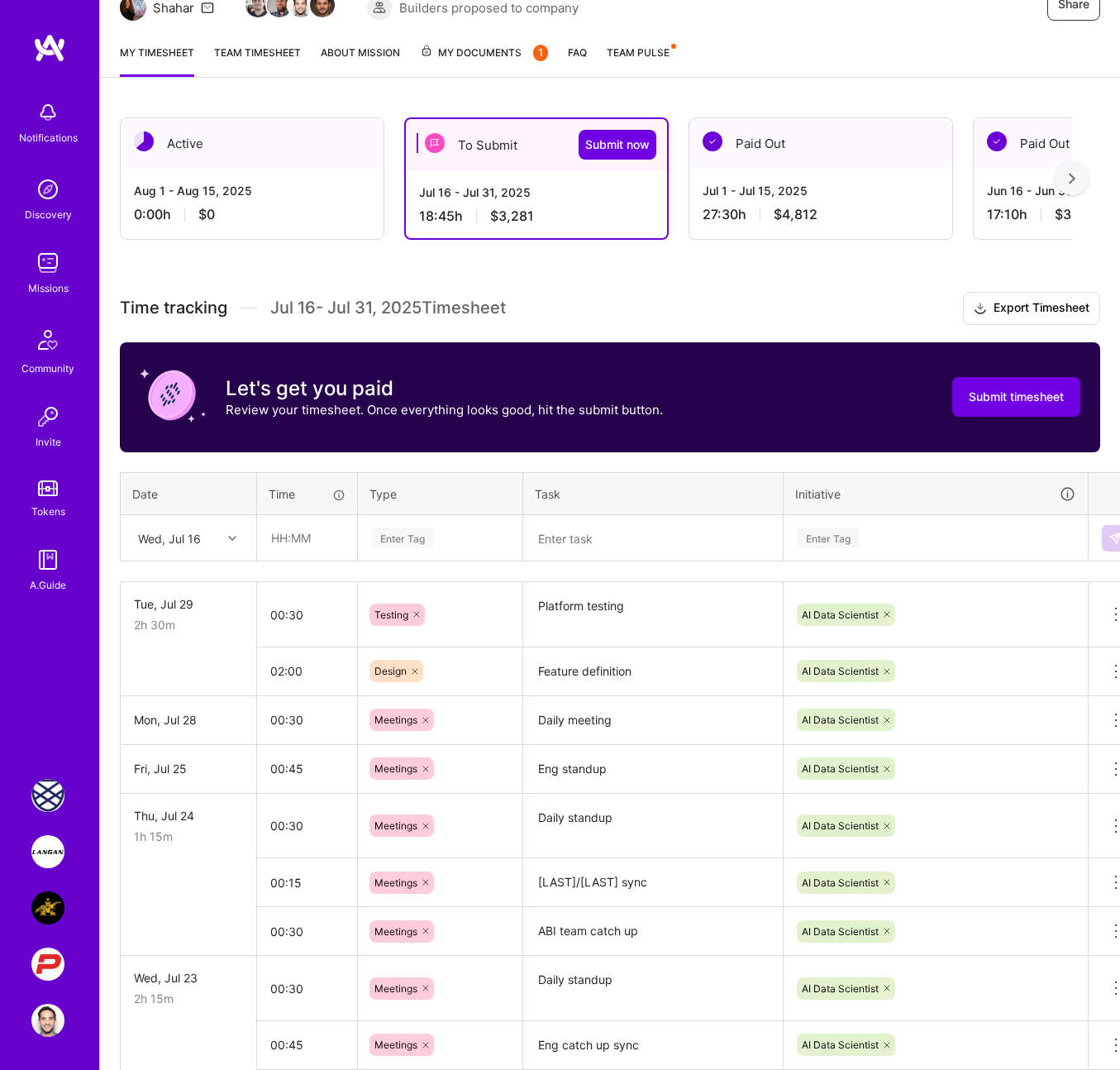 click at bounding box center [234, 538] 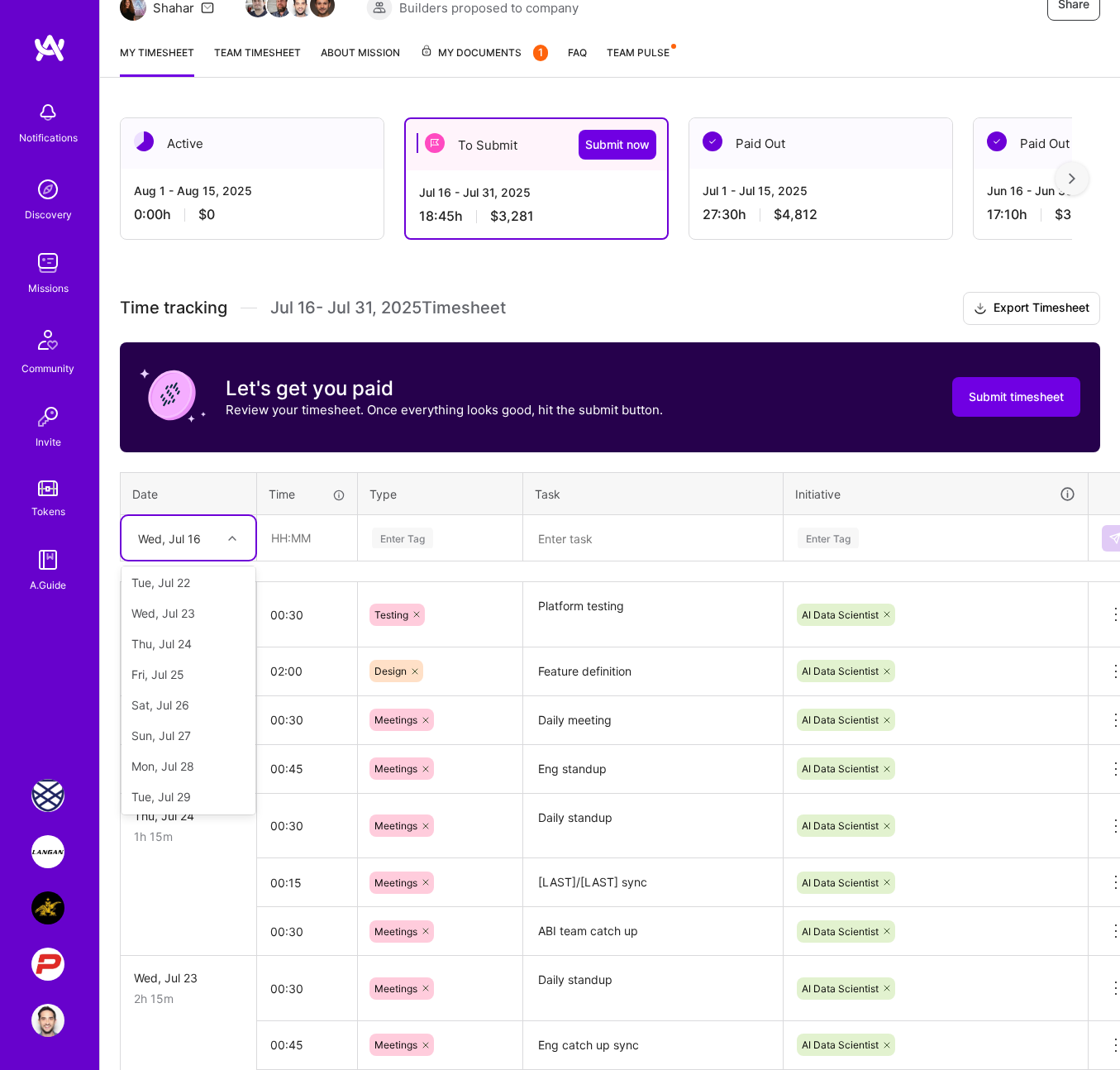 scroll, scrollTop: 217, scrollLeft: 0, axis: vertical 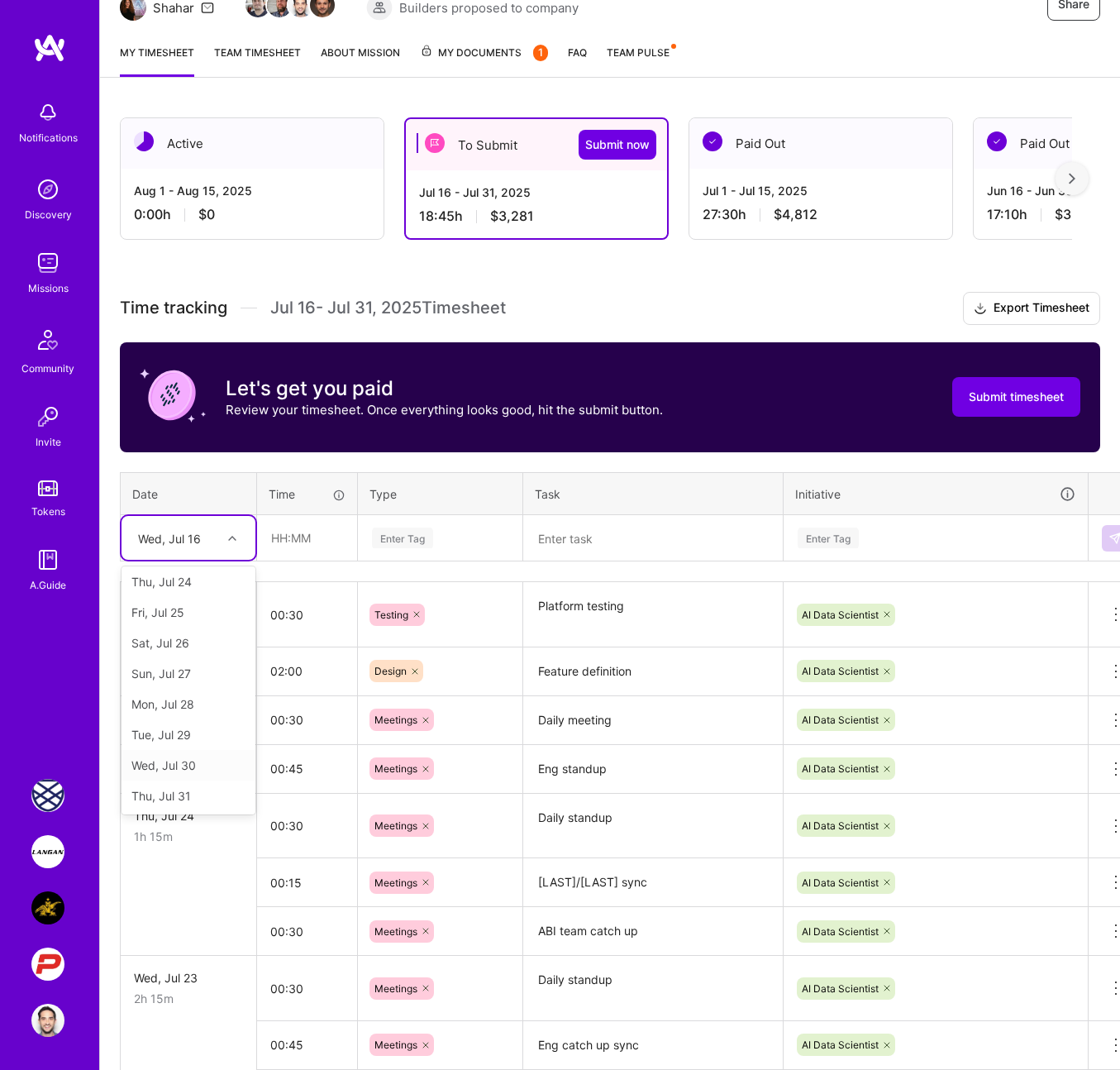 click on "Wed, Jul 30" at bounding box center (188, 765) 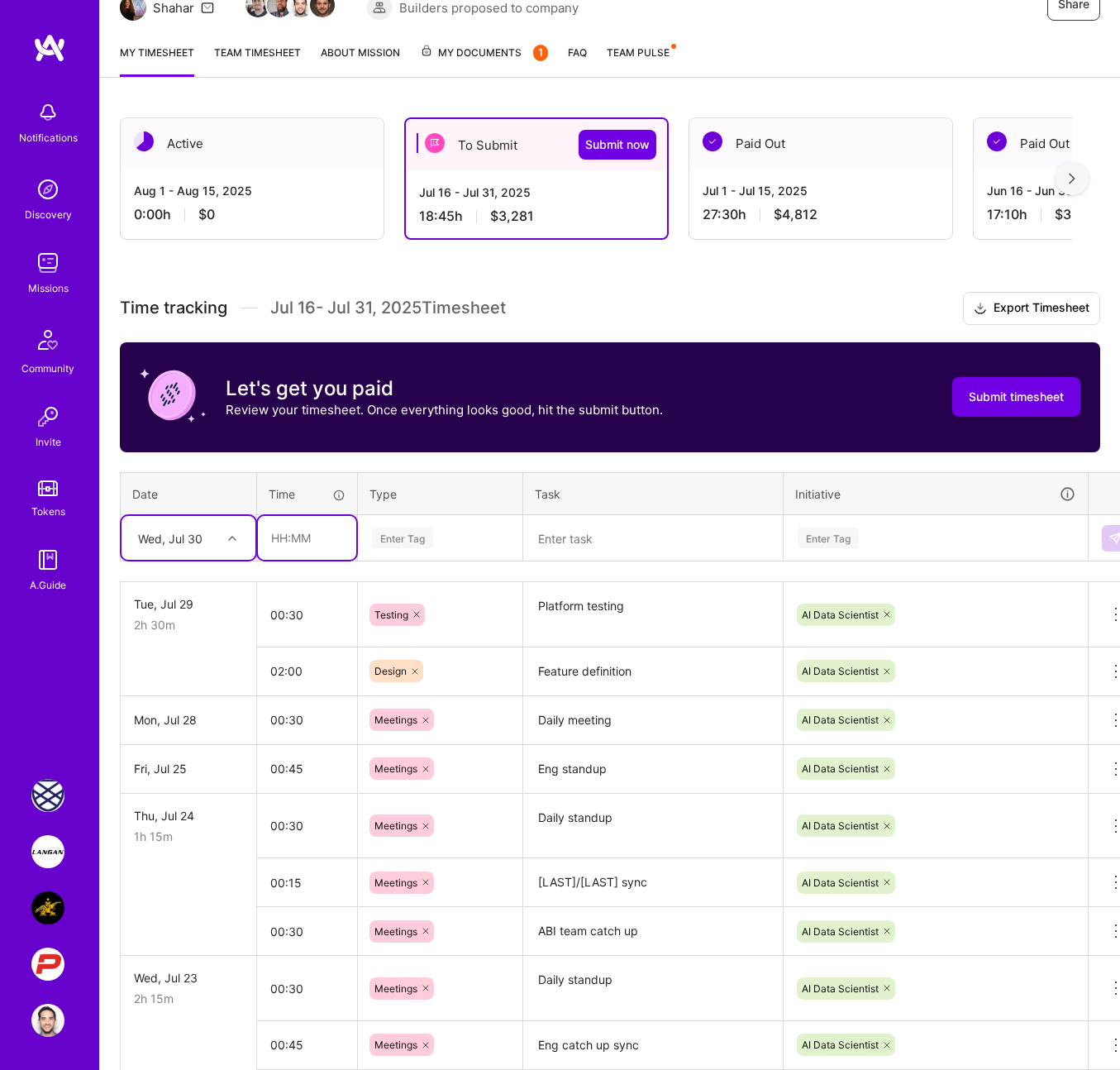 click at bounding box center (307, 537) 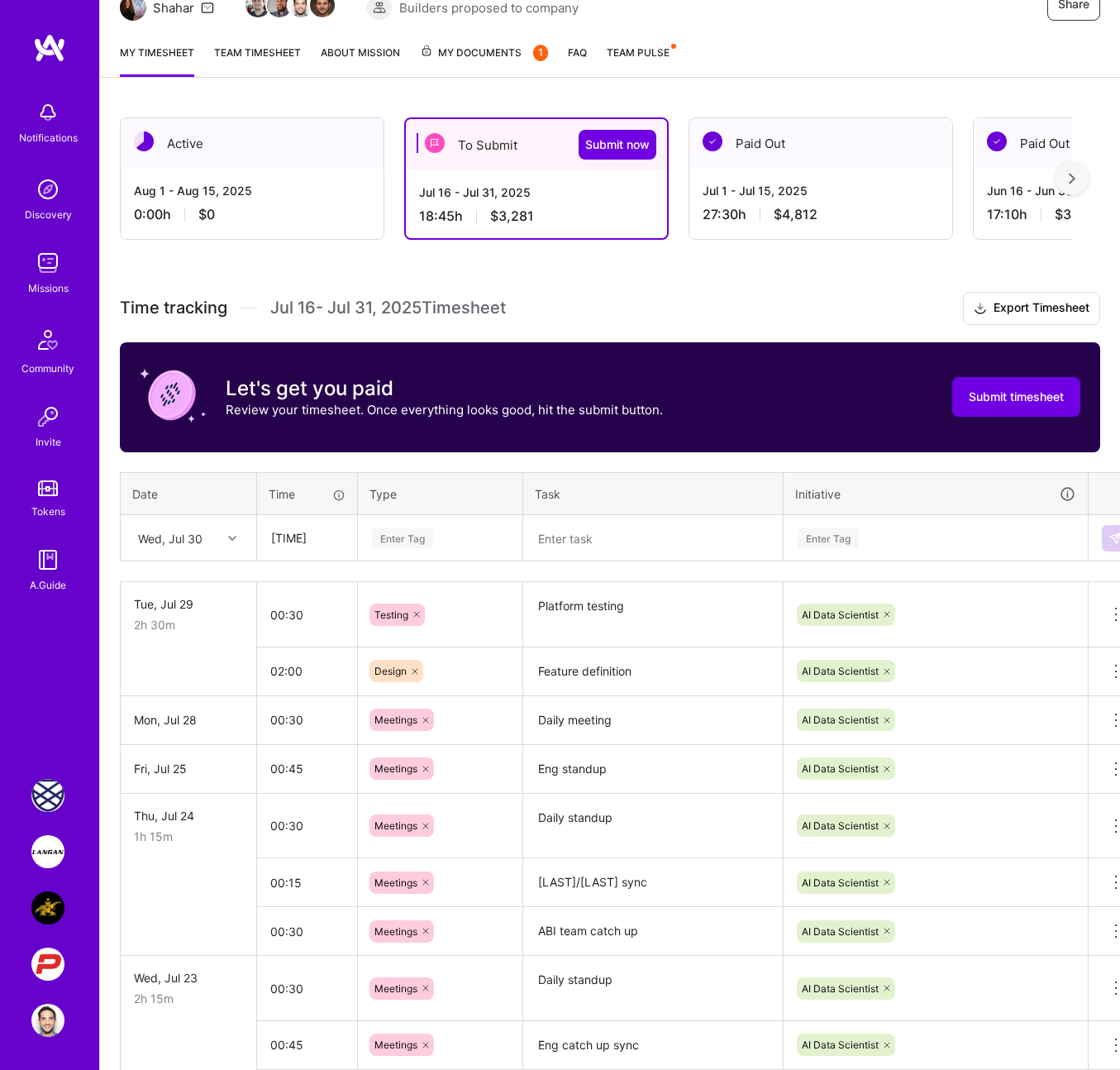 type on "01:15" 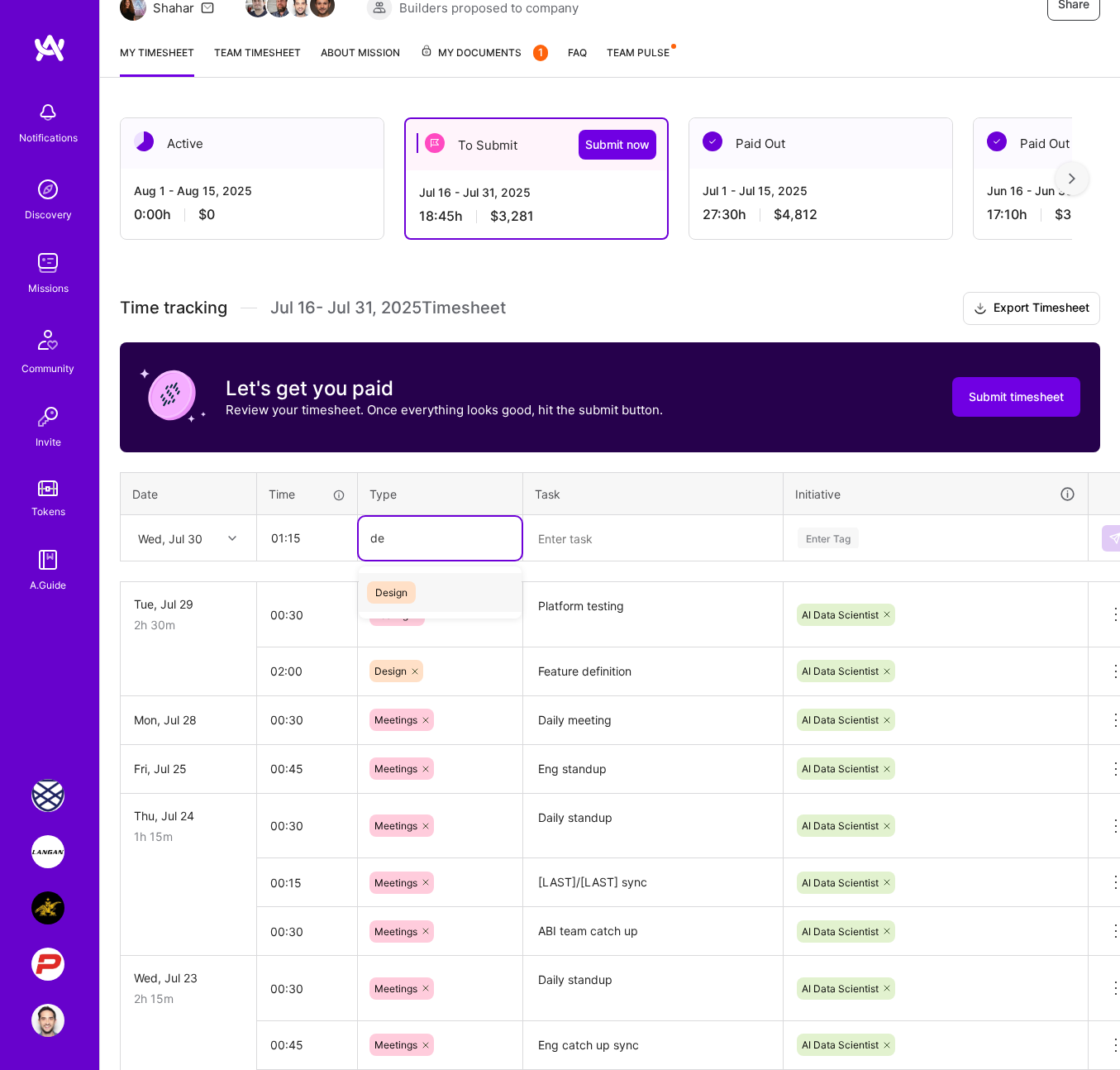 type on "des" 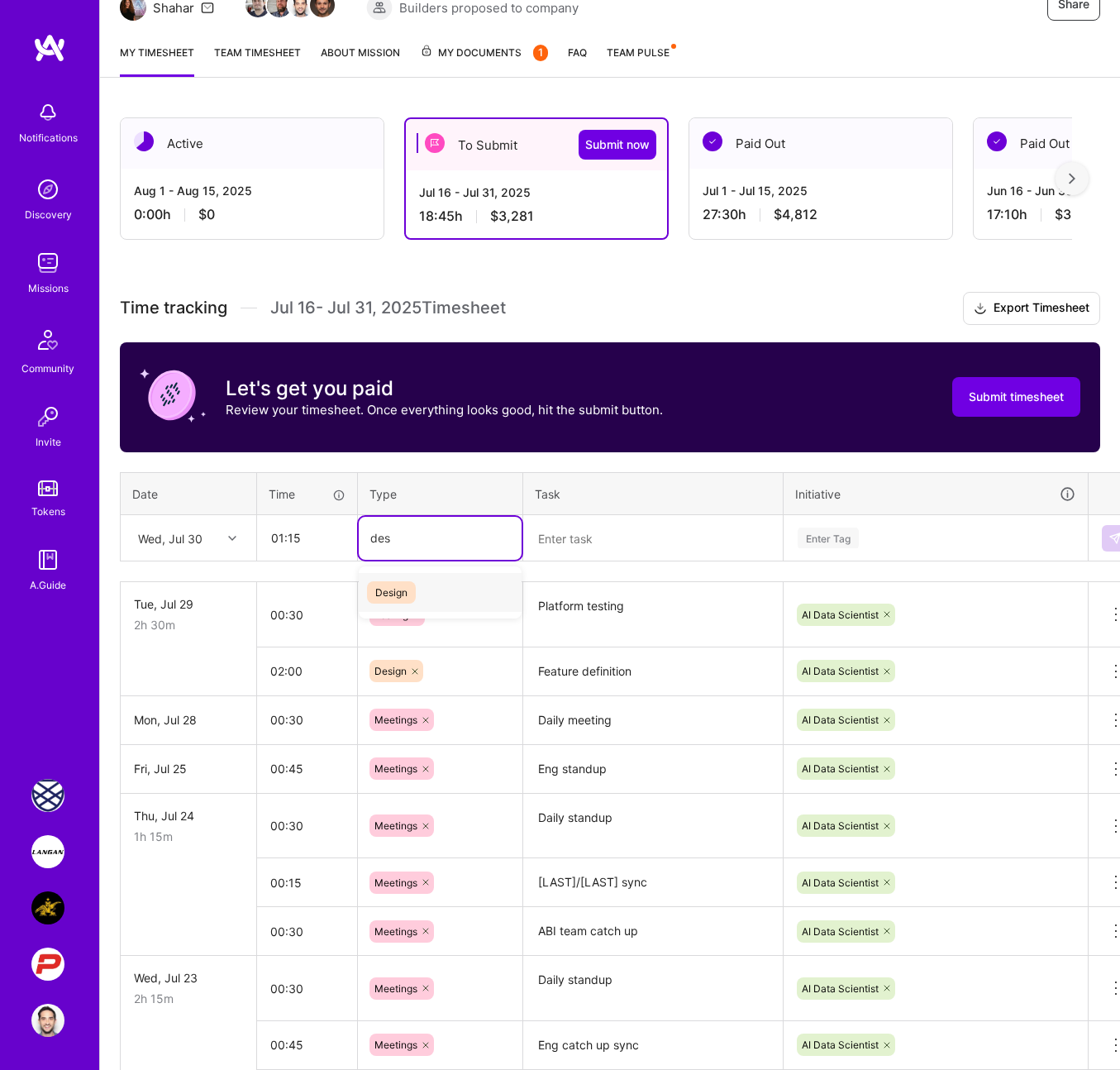 type 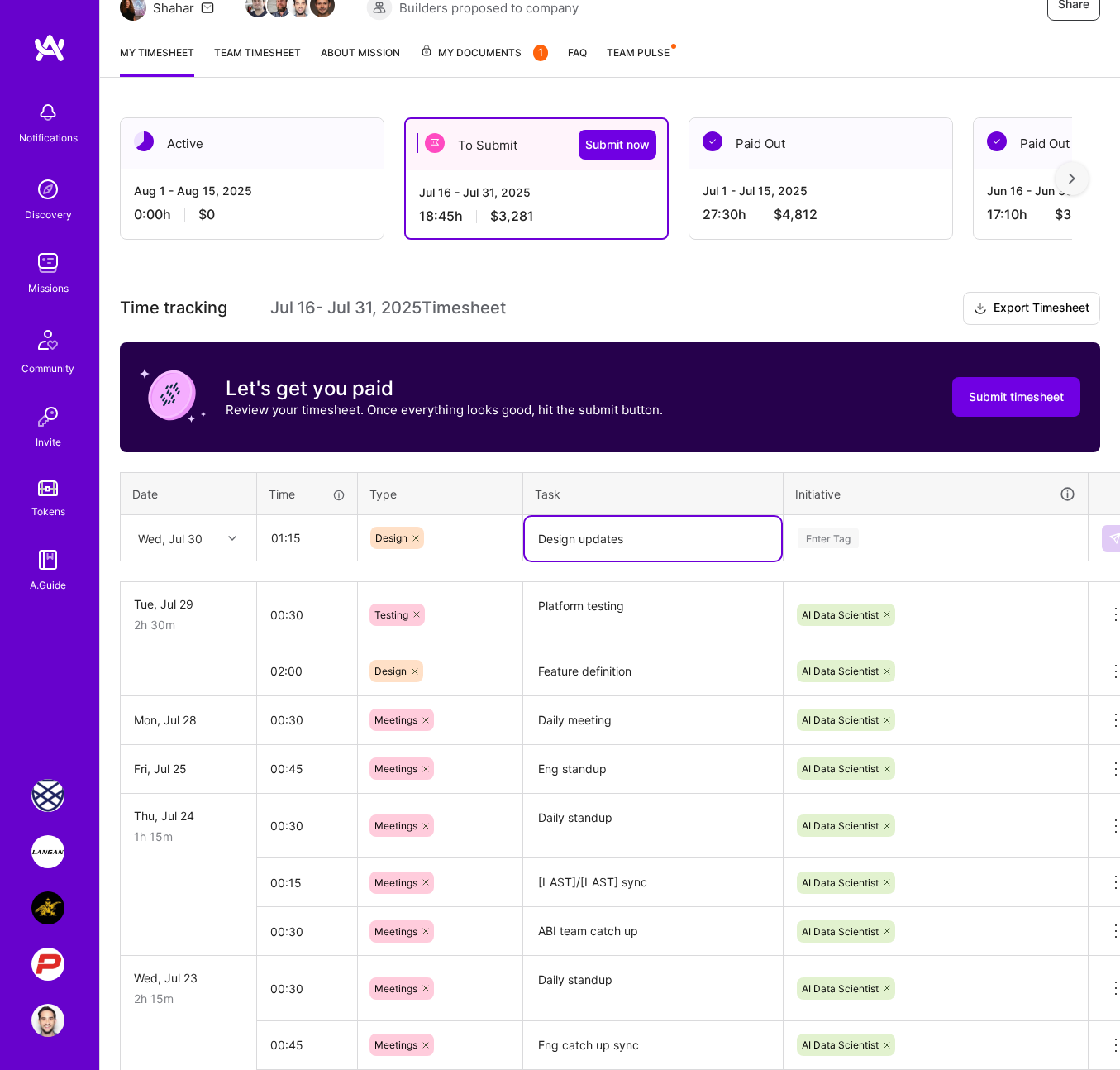type on "Design updates" 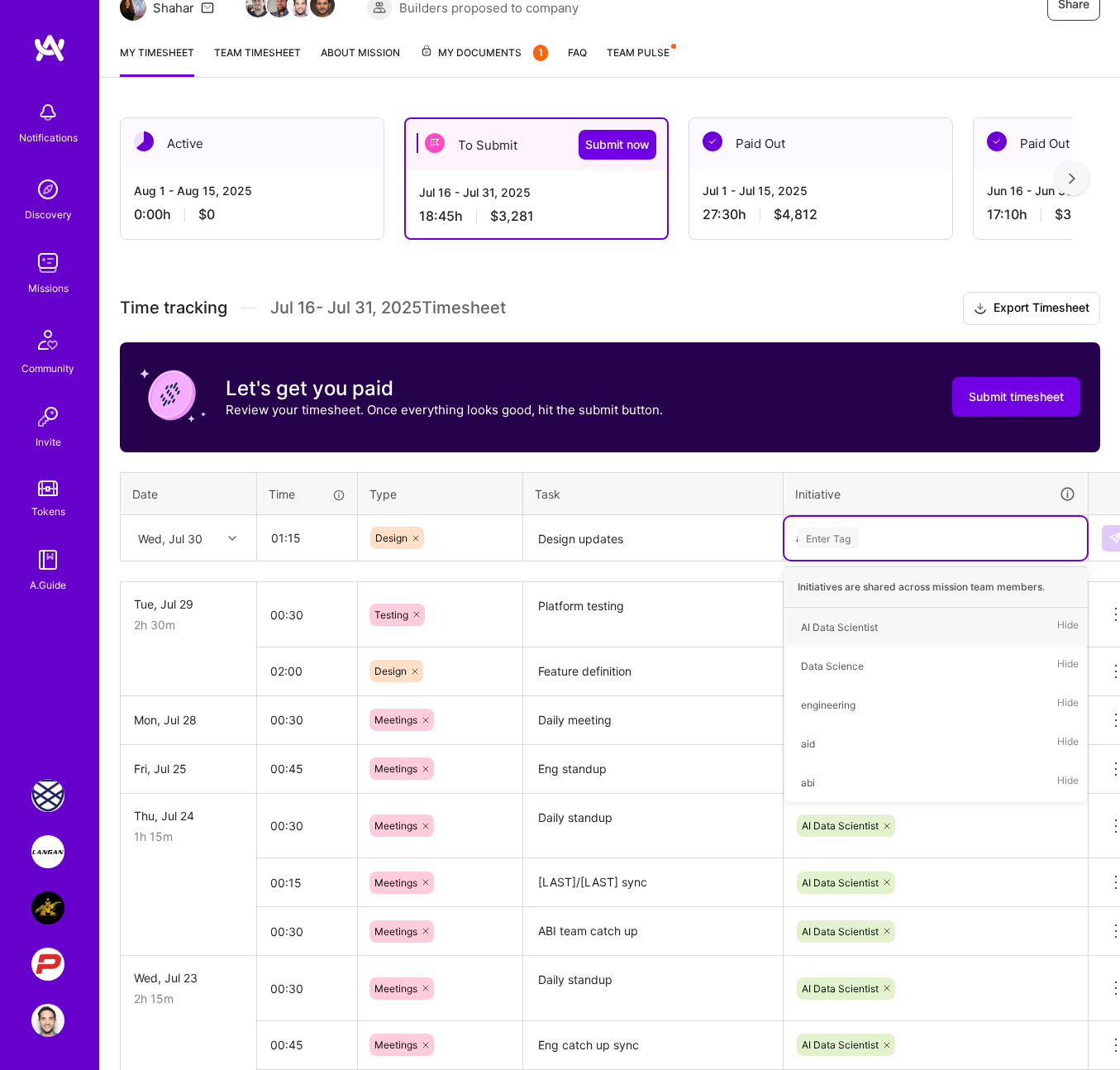 type on "ai" 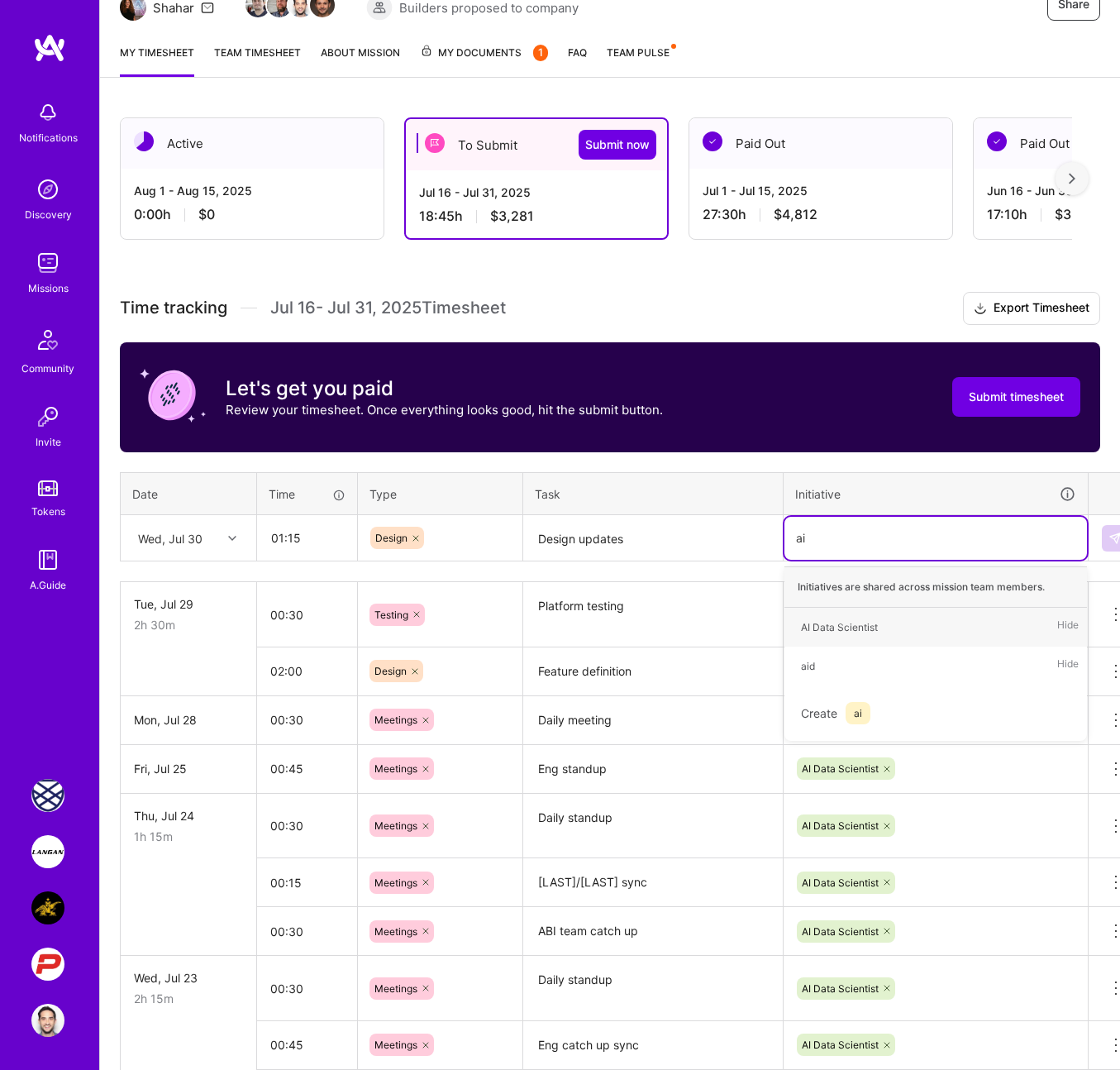 type 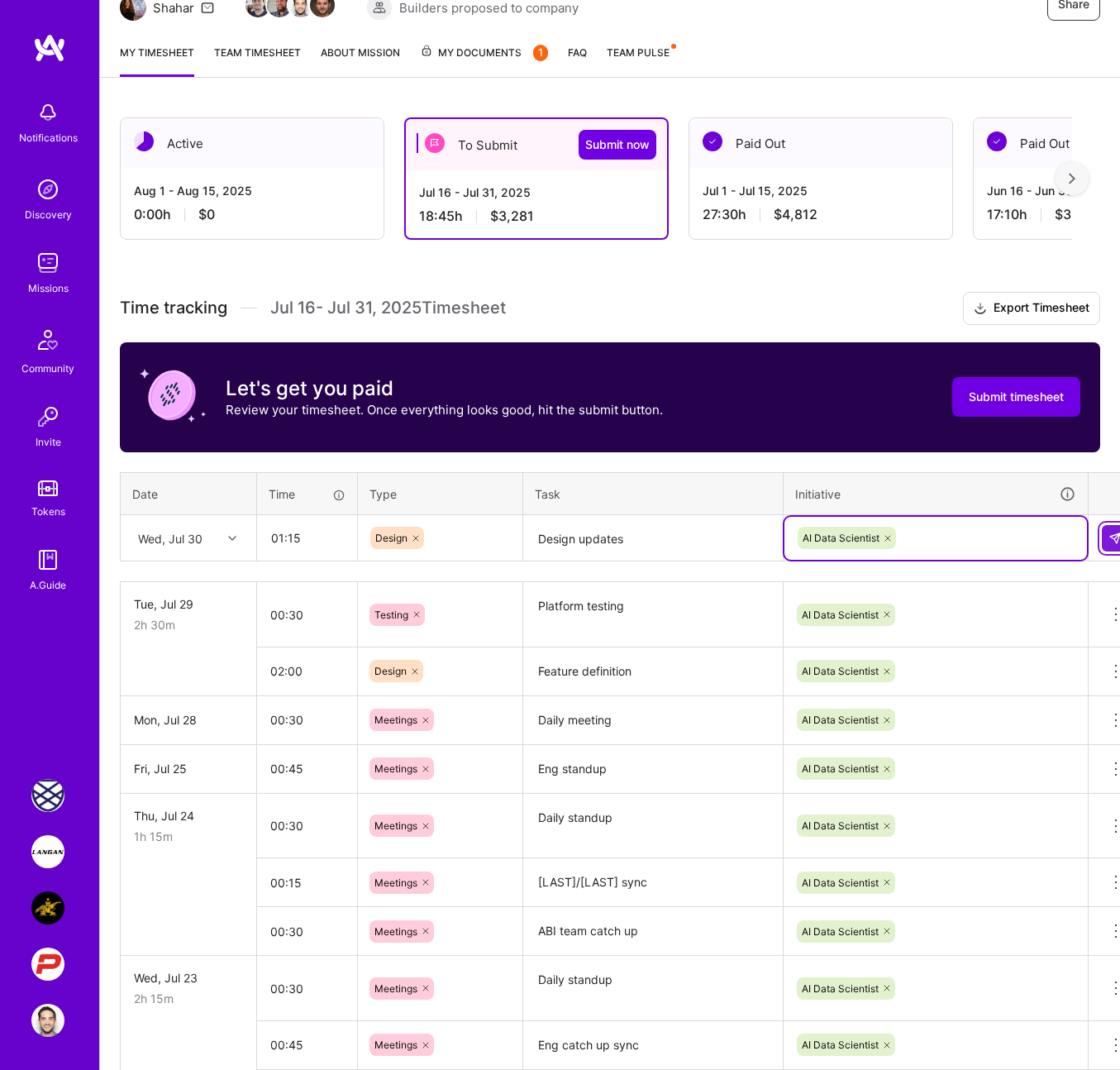 type 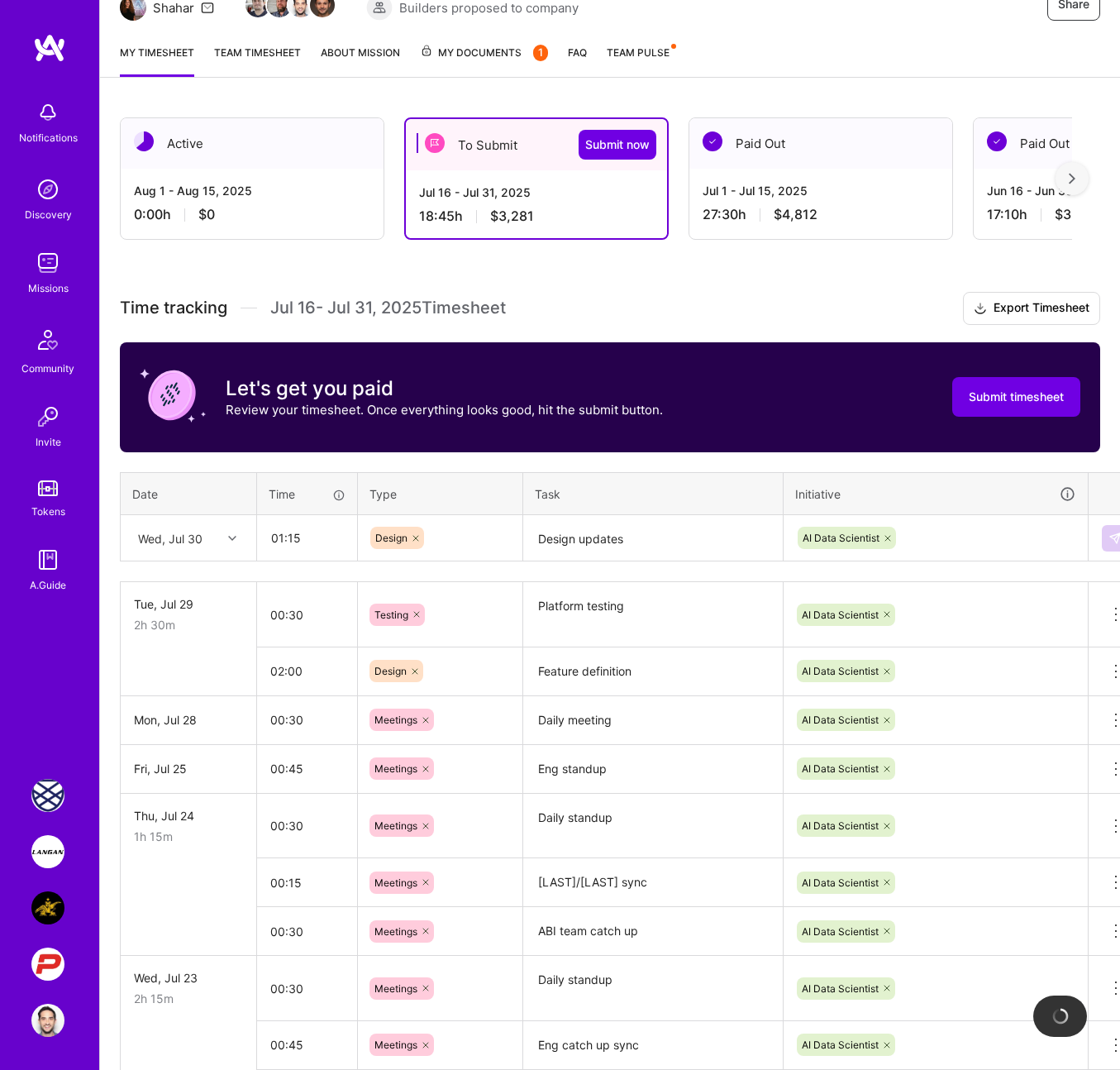 type 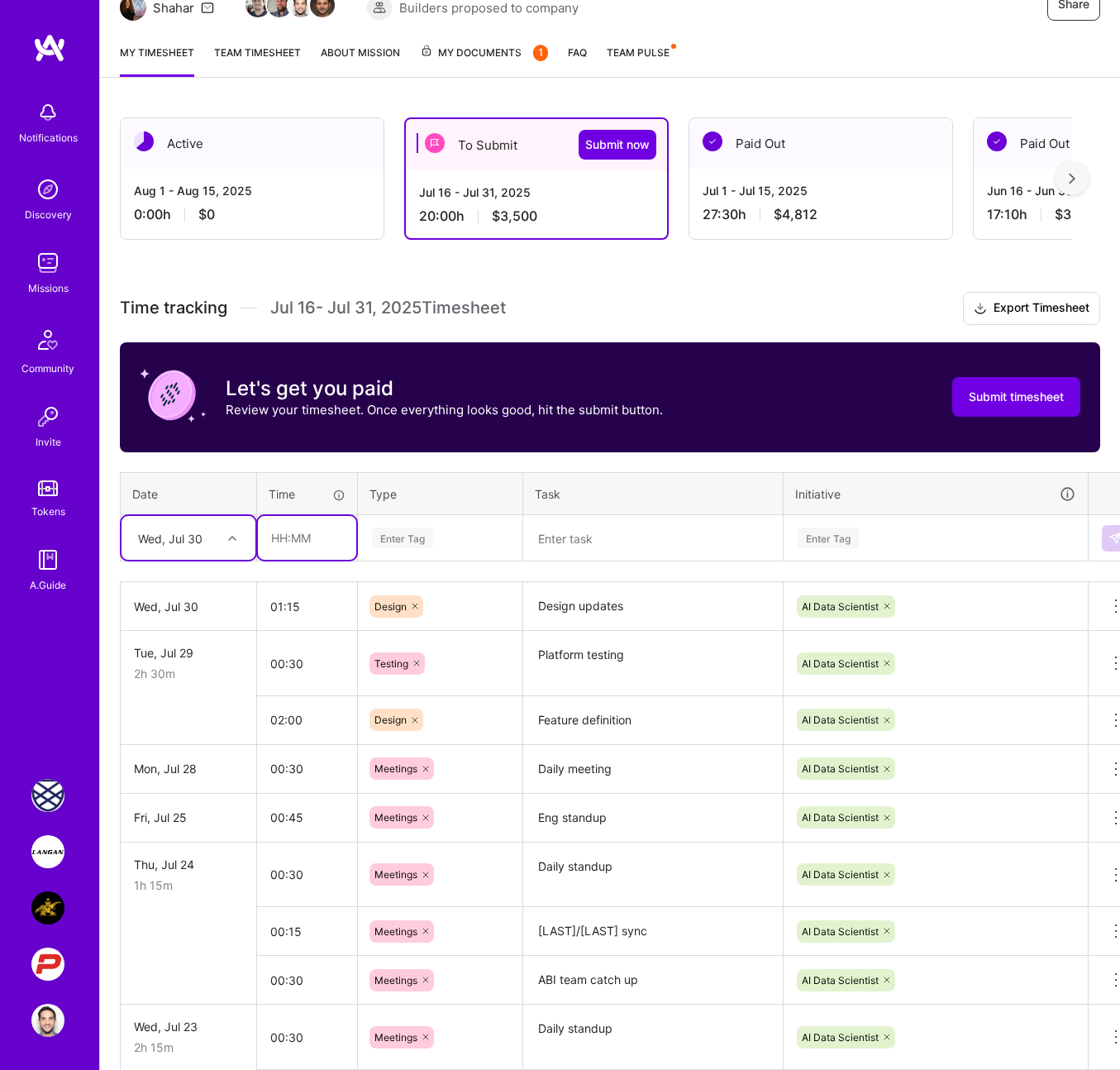 click at bounding box center (307, 537) 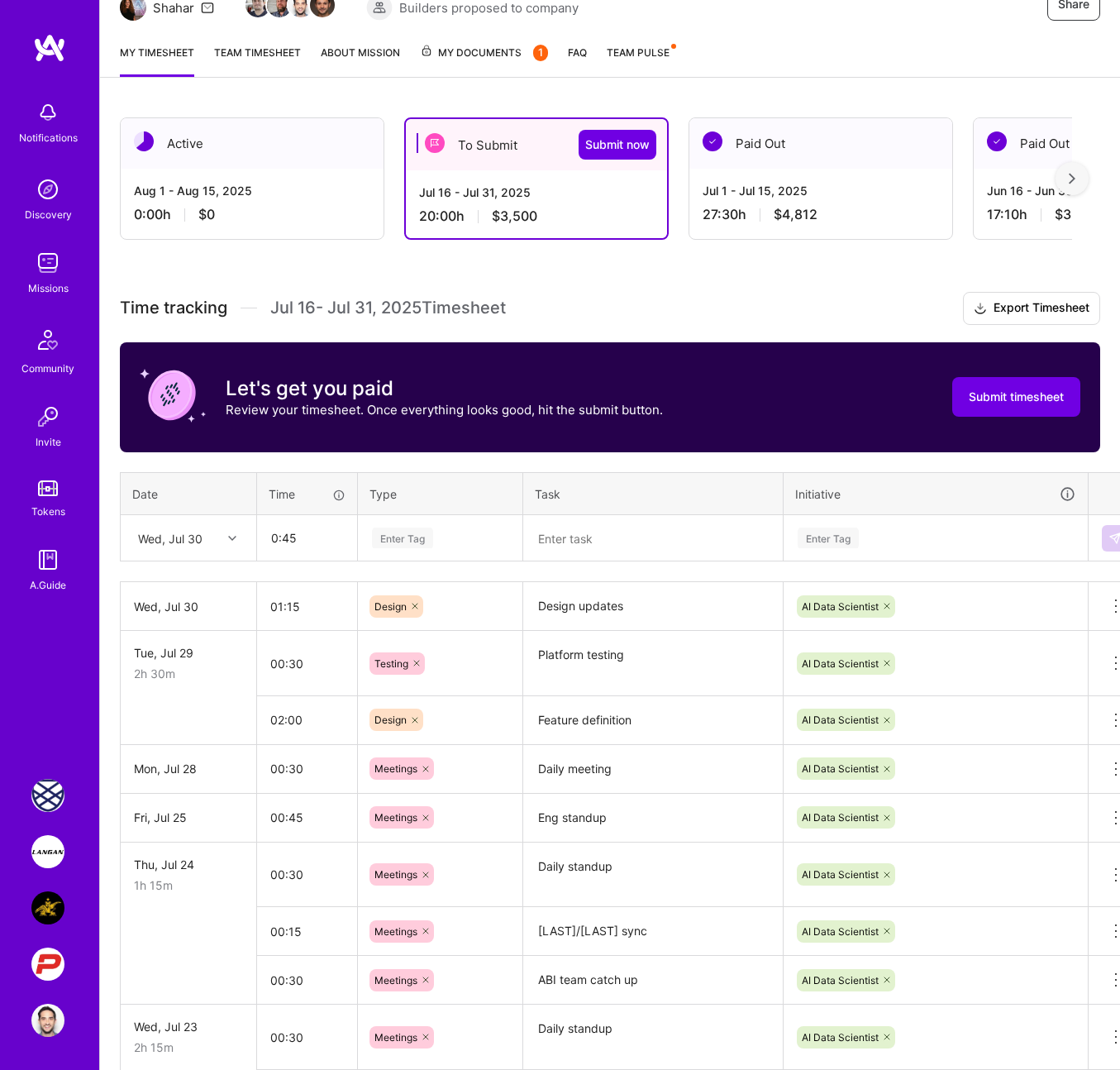 type on "00:45" 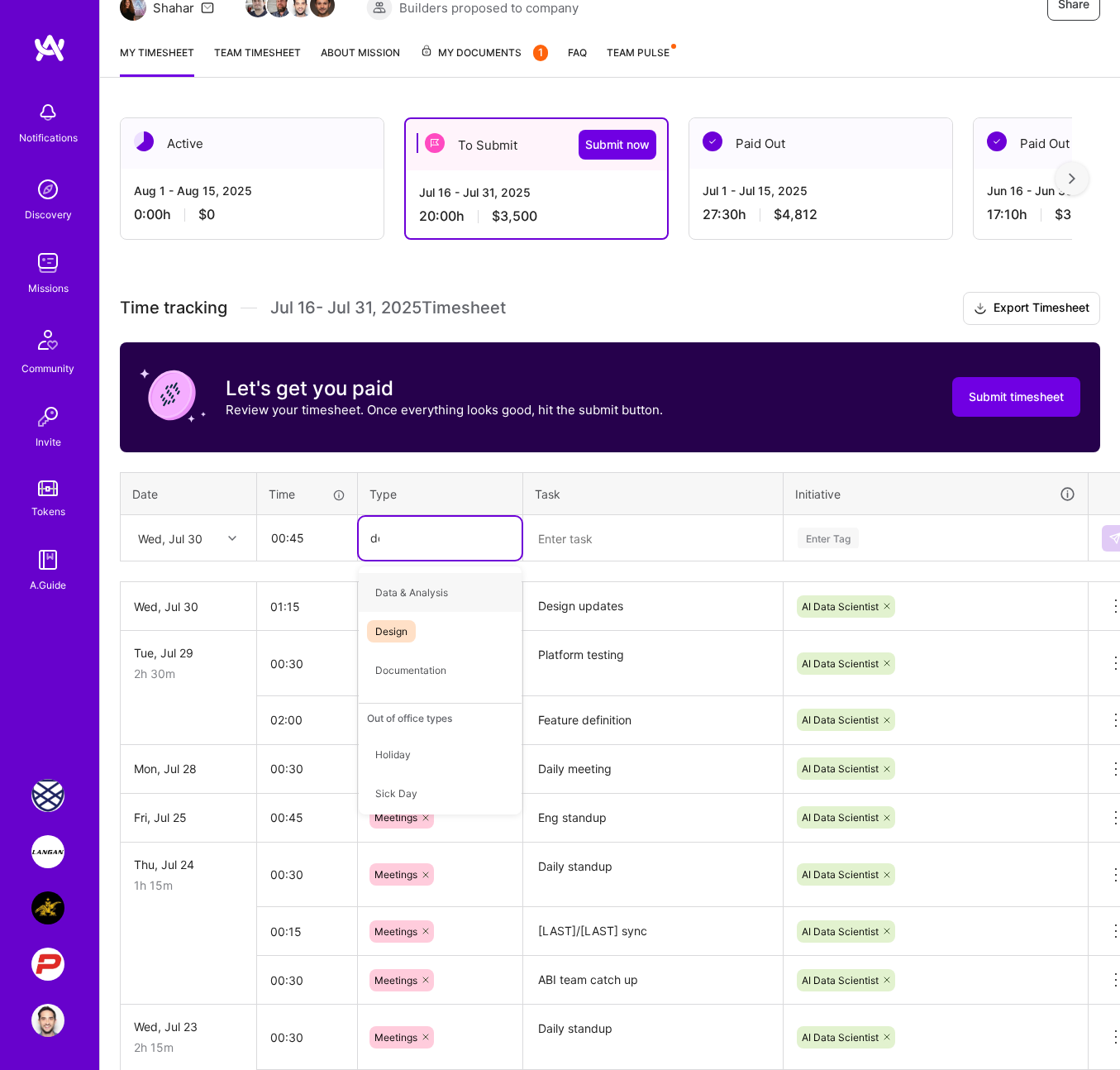 type on "des" 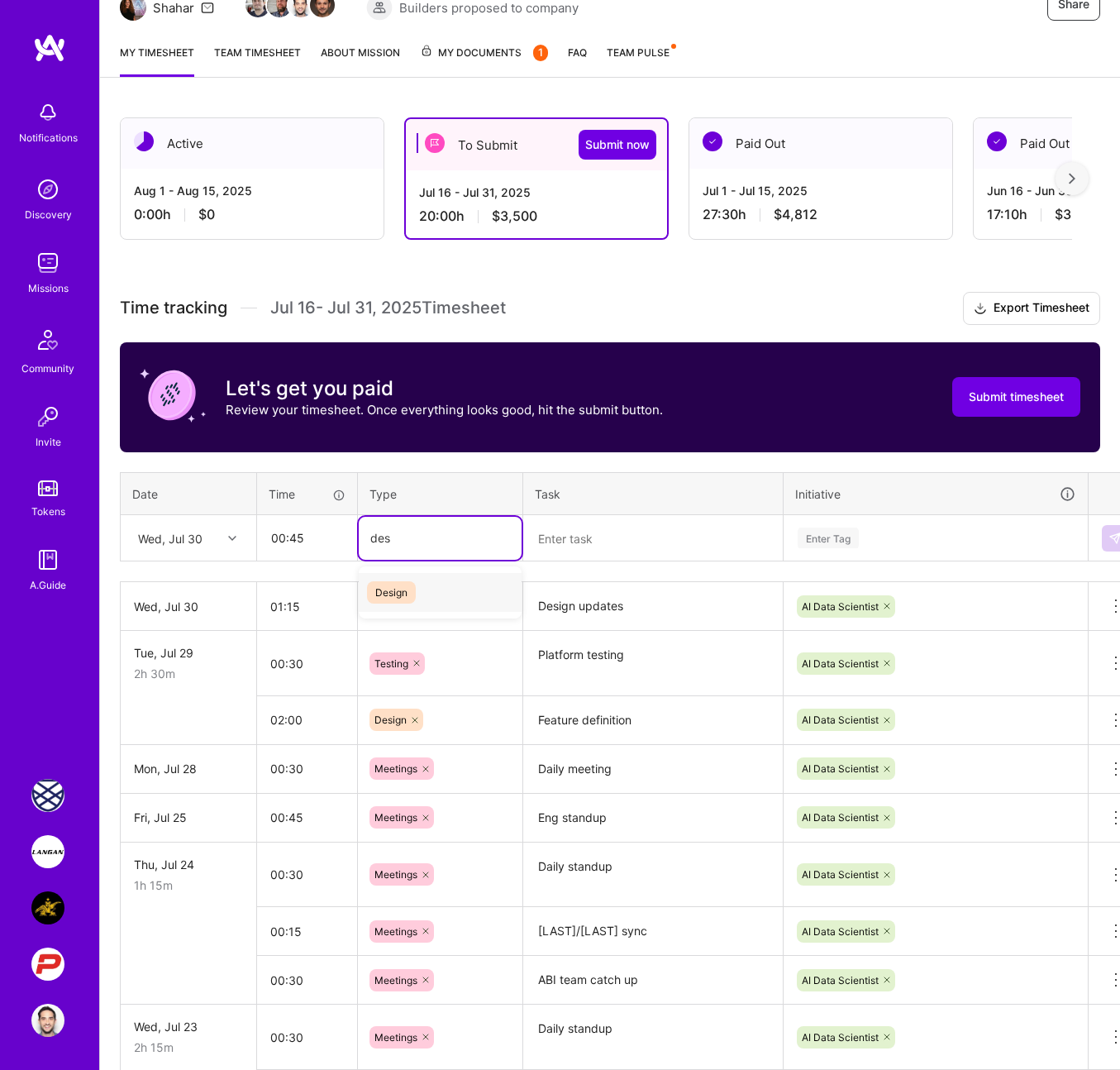 type 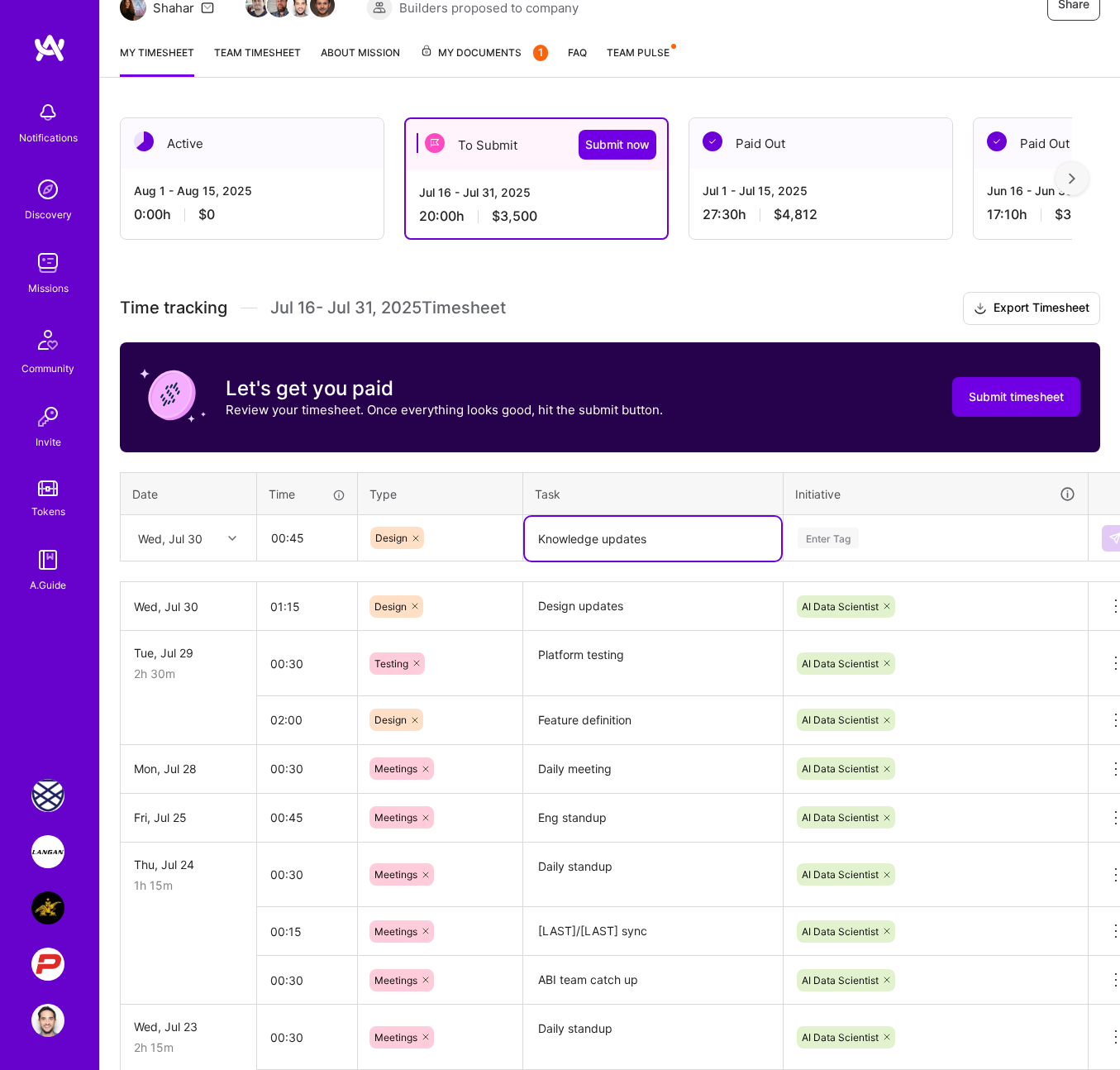 type on "Knowledge updates" 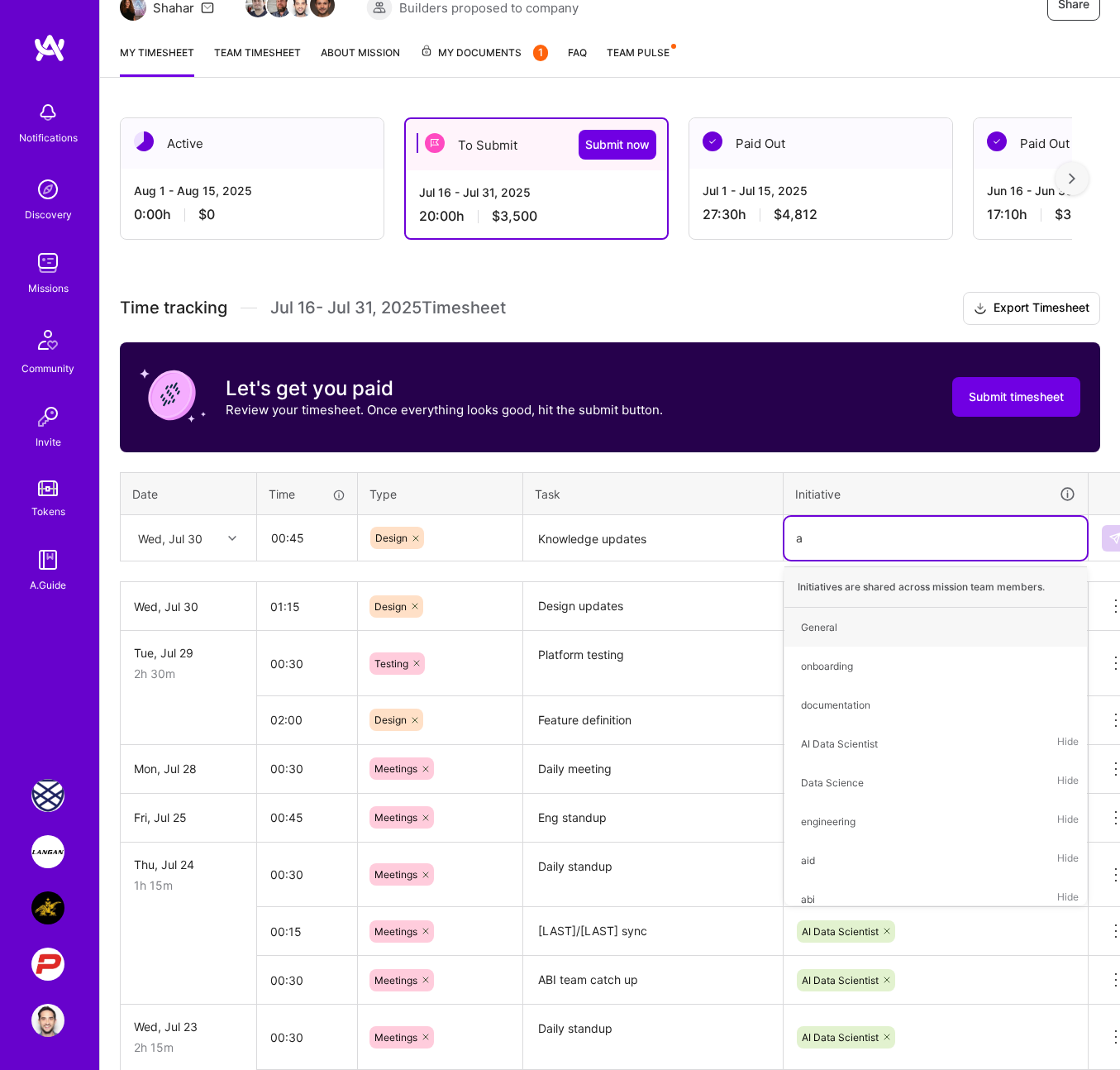 type on "ai" 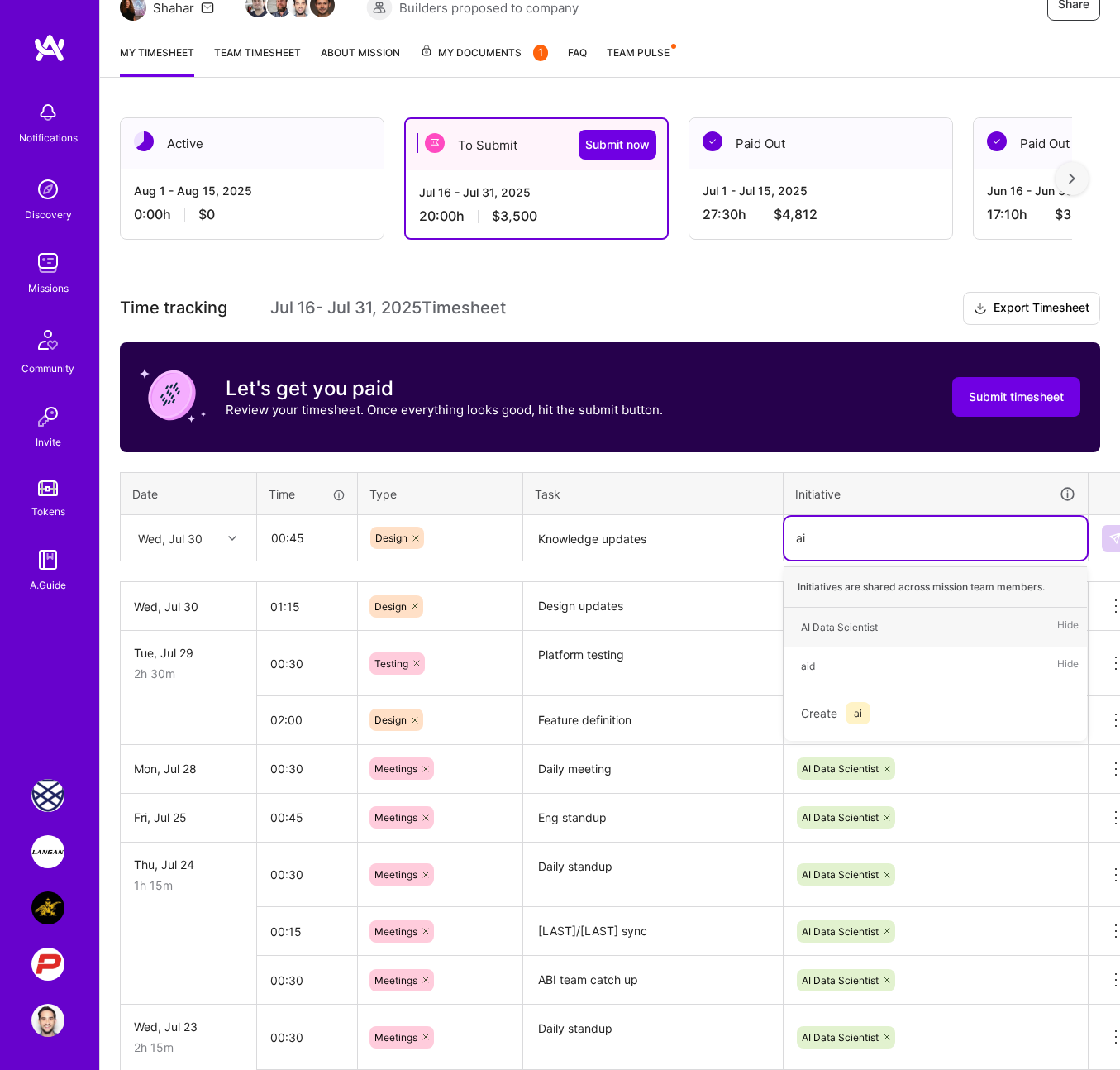 type 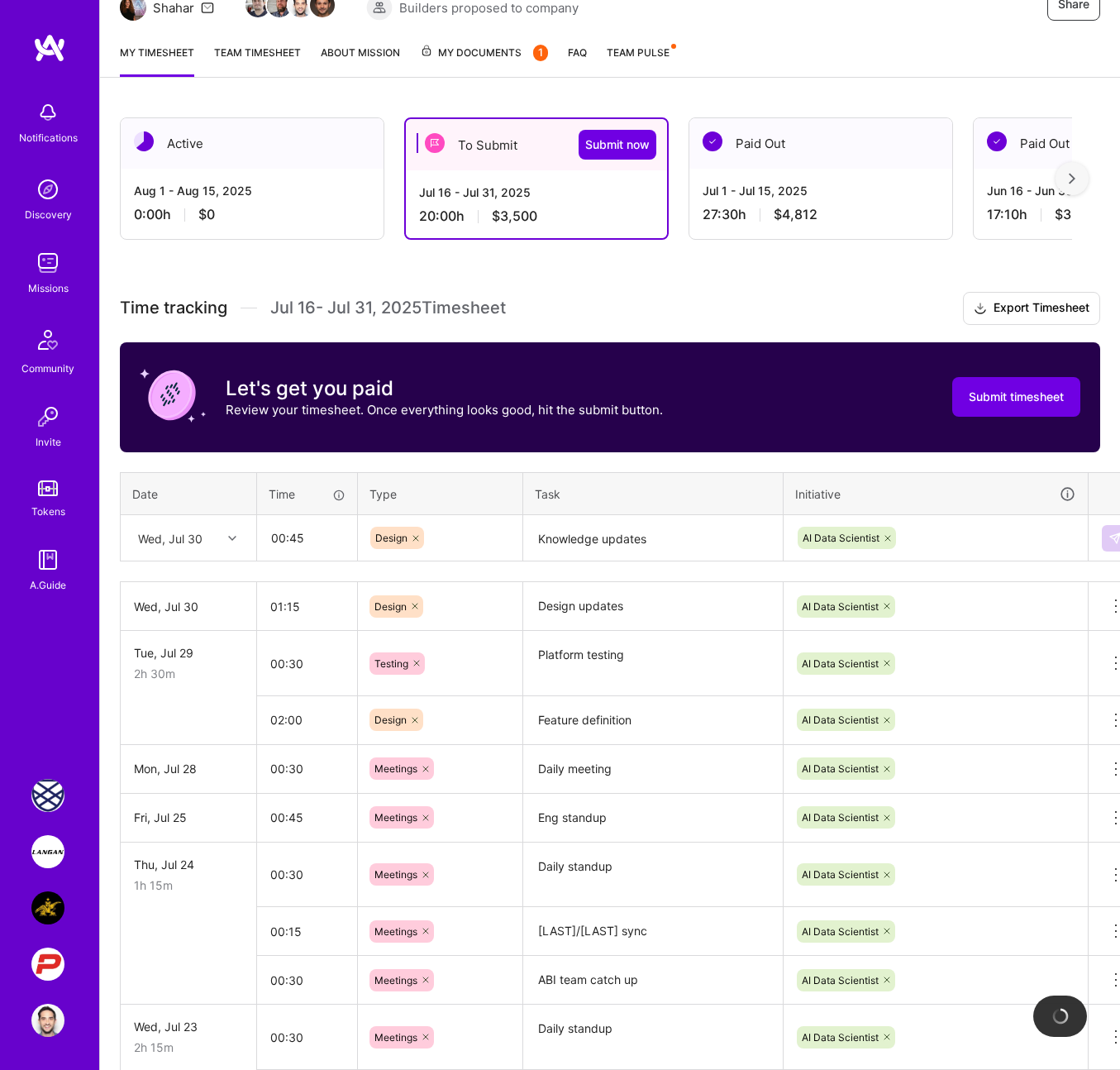 type 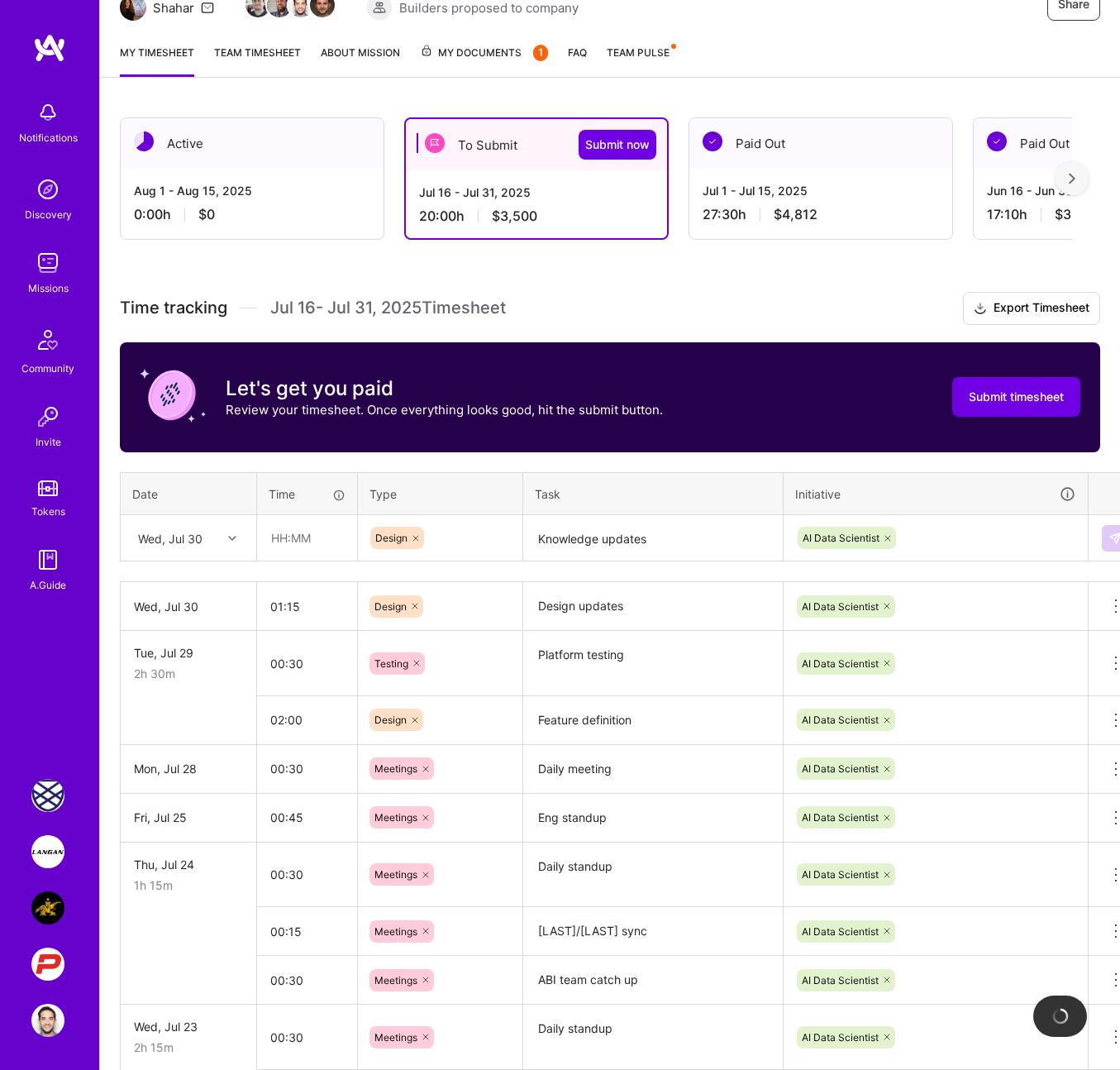 type 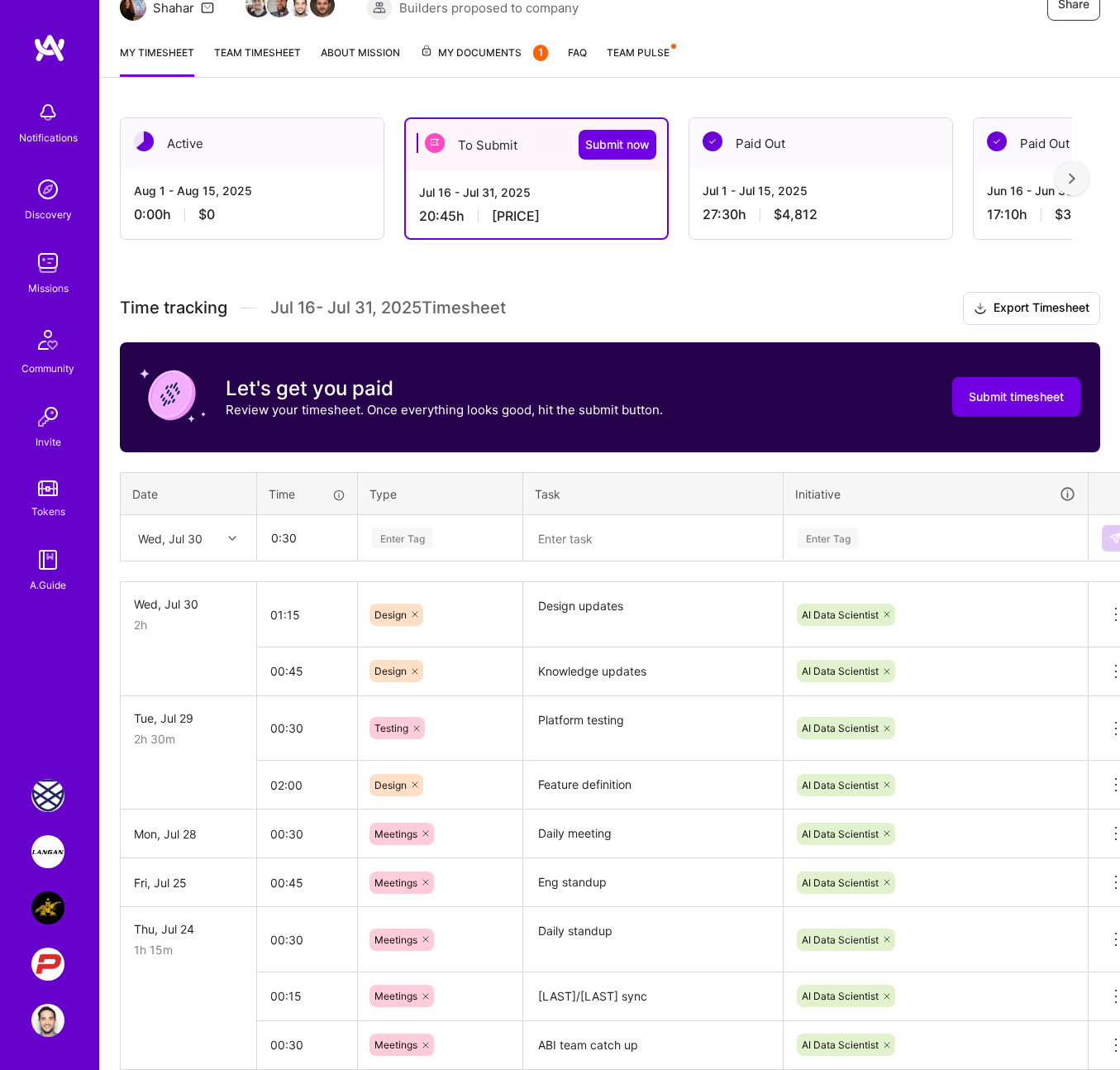 type on "00:30" 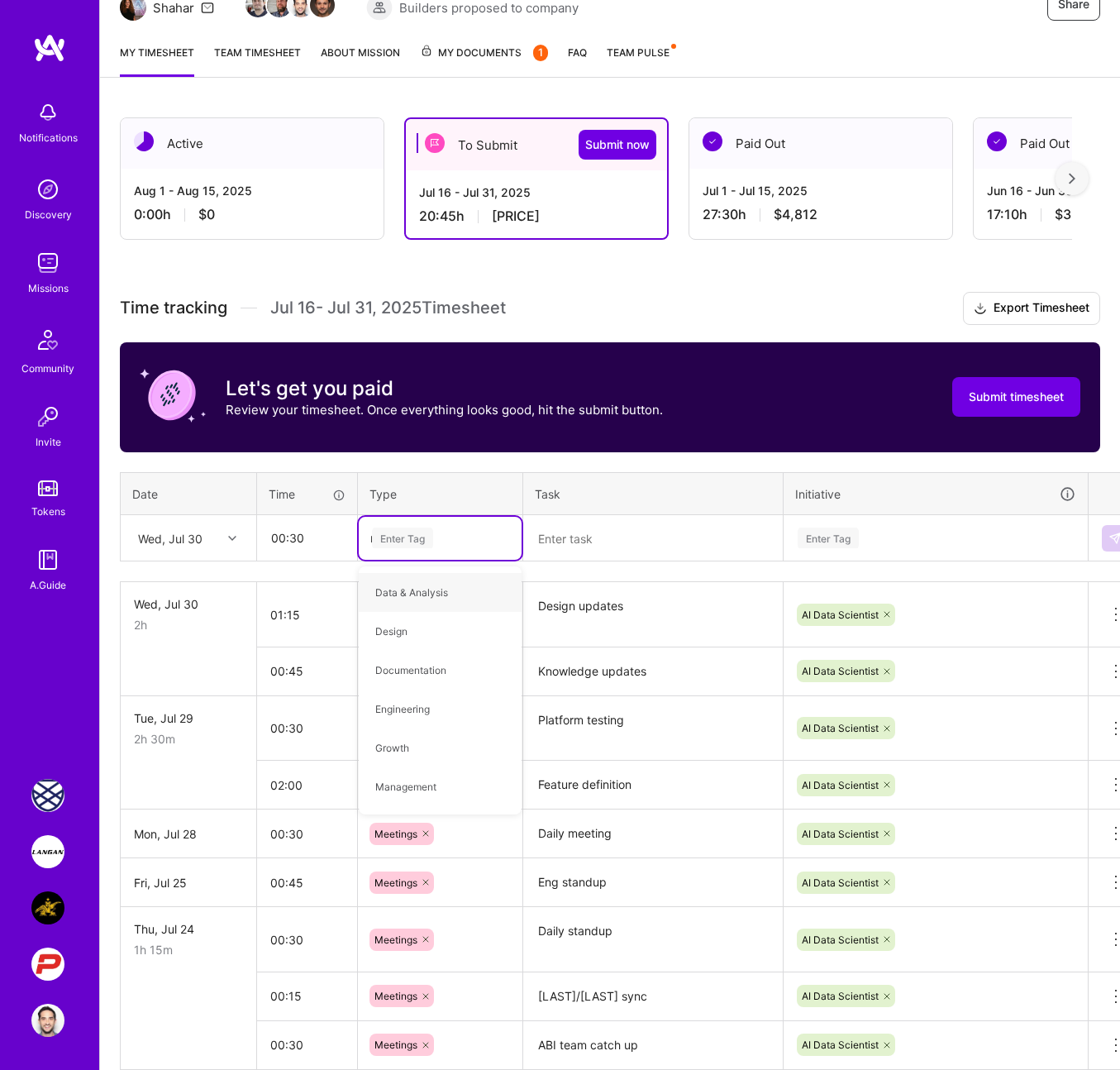 type on "mee" 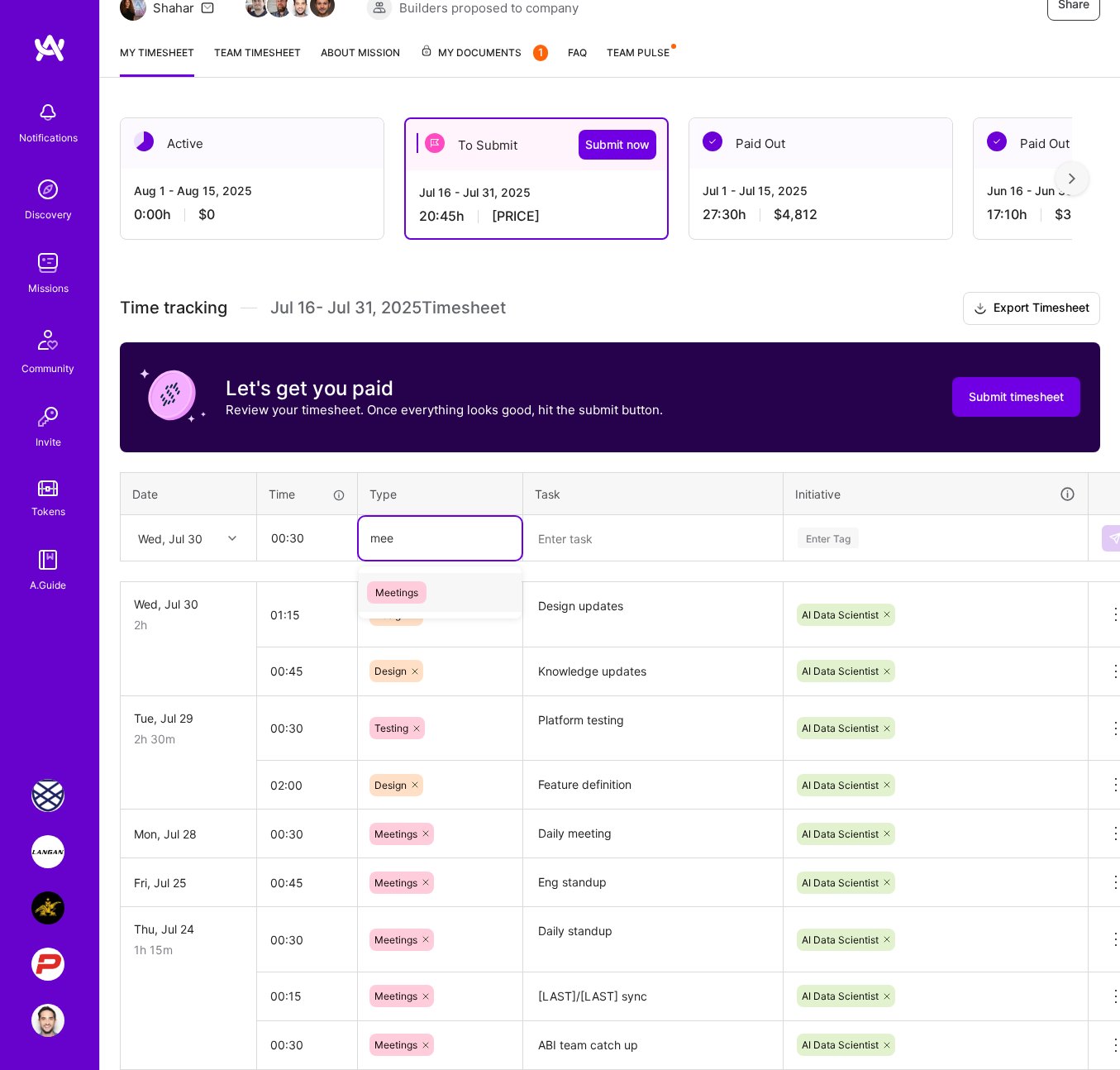 type 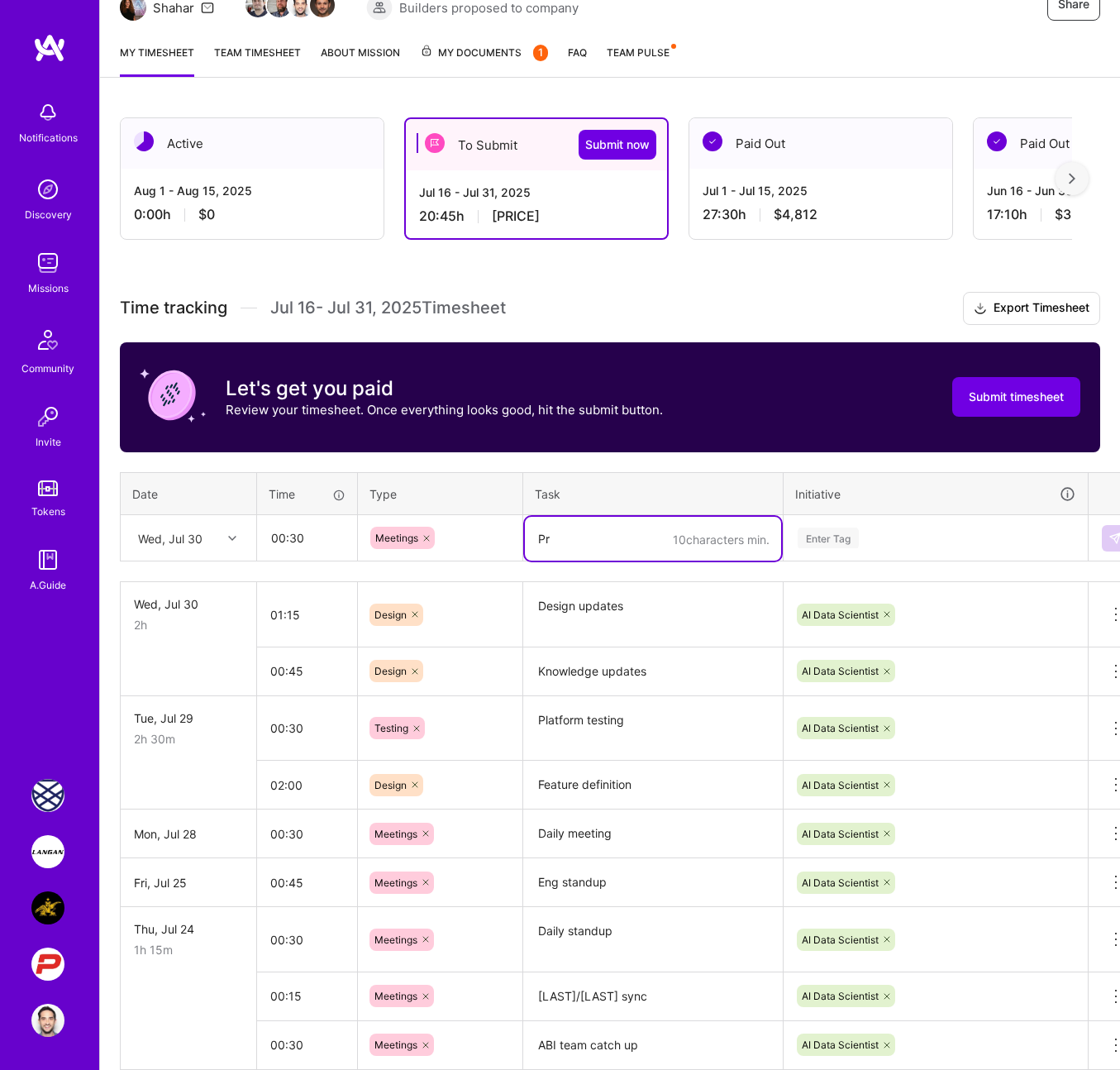 type on "P" 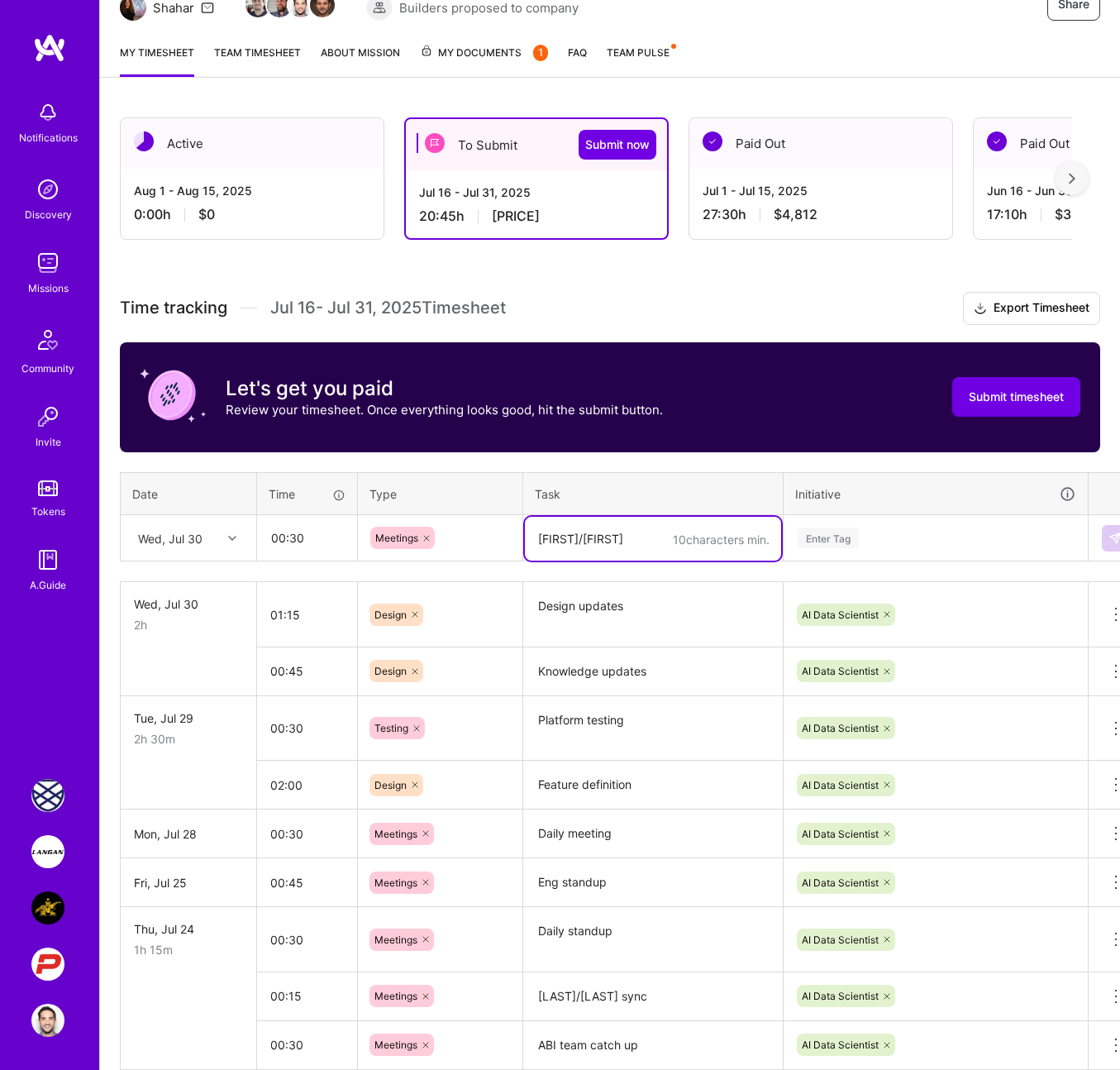 type on "[FIRST]/[FIRST]" 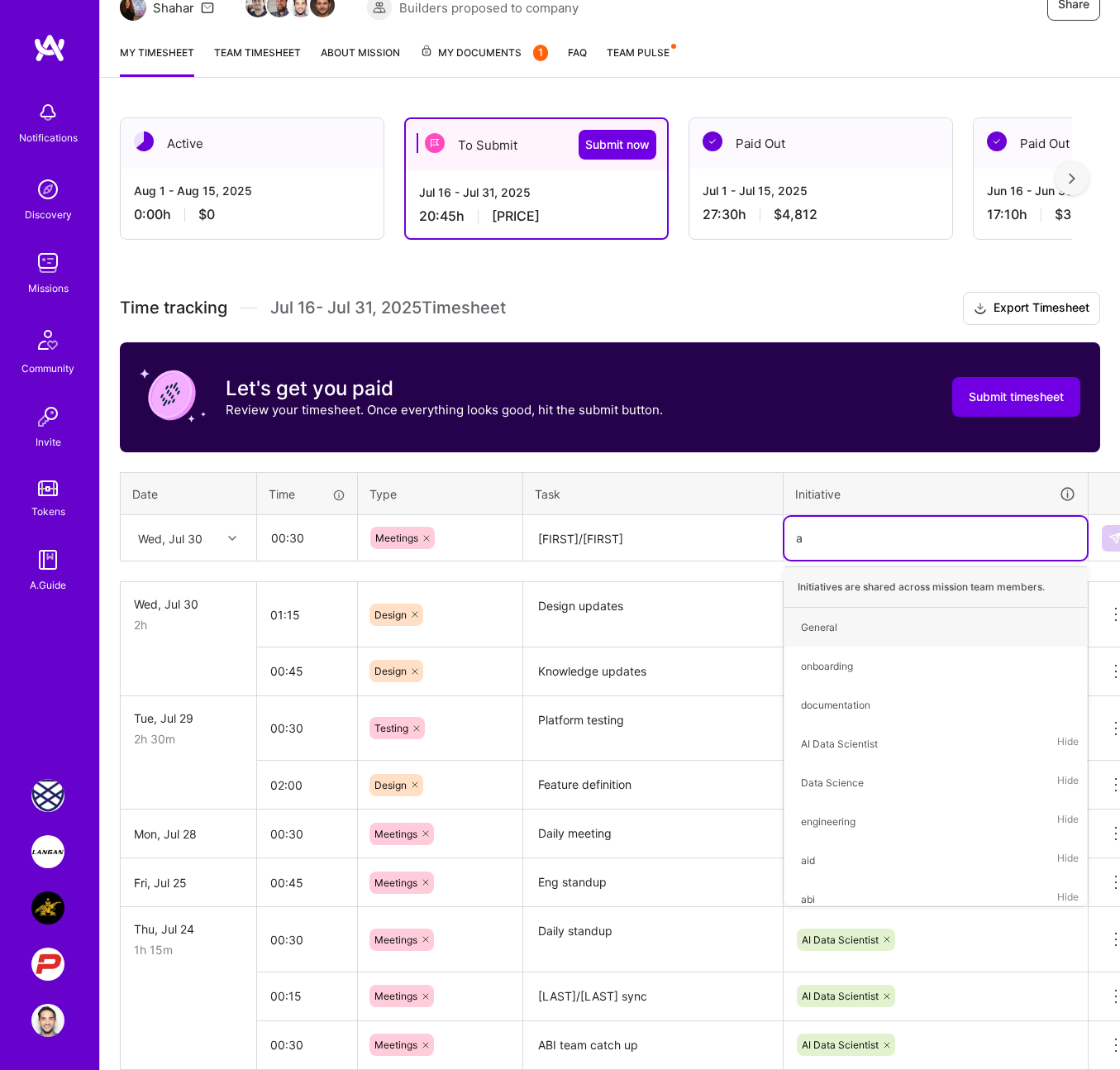 type on "ai" 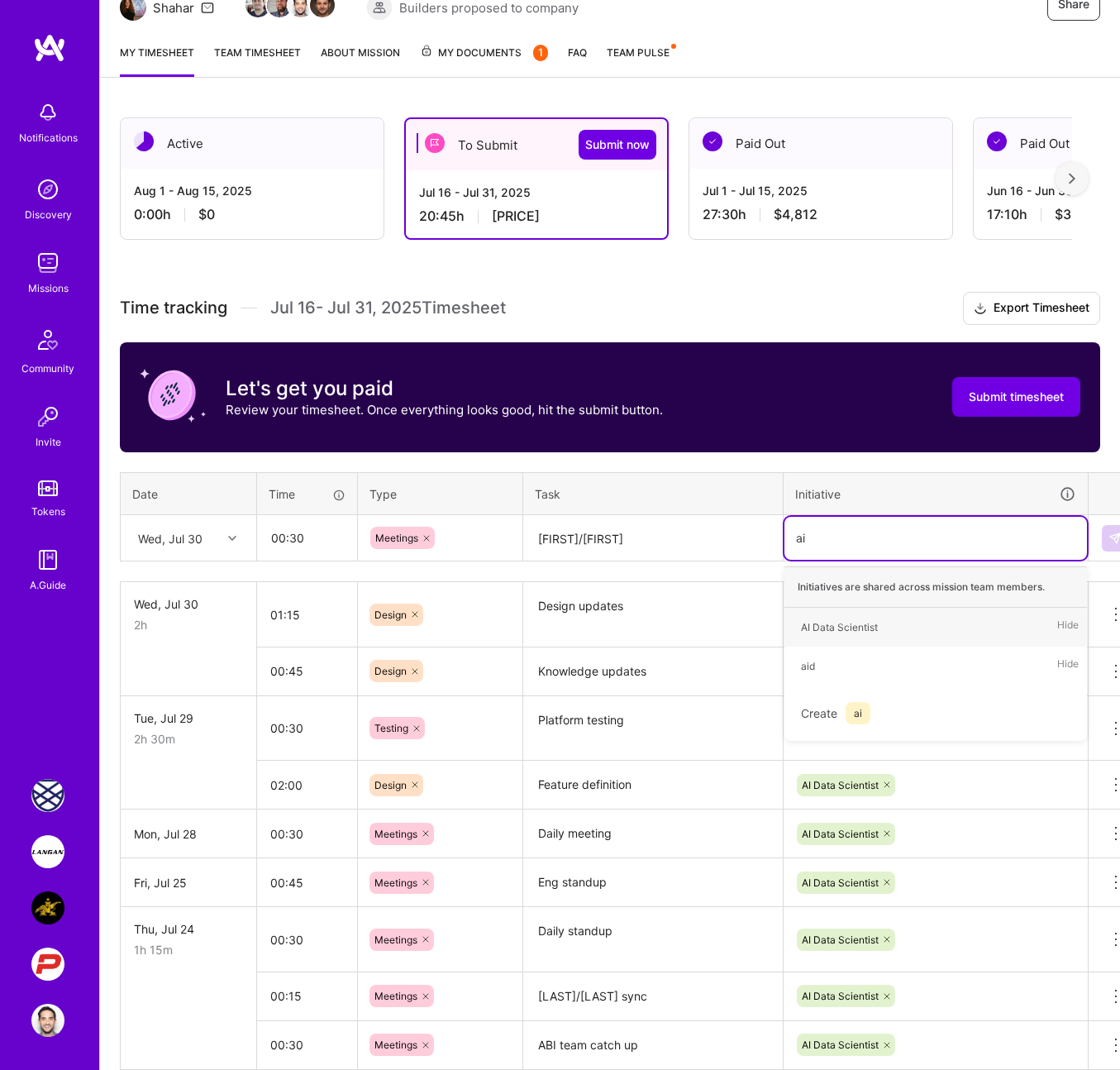 type 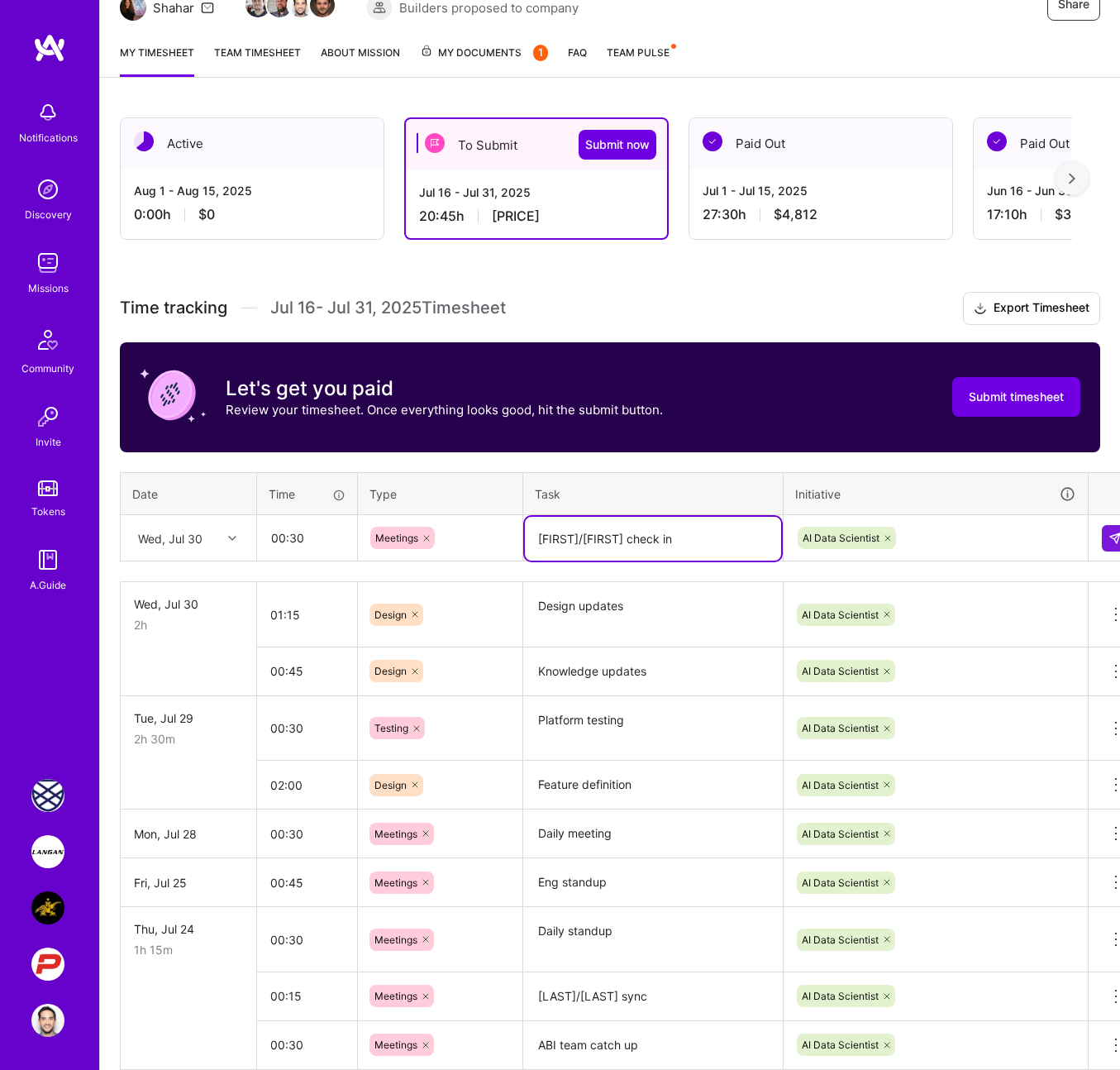 type on "[FIRST]/[FIRST] check in" 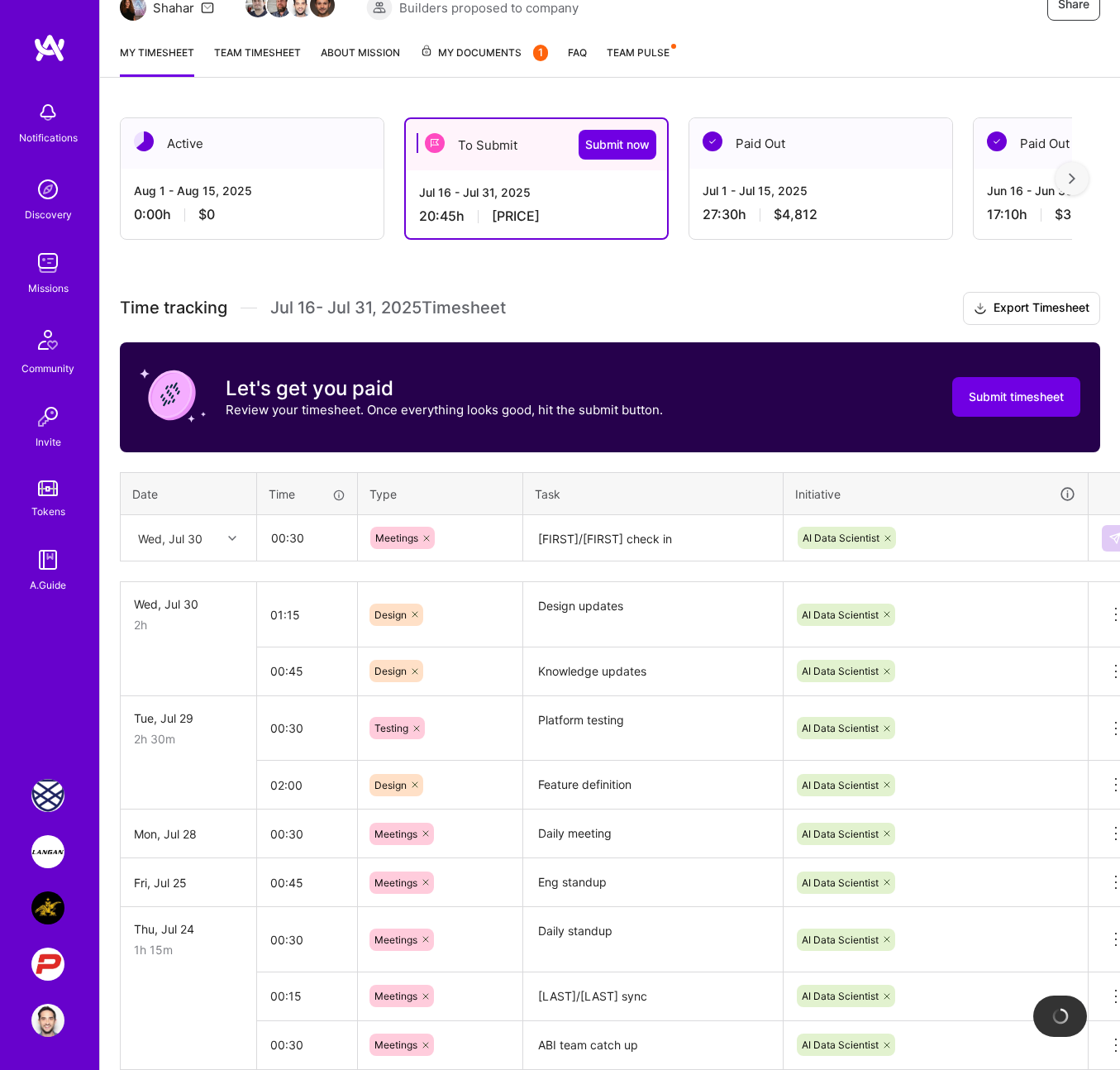 type 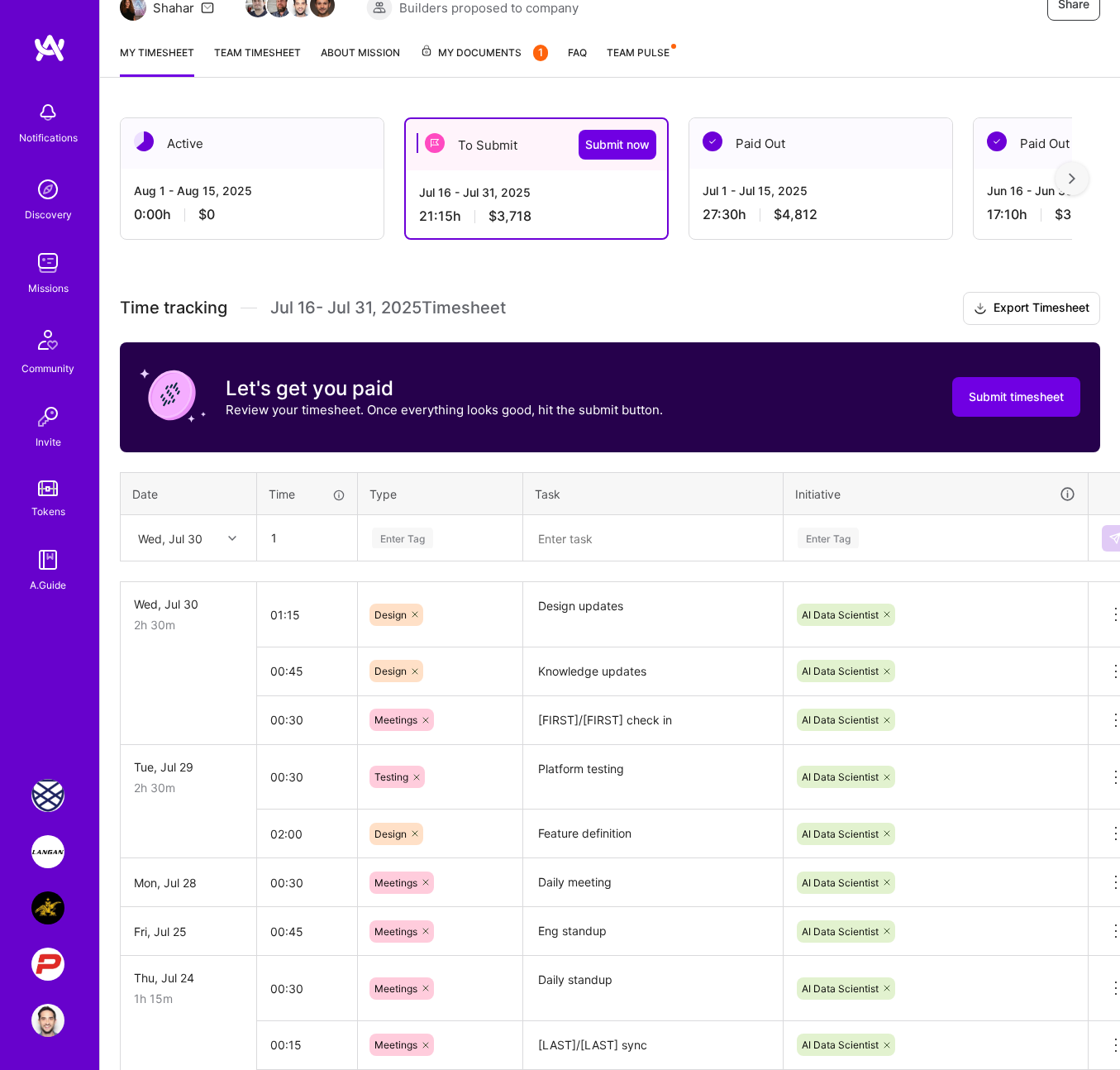type on "01:00" 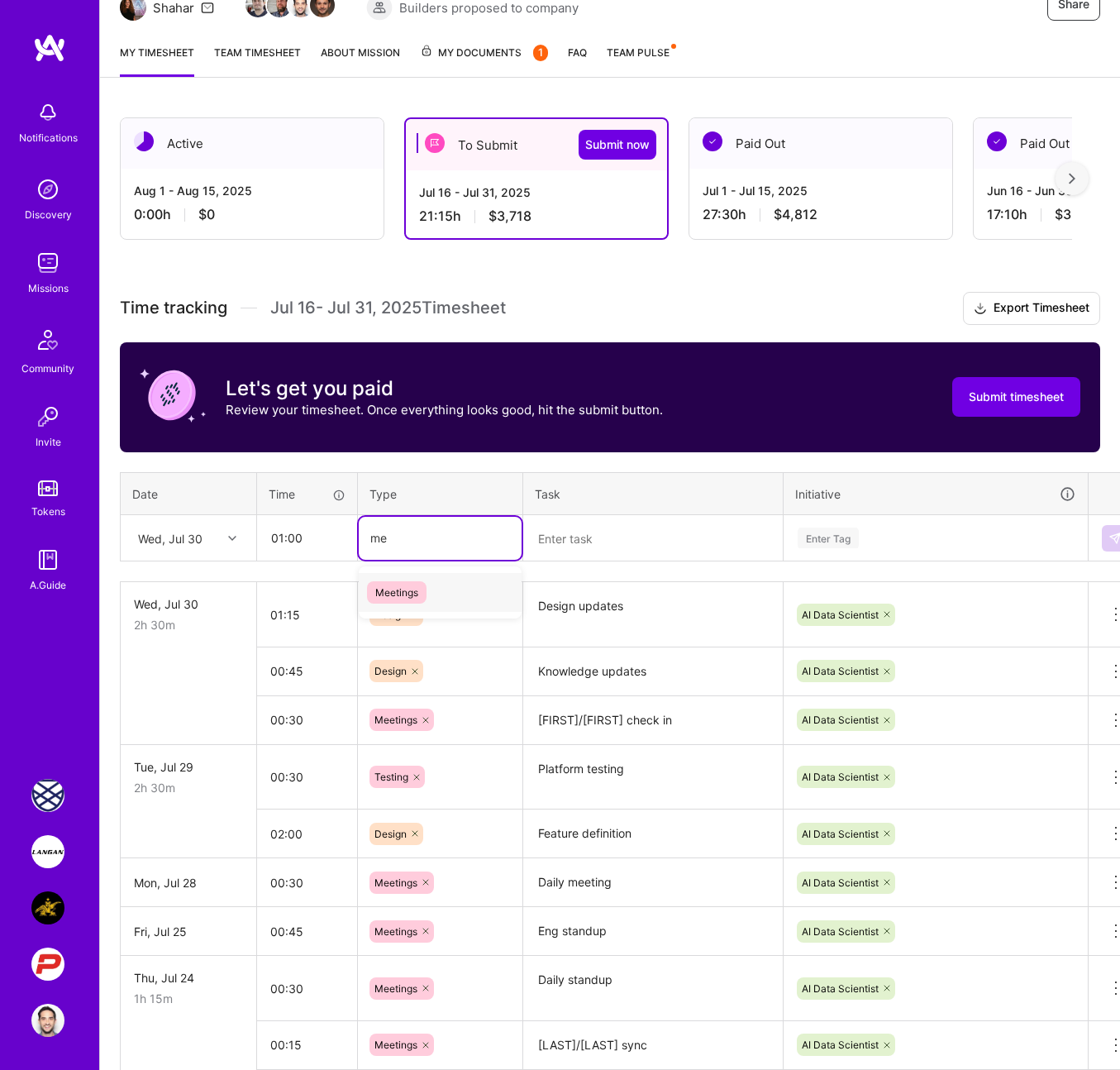 type on "m" 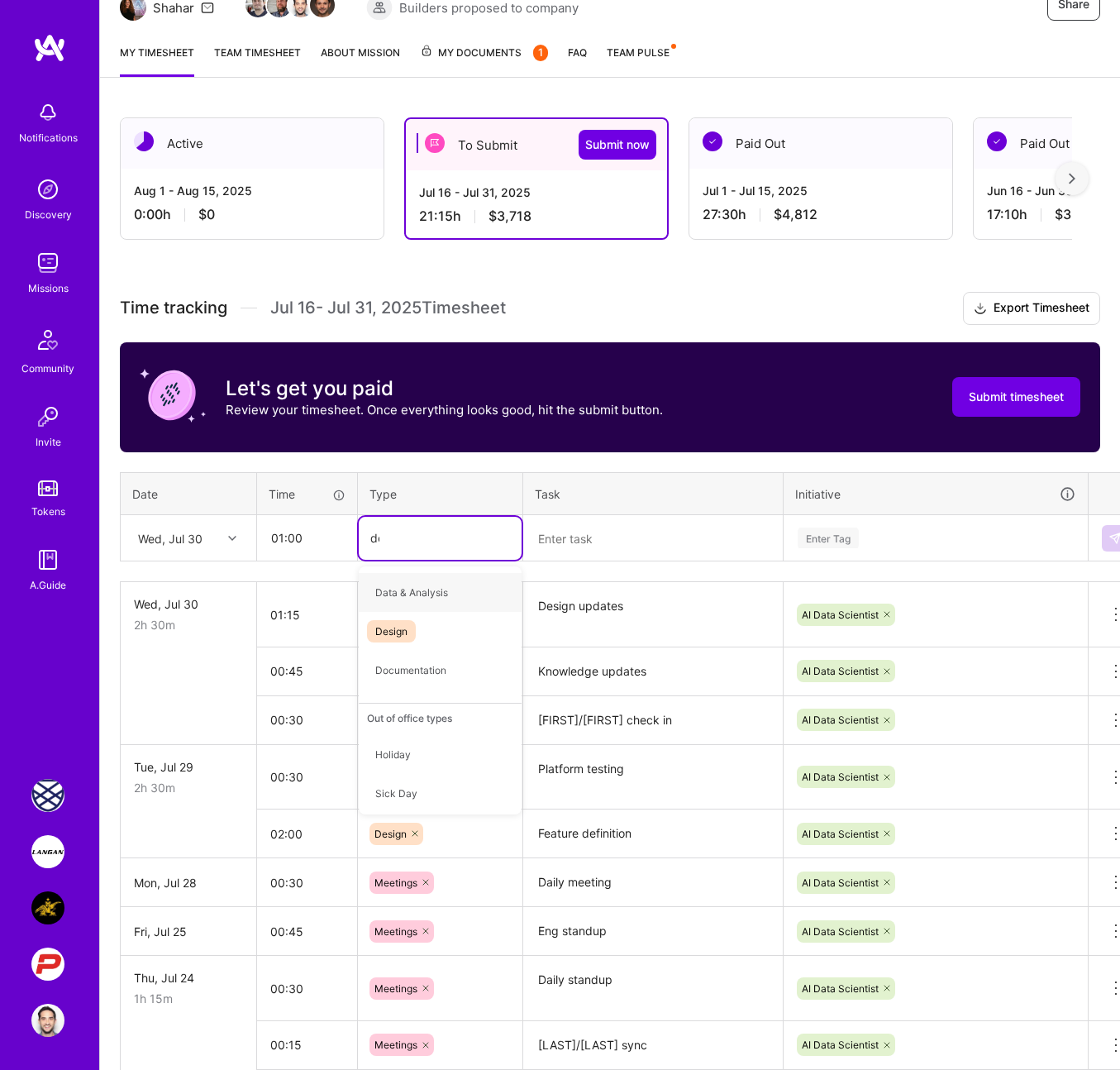type on "des" 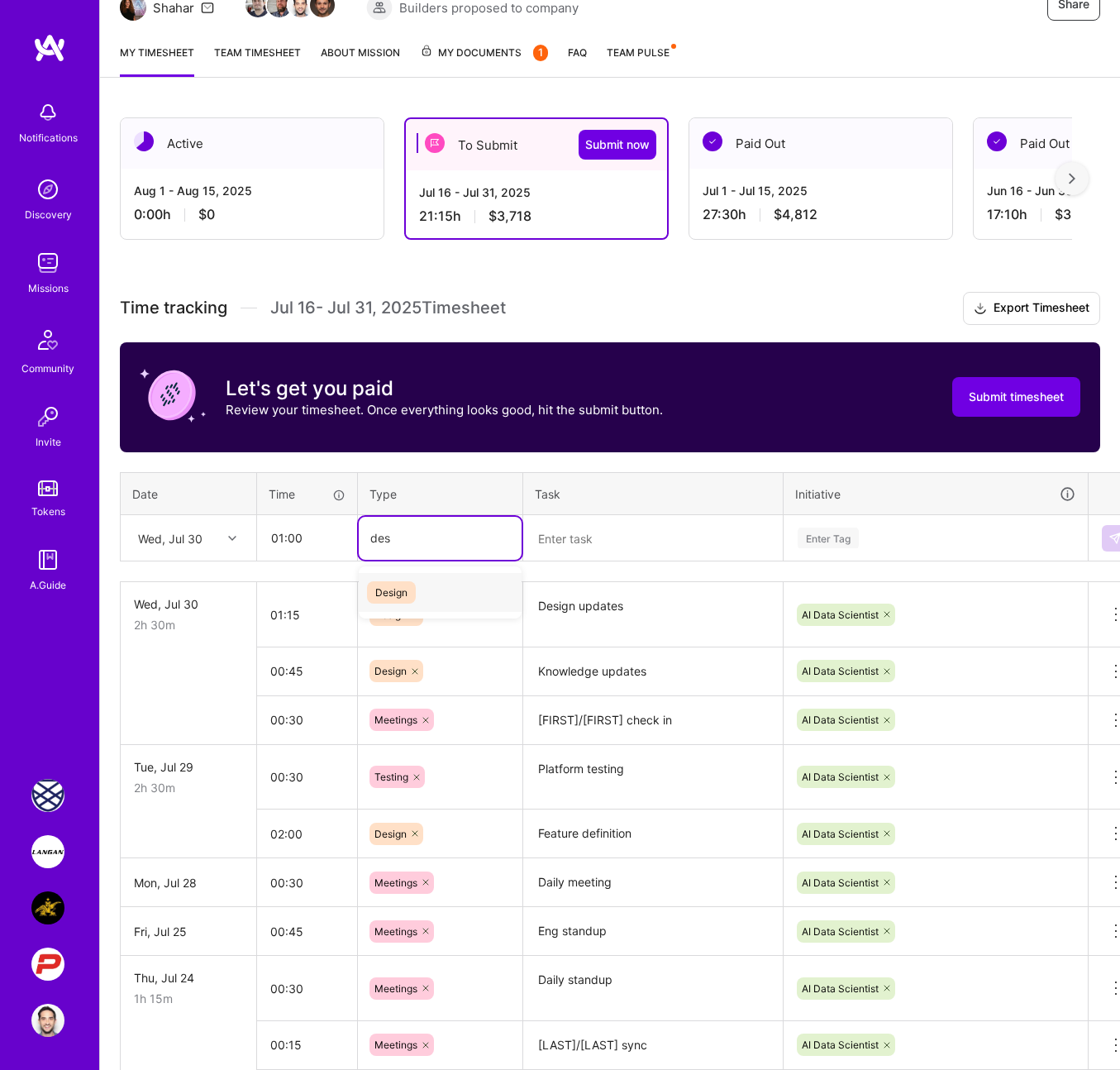 type 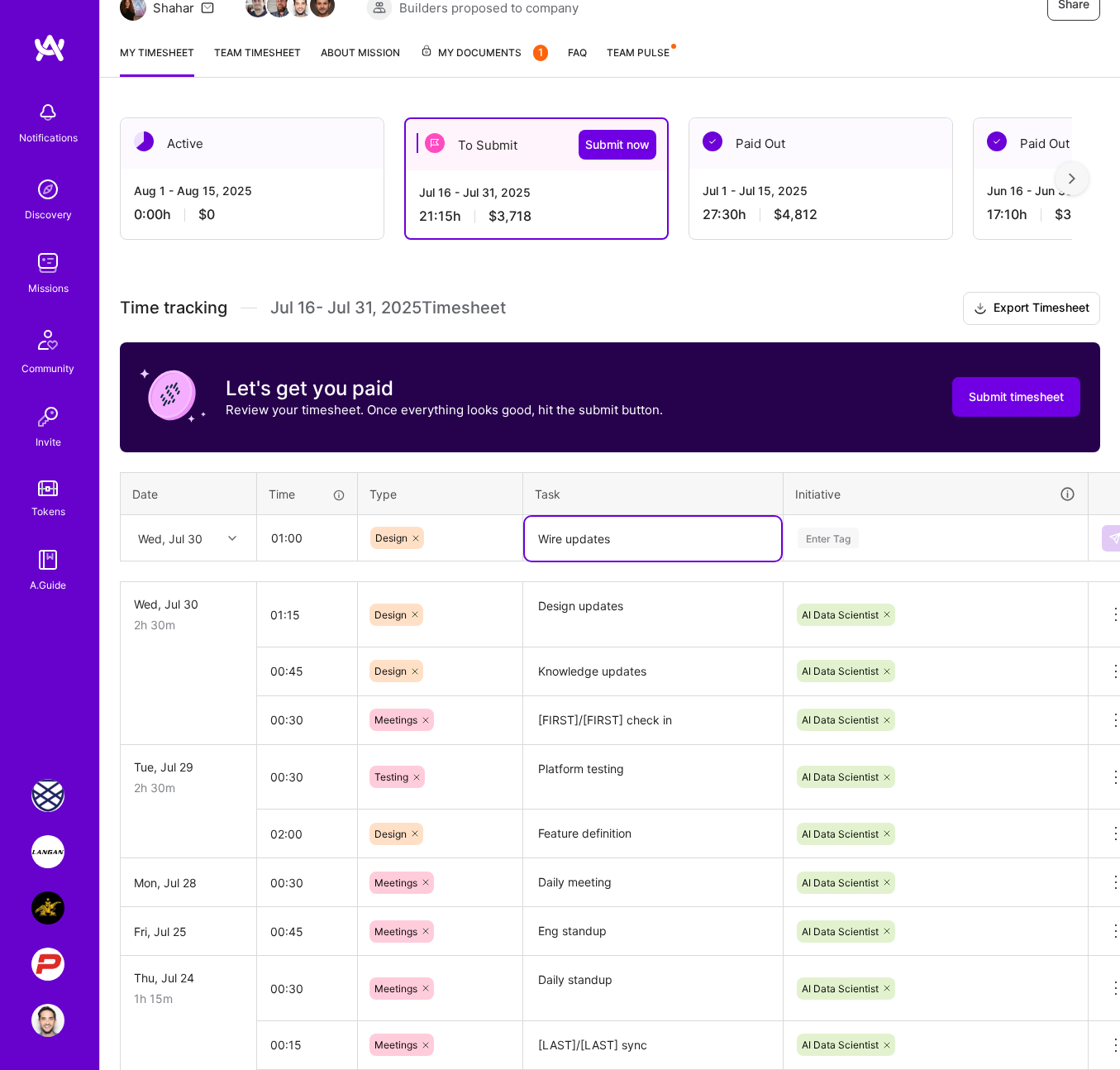 type on "Wire updates" 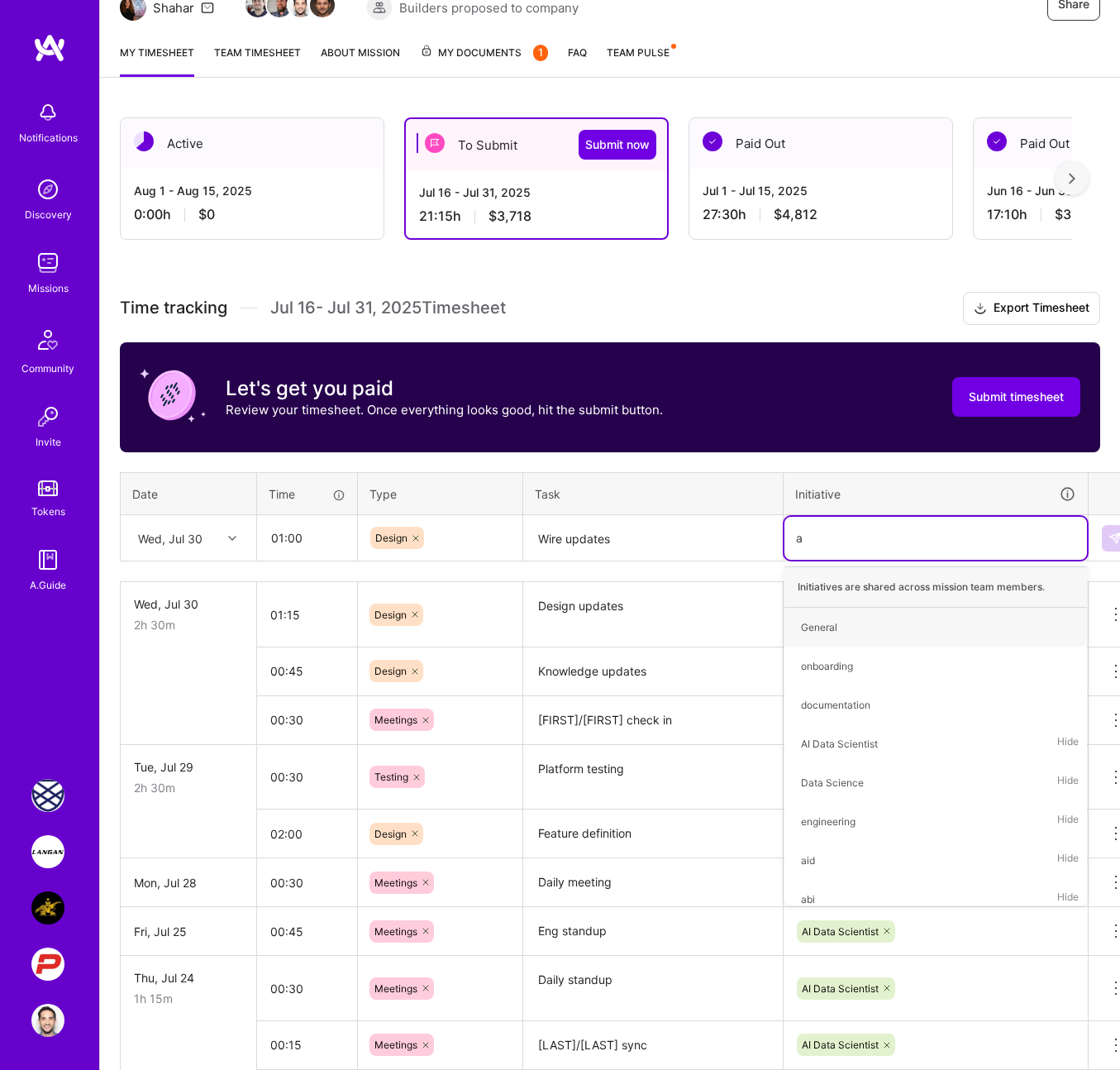type on "ai" 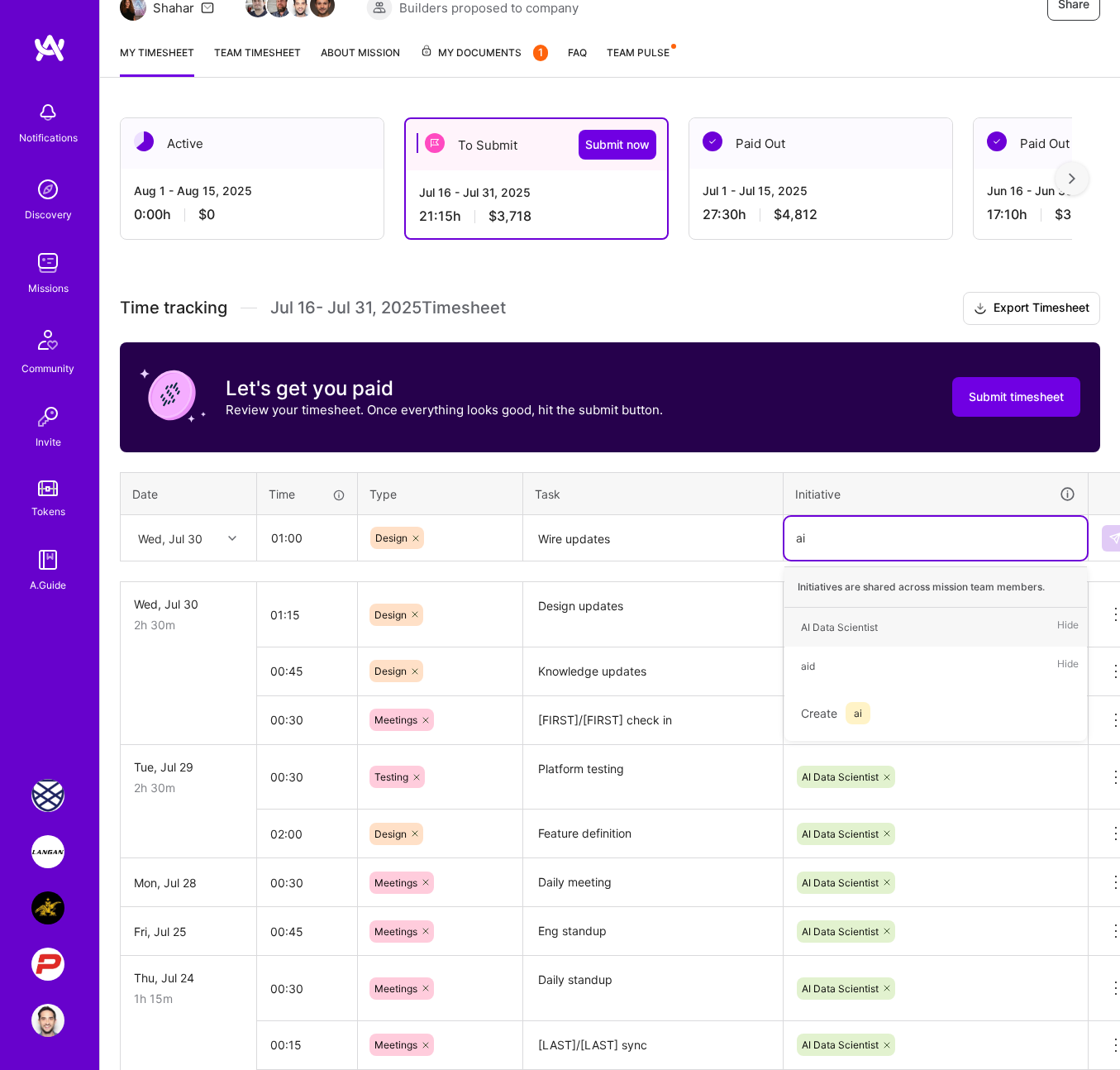 type 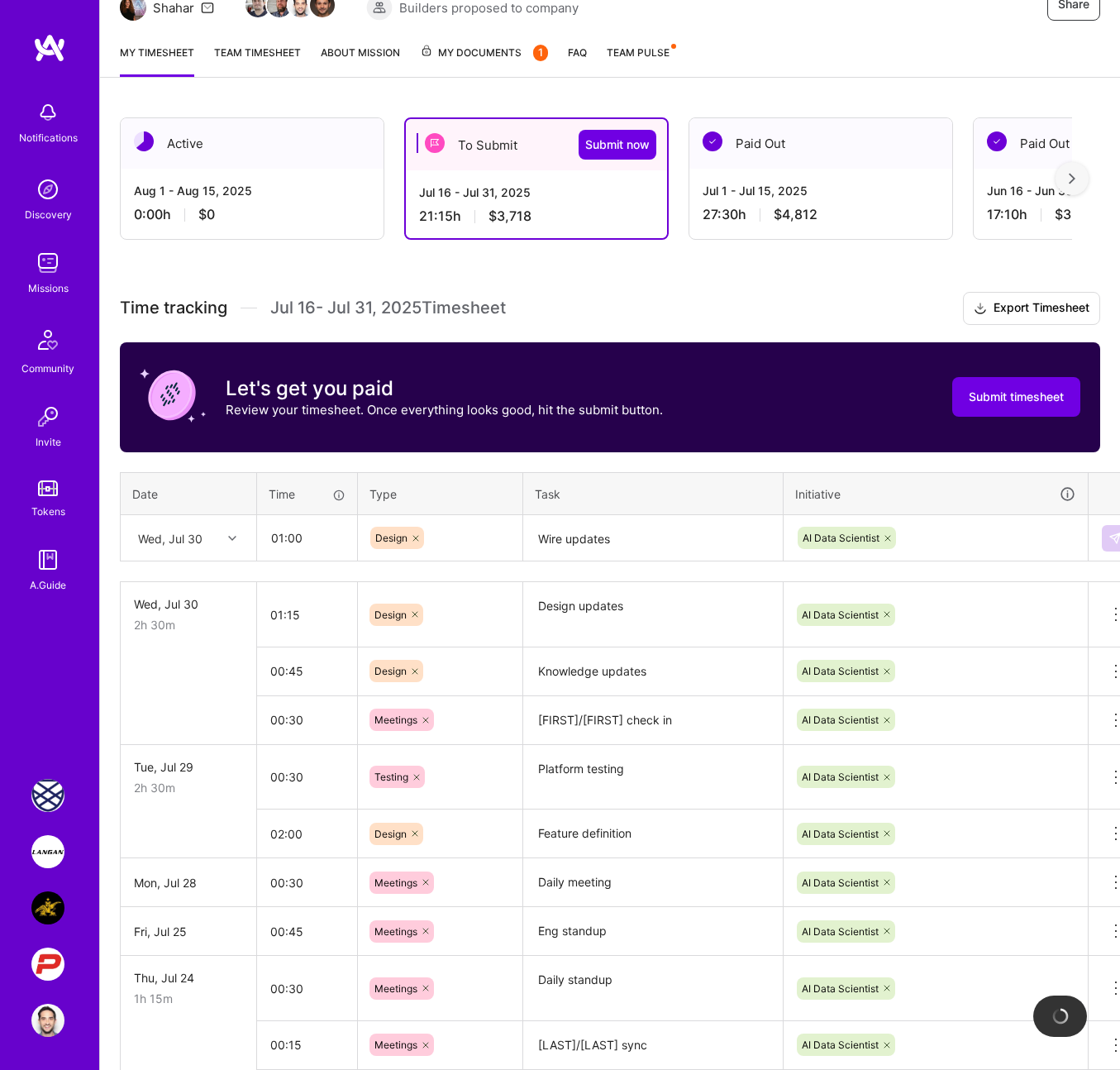type 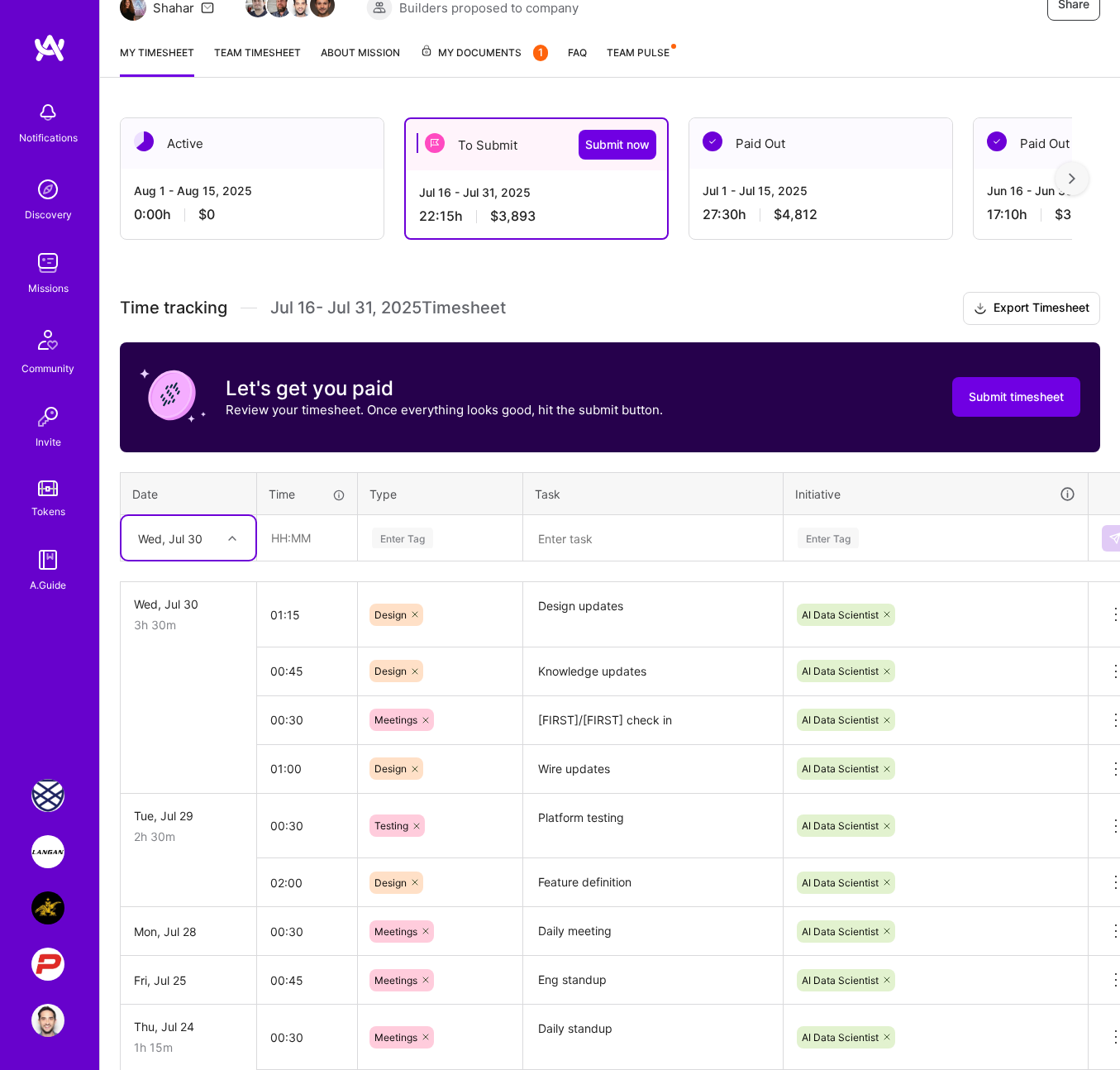 click at bounding box center (234, 538) 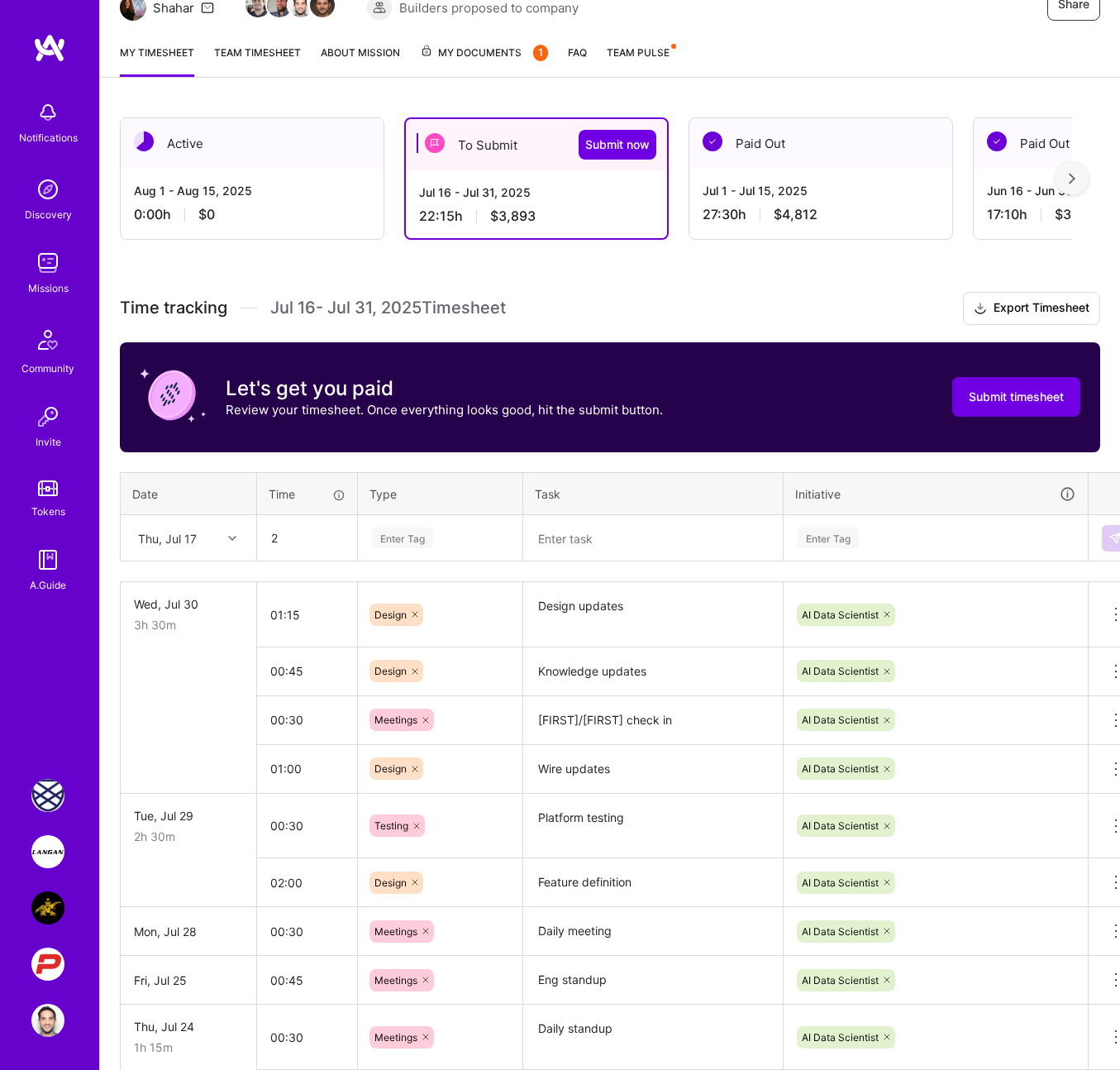 type on "02:00" 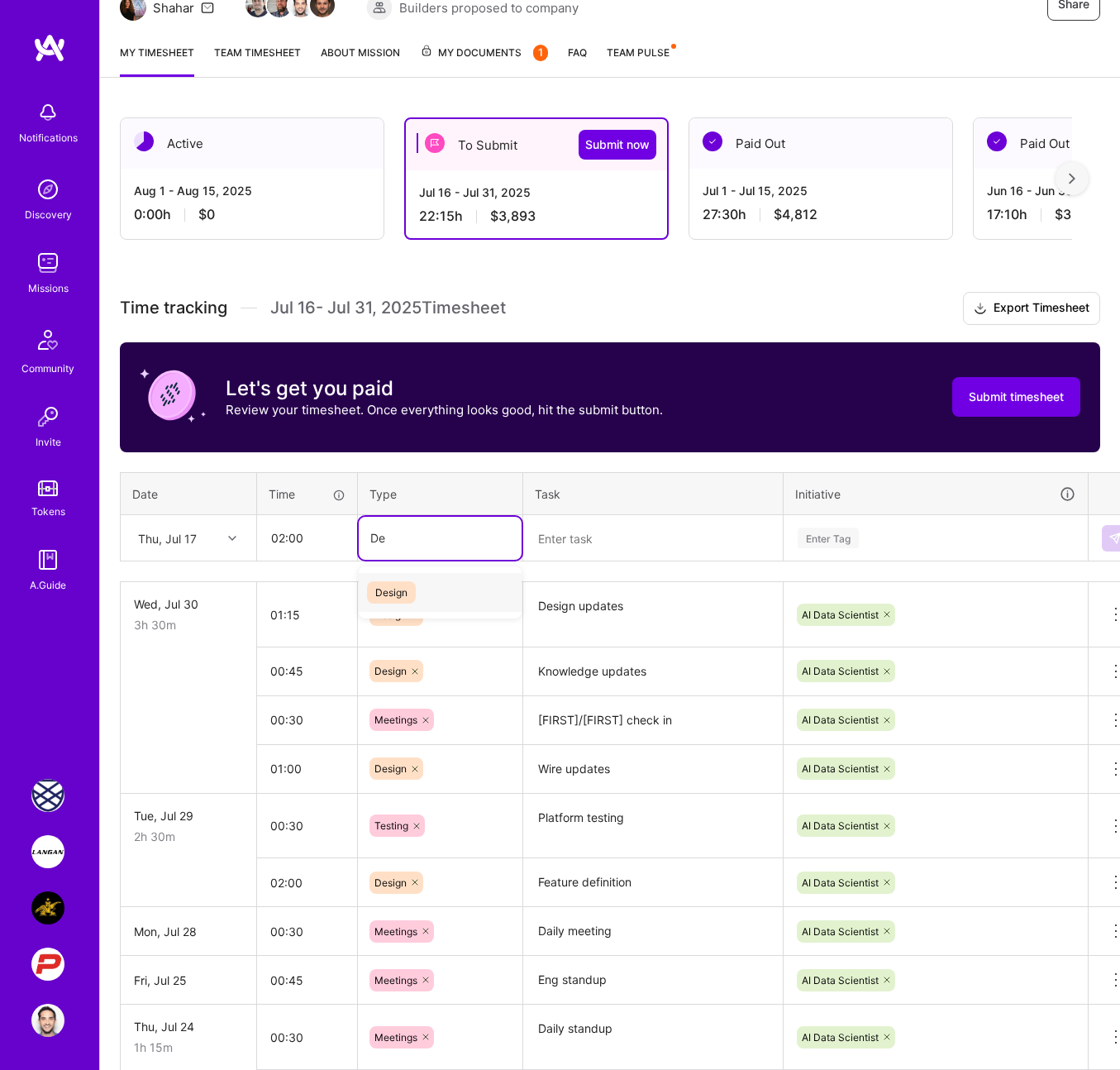 type on "Des" 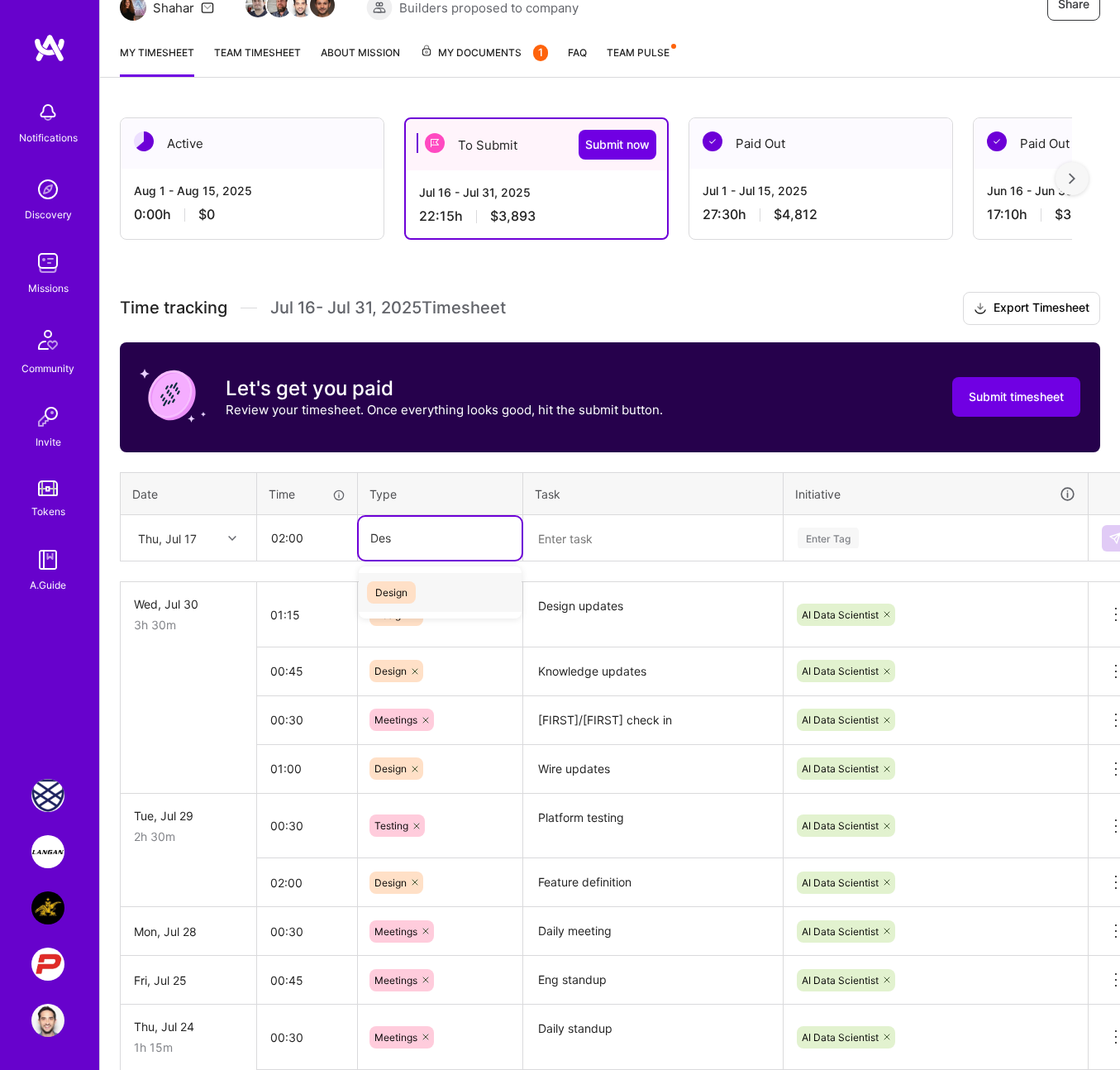 type 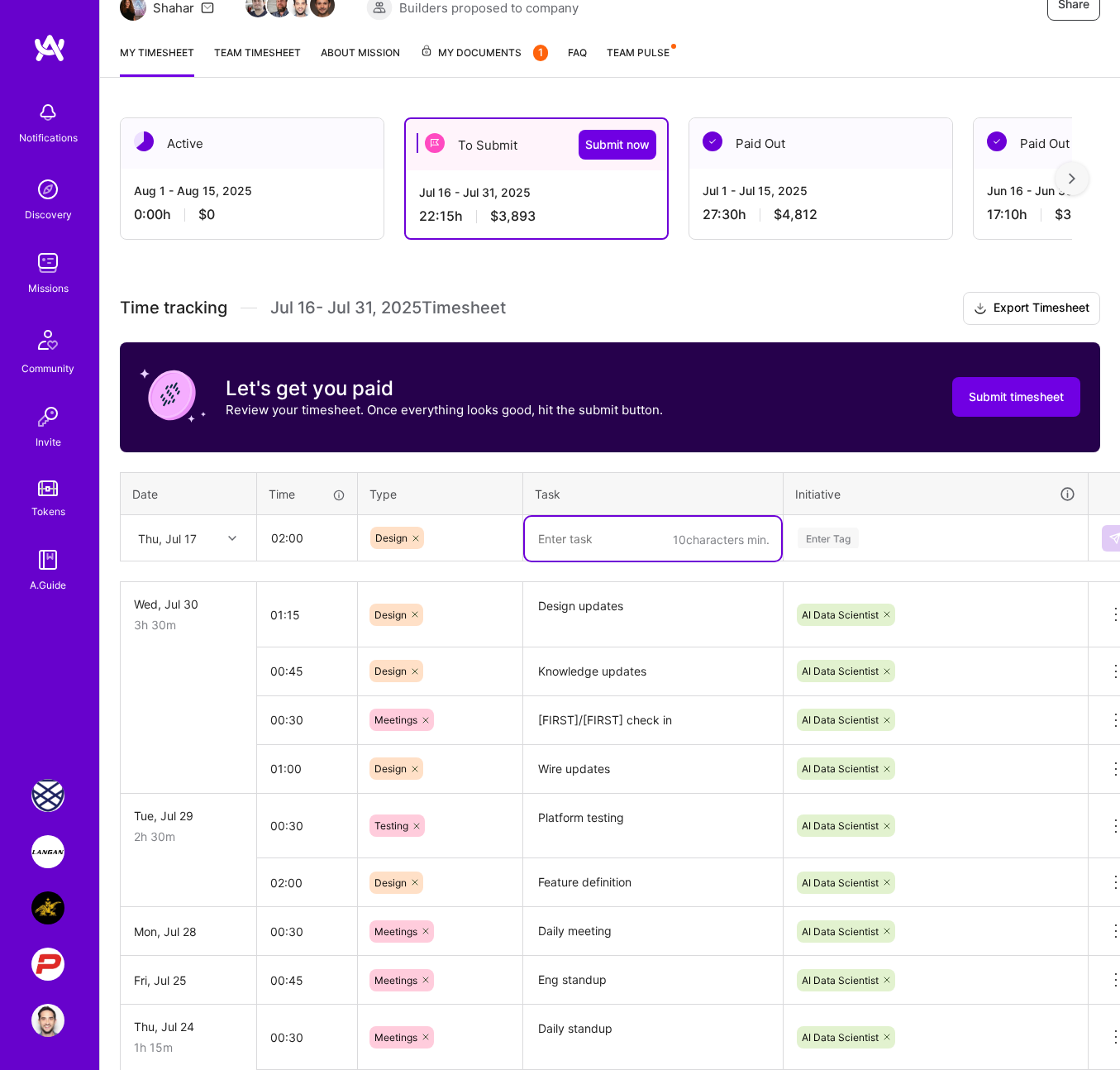 type on "S" 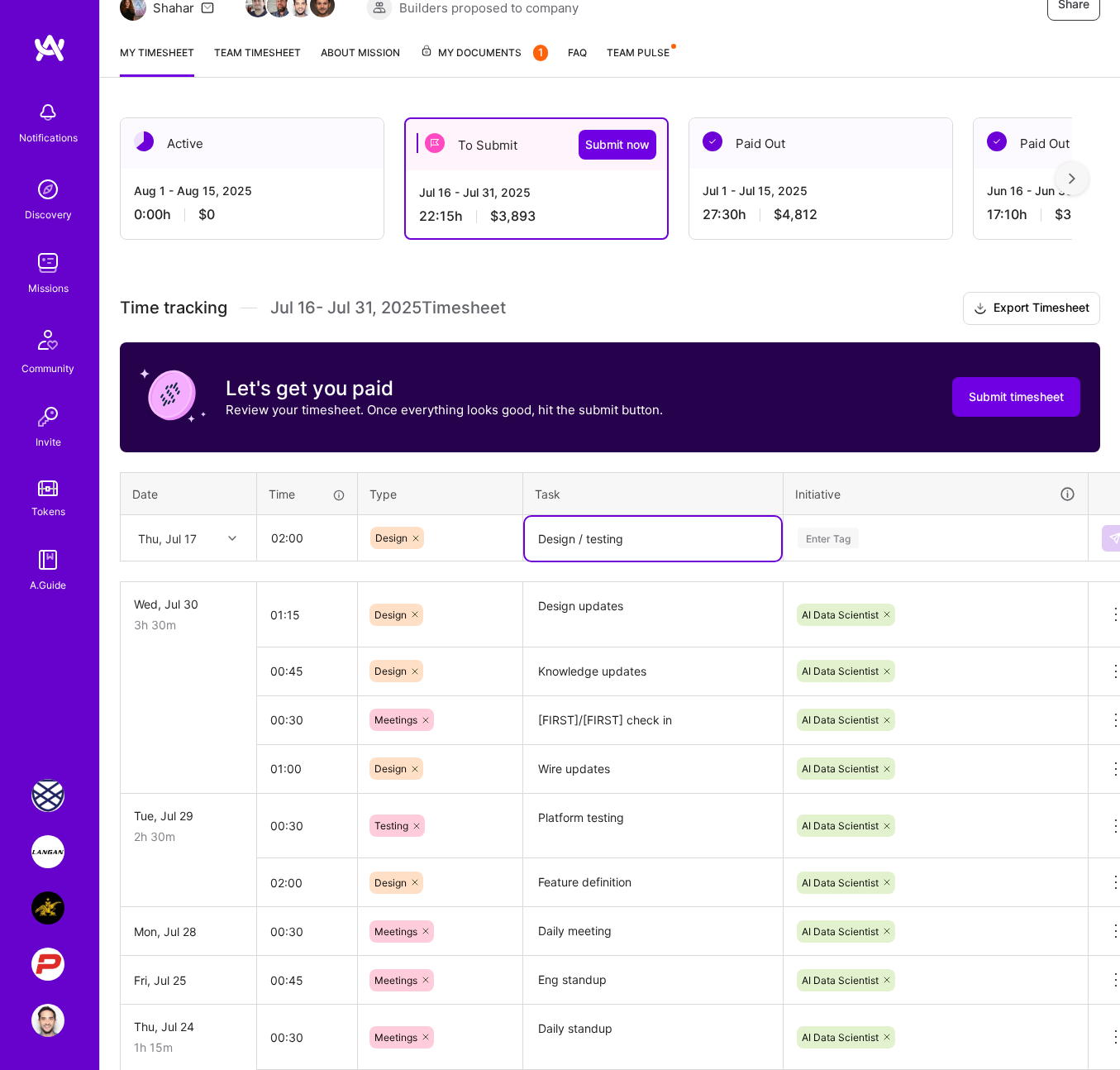 type on "Design / testing" 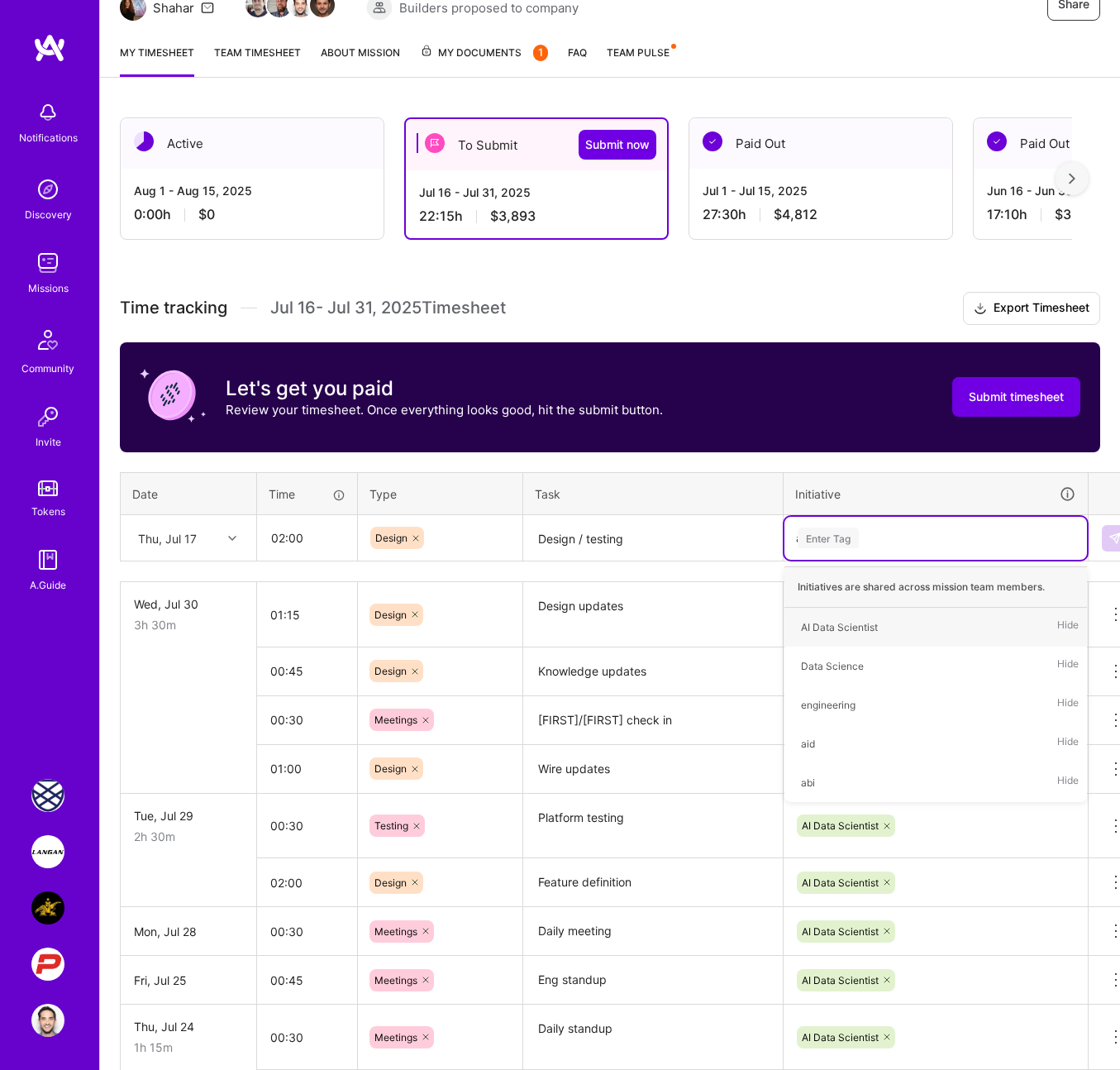 type on "ai" 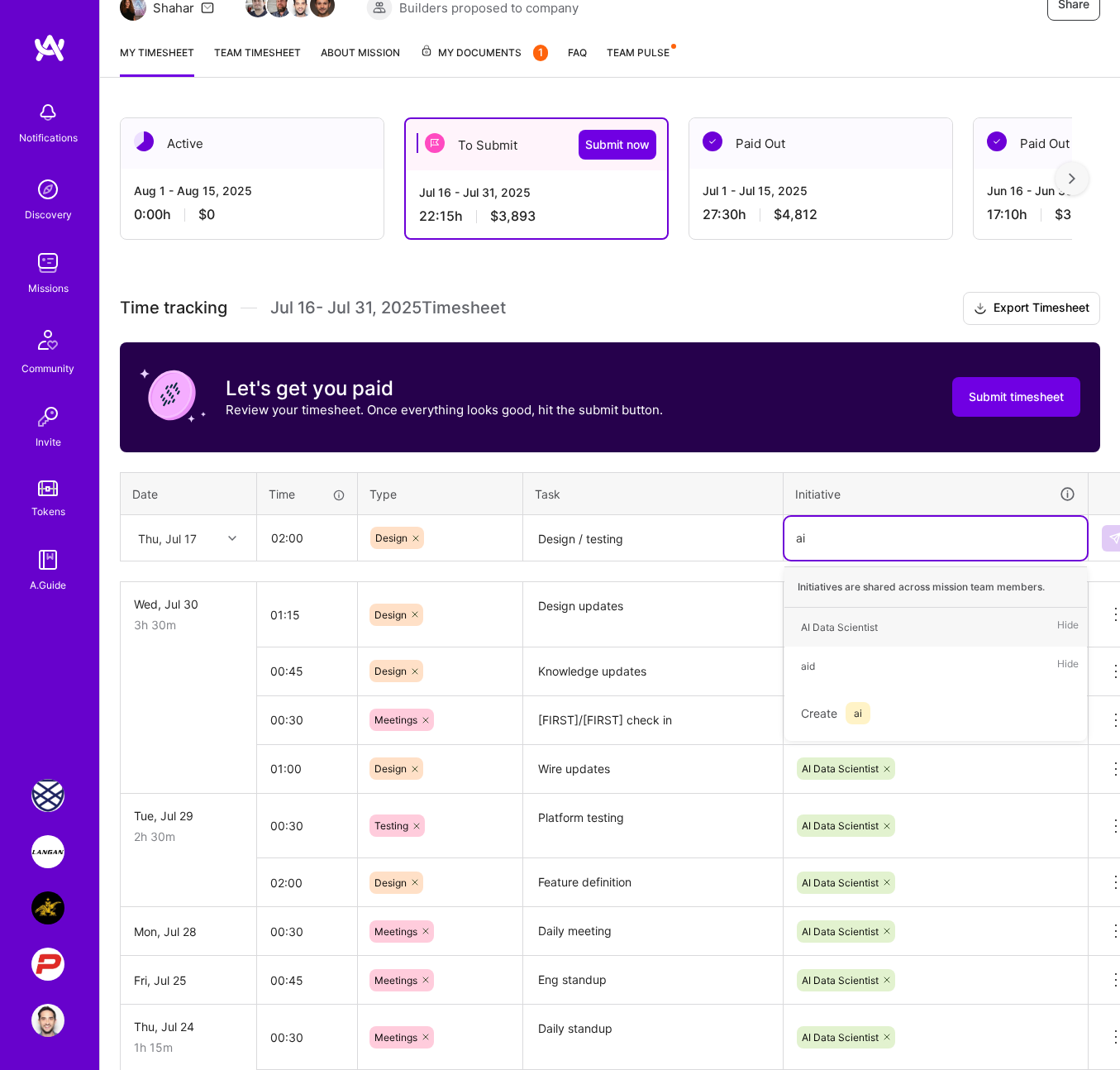 type 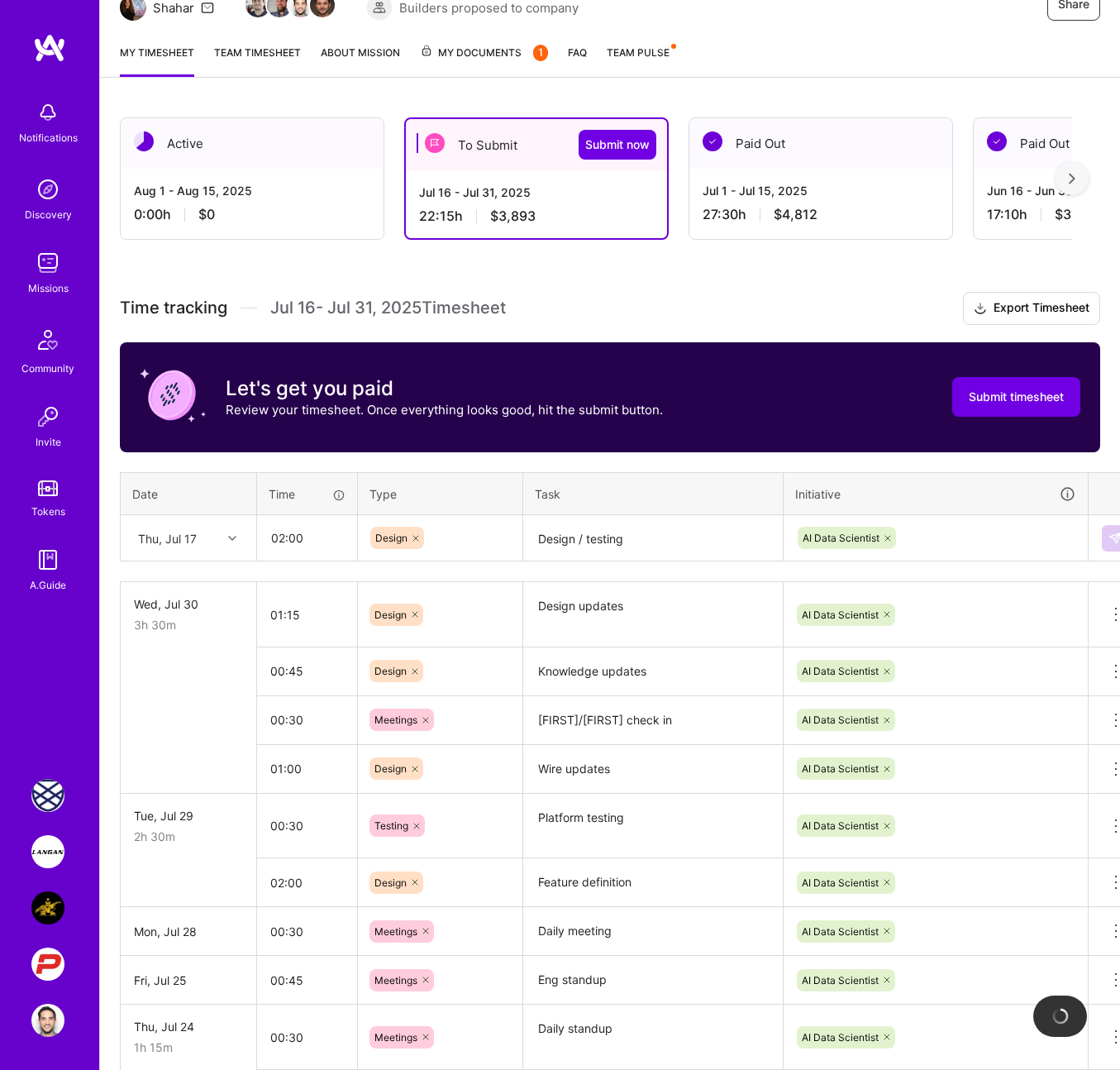 type 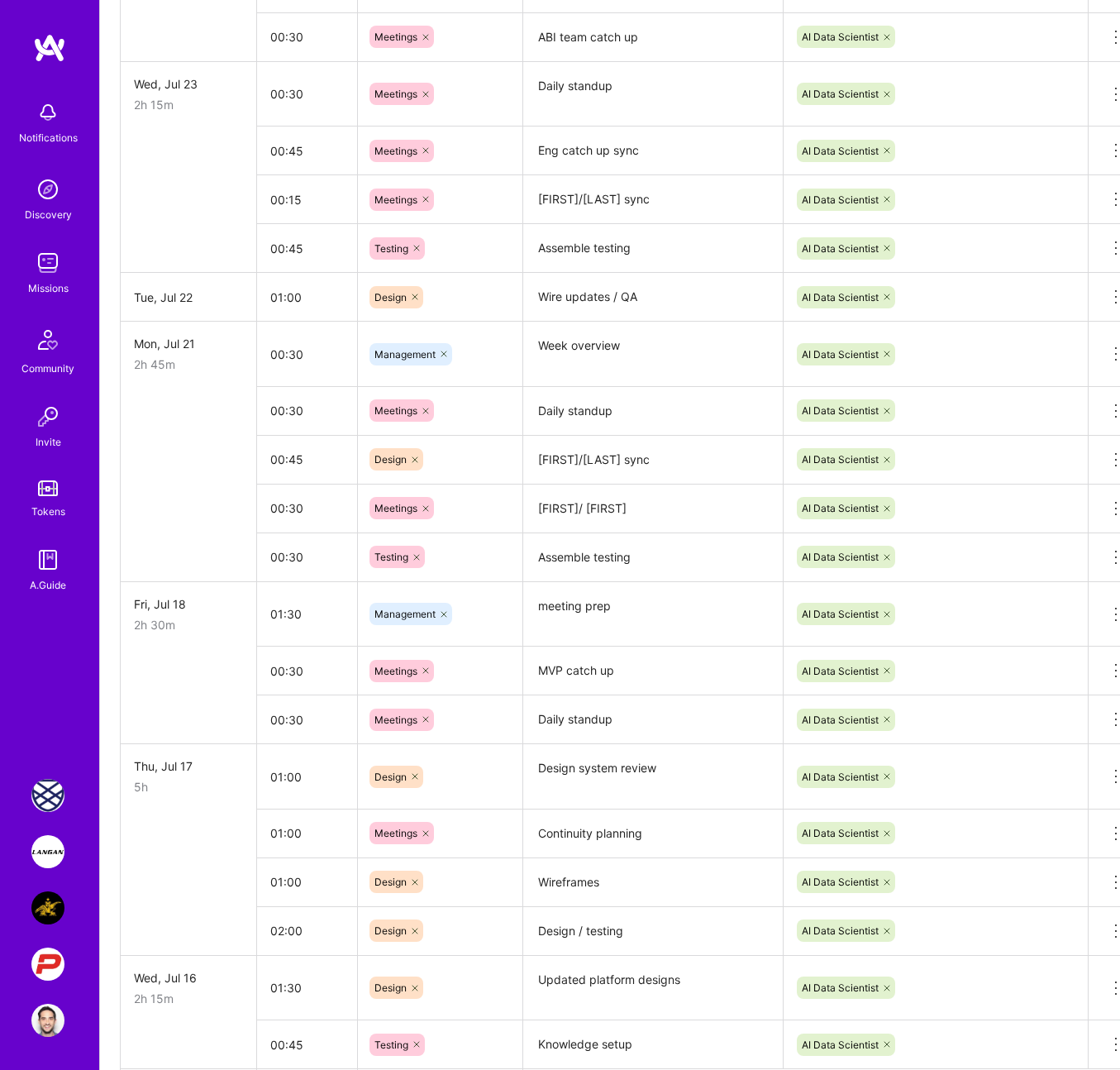 scroll, scrollTop: 1292, scrollLeft: 24, axis: both 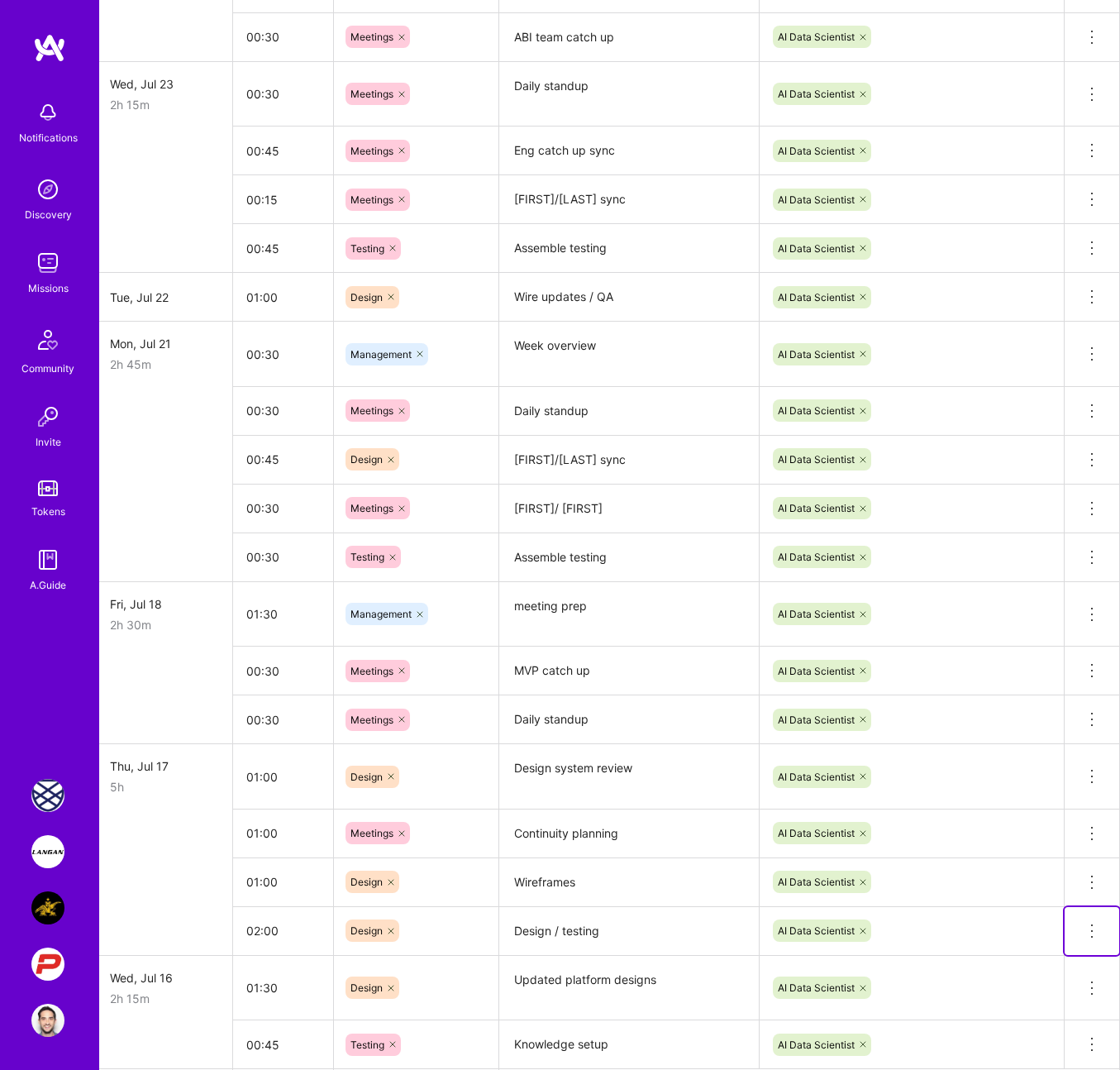 click 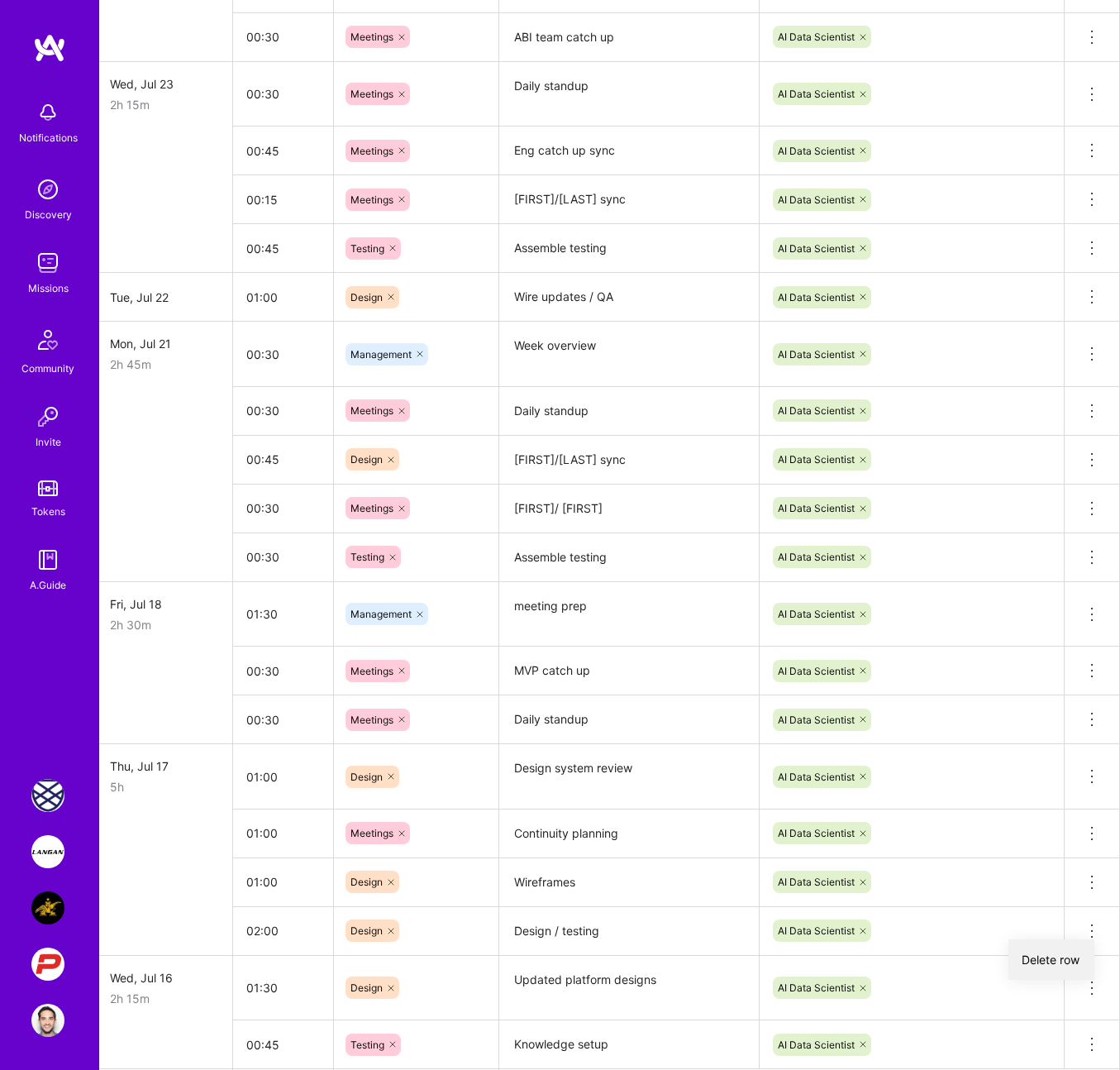 click on "Delete row" at bounding box center [1051, 959] 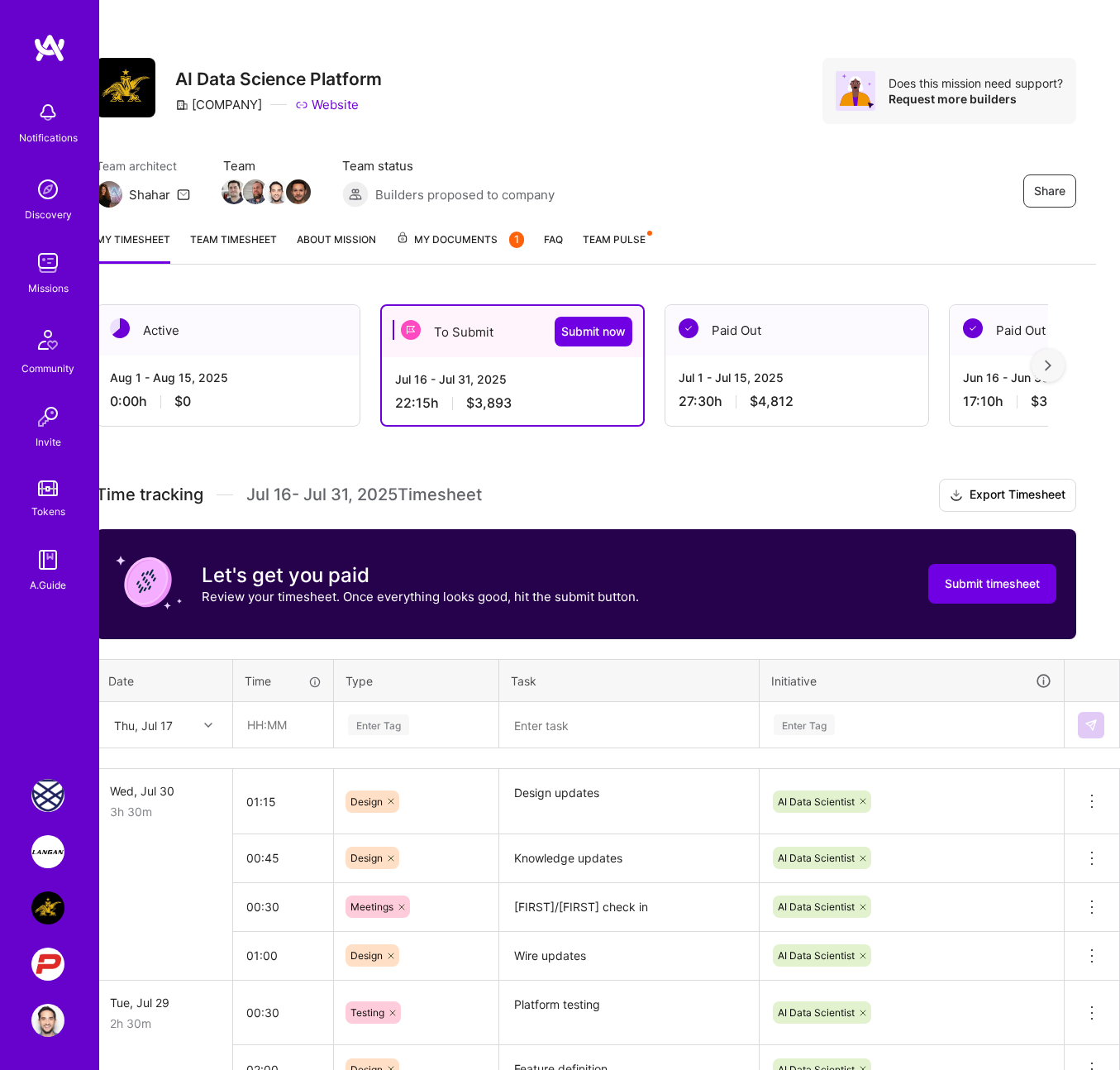 scroll, scrollTop: 0, scrollLeft: 0, axis: both 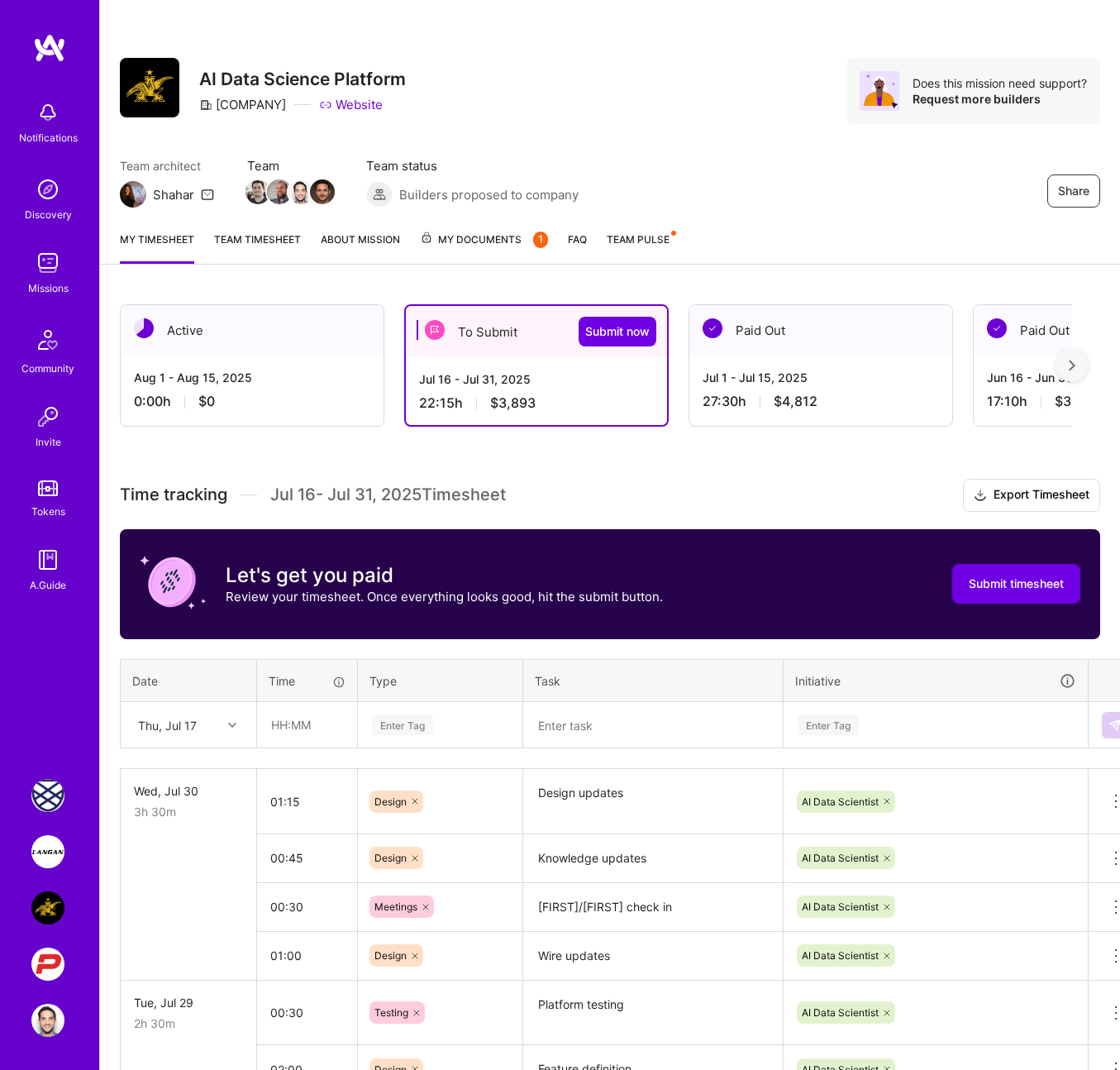 click at bounding box center [234, 725] 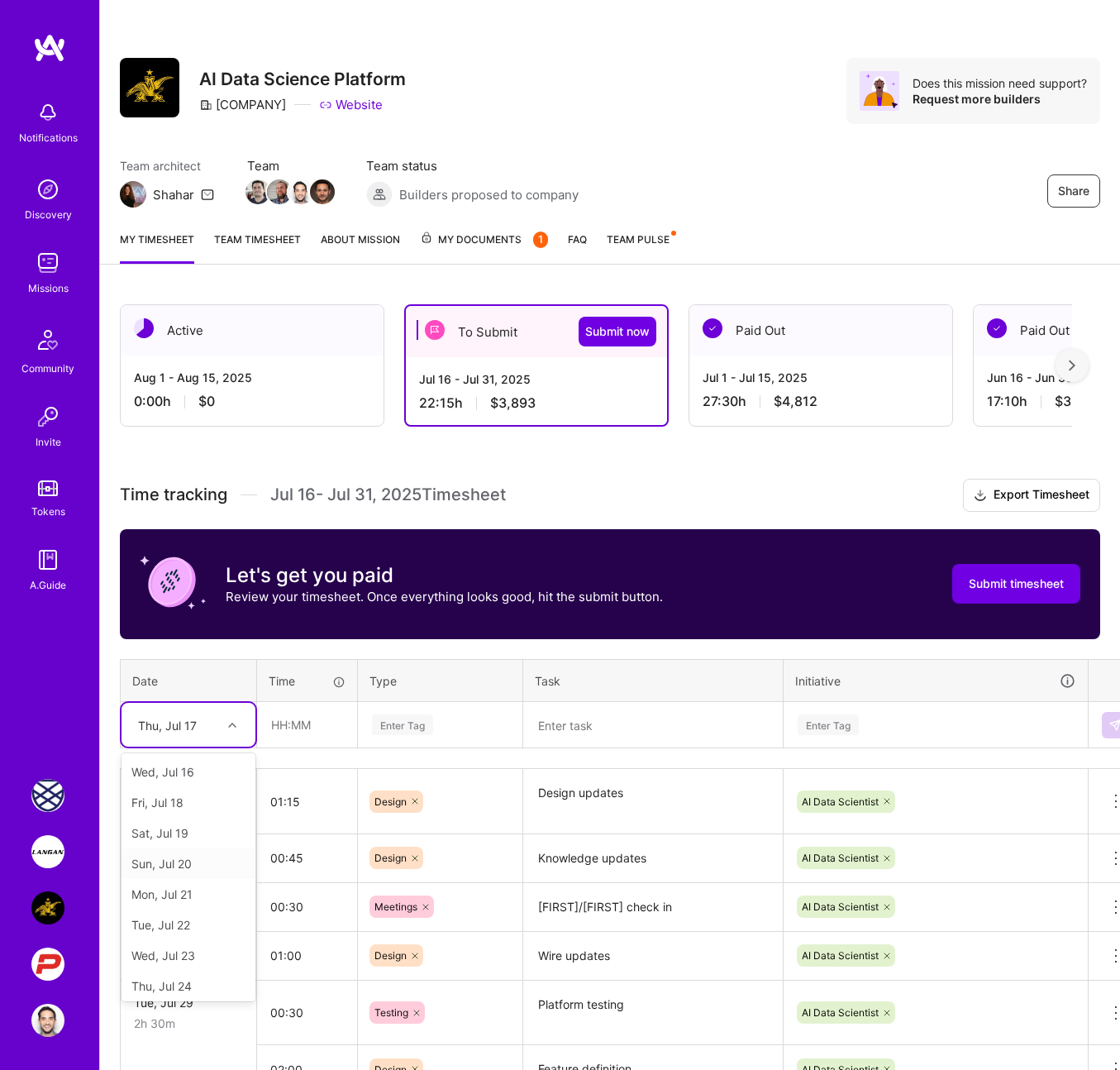 scroll, scrollTop: 217, scrollLeft: 0, axis: vertical 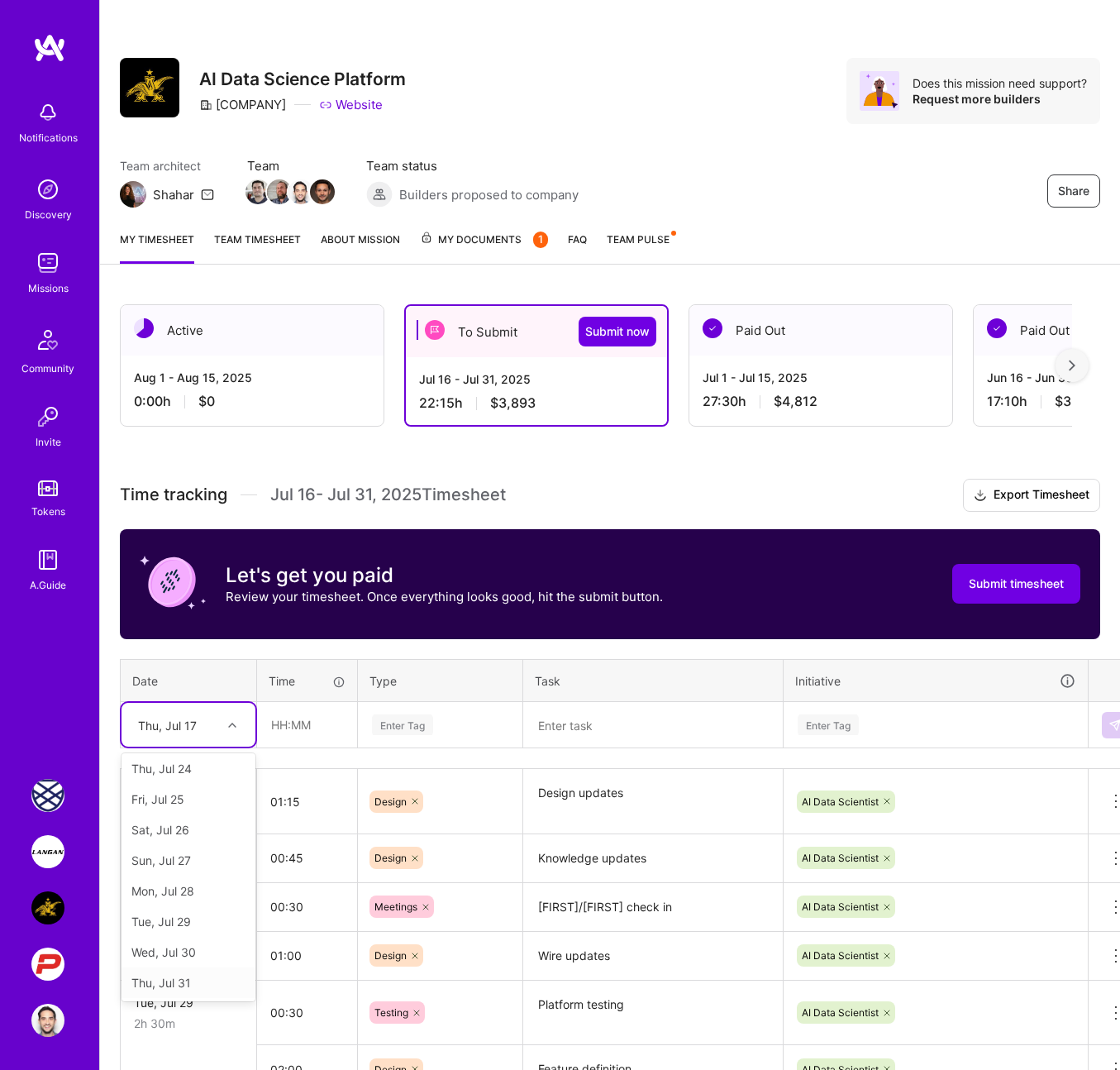 click on "Thu, Jul 31" at bounding box center (188, 982) 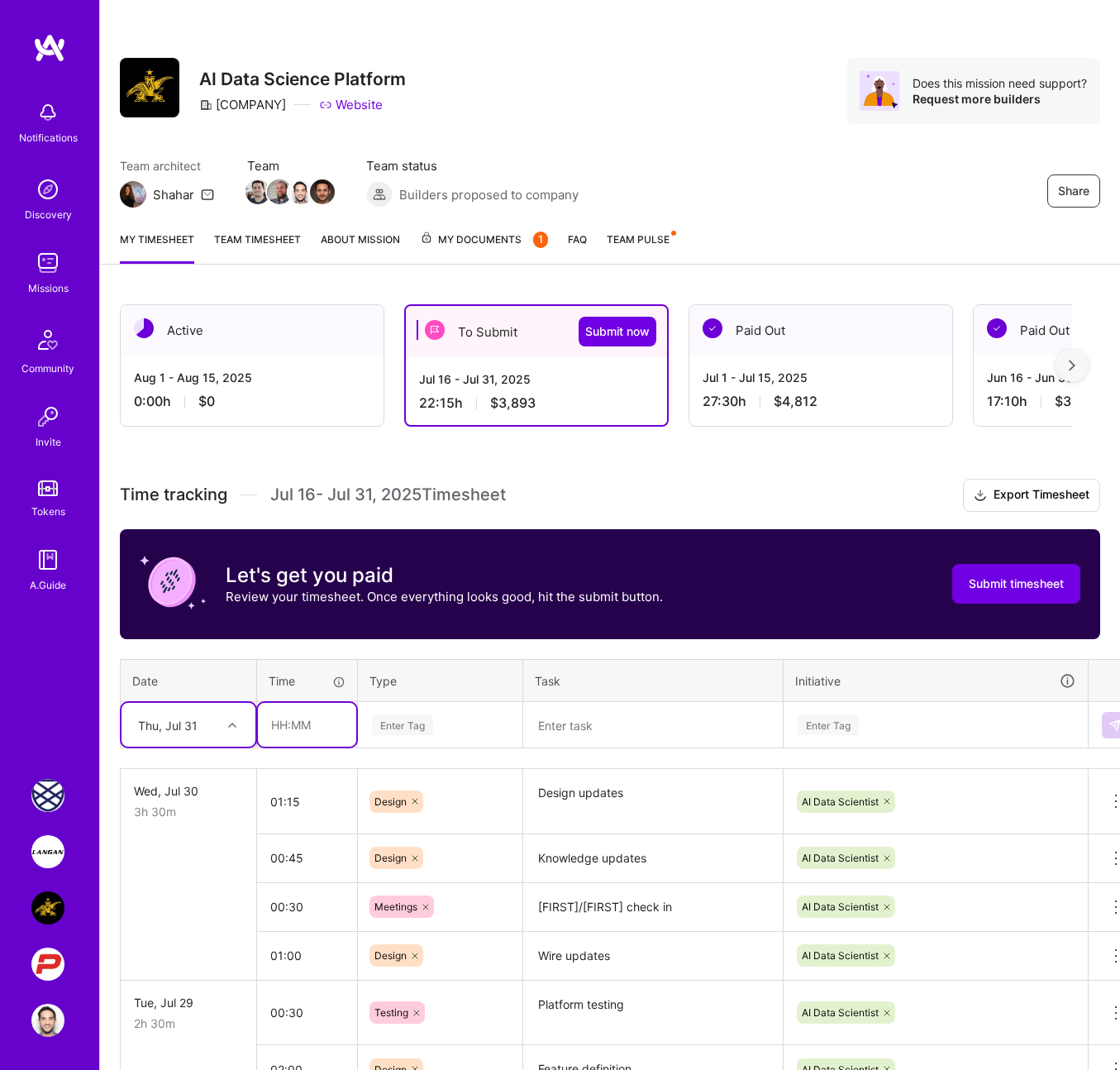 click at bounding box center (307, 724) 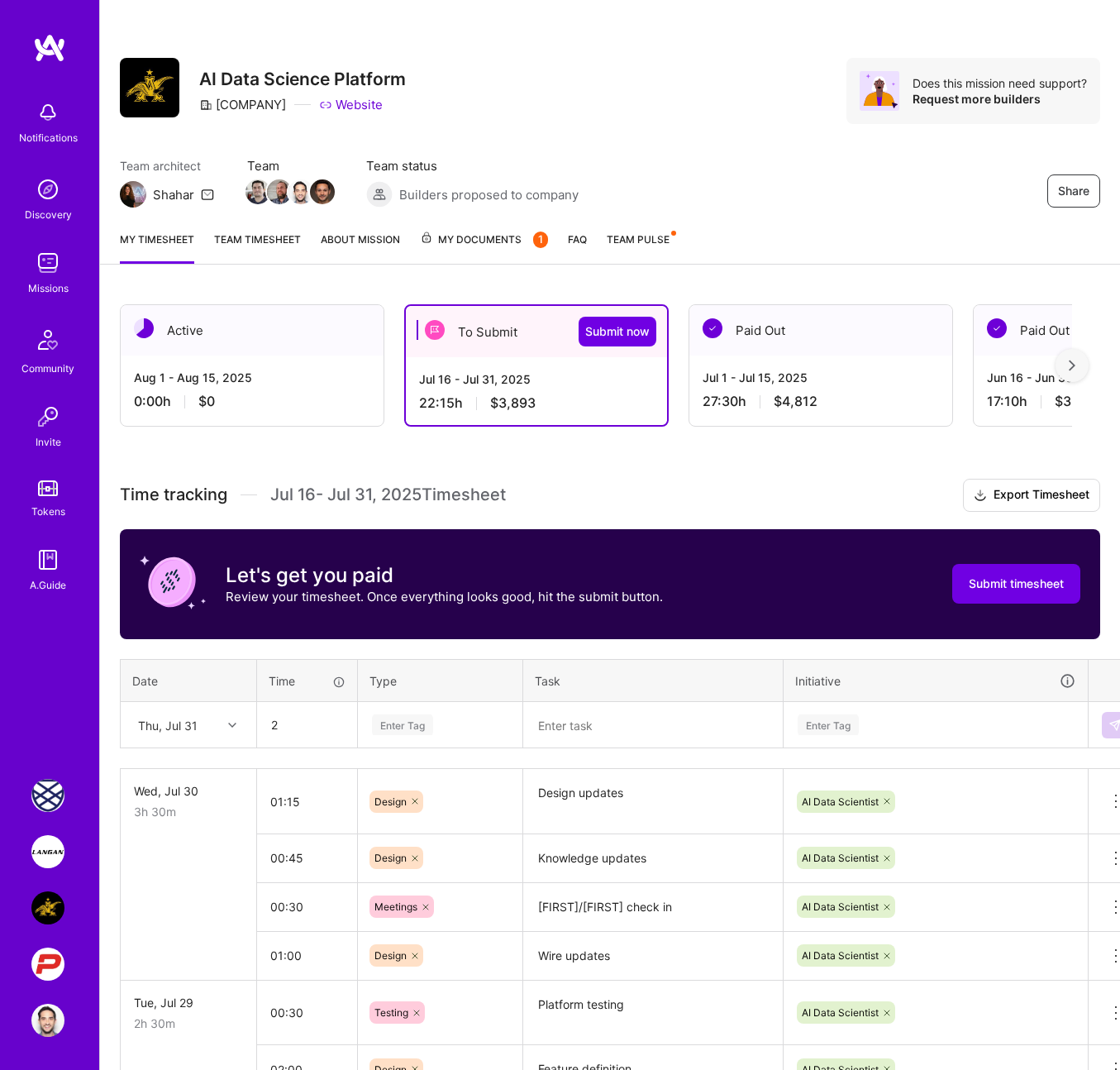 type on "02:00" 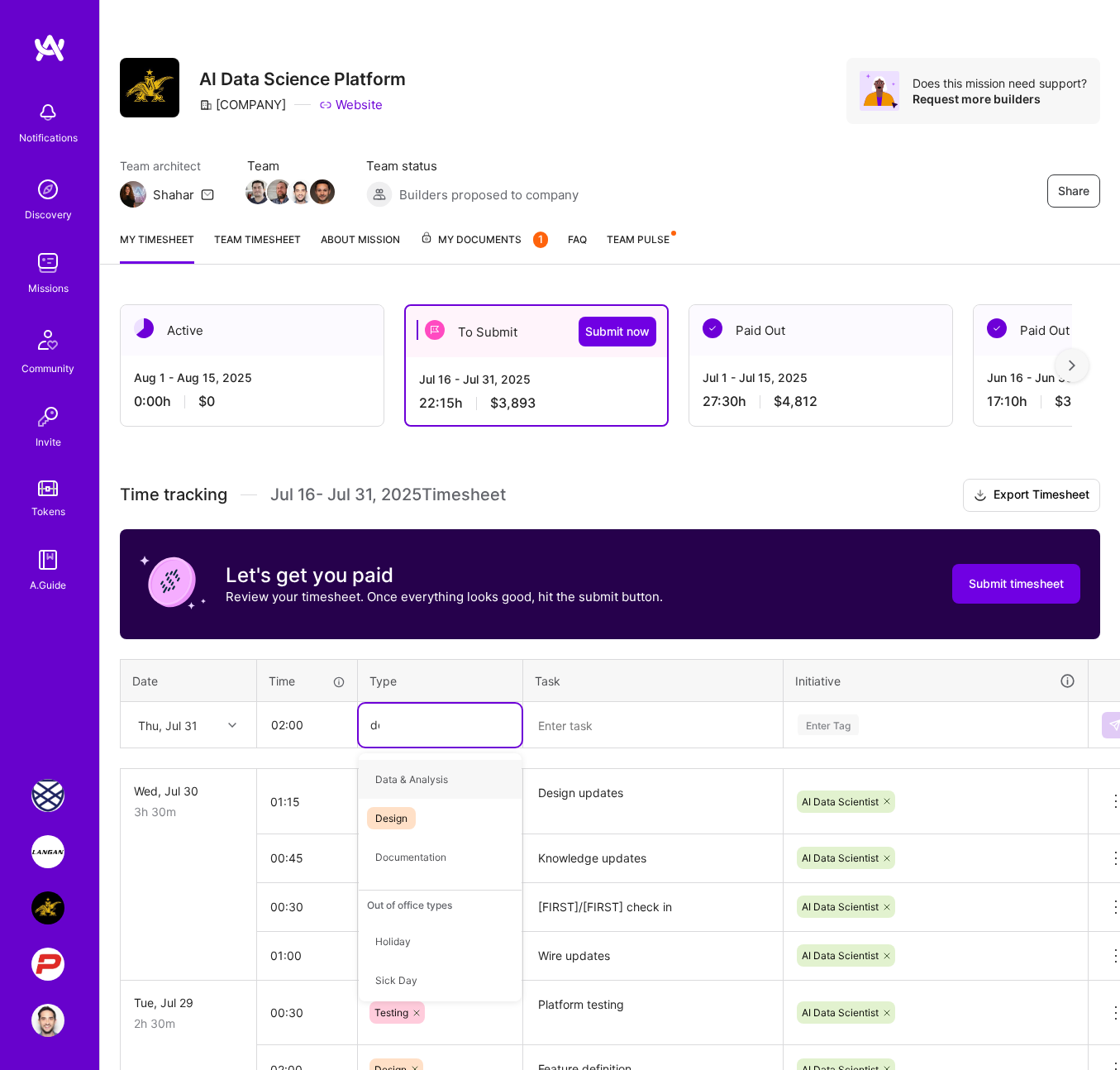 type on "des" 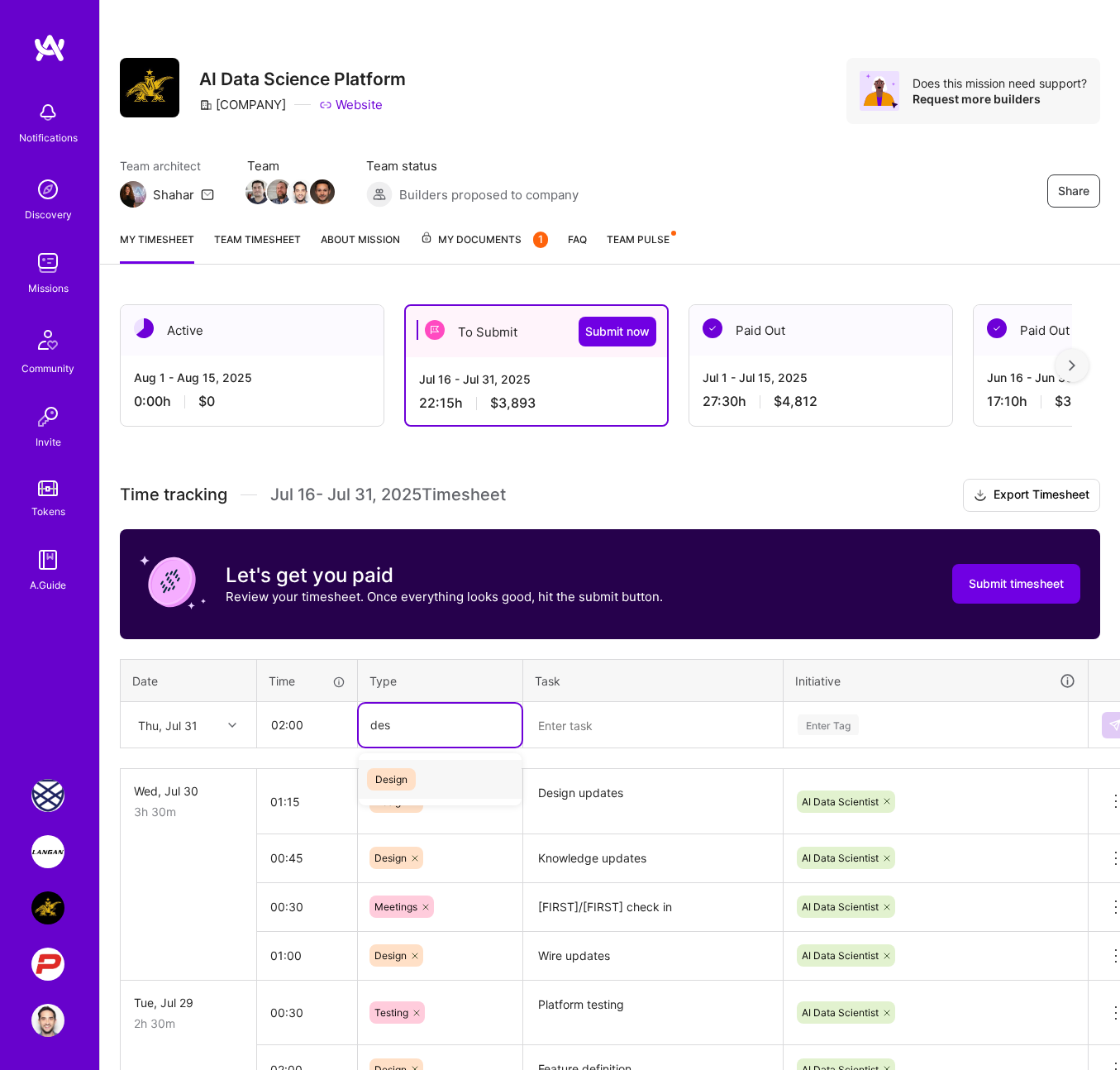 type 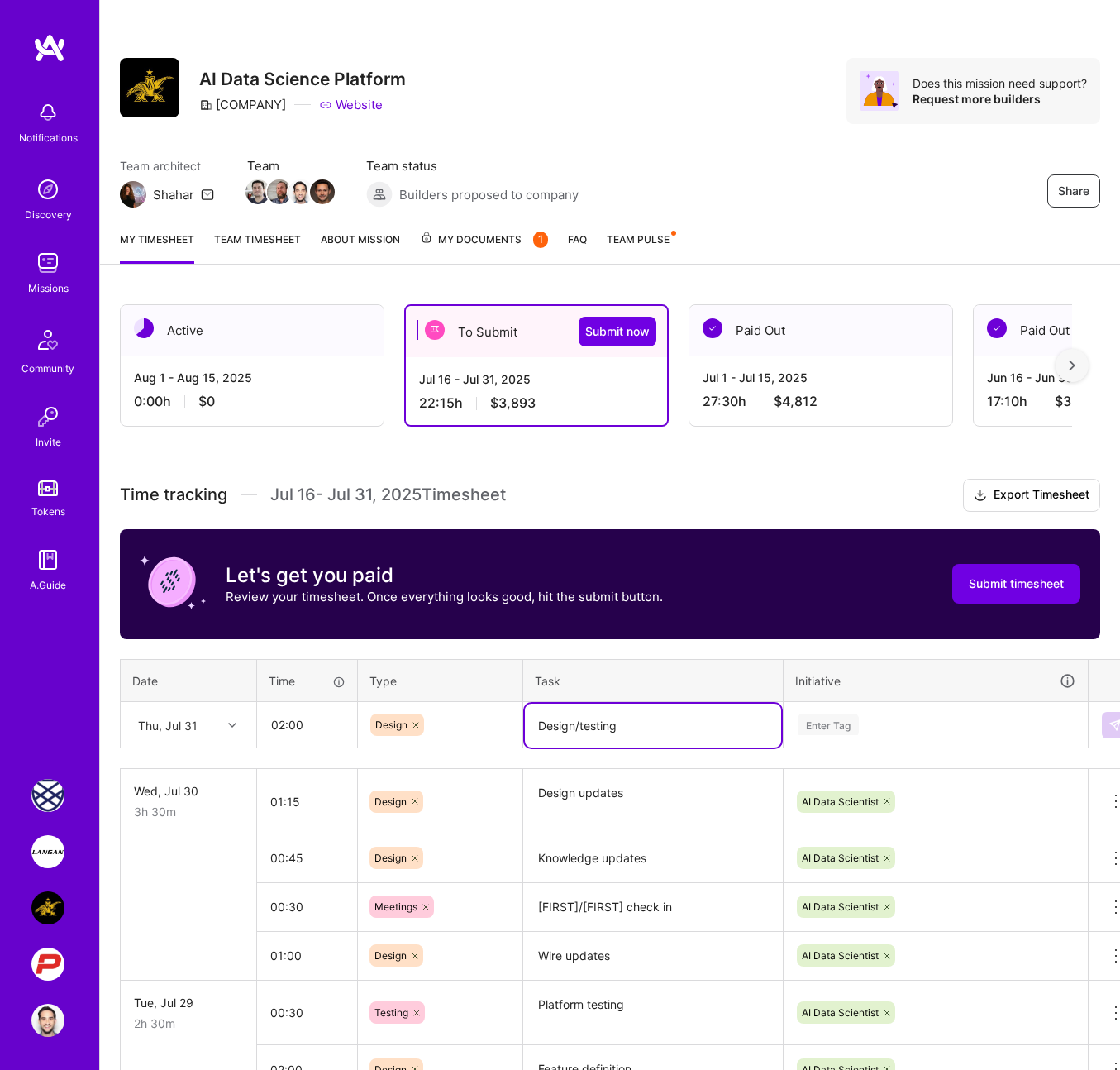 type on "Design/testing" 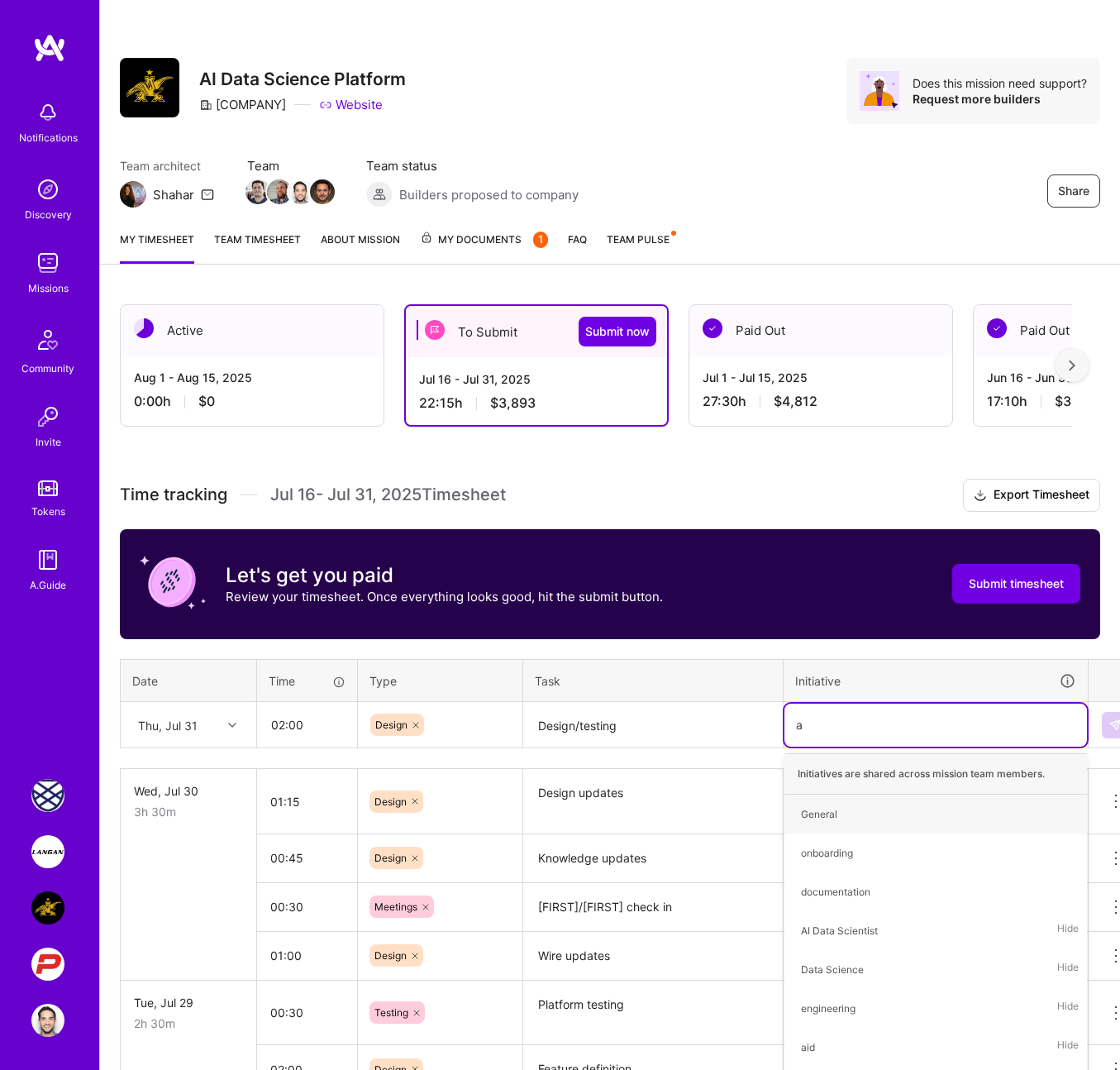 type on "ai" 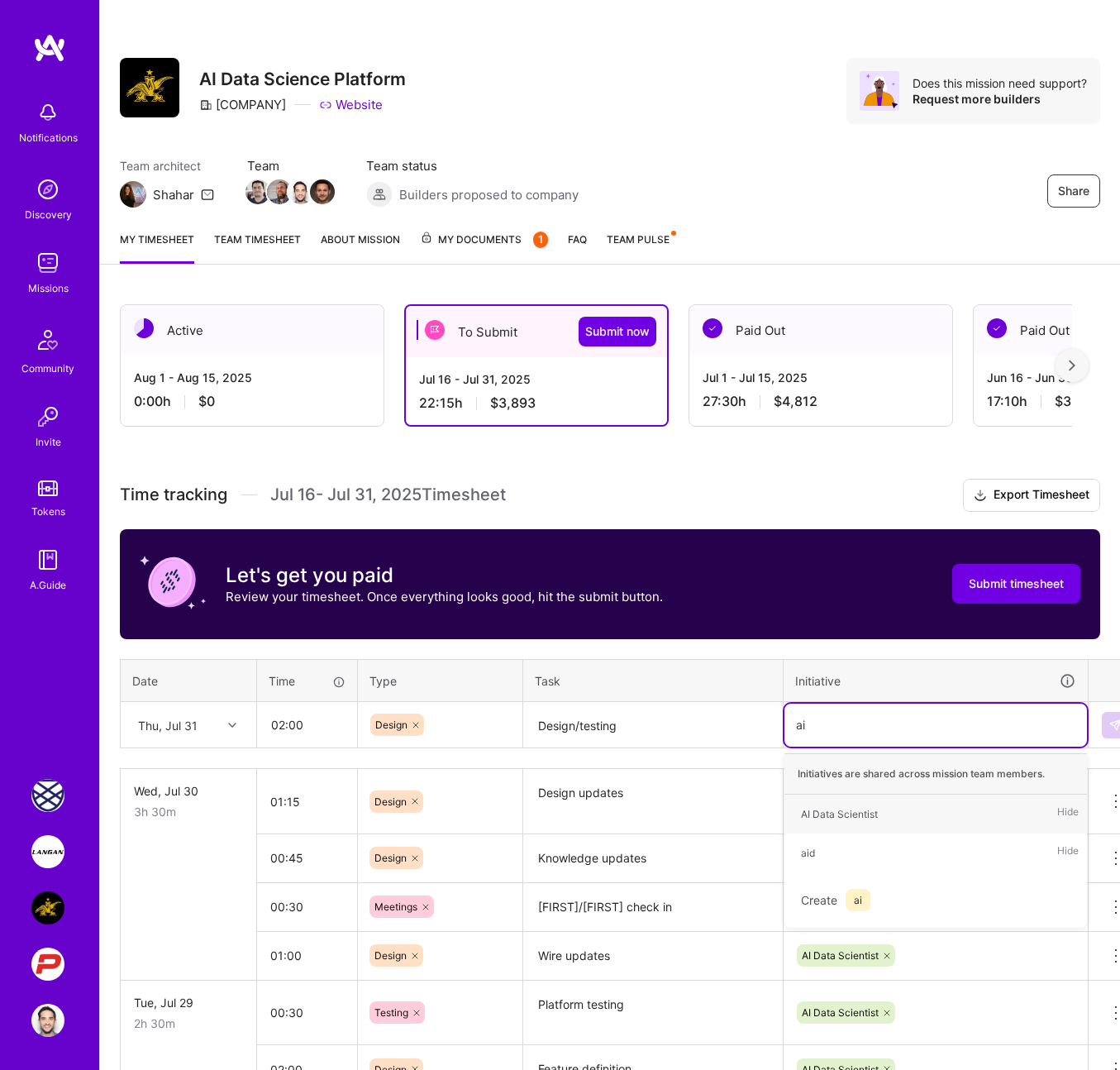 type 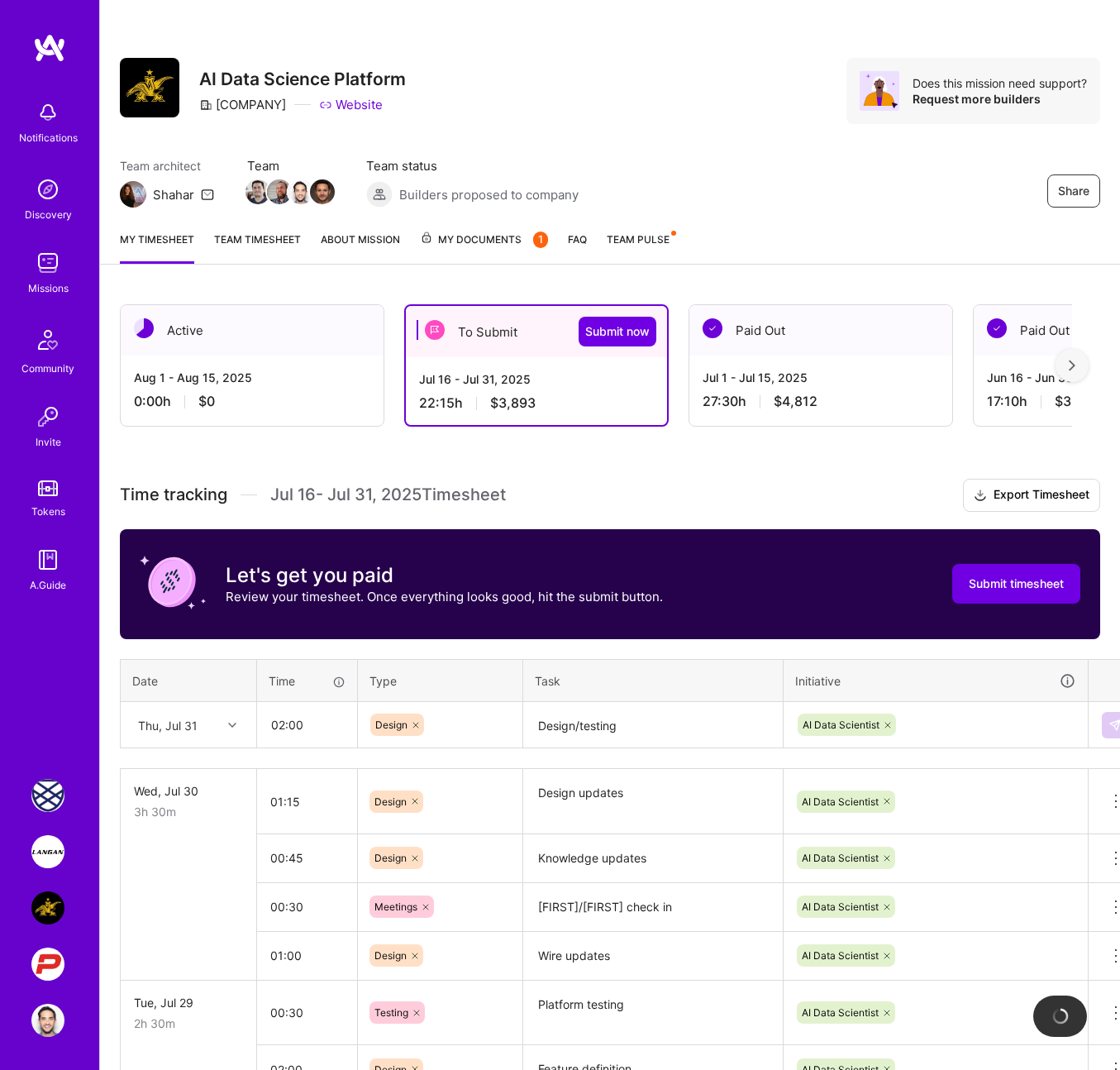 type 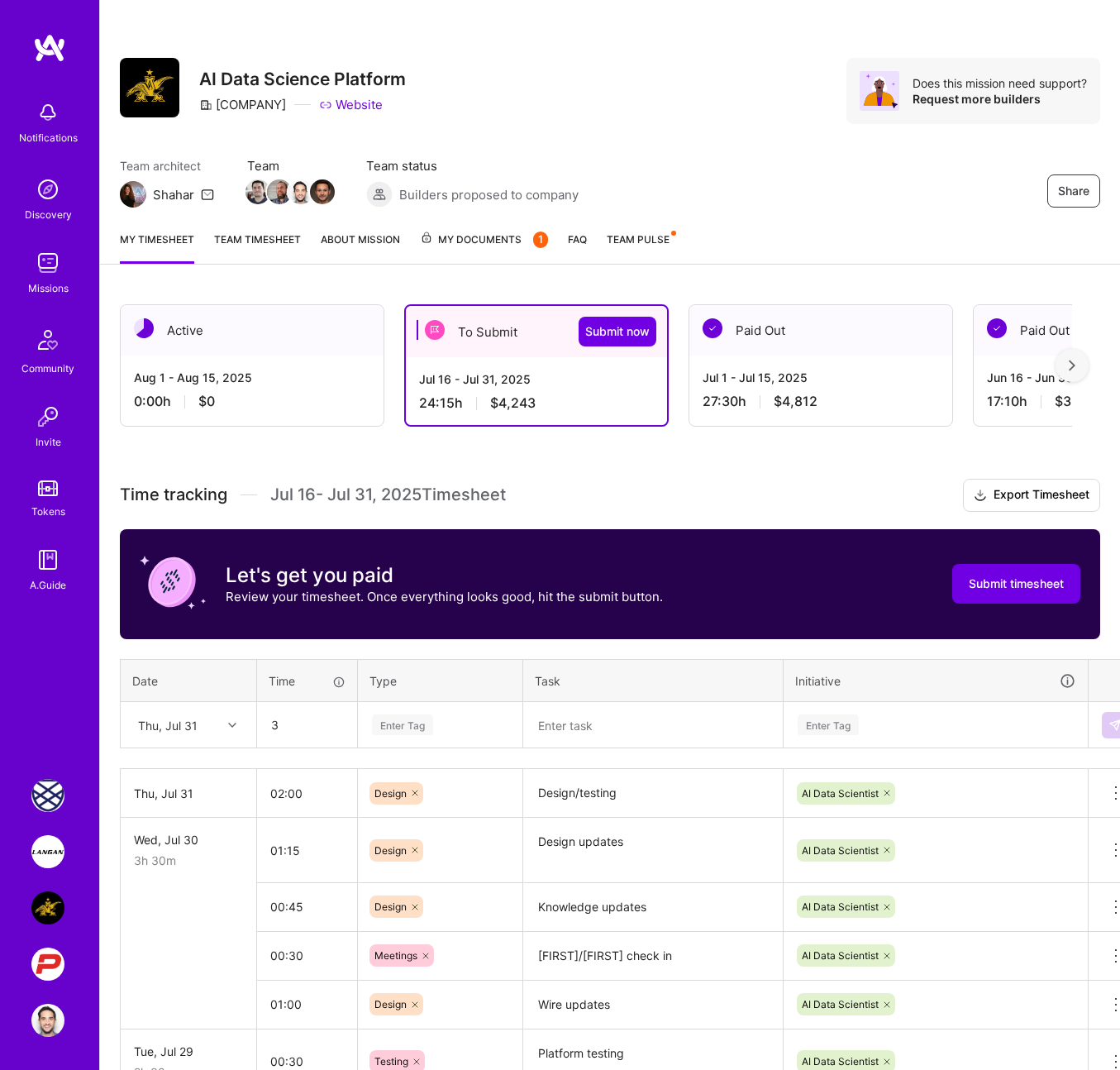 type on "03:00" 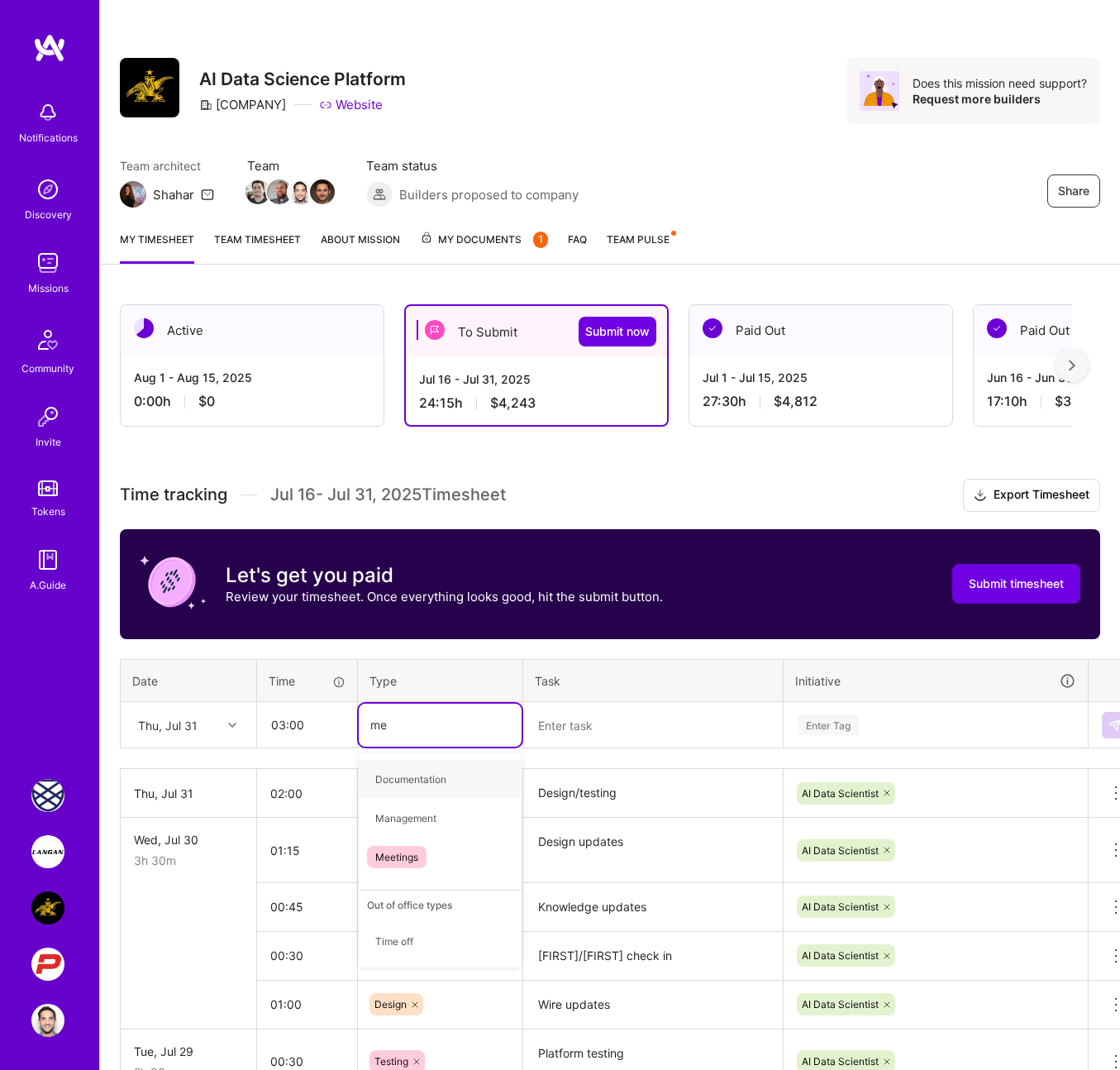 type on "mee" 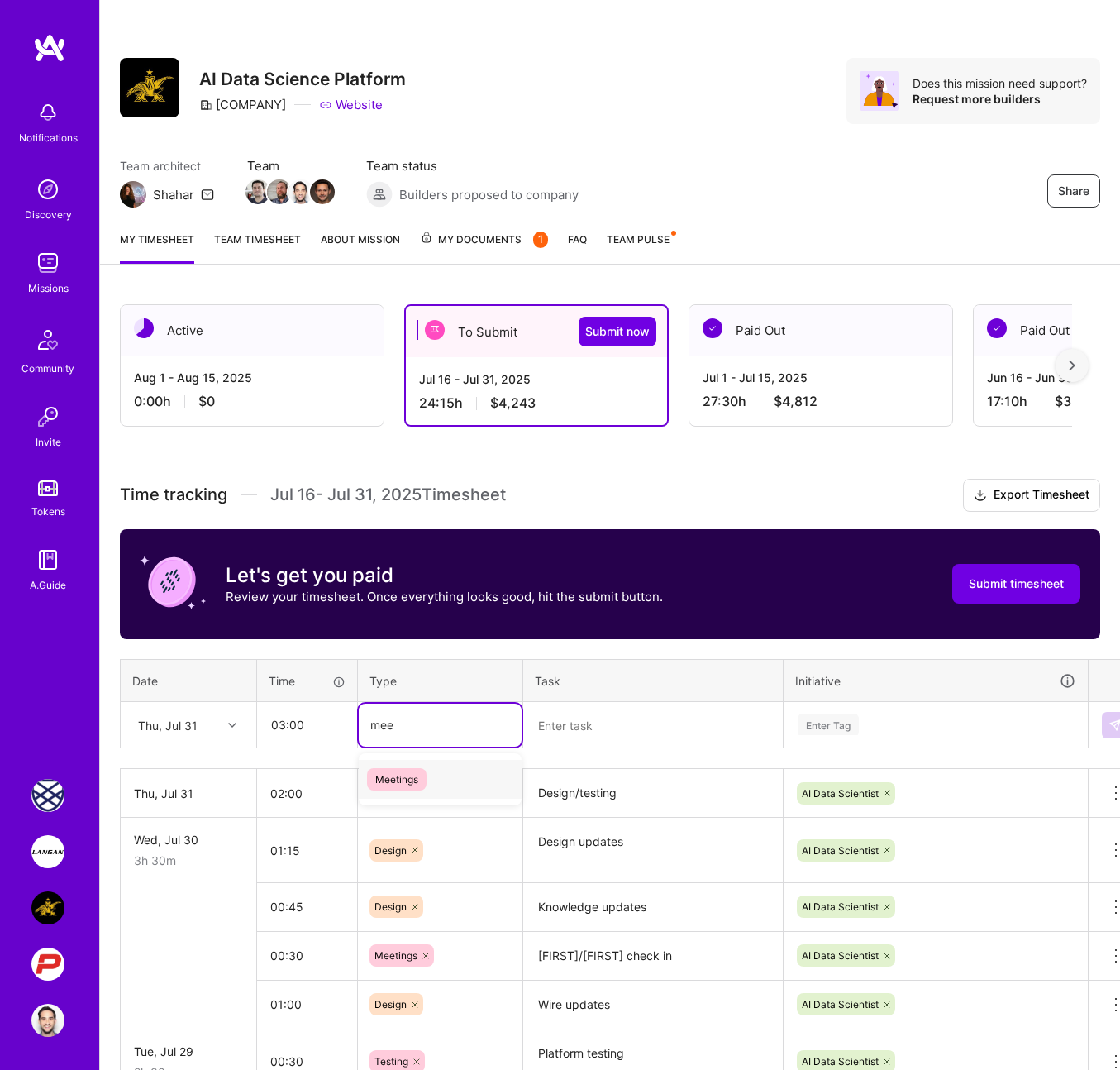 type 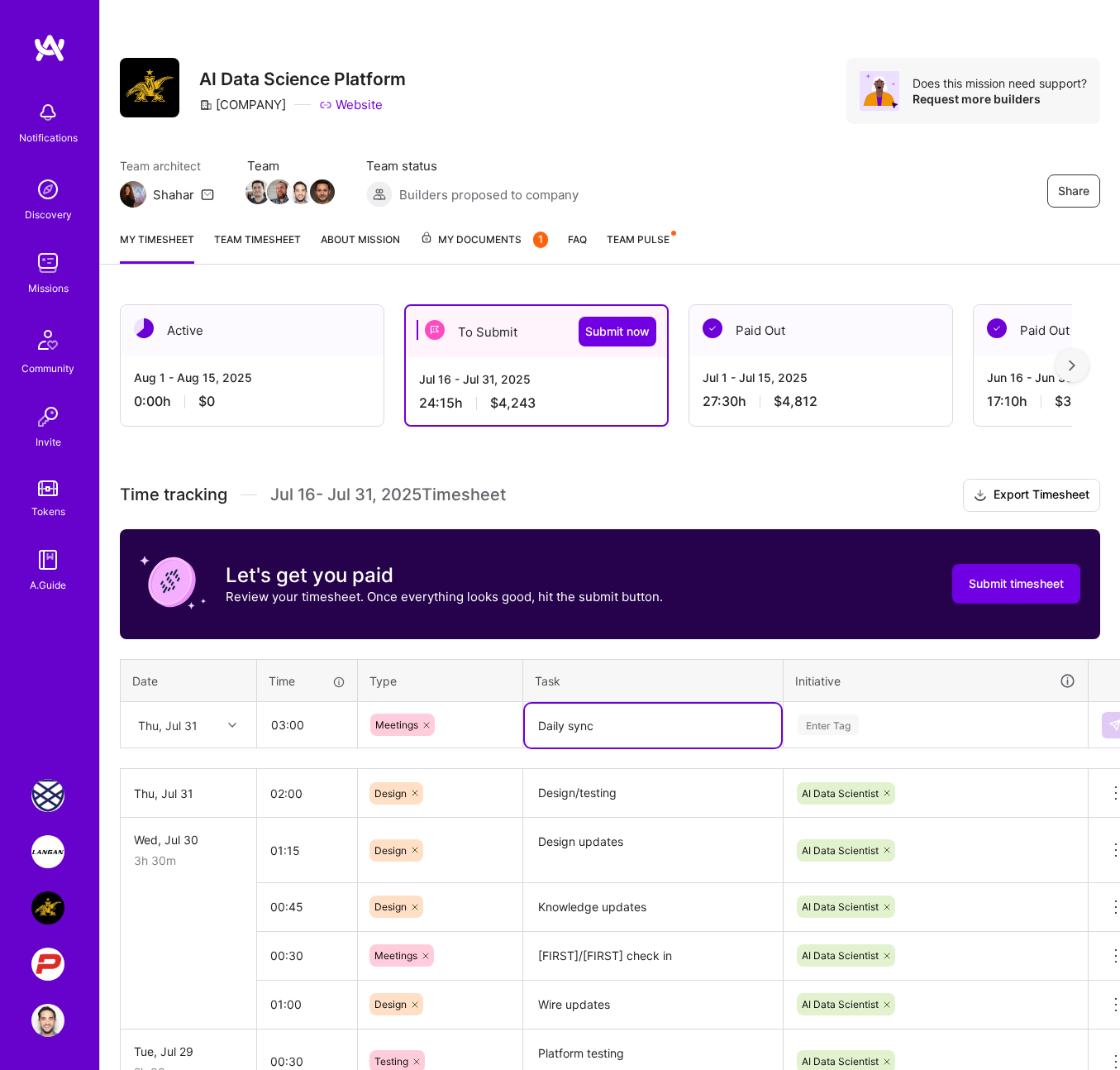 type on "Daily sync" 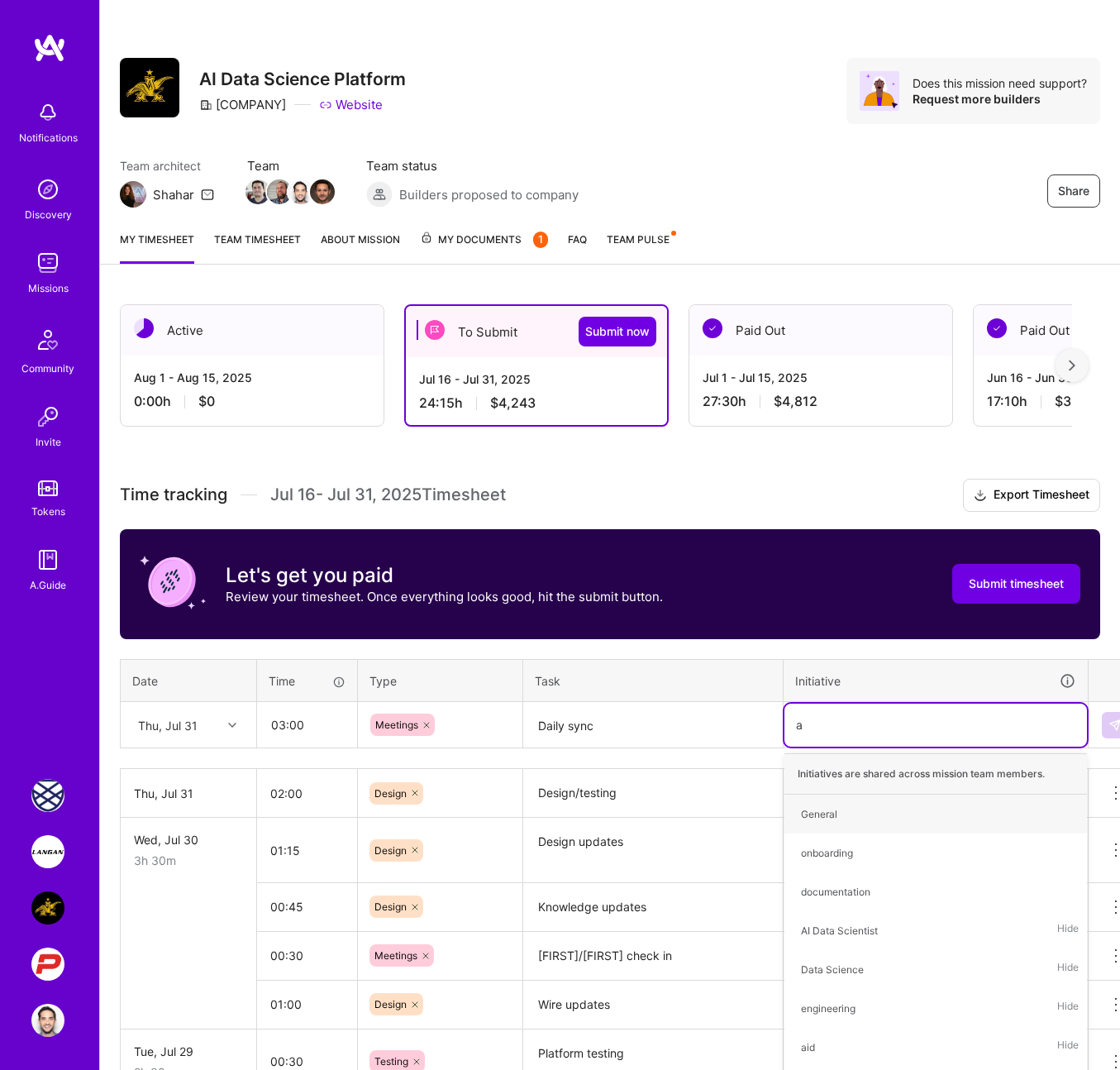 type on "ai" 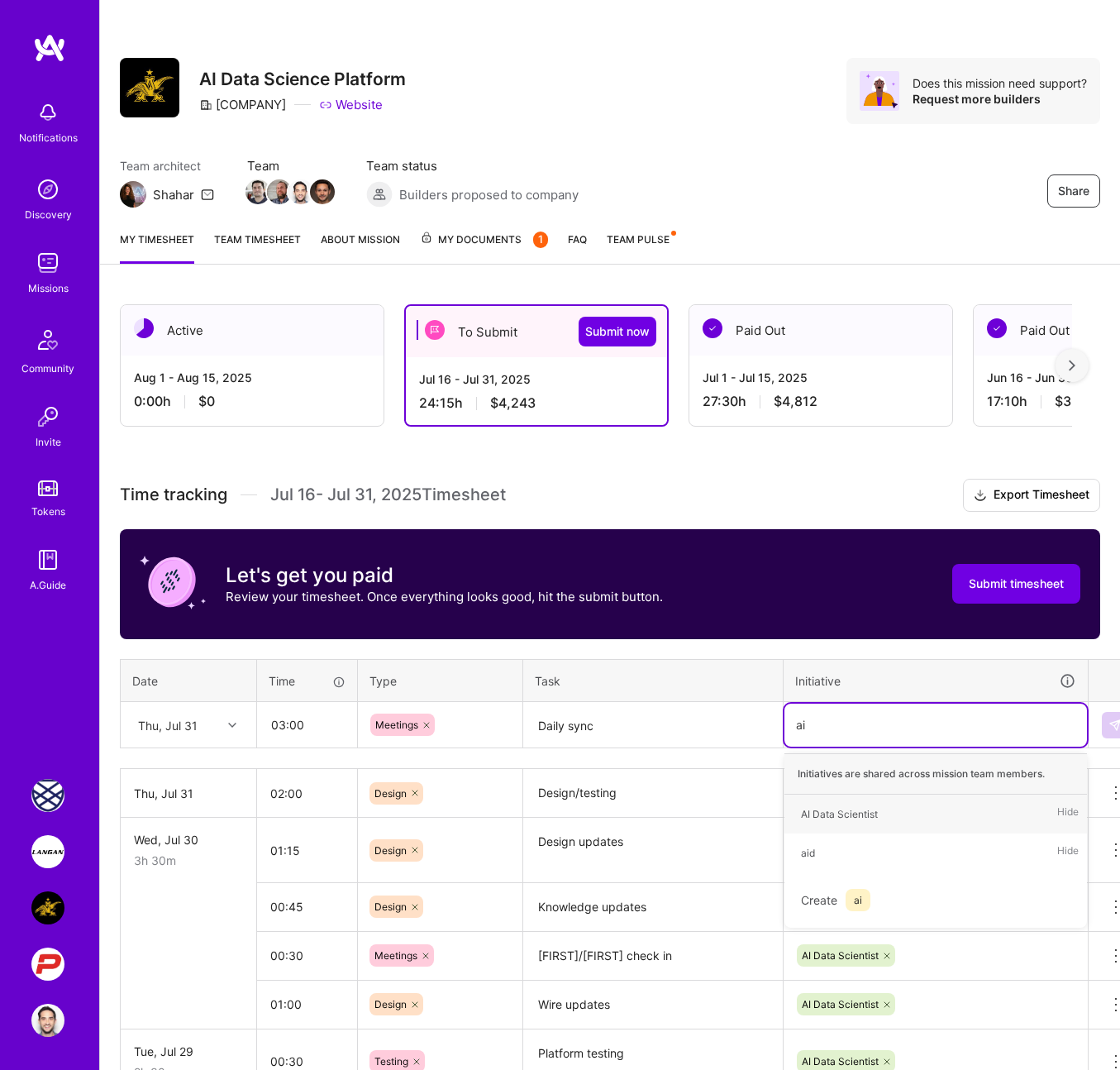 type 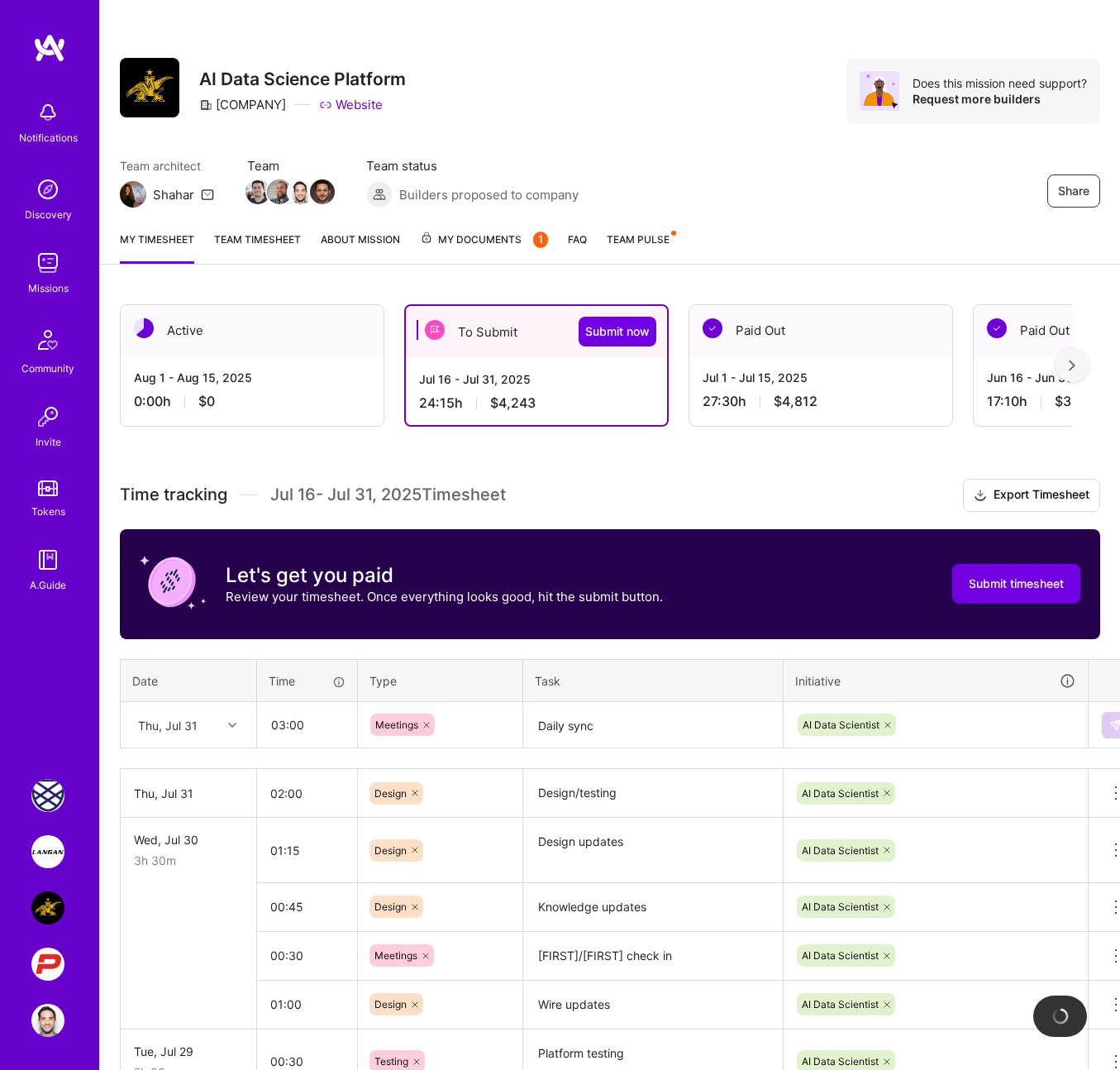 type 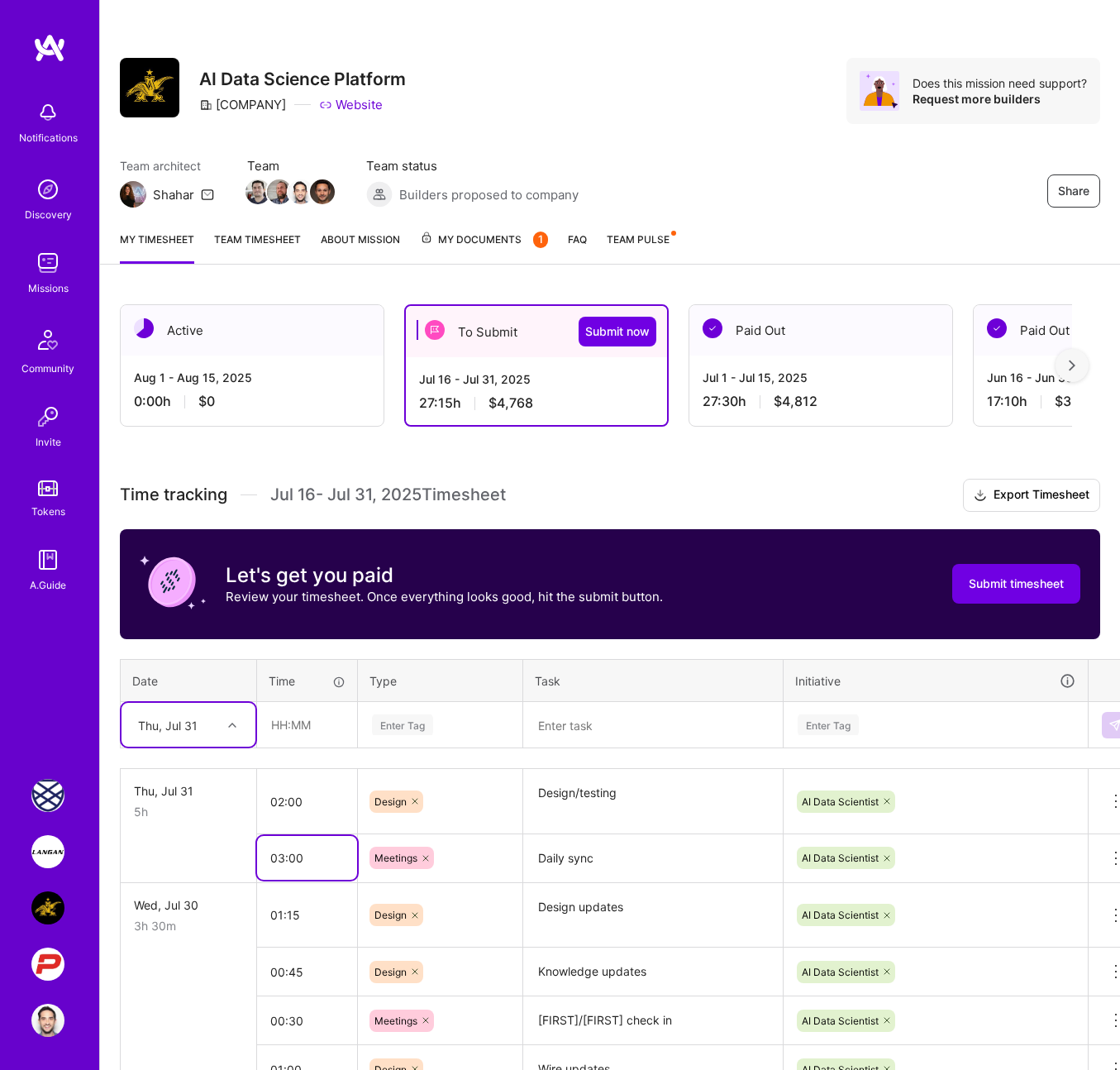 click on "03:00" at bounding box center [307, 857] 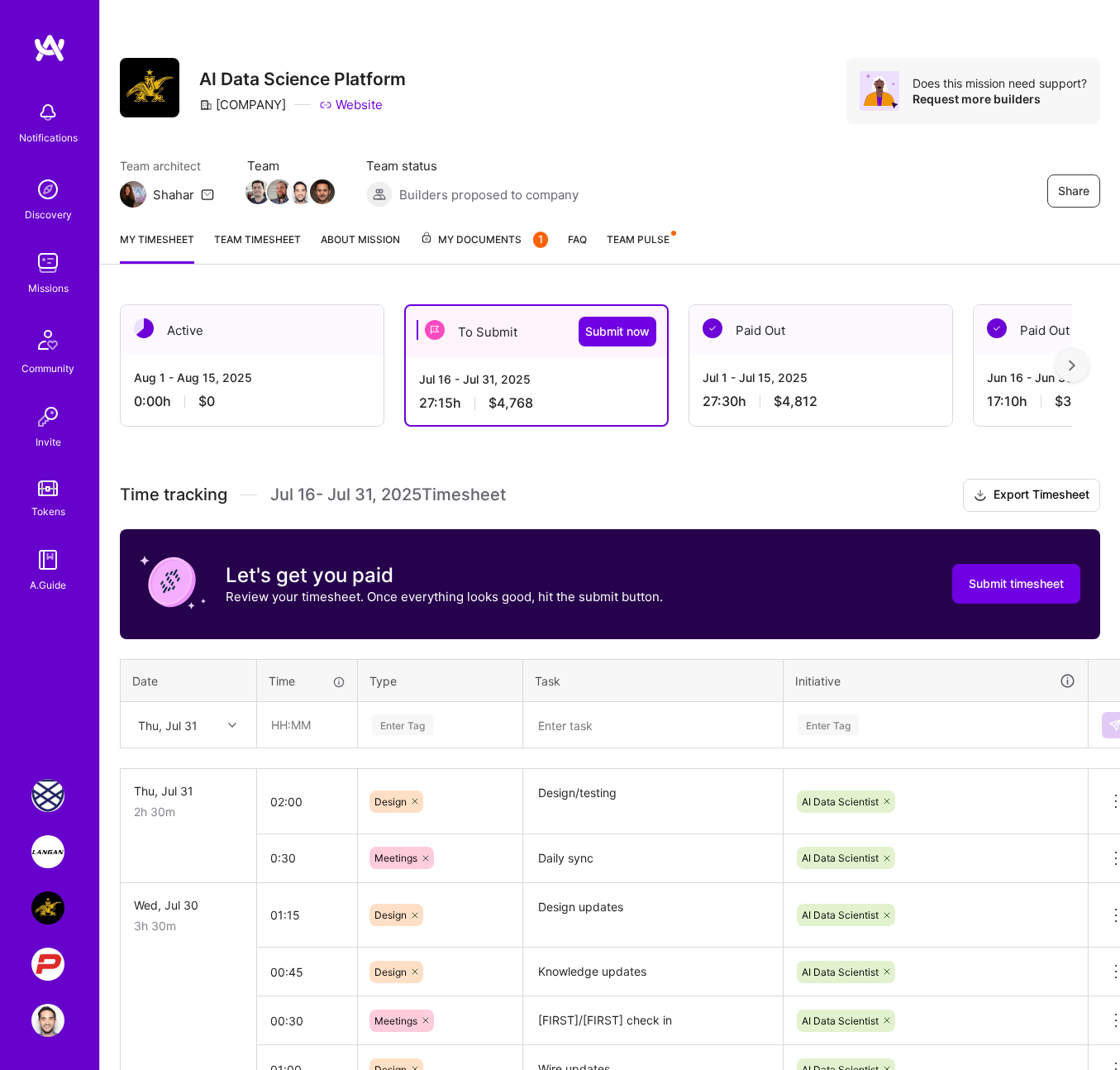 type on "00:30" 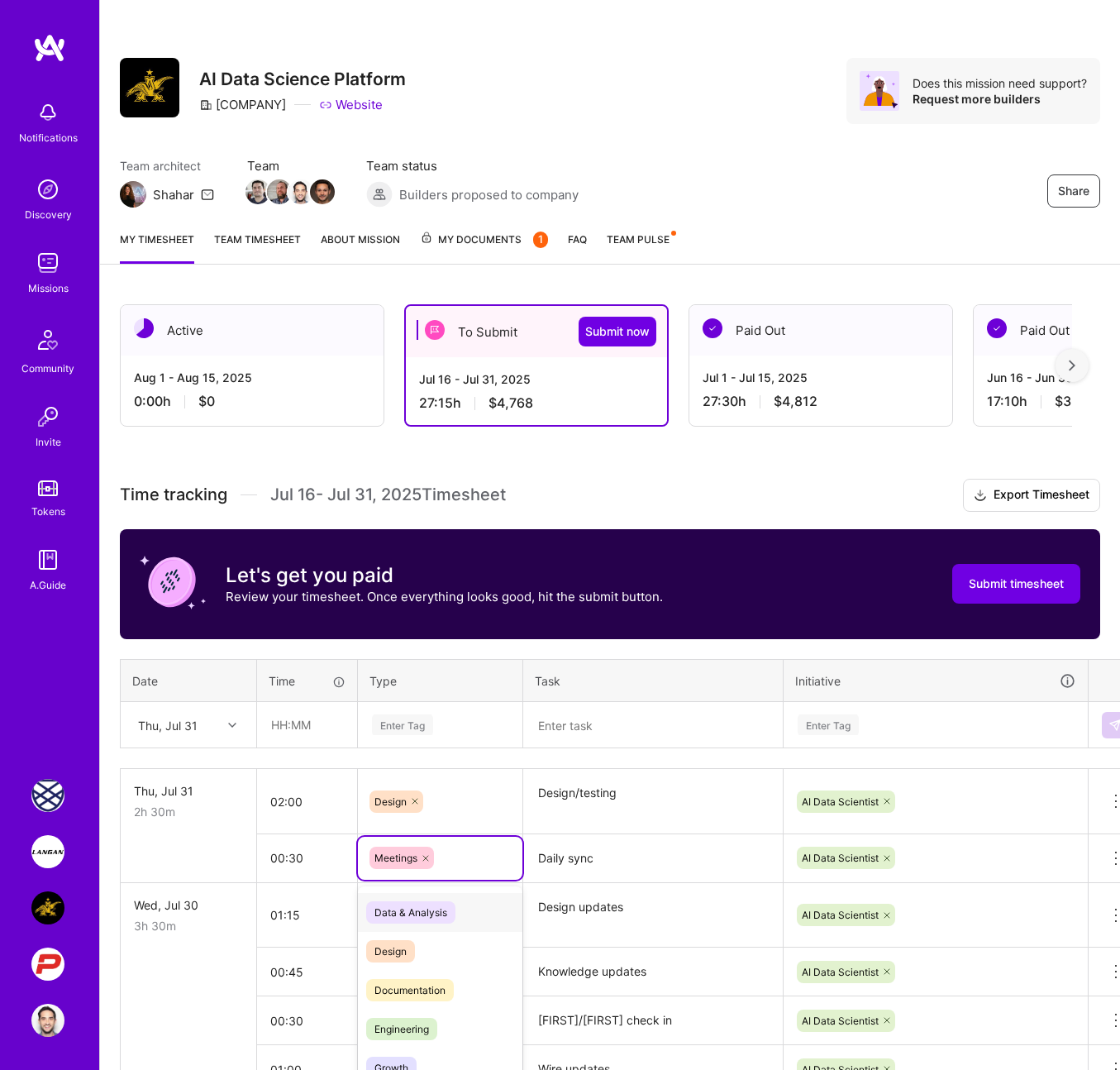 scroll, scrollTop: 71, scrollLeft: 0, axis: vertical 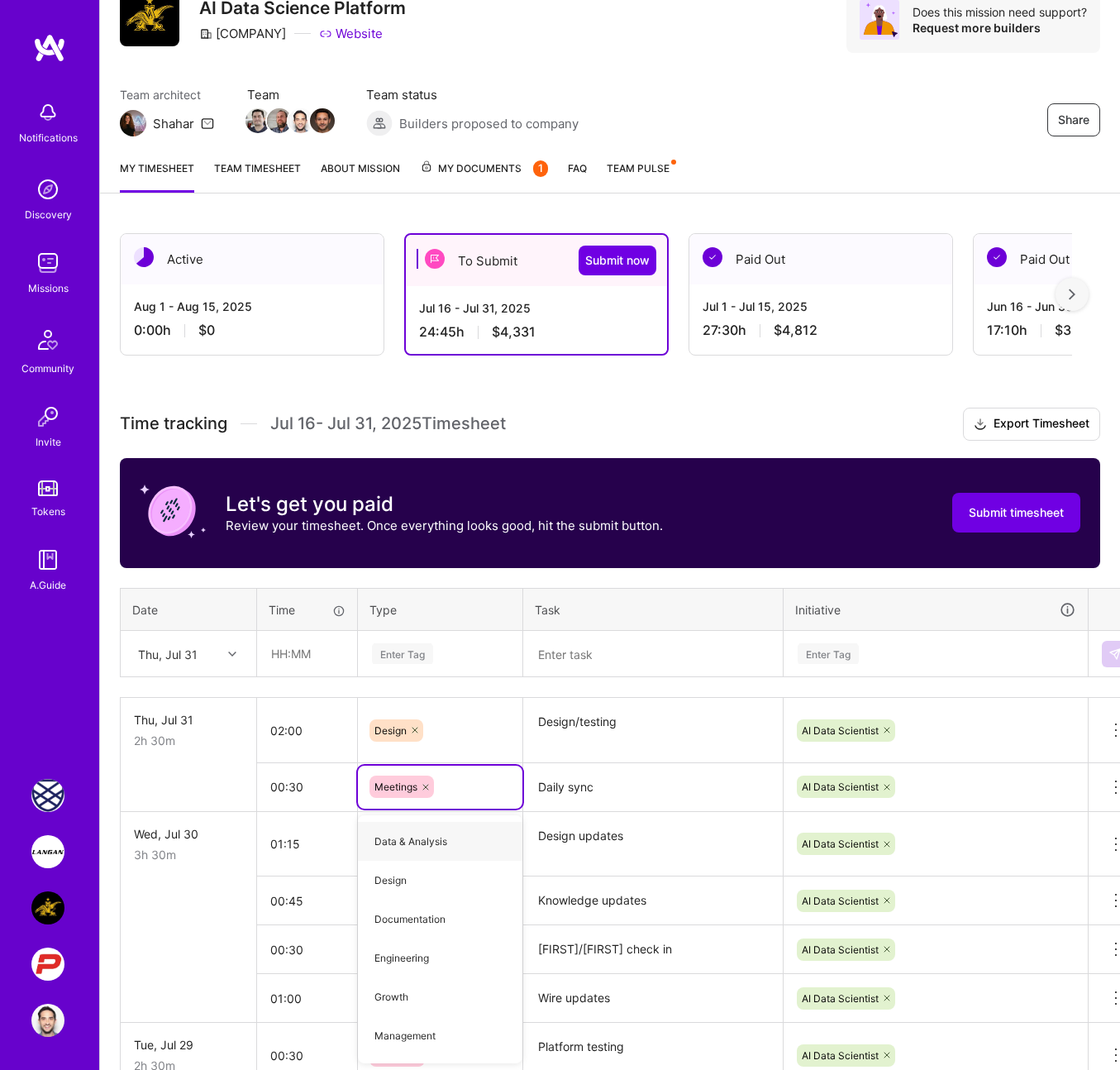 click on "Time tracking Jul 16  -   Jul 31 ,   2025  Timesheet Export Timesheet Let's get you paid Review your timesheet. Once everything looks good, hit the submit button. Submit timesheet Date Time Type Task Initiative  Thu, Jul 31 Enter Tag Enter Tag Thu, Jul 31 2h 30m 02:00 Design
Design/testing AI Data Scientist
Delete row 00:30 option Data & Analysis focused, 0 of 2. 16 results available. Use Up and Down to choose options, press Enter to select the currently focused option, press Escape to exit the menu. Meetings
Data & Analysis Design Documentation Engineering Growth Management Marketing Operational Planning Research Strategy Testing Other Out of office types Holiday Sick Day Time off Daily sync AI Data Scientist
Delete row Wed, Jul 30 3h 30m 01:15 Design
Design updates AI Data Scientist
Delete row 00:45 Design
Knowledge updates  AI Data Scientist
Delete row 00:30" at bounding box center [610, 1404] 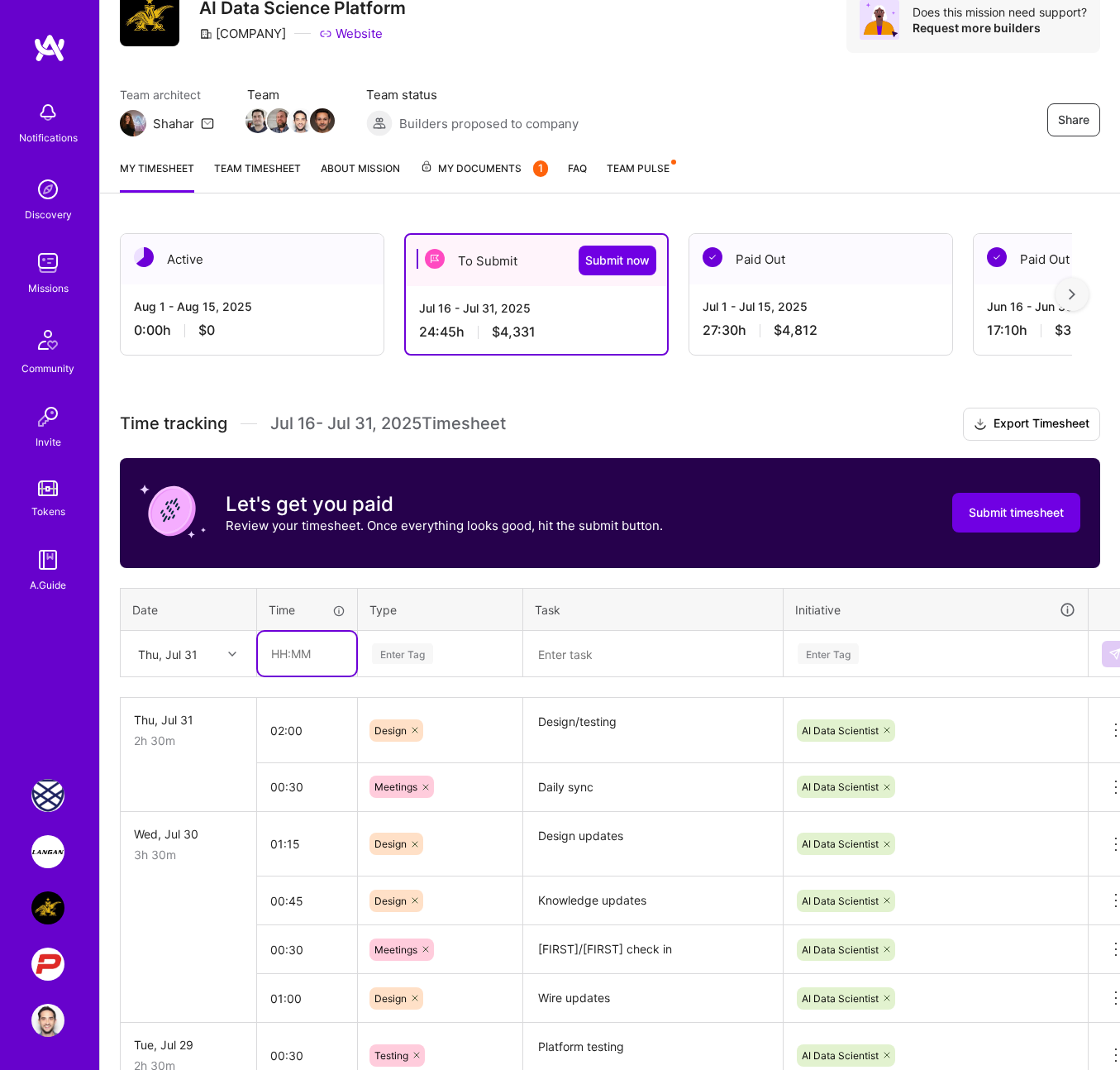 click at bounding box center (307, 653) 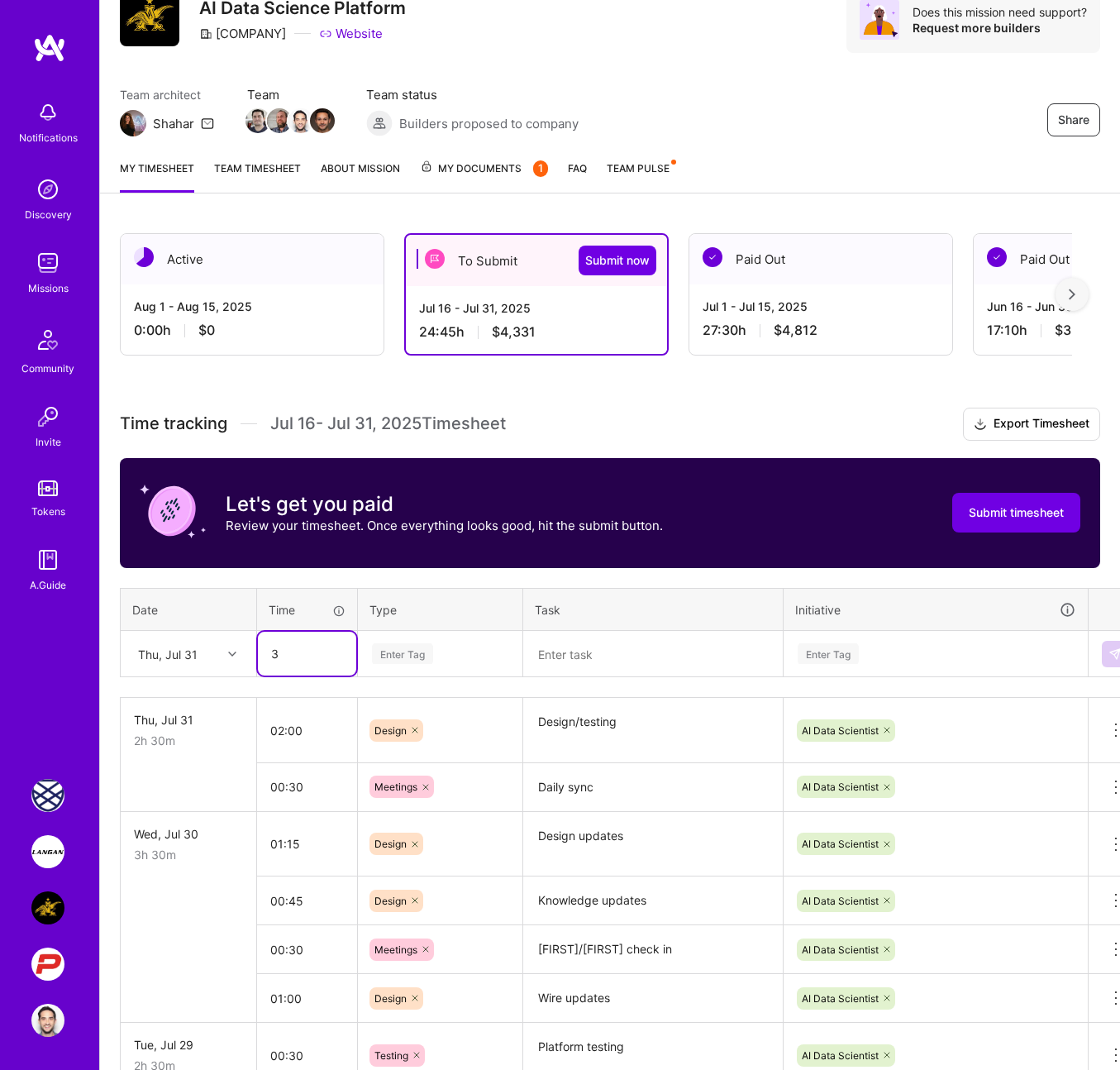 type on "3" 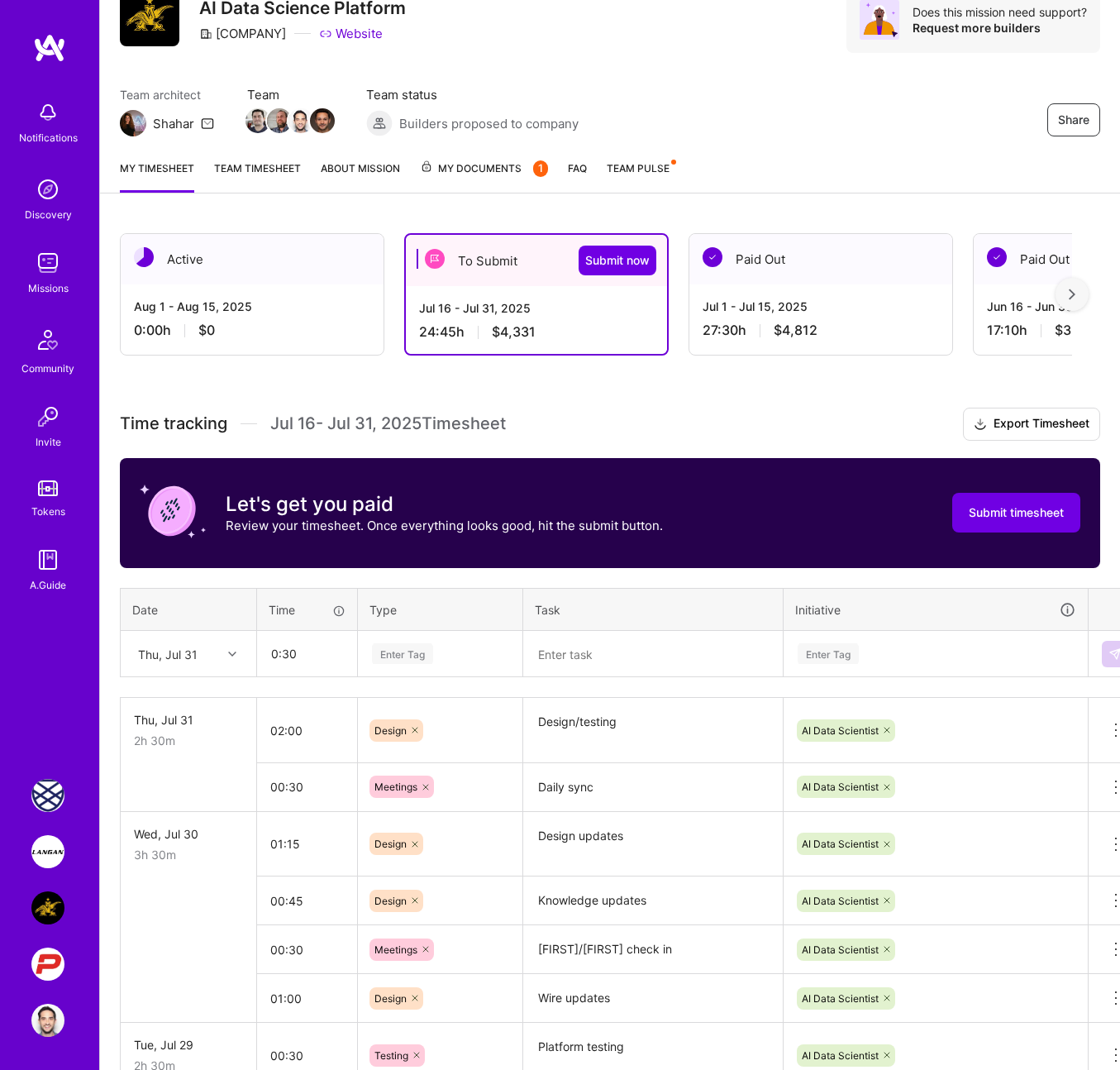 type on "00:30" 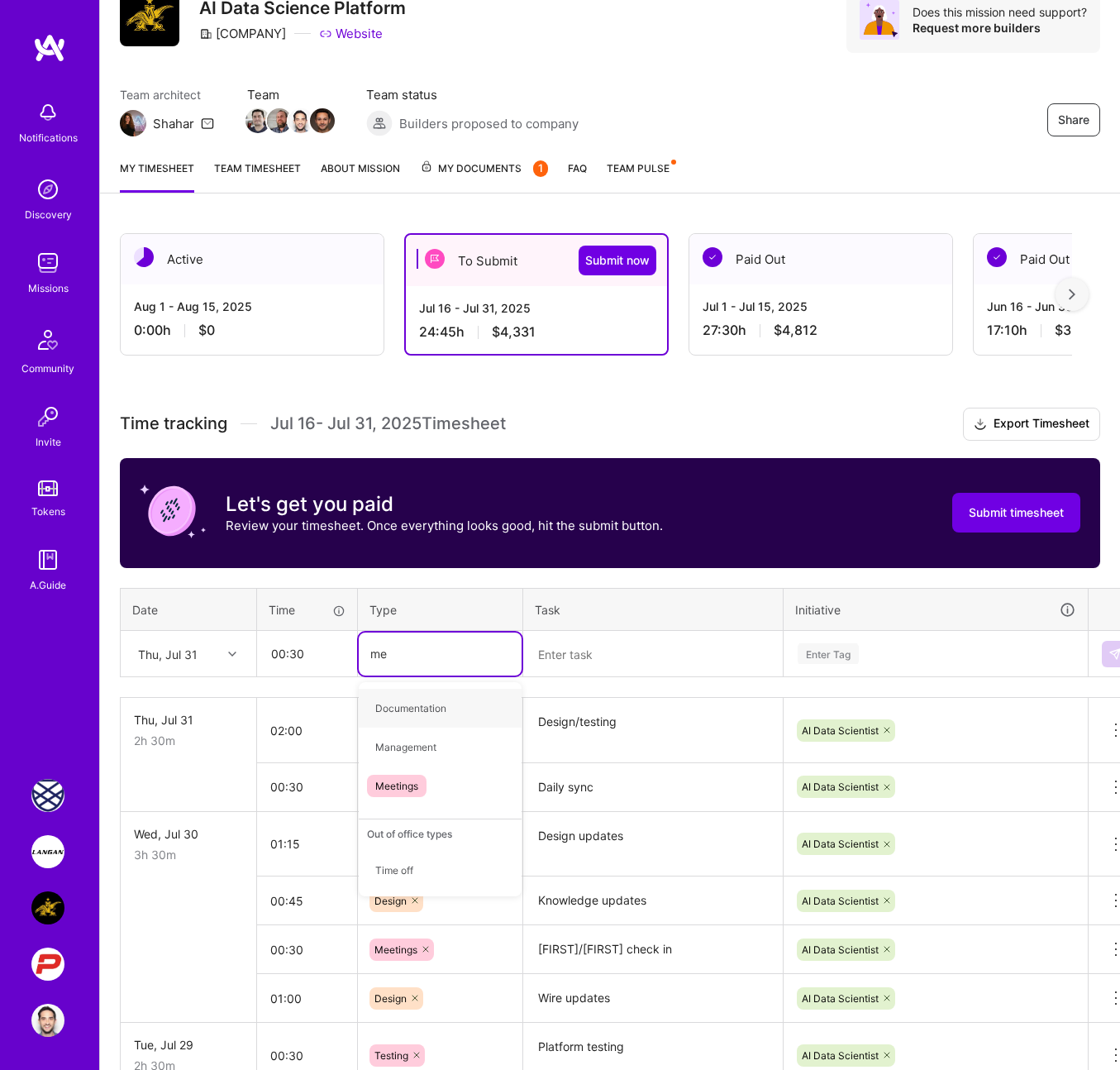 type on "mee" 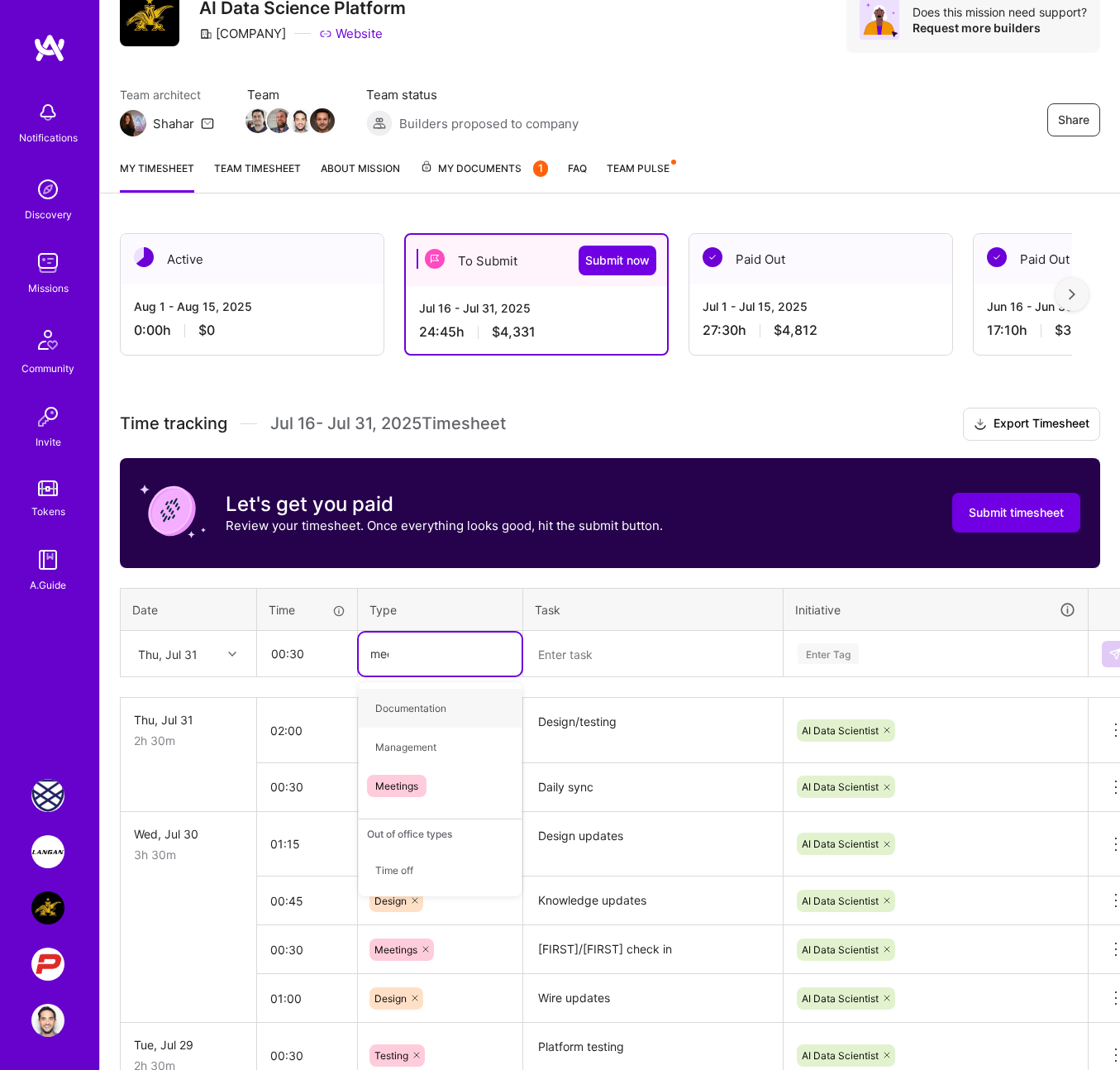 type 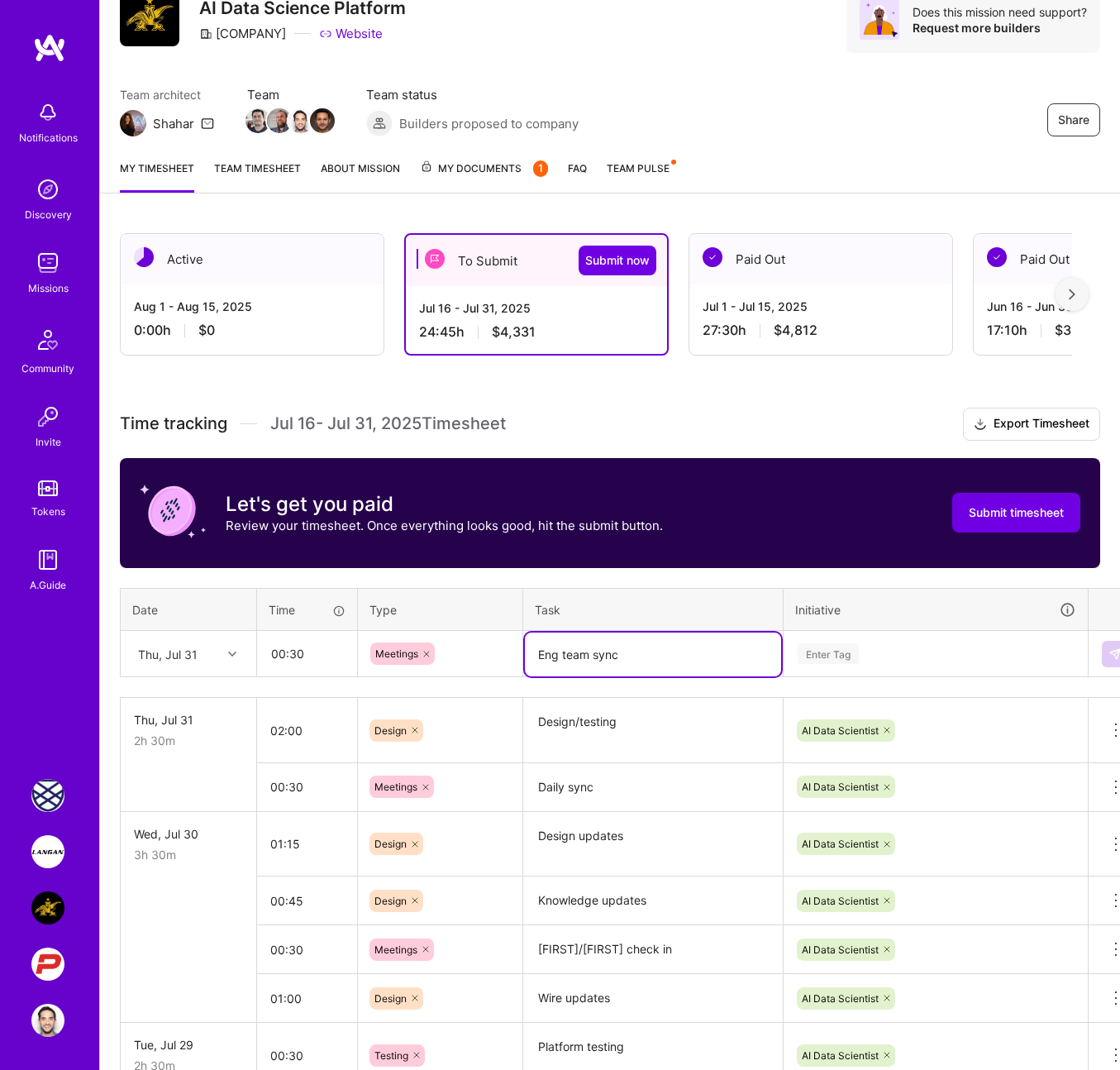 type on "Eng team sync" 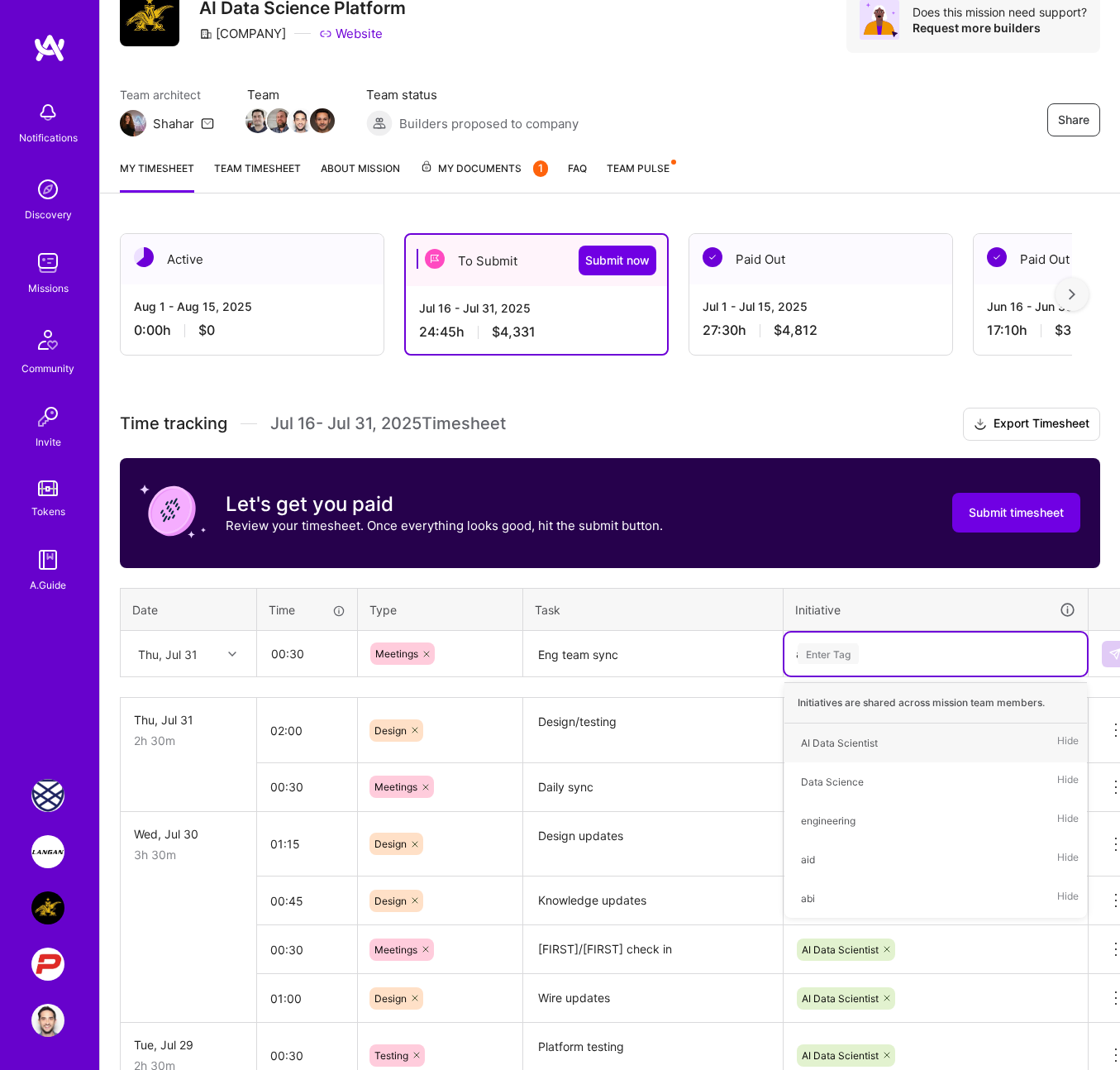 type on "ai" 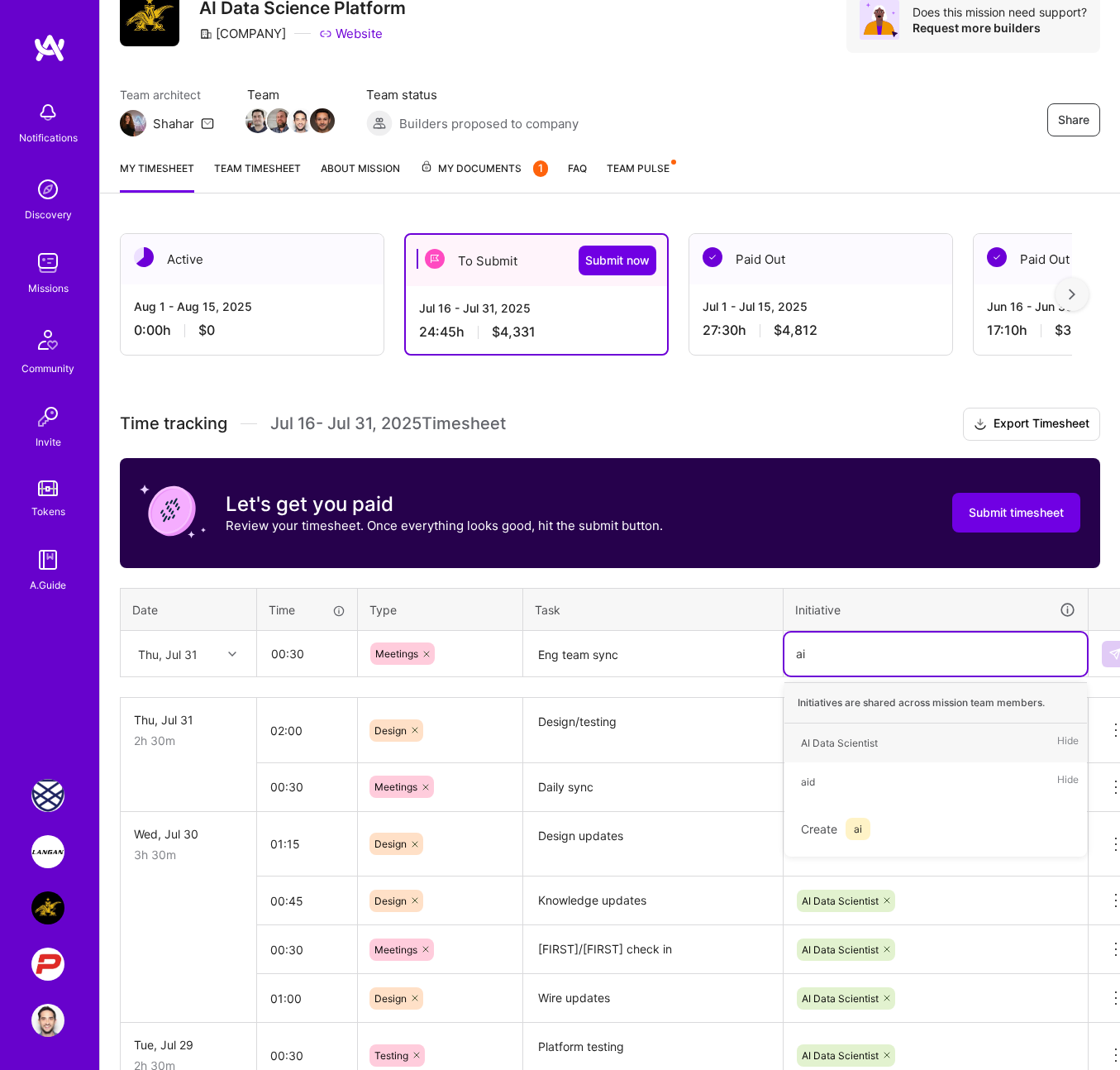type 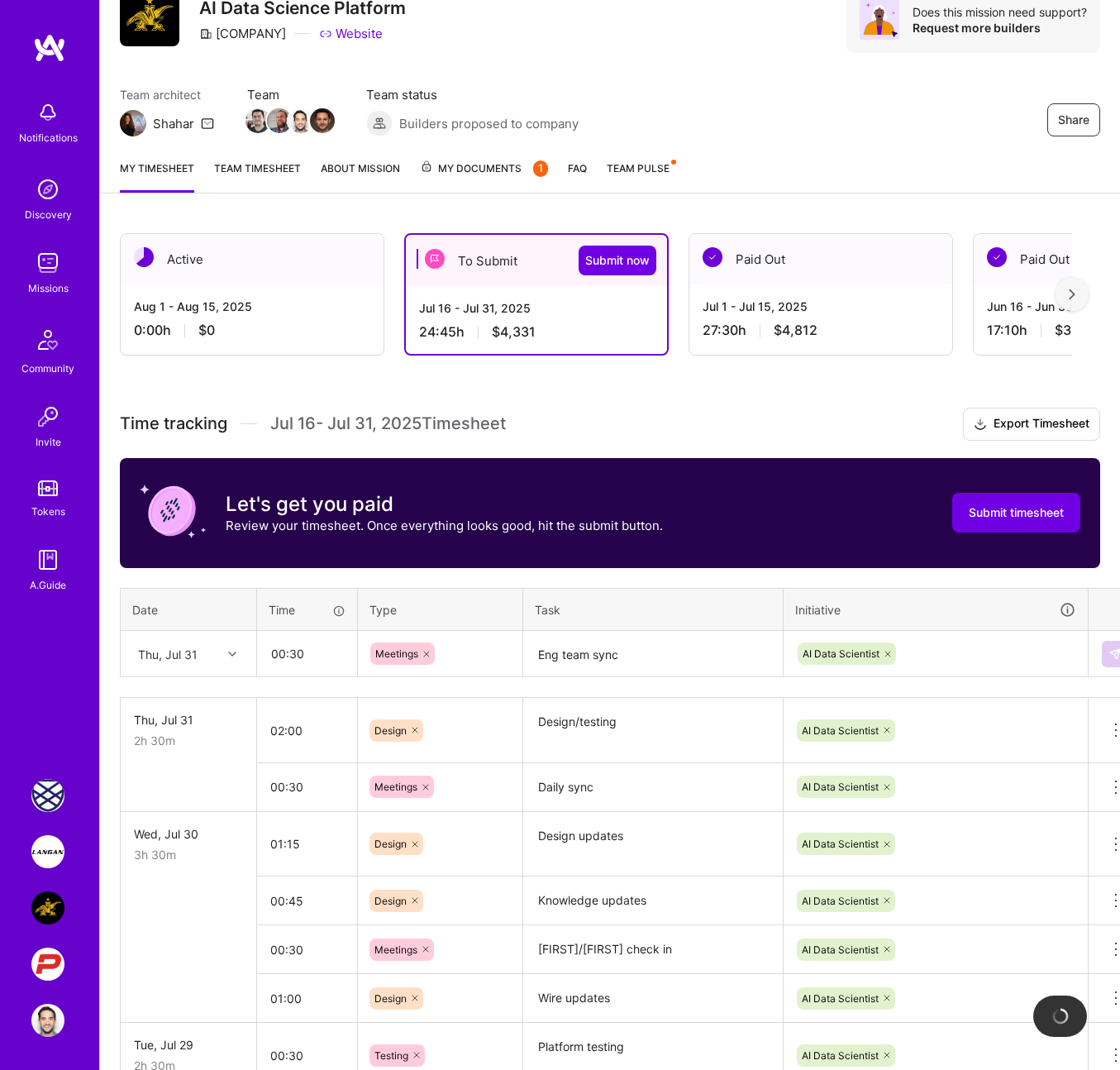type 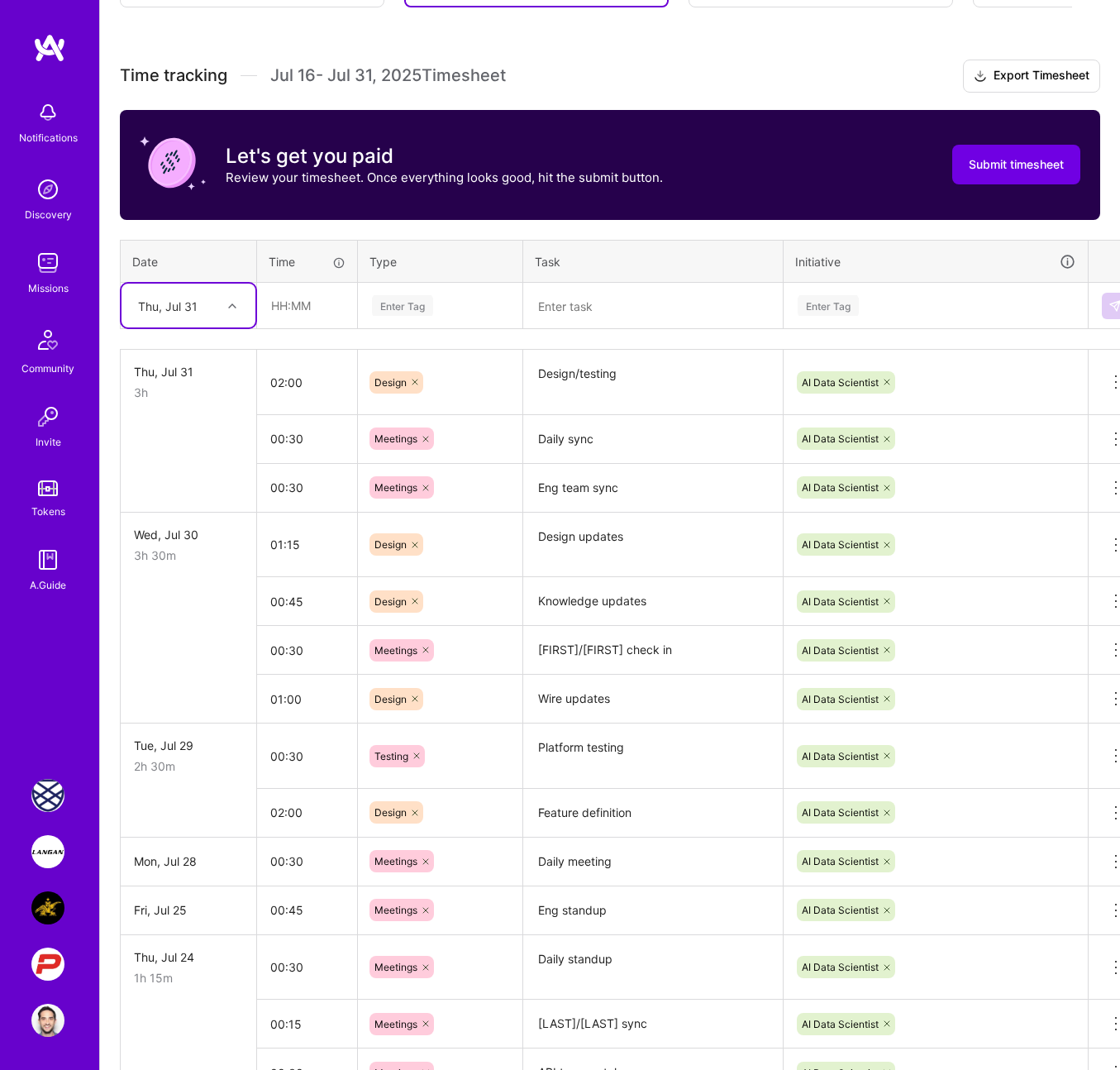 scroll, scrollTop: 423, scrollLeft: 0, axis: vertical 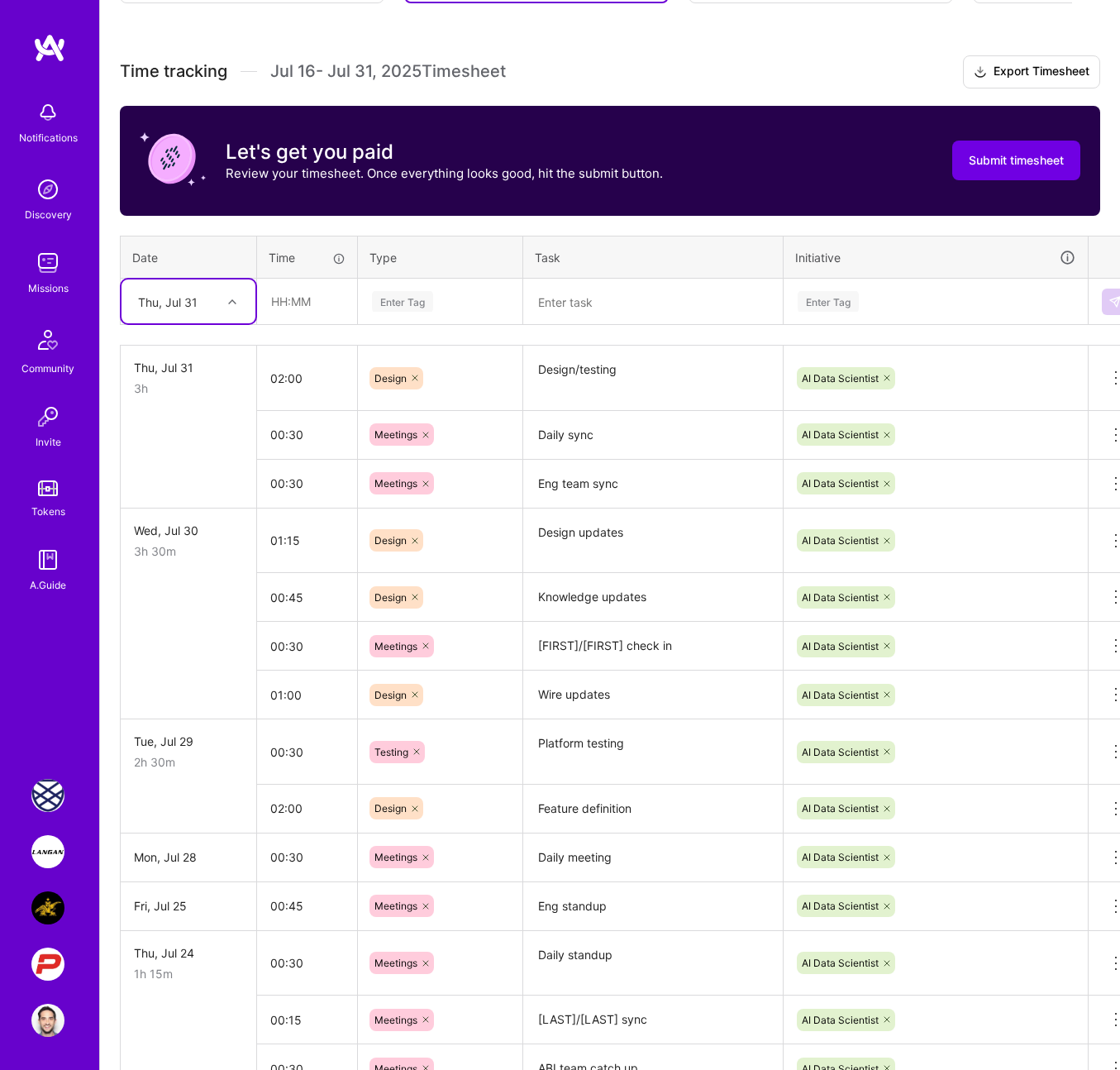 click at bounding box center [188, 646] 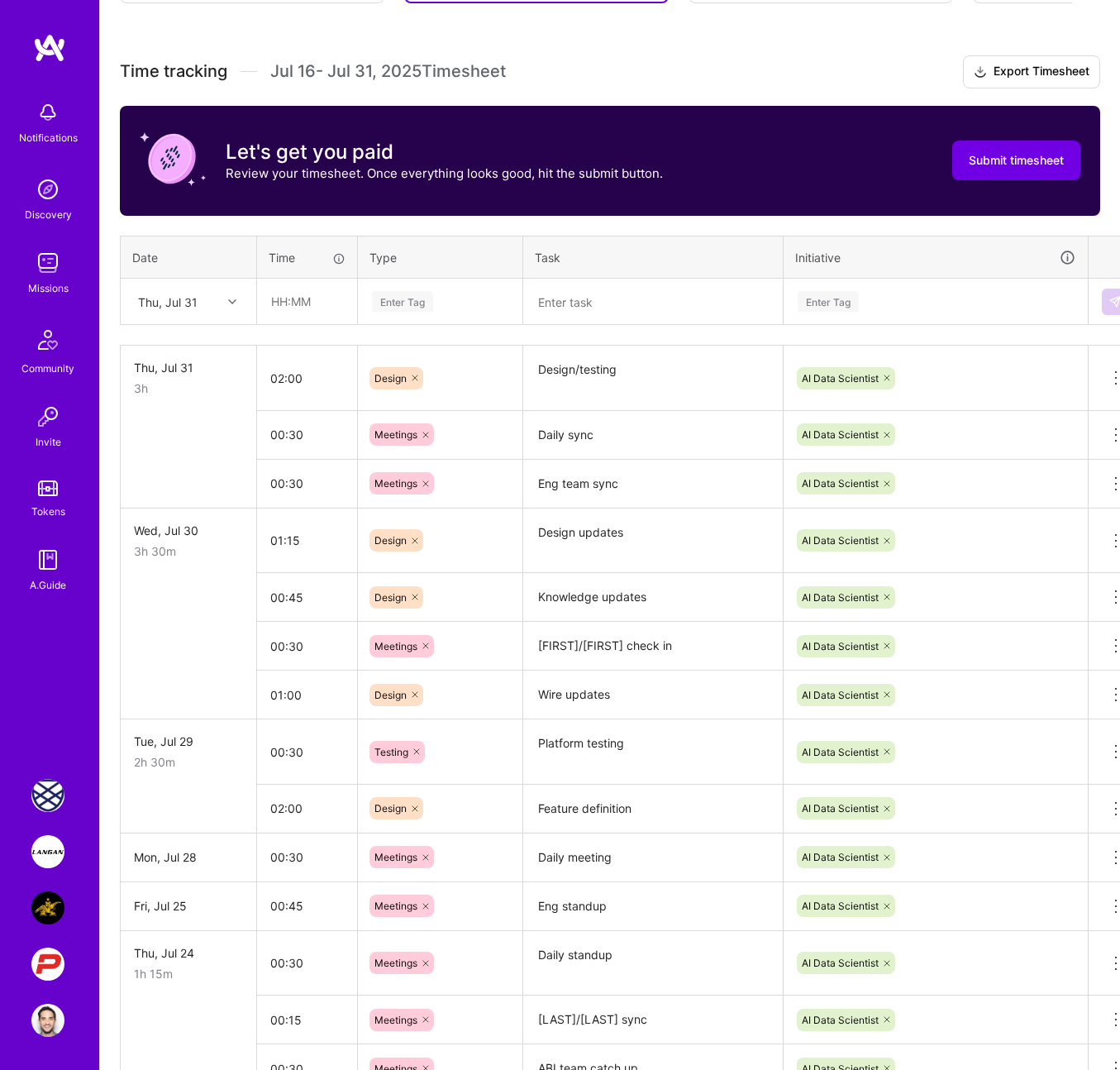 click on "Time tracking Jul 16 - Jul 31 , 2025 Timesheet Export Timesheet Let's get you paid Review your timesheet. Once everything looks good, hit the submit button. Submit timesheet Date Time Type Task Initiative Thu, Jul 31 Enter Tag Enter Tag Thu, Jul 31 3h 02:00 Design
Design/testing AI Data Scientist
Delete row 00:30 Meetings
Daily sync AI Data Scientist
Delete row 00:30 Meetings
Eng team sync AI Data Scientist
Delete row Wed, Jul 30 3h 30m 01:15 Design
Design updates AI Data Scientist
Delete row 00:45 Design
Knowledge updates AI Data Scientist
Delete row 00:30 Meetings
[FIRST]/[LAST] check in AI Data Scientist
Delete row 01:00 Design
Wire updates AI Data Scientist
Delete row Tue, Jul 29 2h 30m 00:30 Testing
Platform testing AI Data Scientist" at bounding box center (610, 1076) 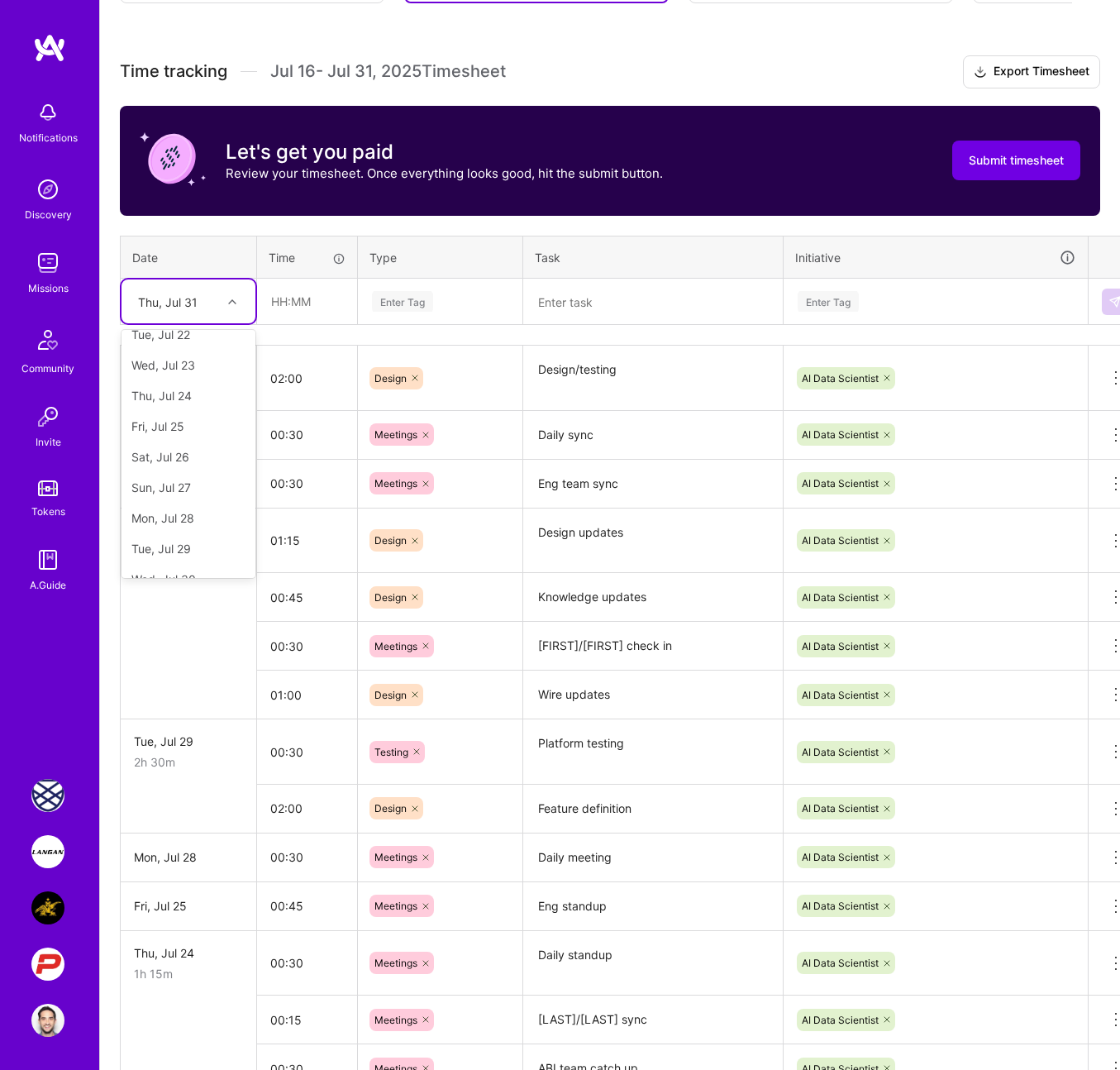scroll, scrollTop: 217, scrollLeft: 0, axis: vertical 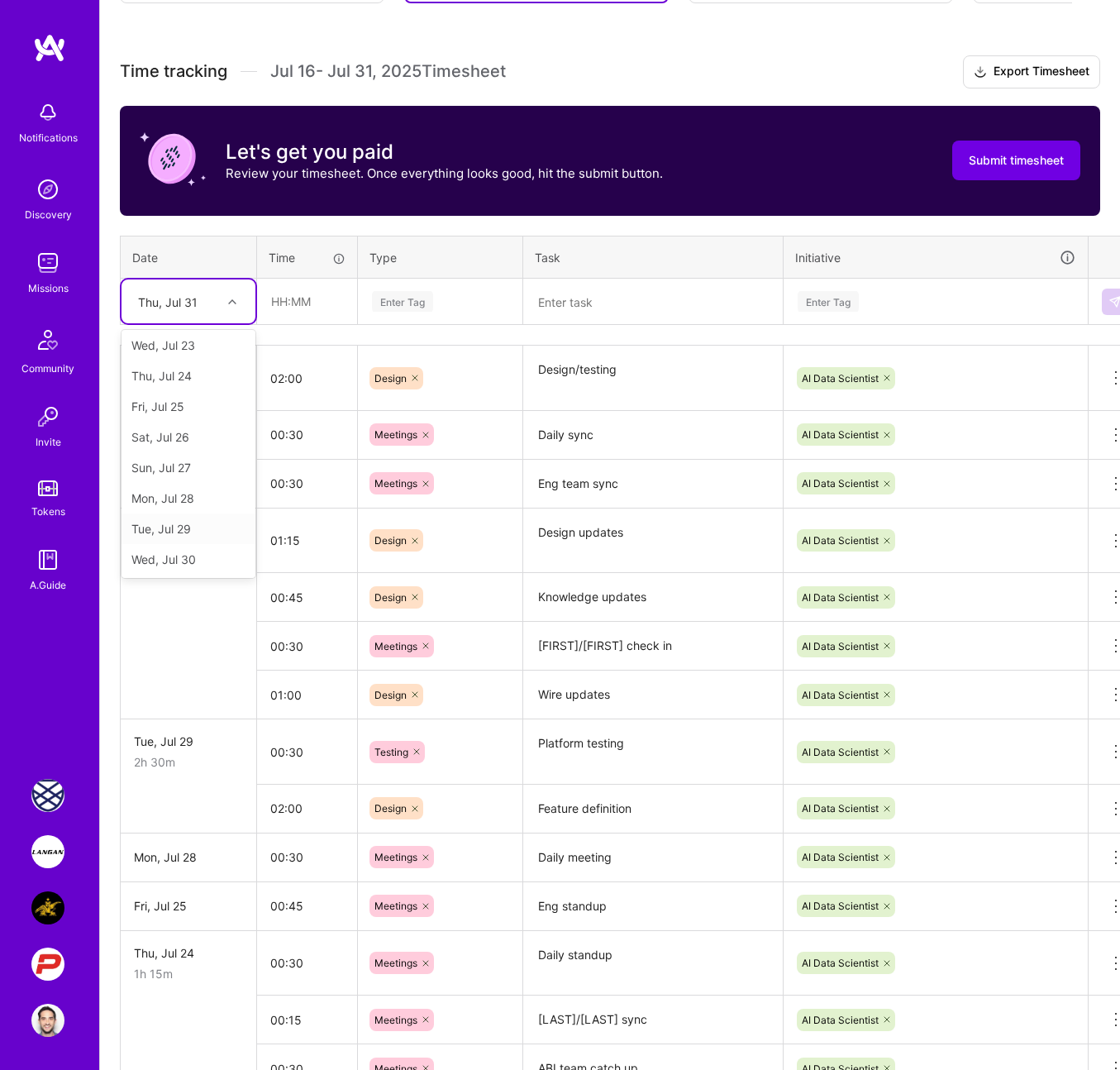 click on "Tue, Jul 29" at bounding box center (188, 528) 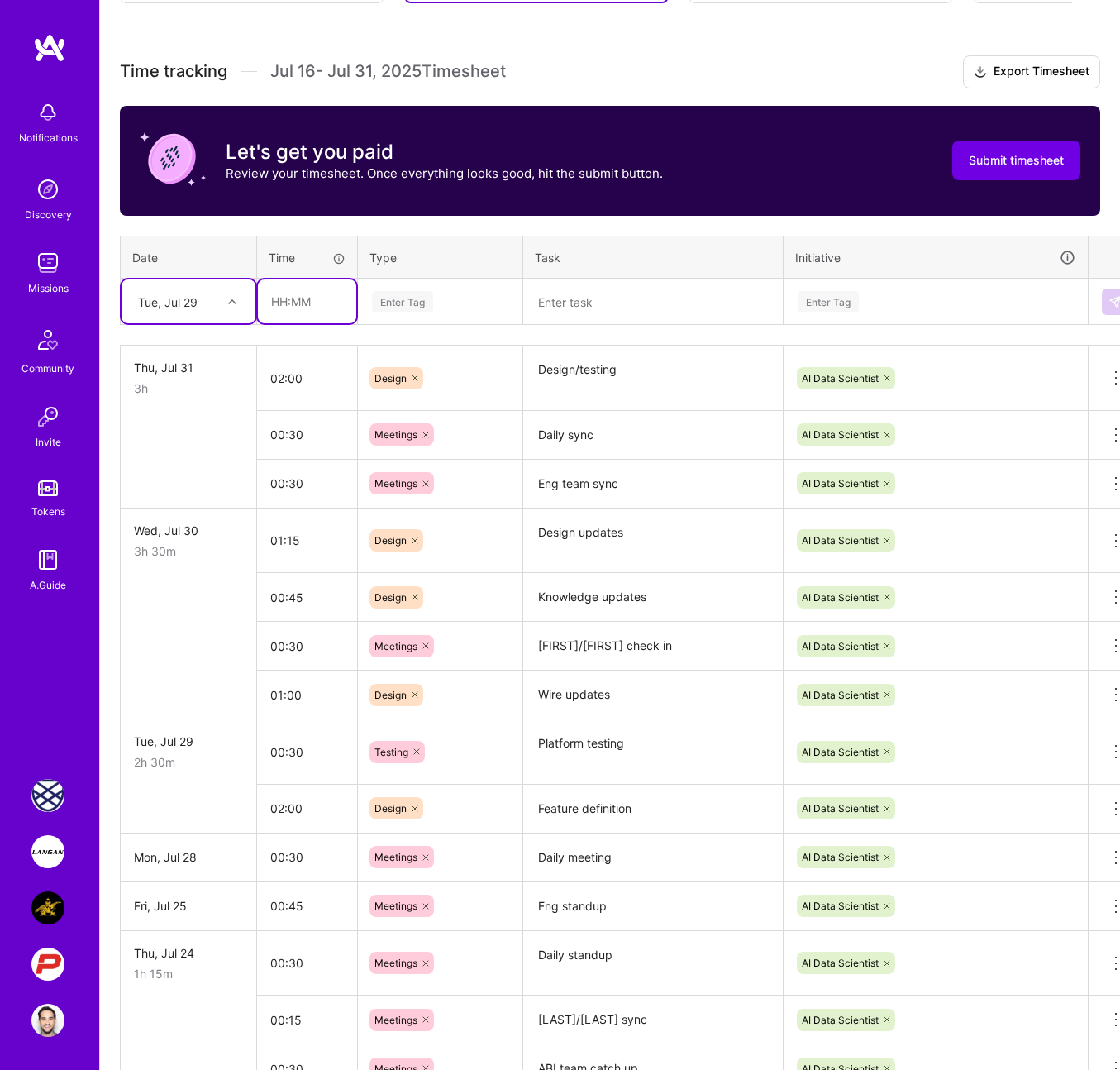 click at bounding box center (307, 301) 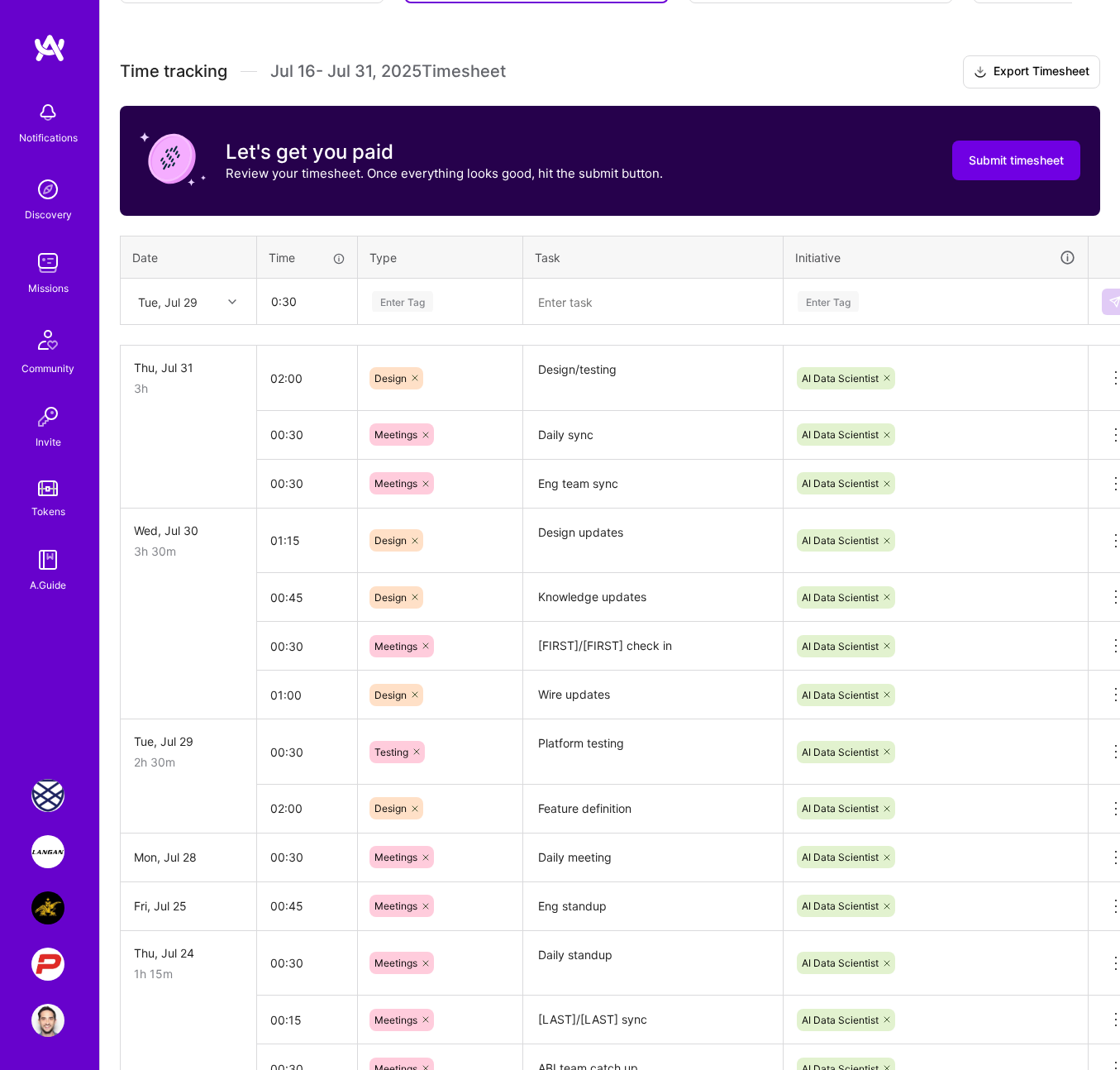 type on "00:30" 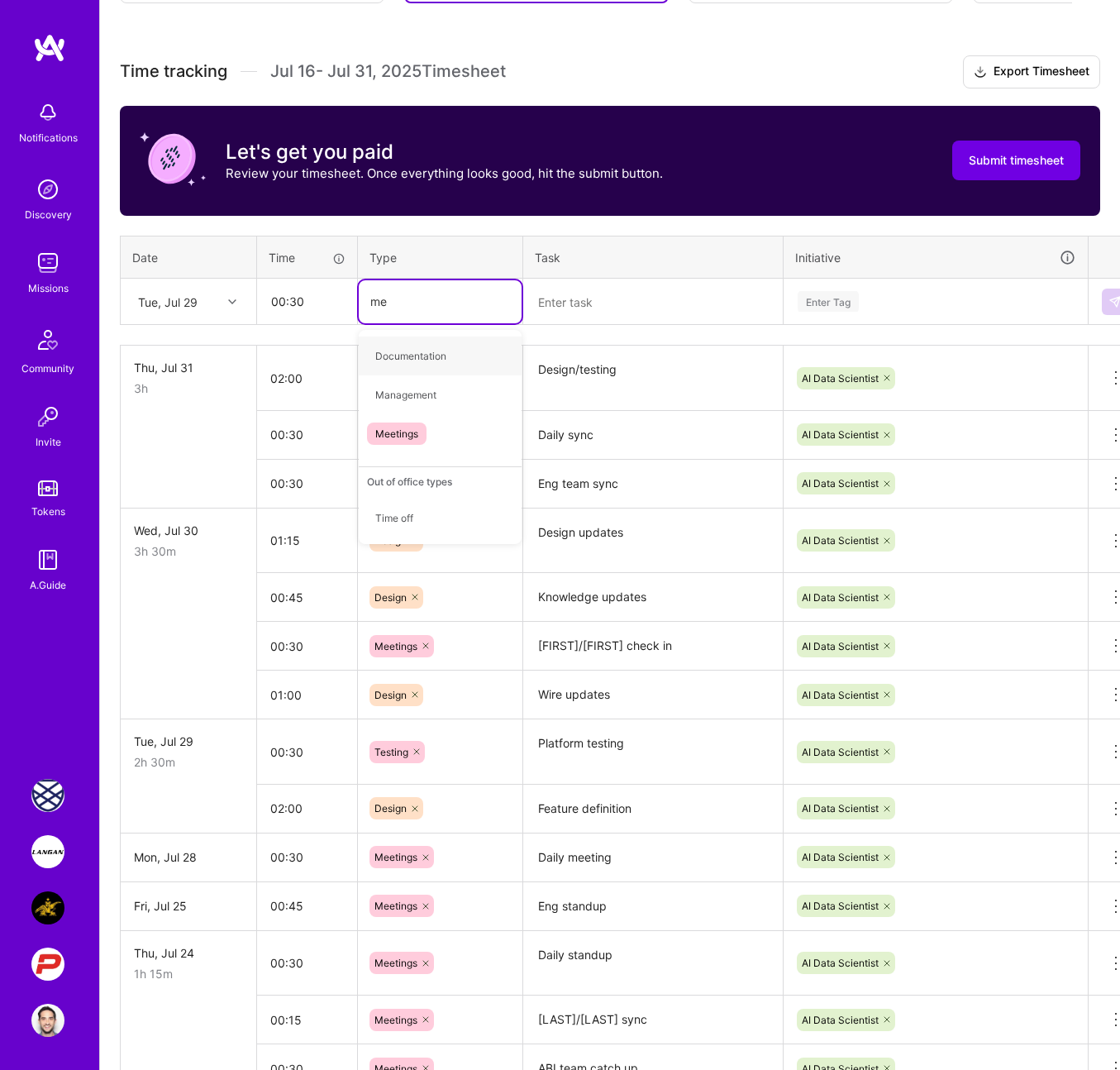 type on "mee" 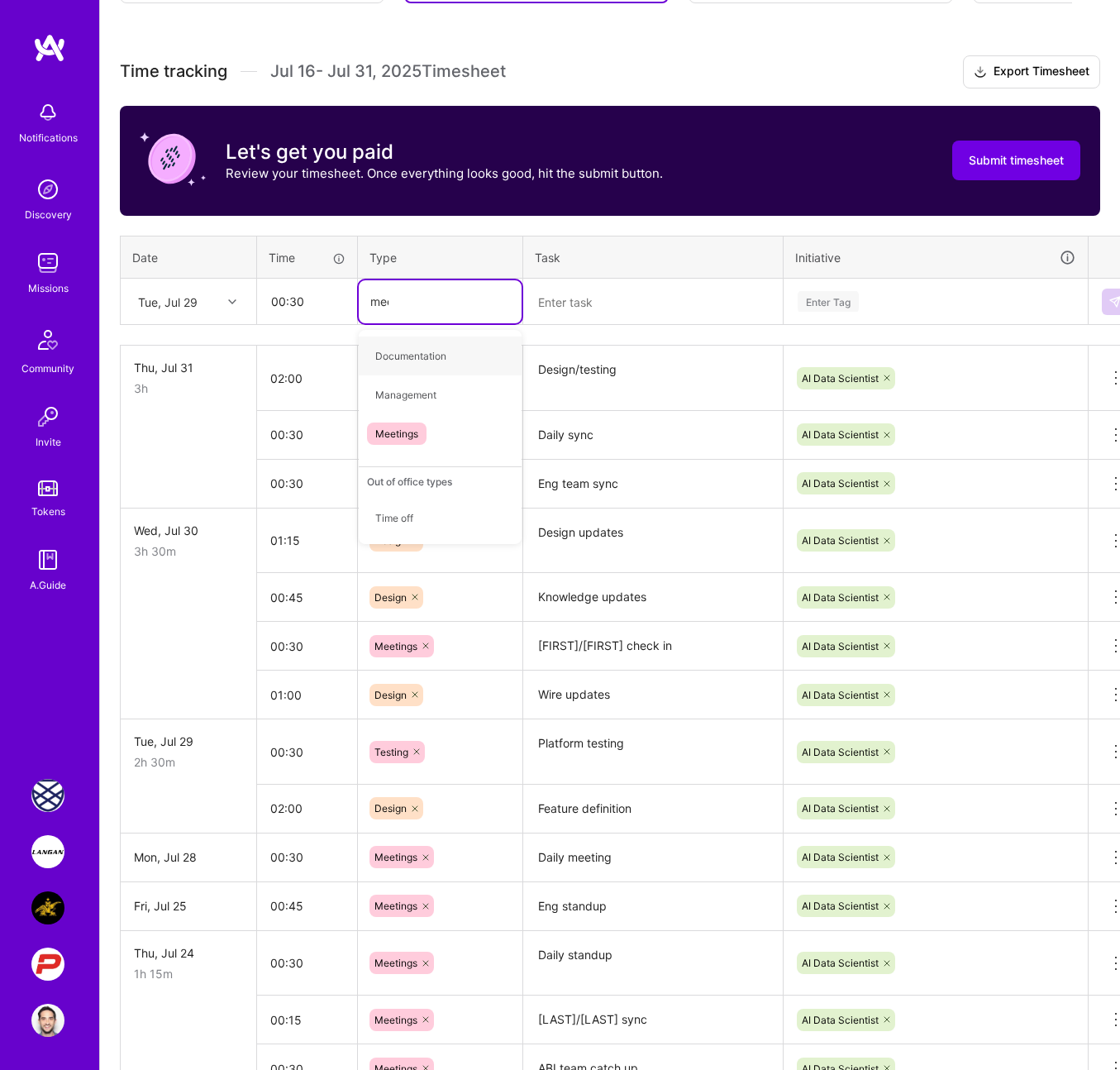 type 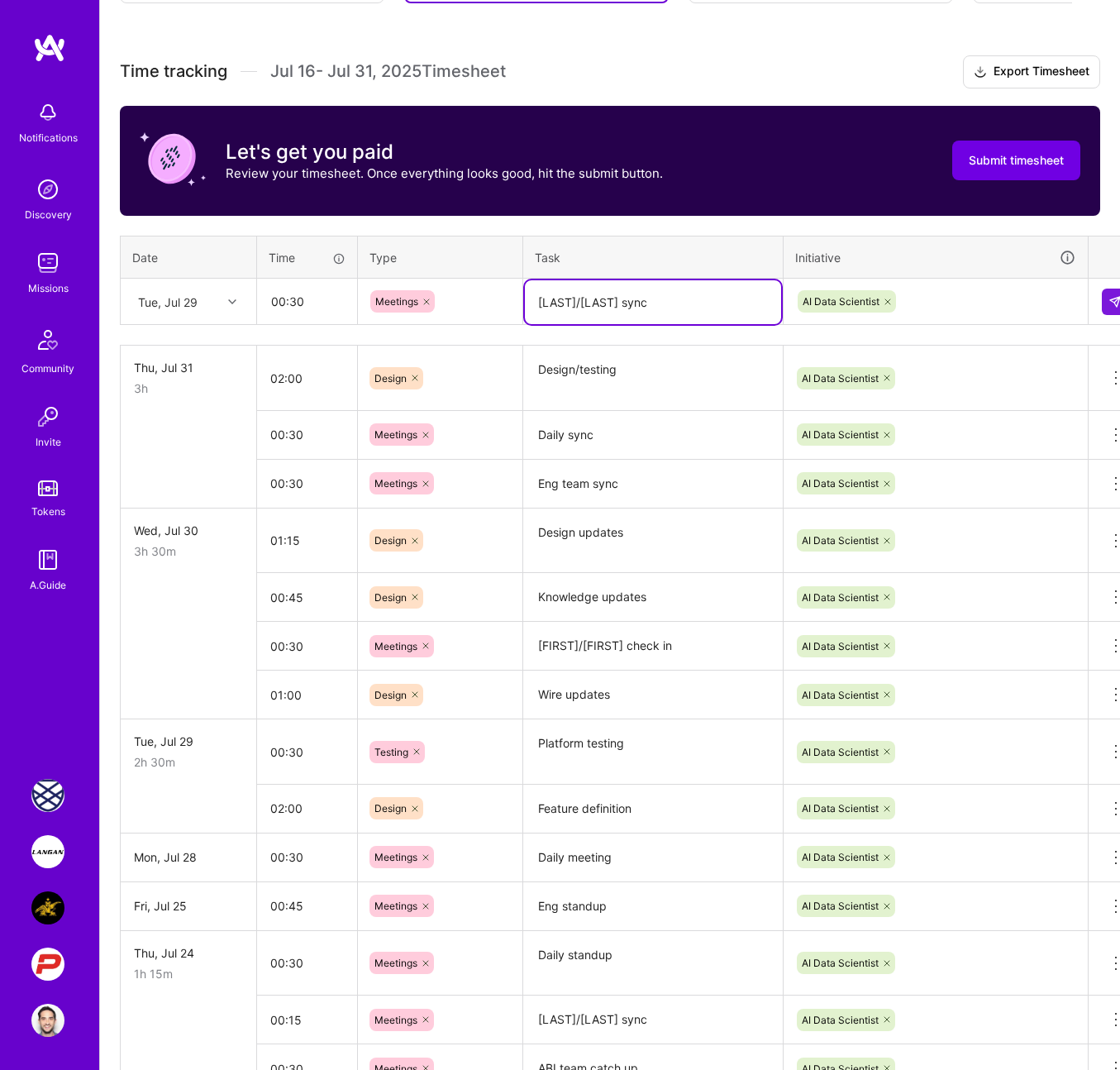 type on "[LAST]/[LAST] sync" 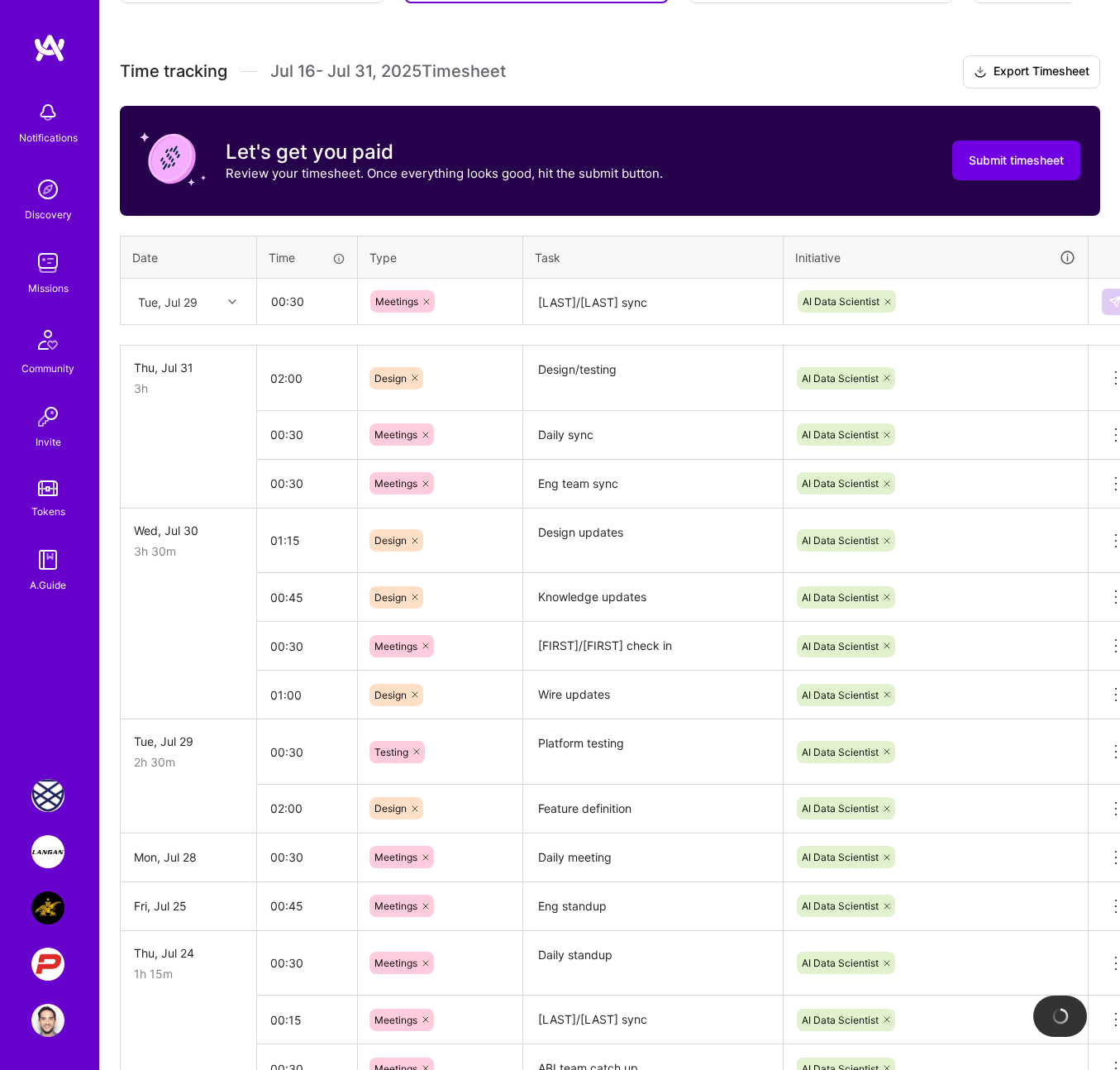 type 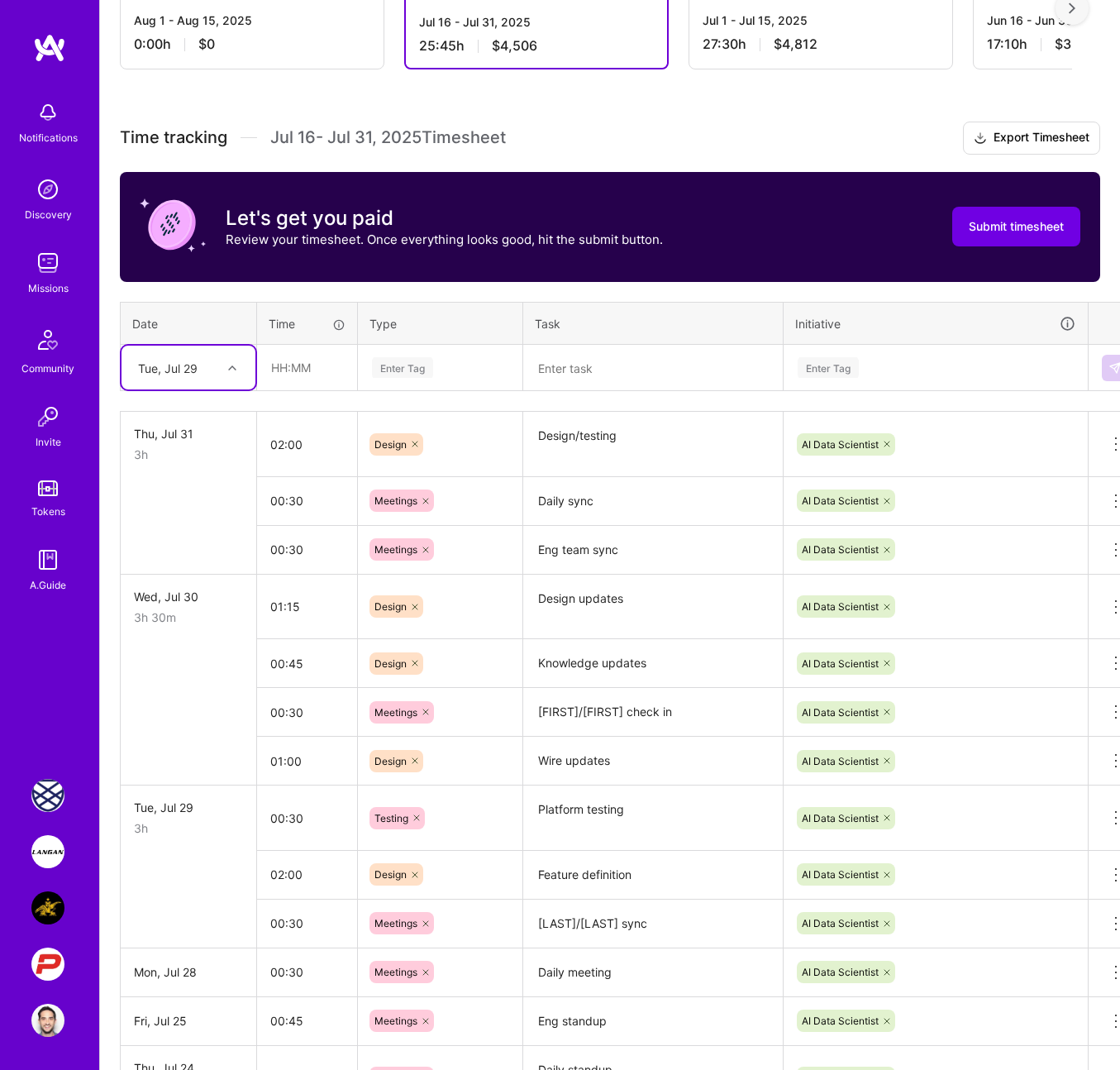 scroll, scrollTop: 356, scrollLeft: 0, axis: vertical 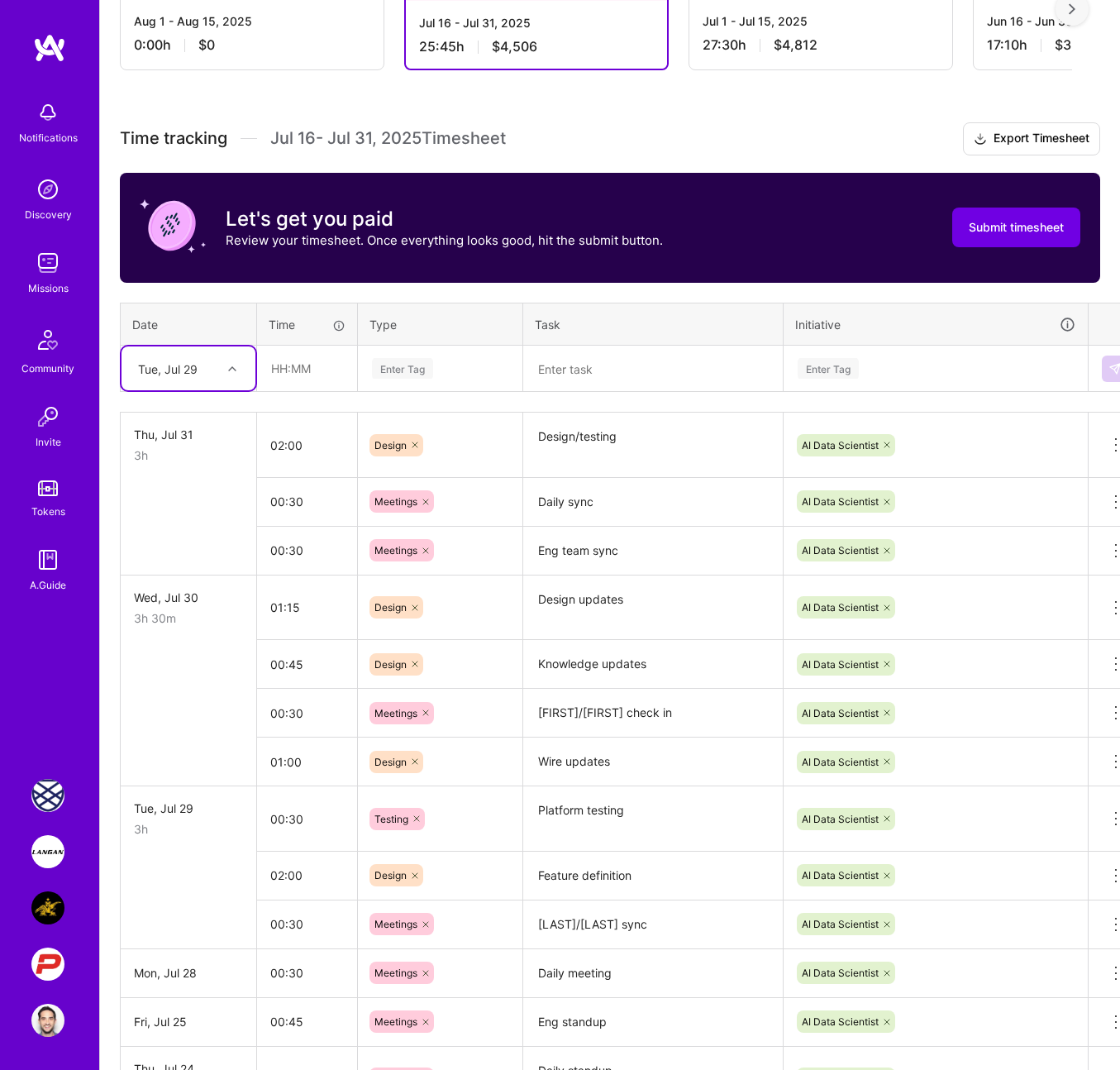 click on "Tue, Jul 29" at bounding box center [175, 368] 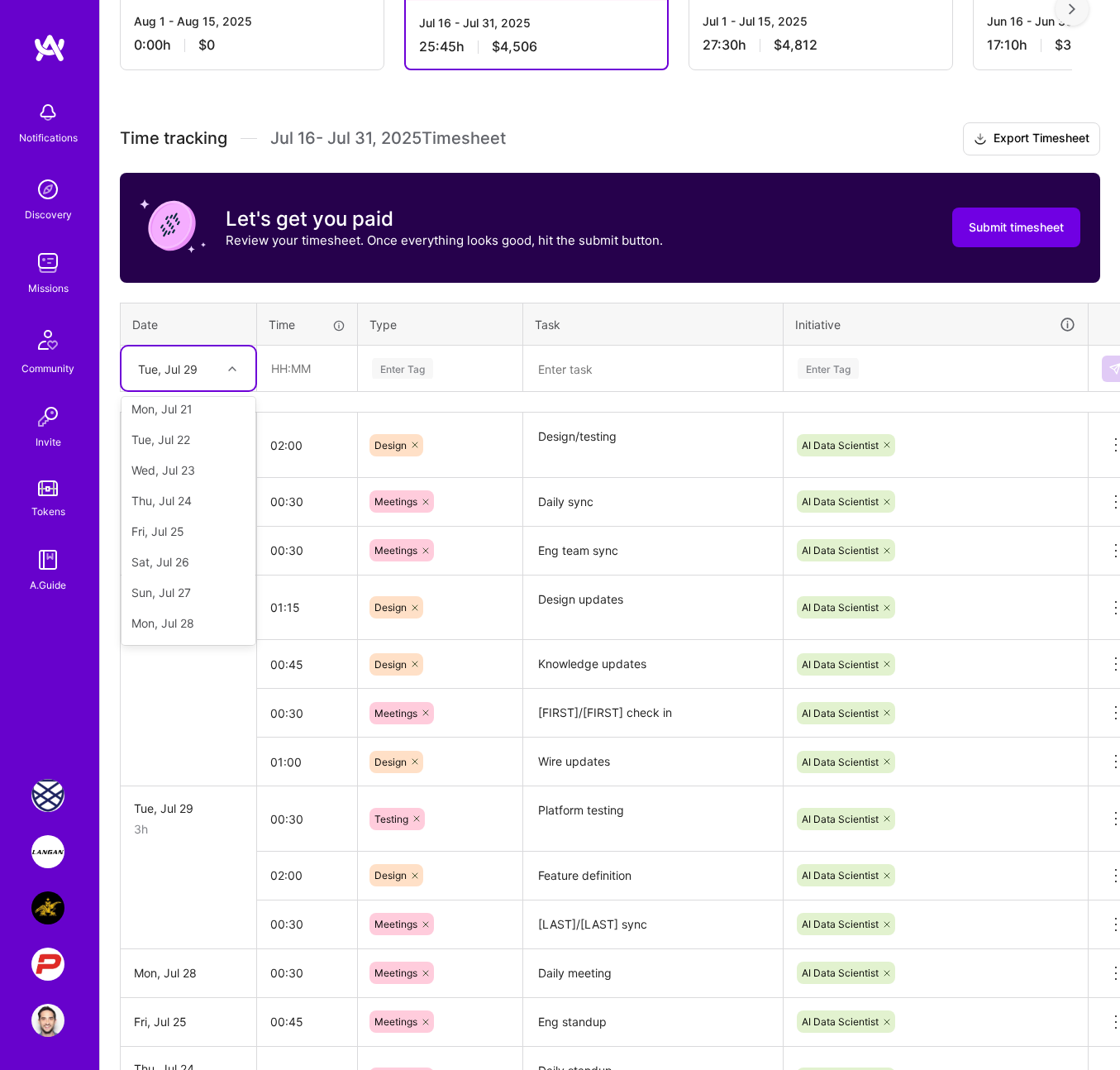 scroll, scrollTop: 217, scrollLeft: 0, axis: vertical 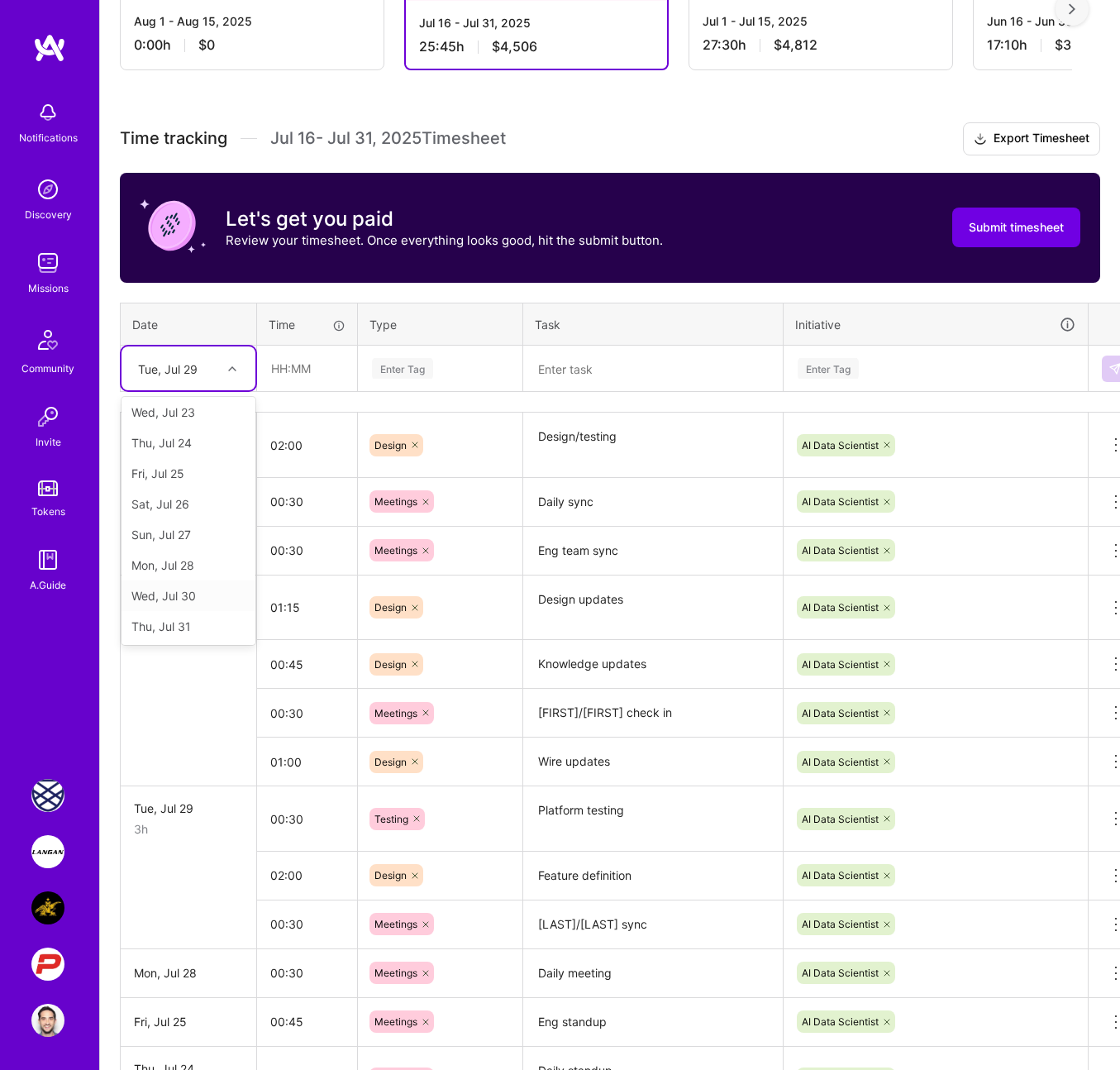 click on "Wed, Jul 30" at bounding box center [188, 595] 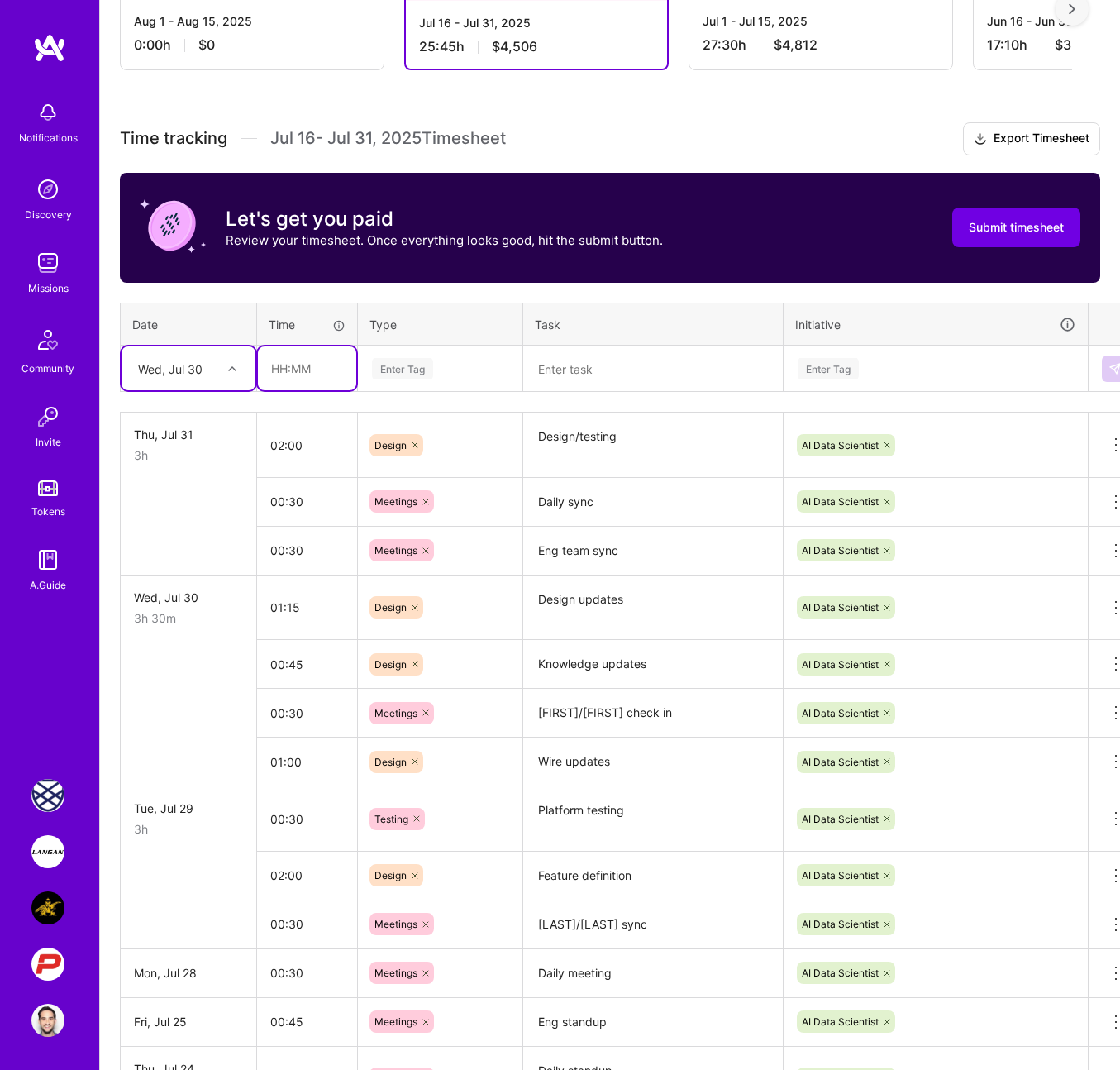 click at bounding box center [307, 368] 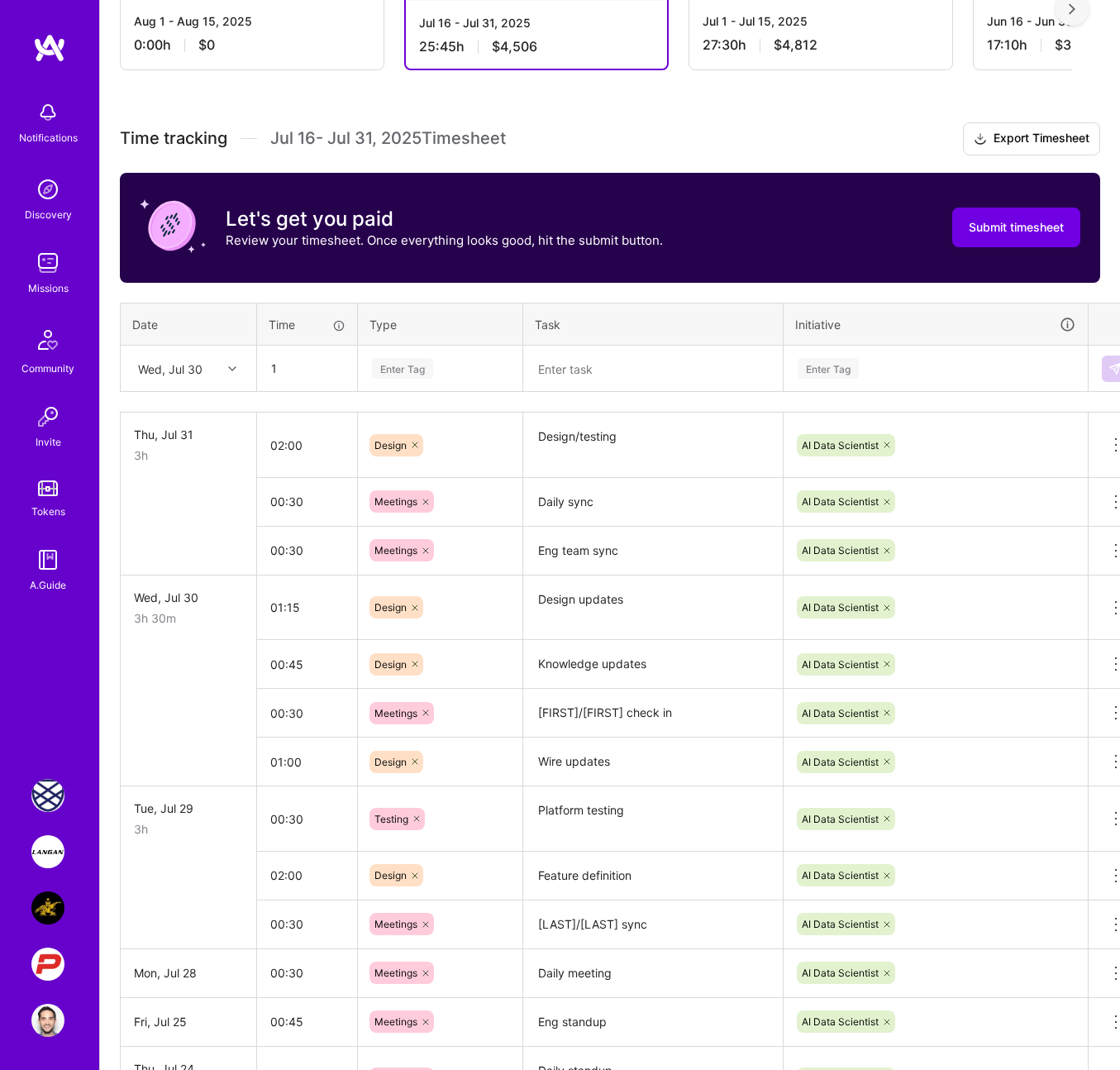 type on "01:00" 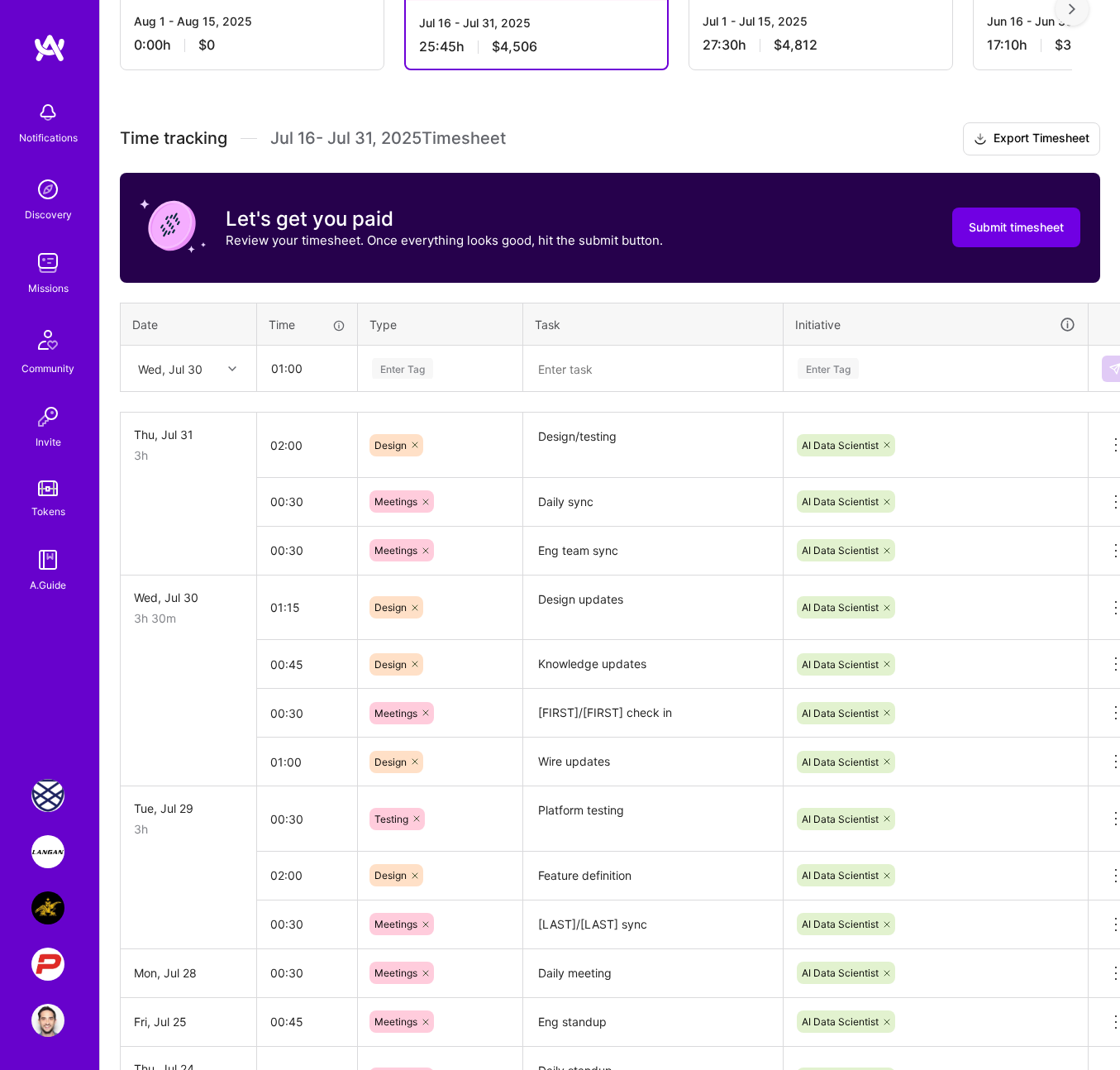 click on "02:00" at bounding box center (307, 445) 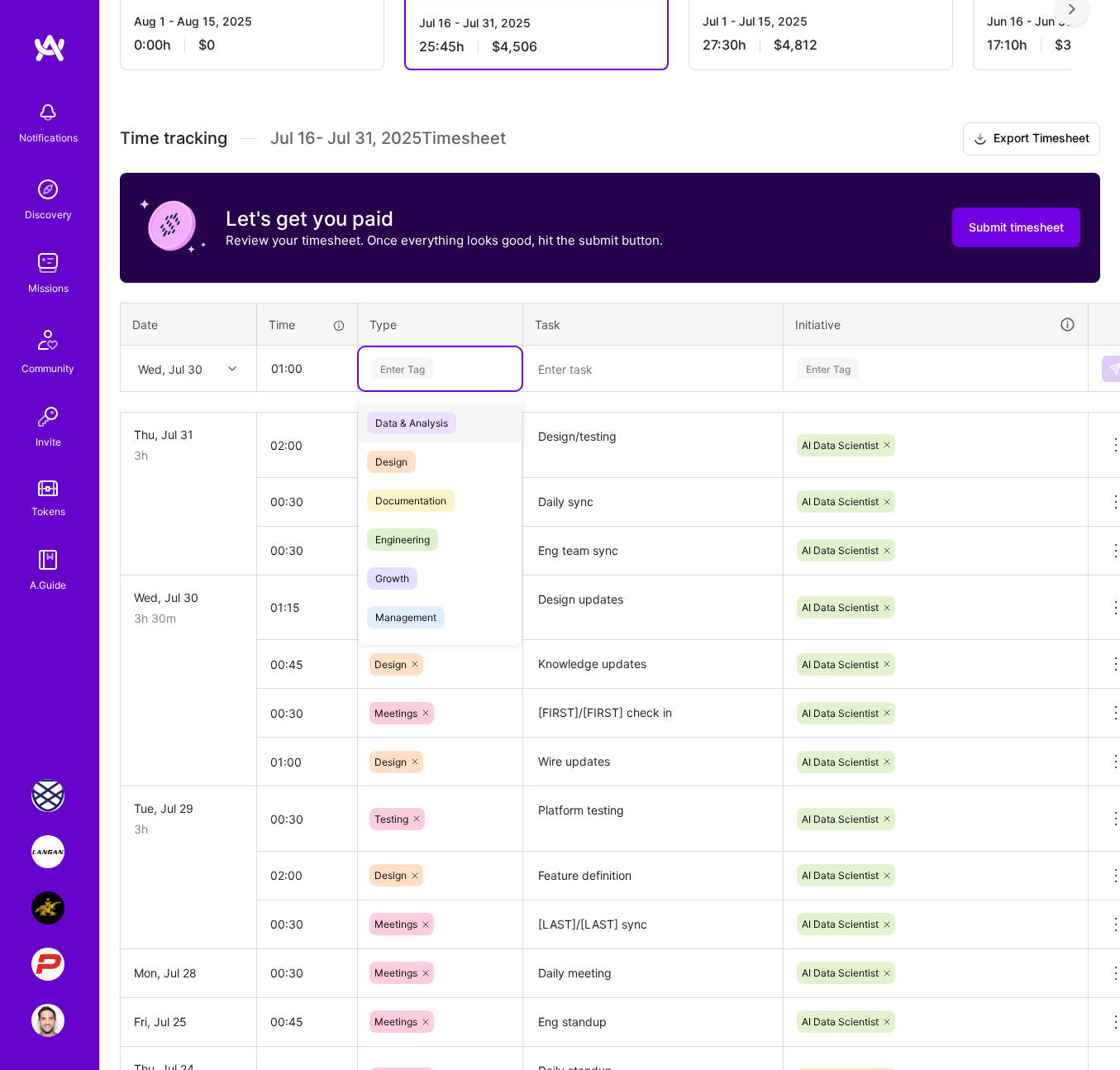 click on "Enter Tag" at bounding box center [403, 368] 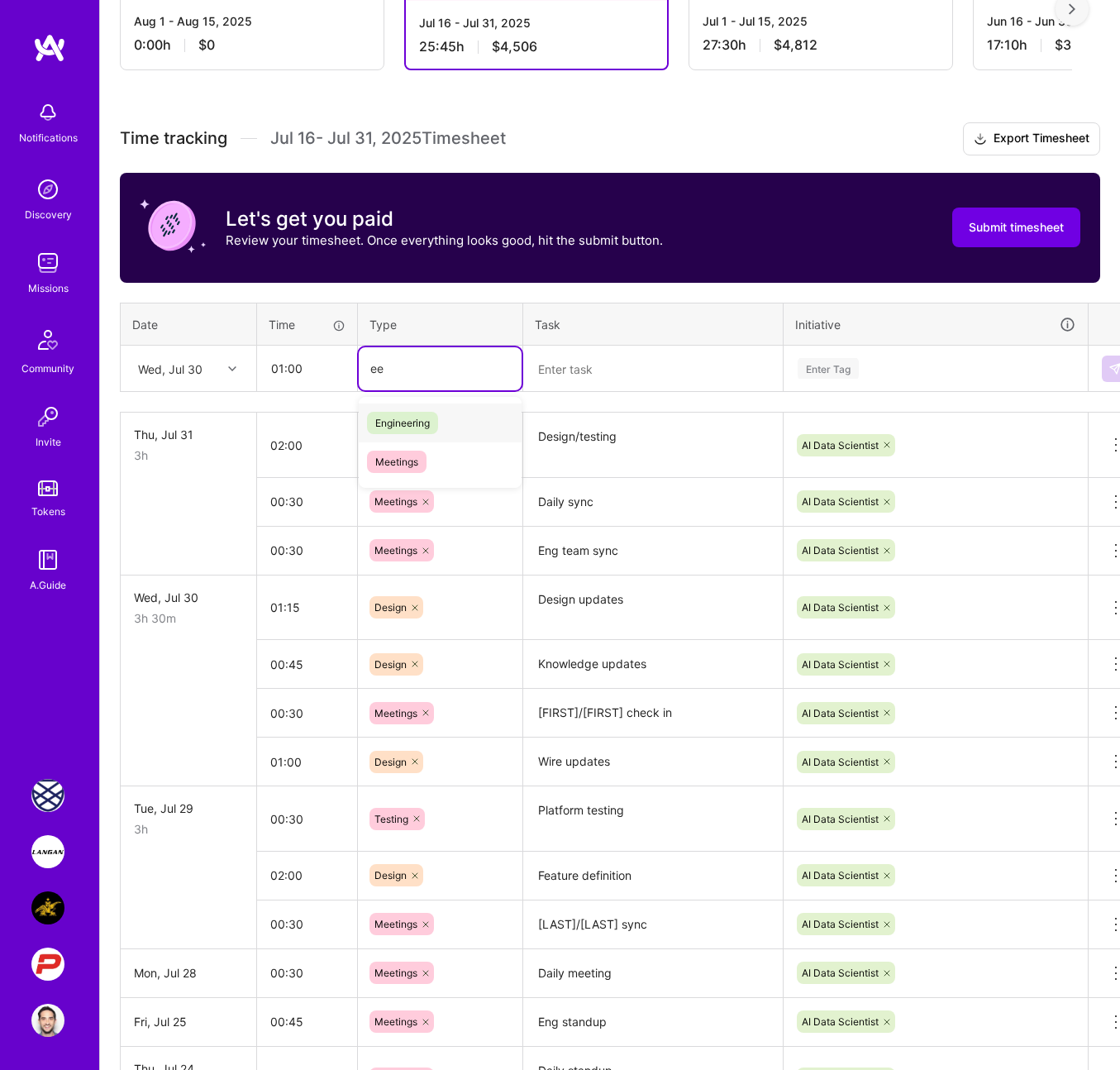 type on "e" 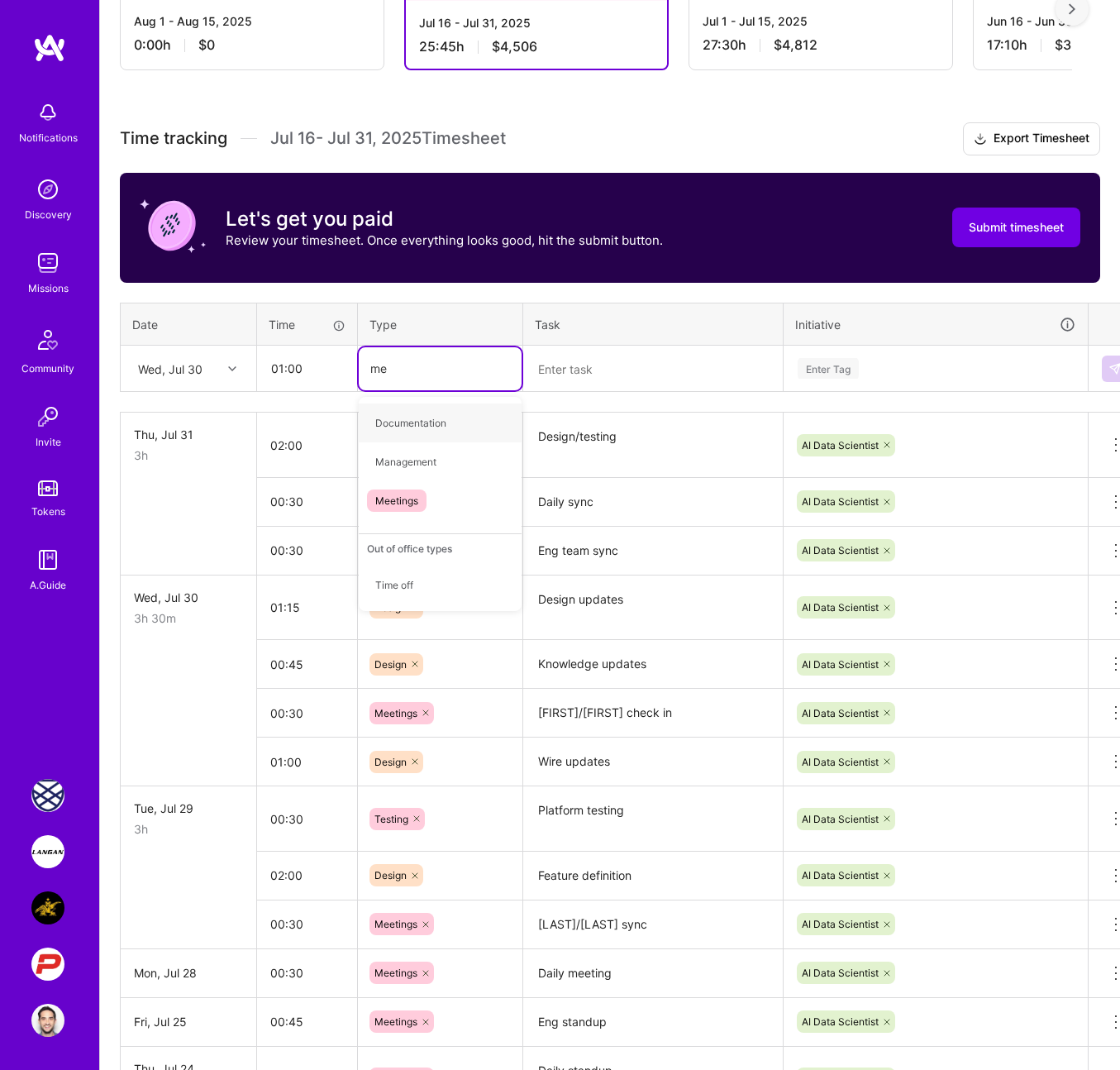 type on "mee" 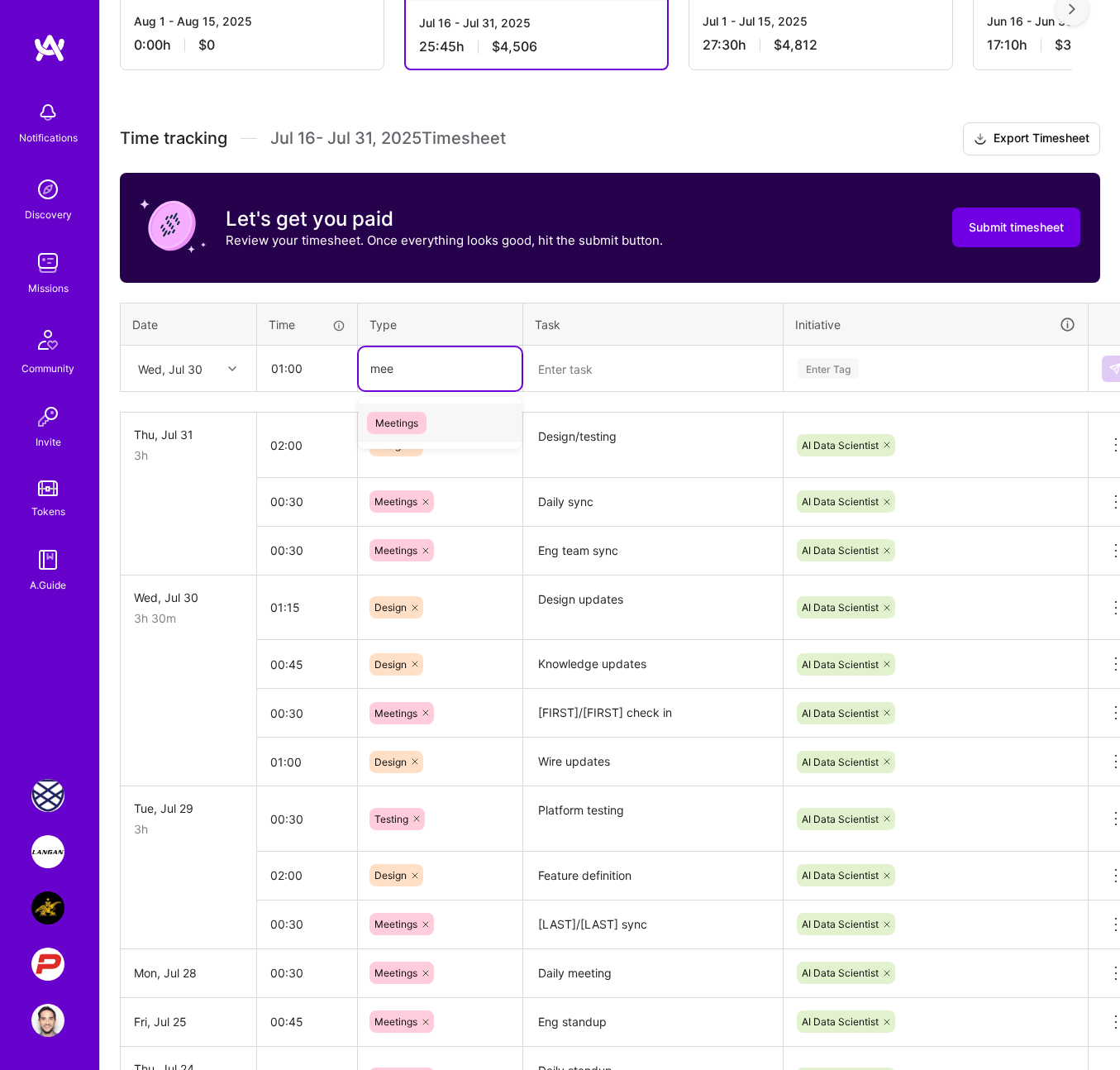 type 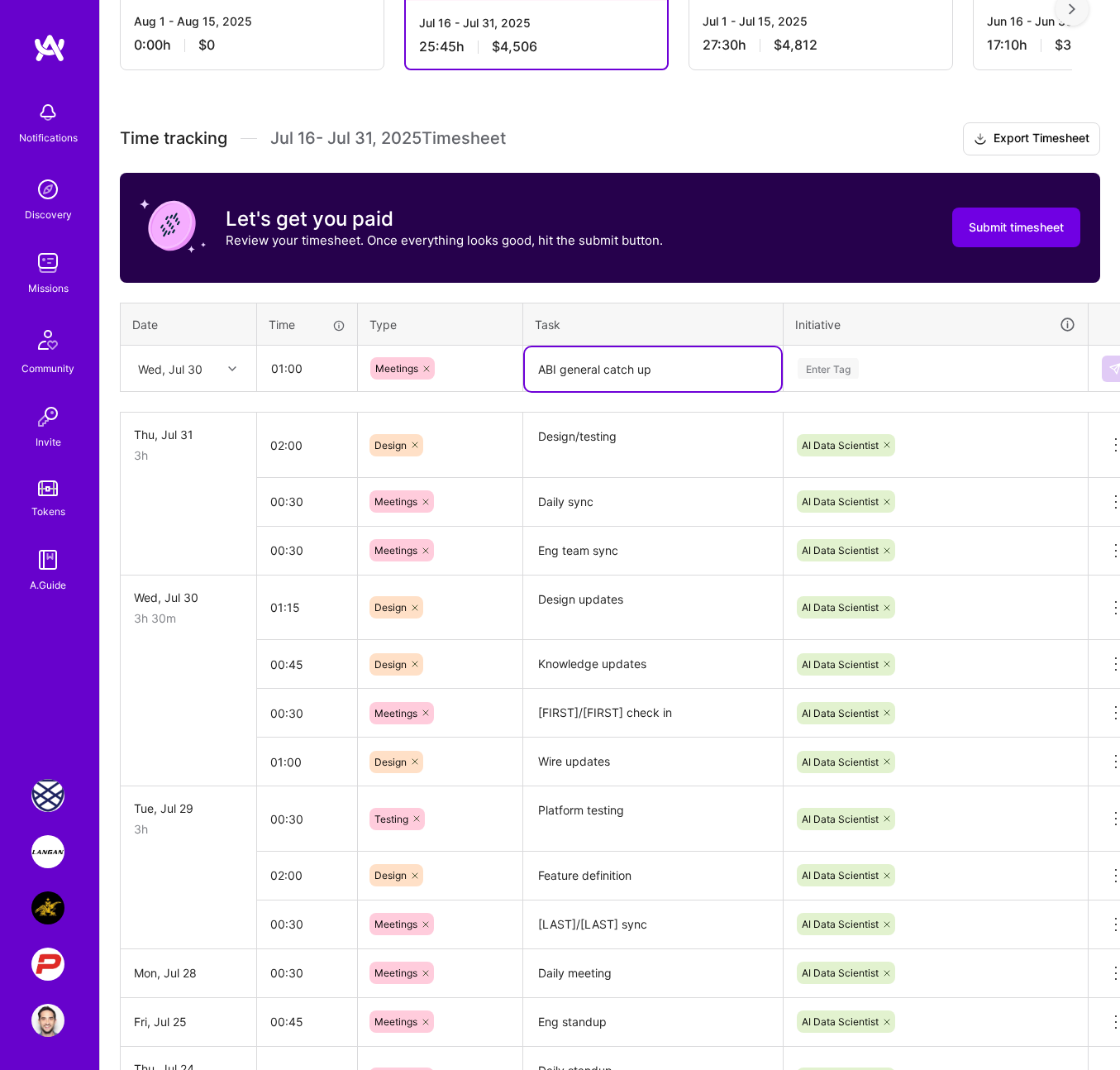 type on "ABI general catch up" 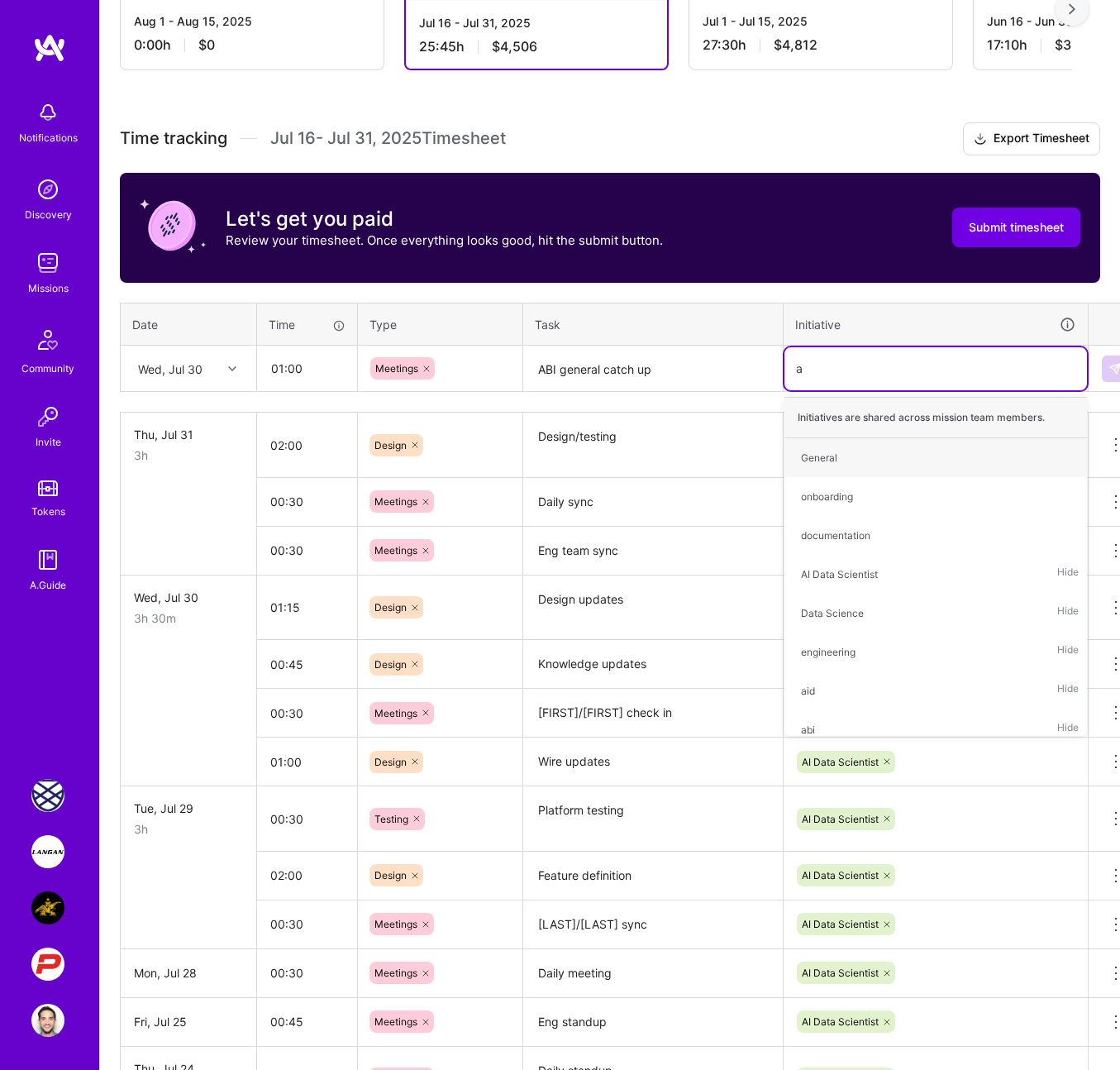 type on "ai" 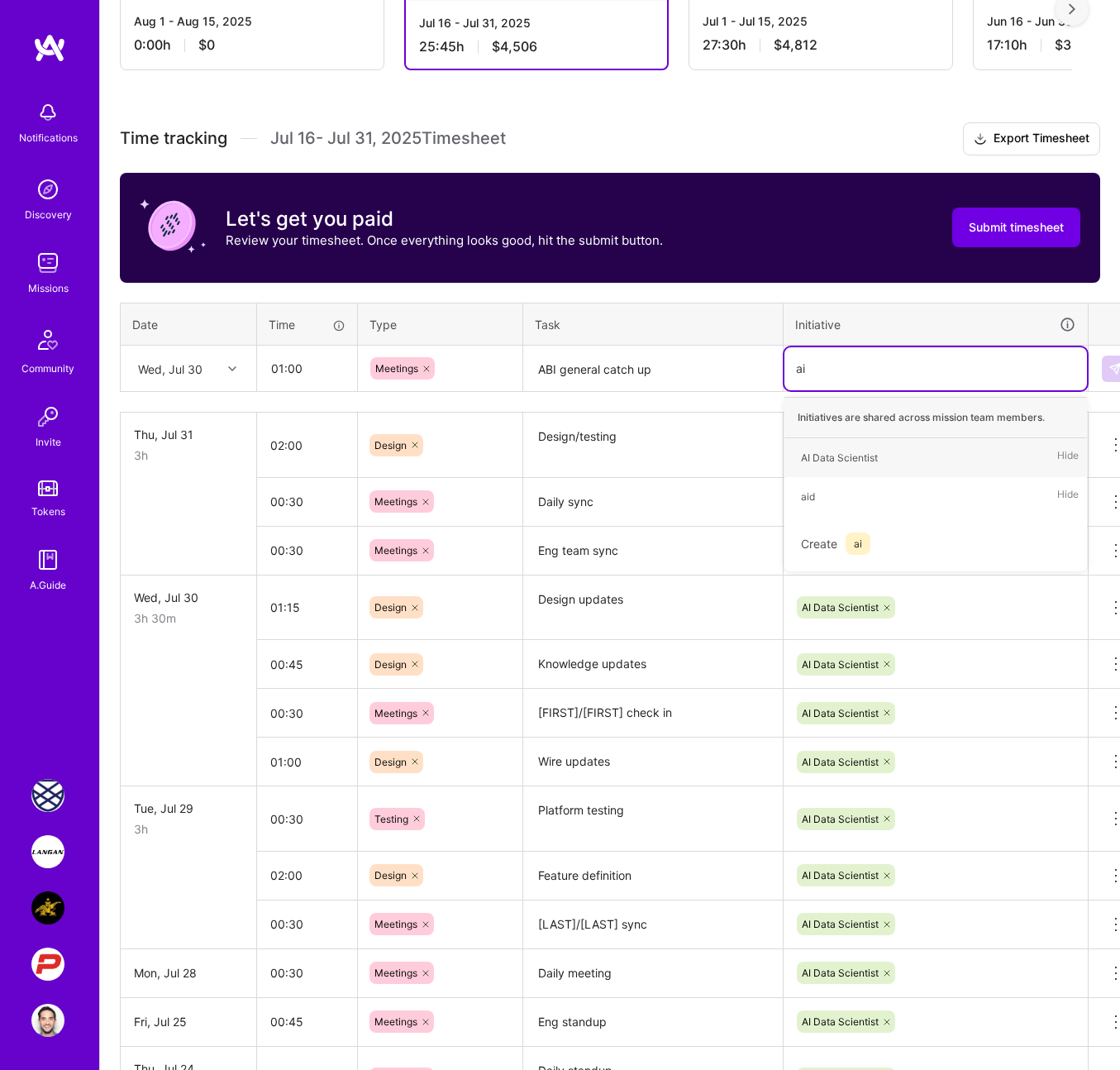 type 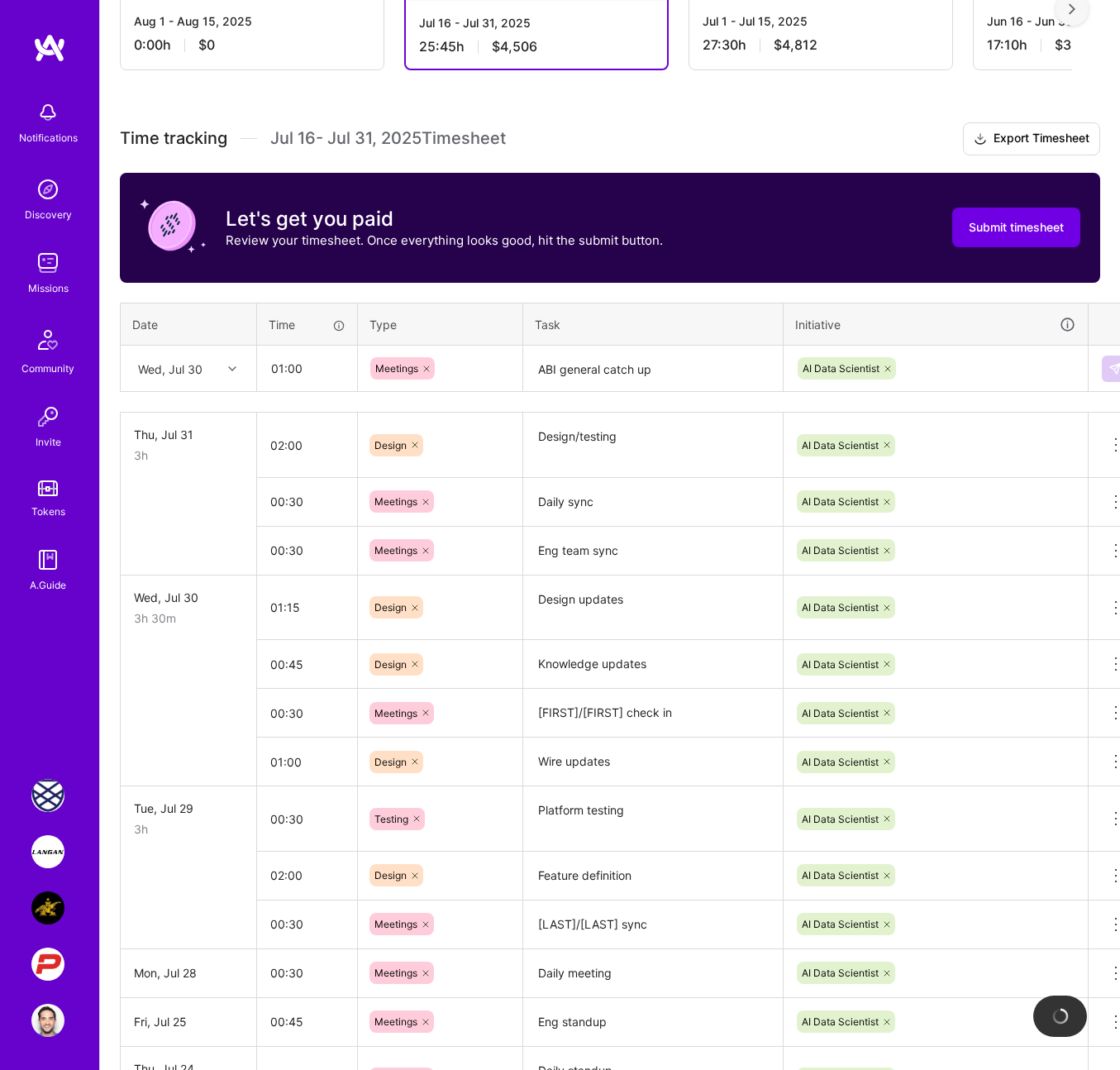 type 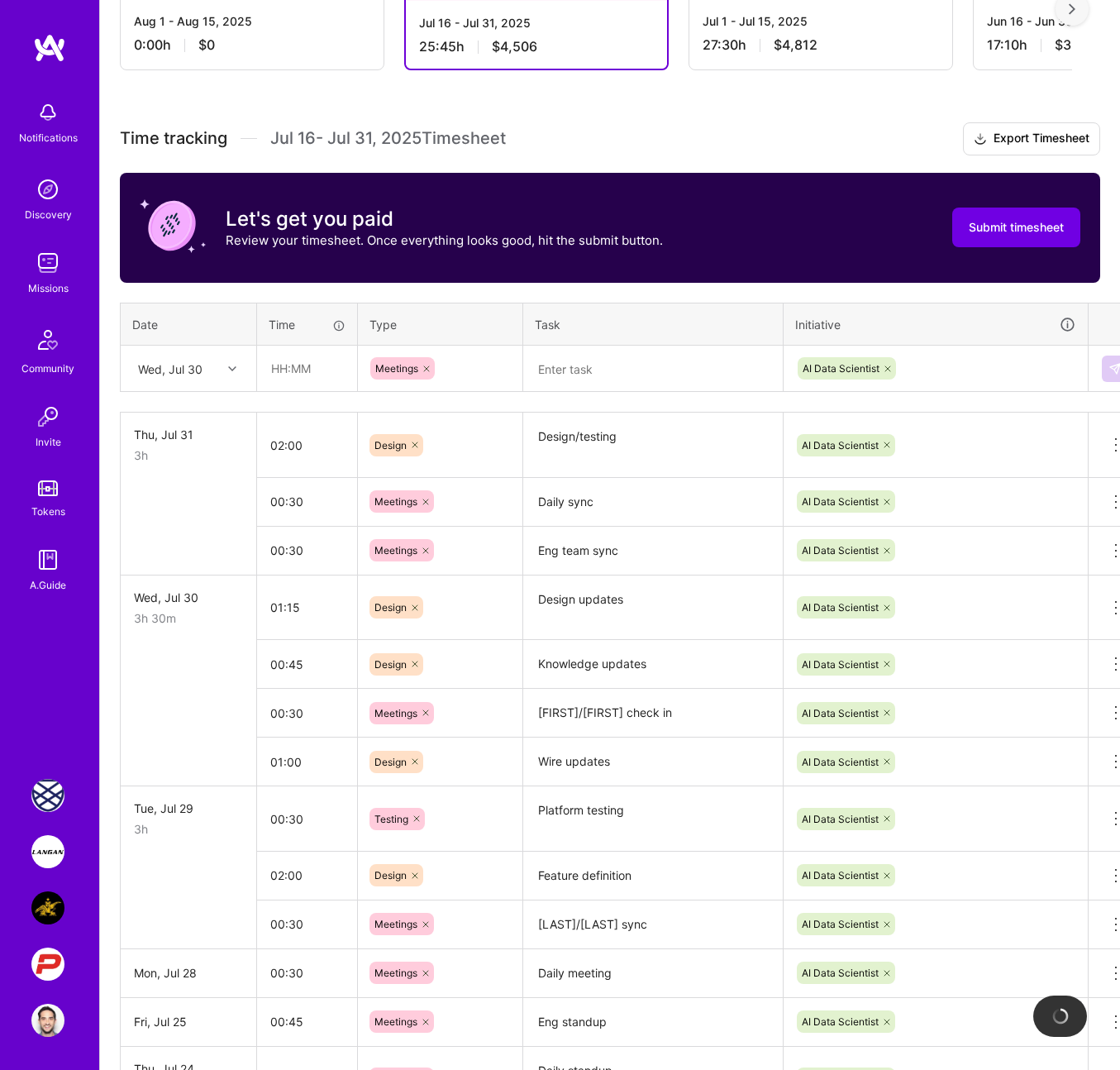 scroll, scrollTop: 334, scrollLeft: 0, axis: vertical 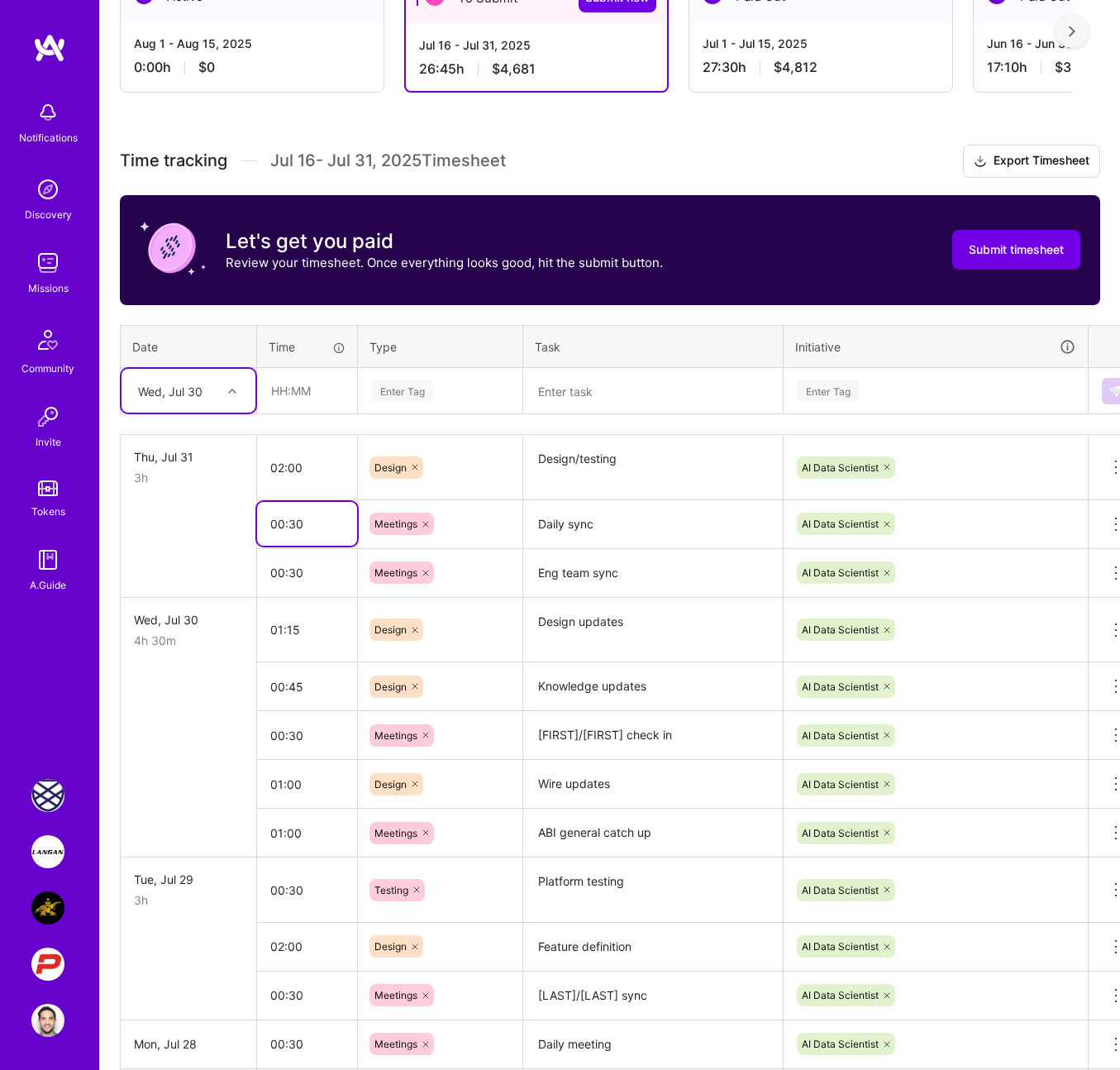 click on "00:30" at bounding box center [307, 523] 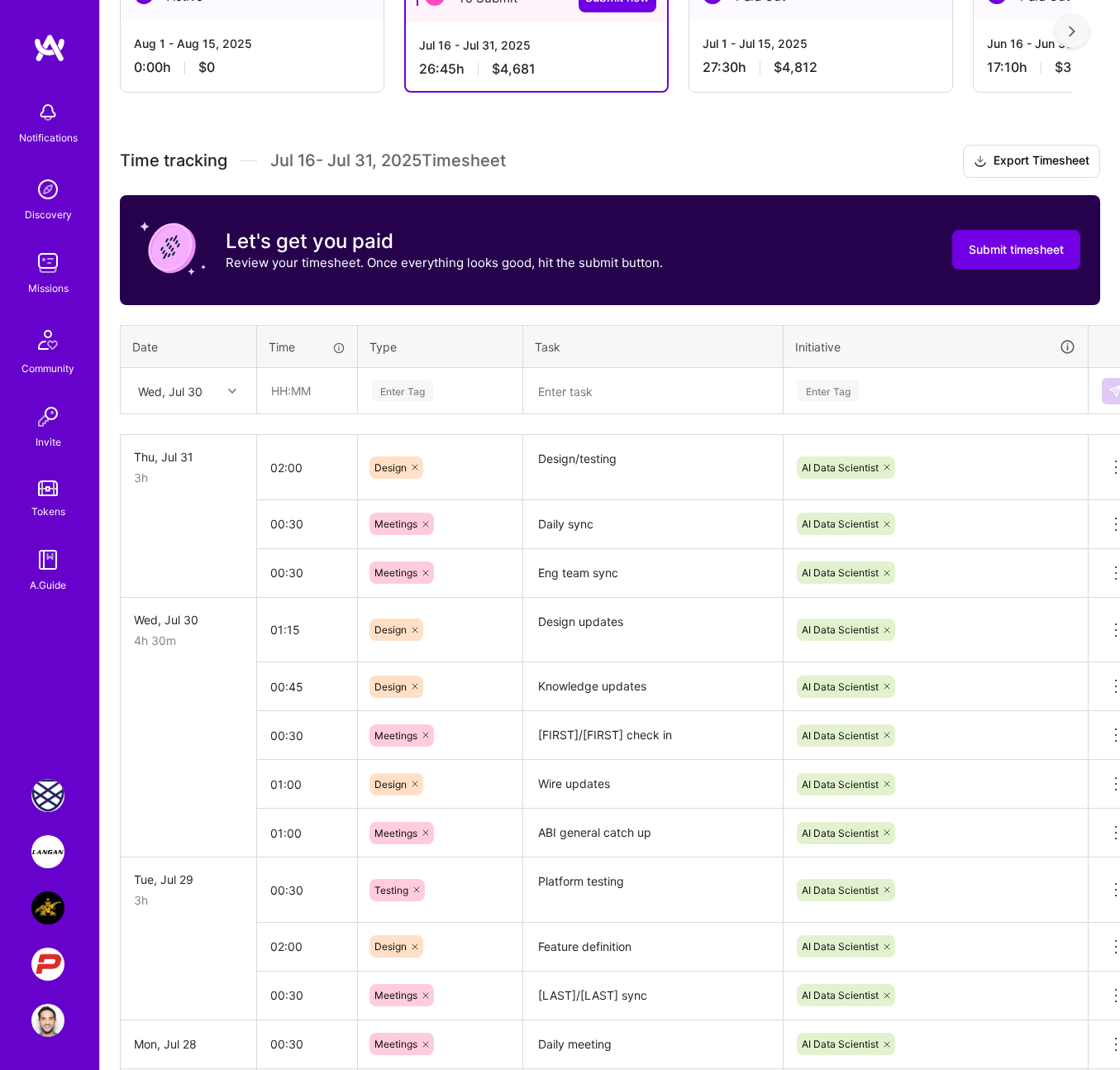 click on "Task" at bounding box center [653, 346] 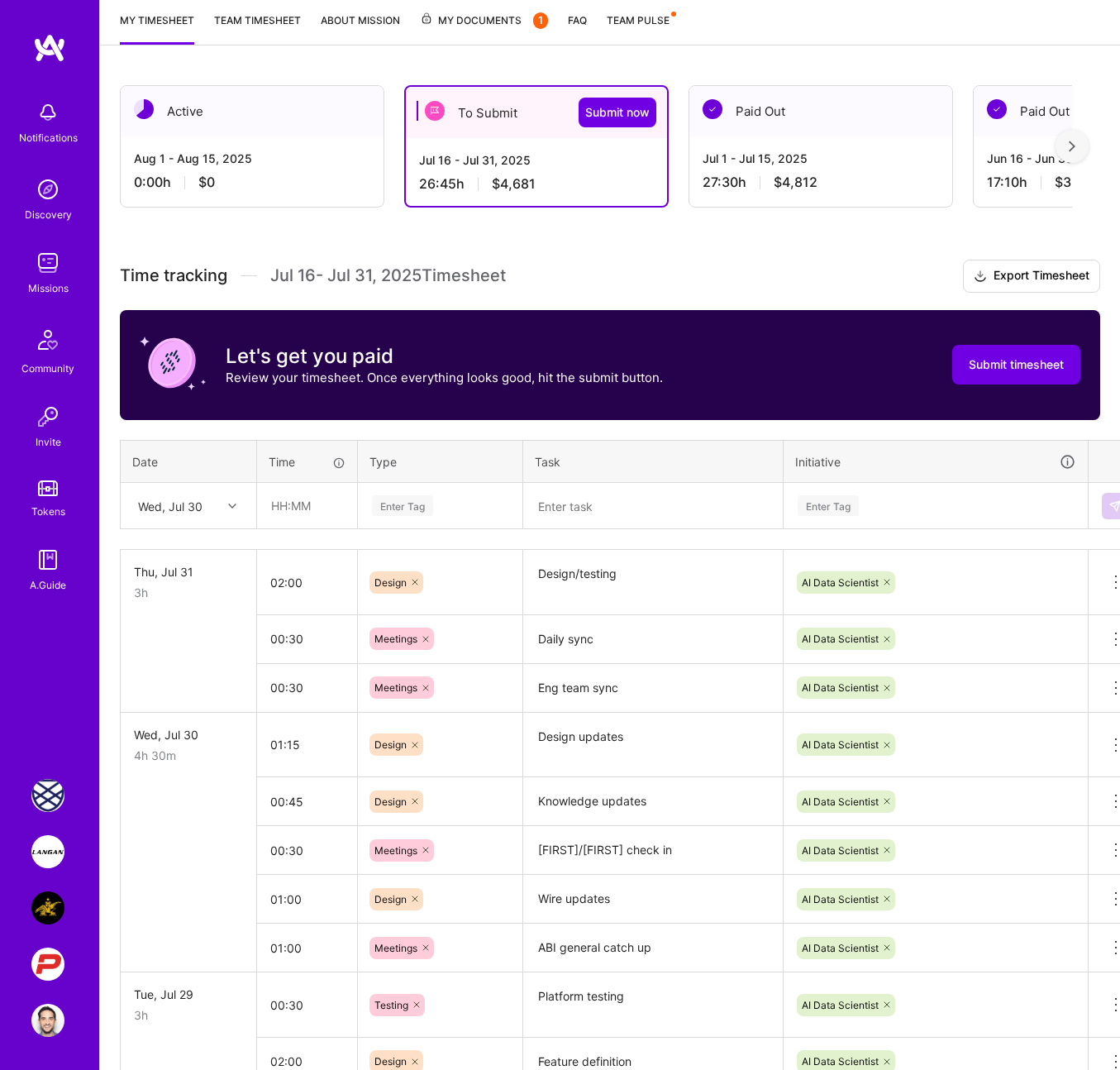 scroll, scrollTop: 218, scrollLeft: 0, axis: vertical 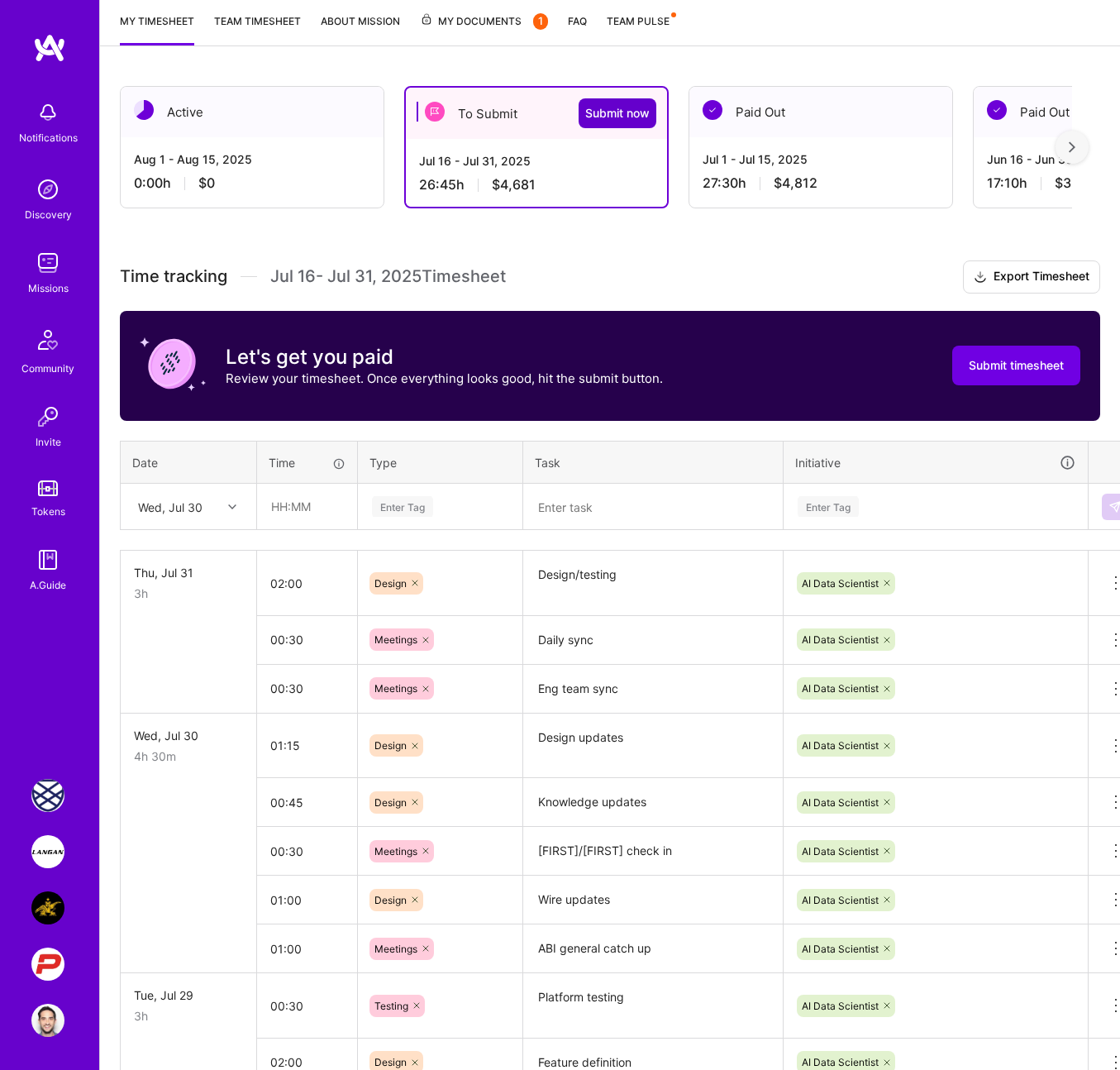 click on "Submit now" at bounding box center (617, 113) 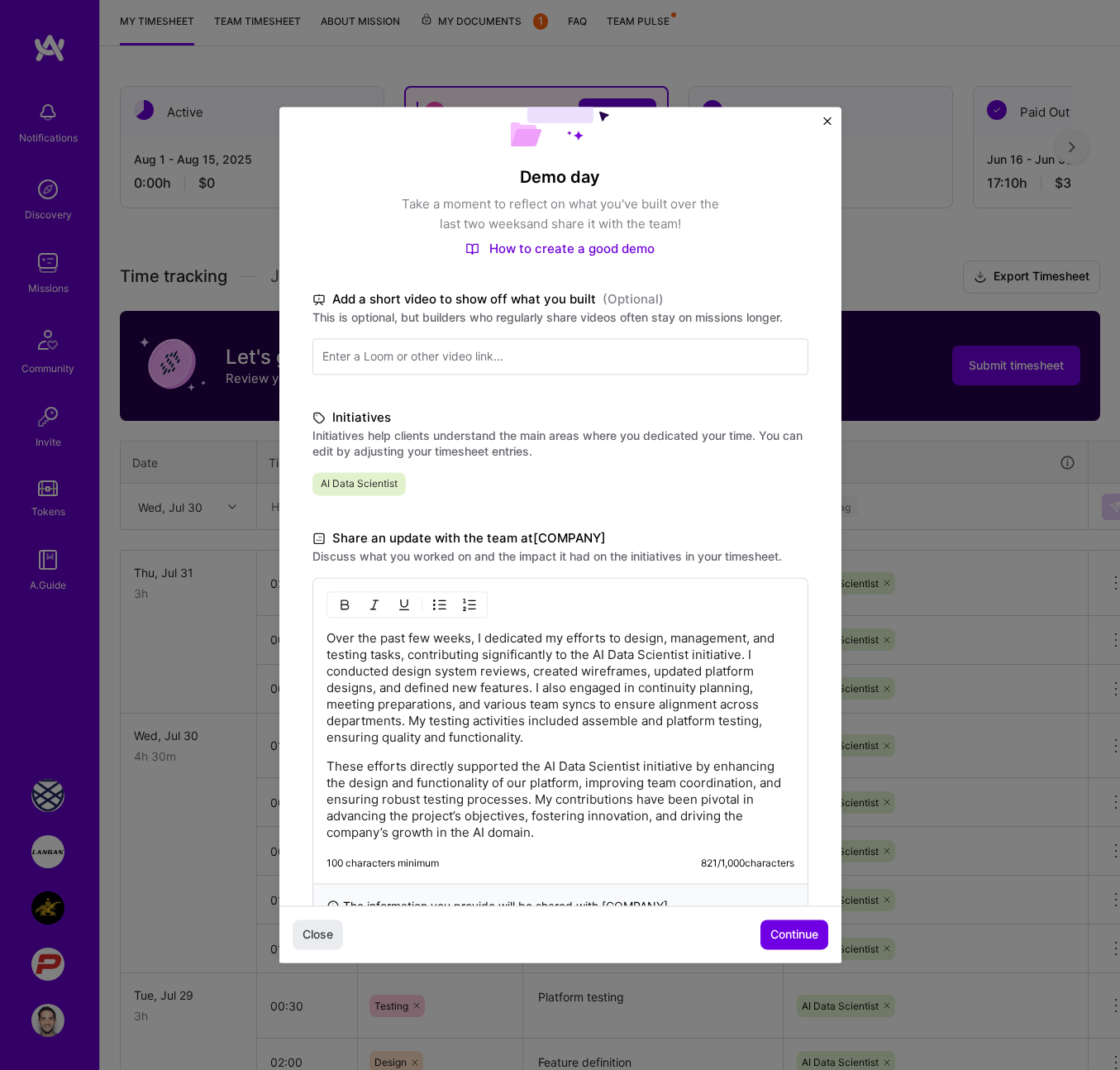 scroll, scrollTop: 150, scrollLeft: 0, axis: vertical 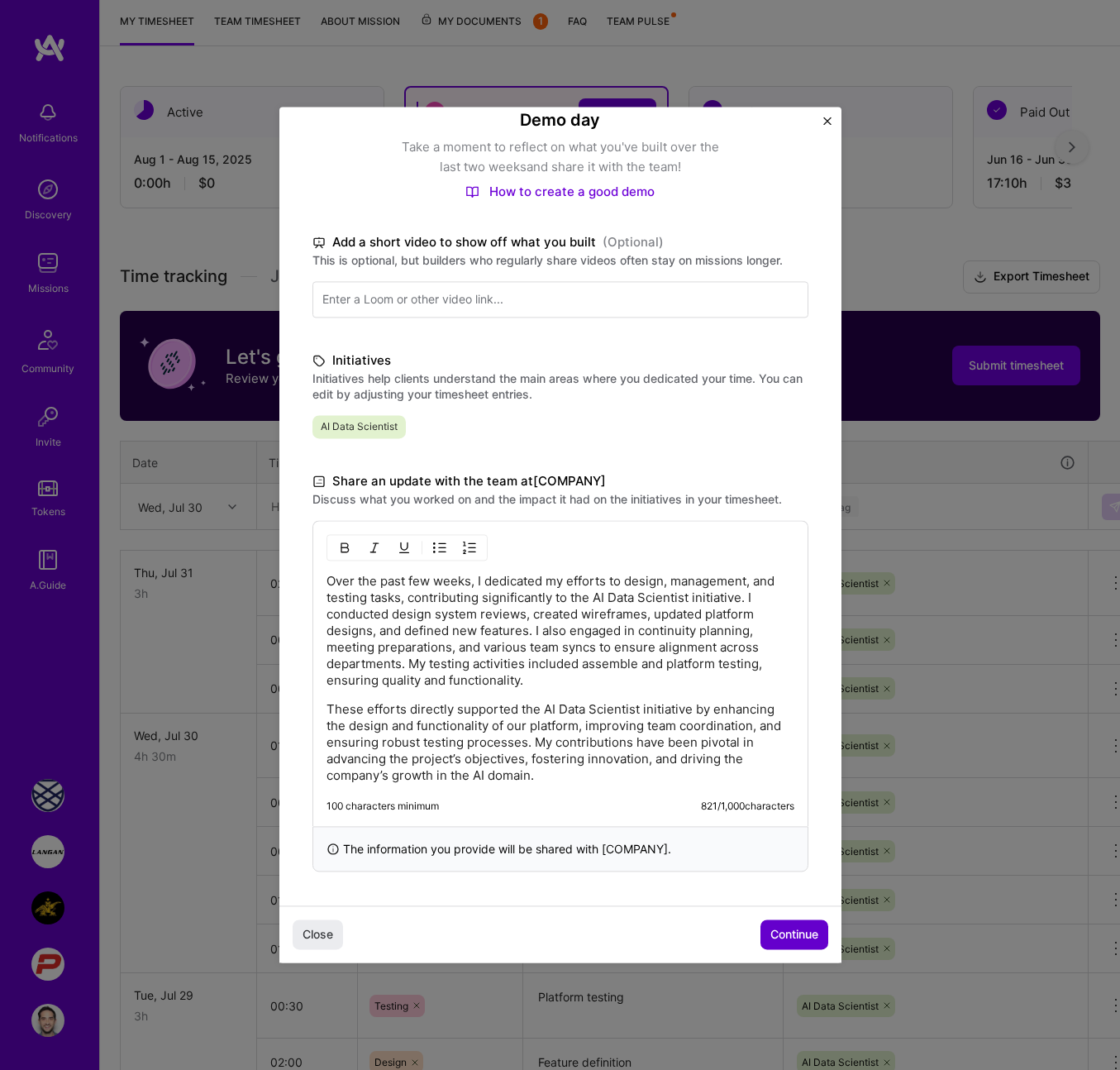 click on "Continue" at bounding box center (794, 935) 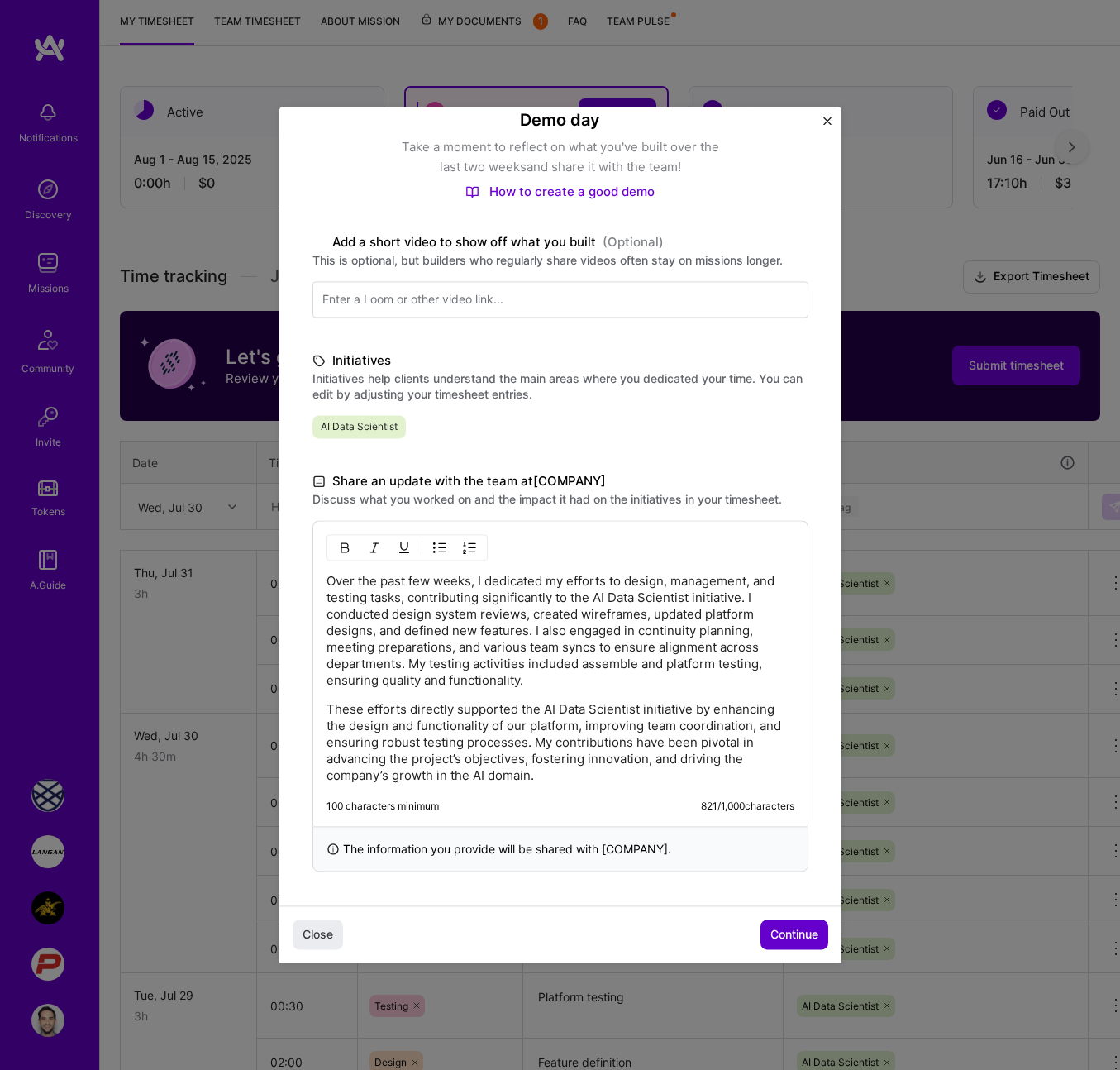 scroll, scrollTop: 0, scrollLeft: 0, axis: both 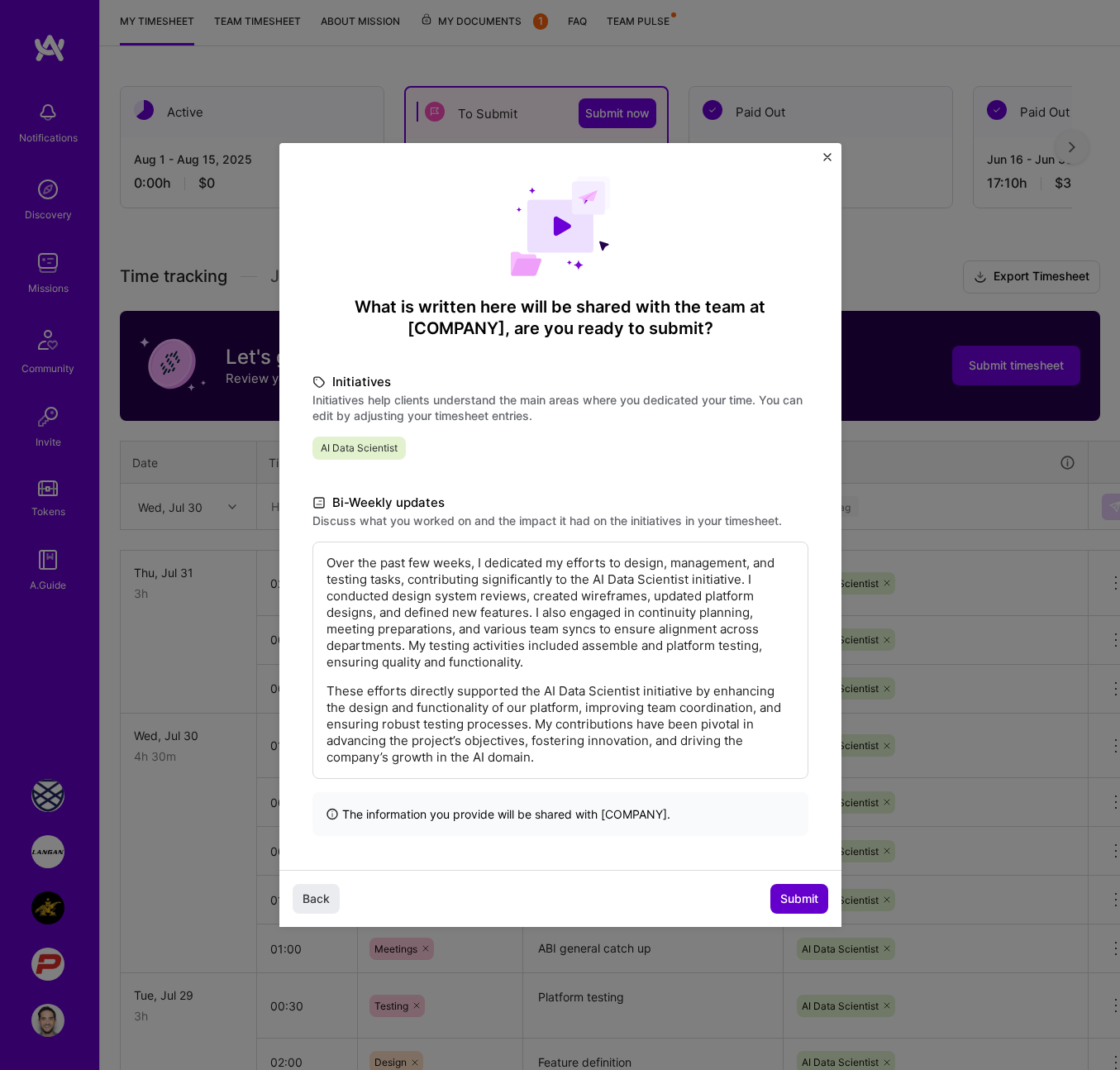 click on "Submit" at bounding box center (799, 899) 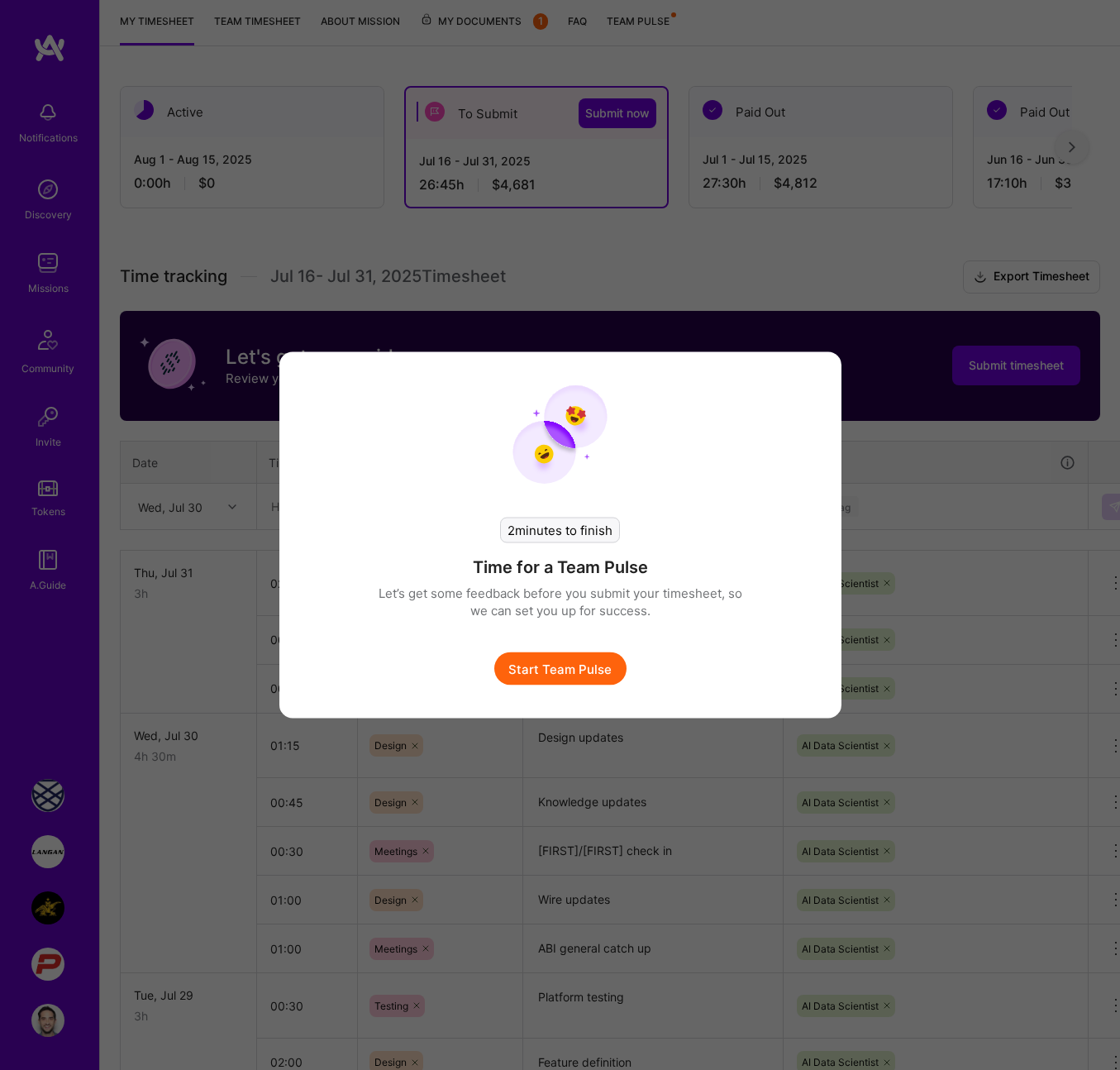 click on "Start Team Pulse" at bounding box center [560, 669] 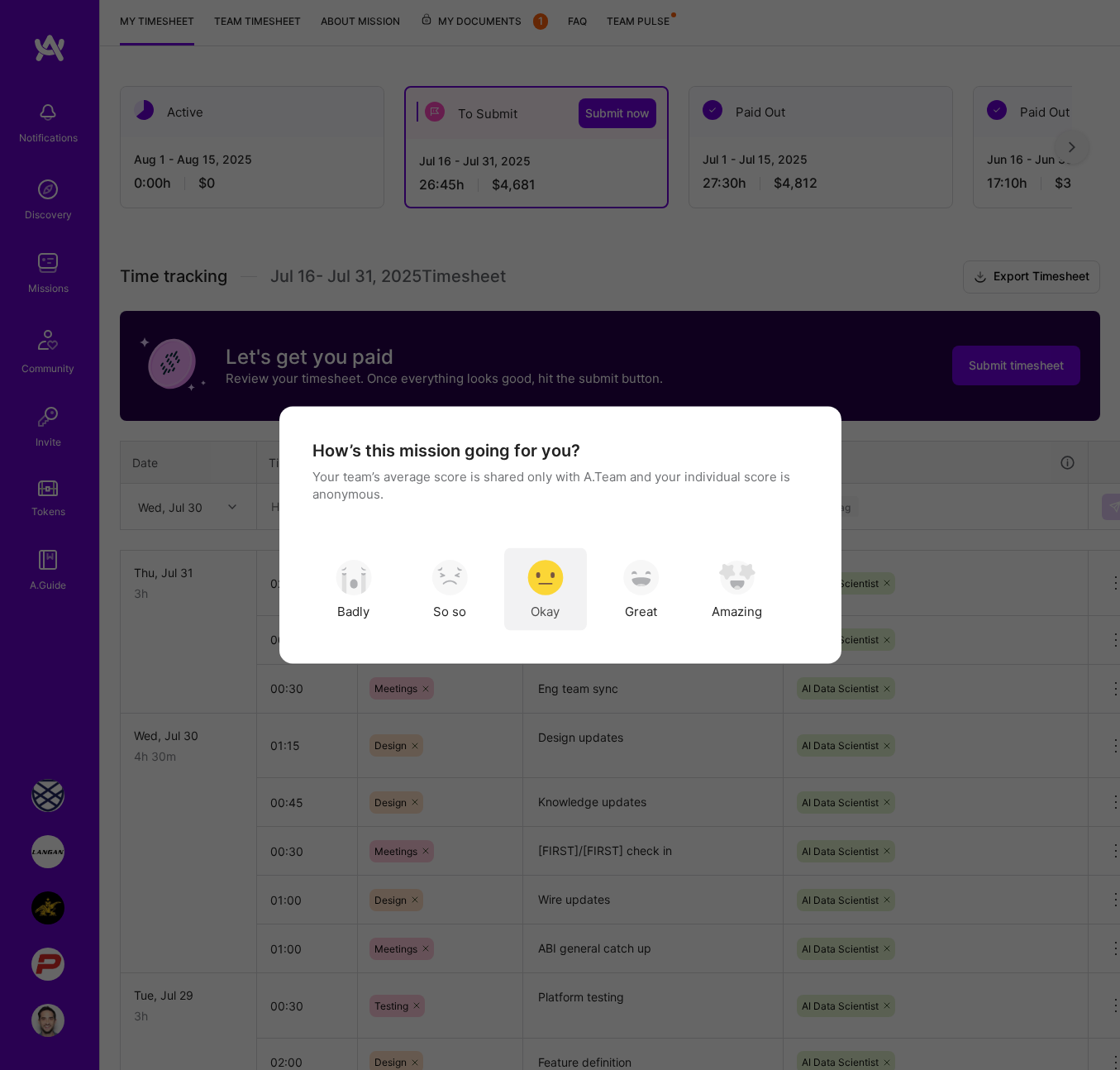 click at bounding box center (546, 577) 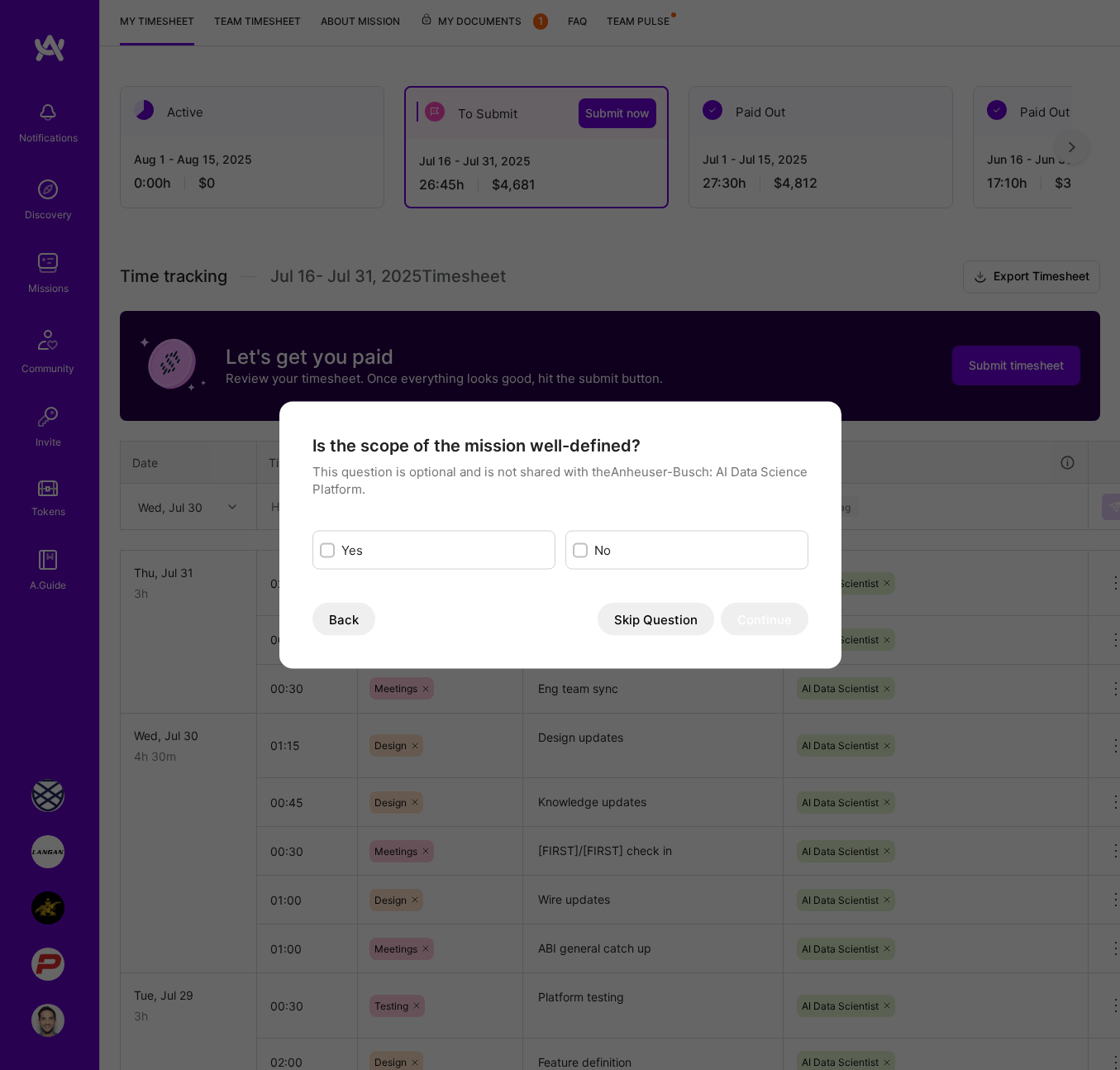click at bounding box center [582, 551] 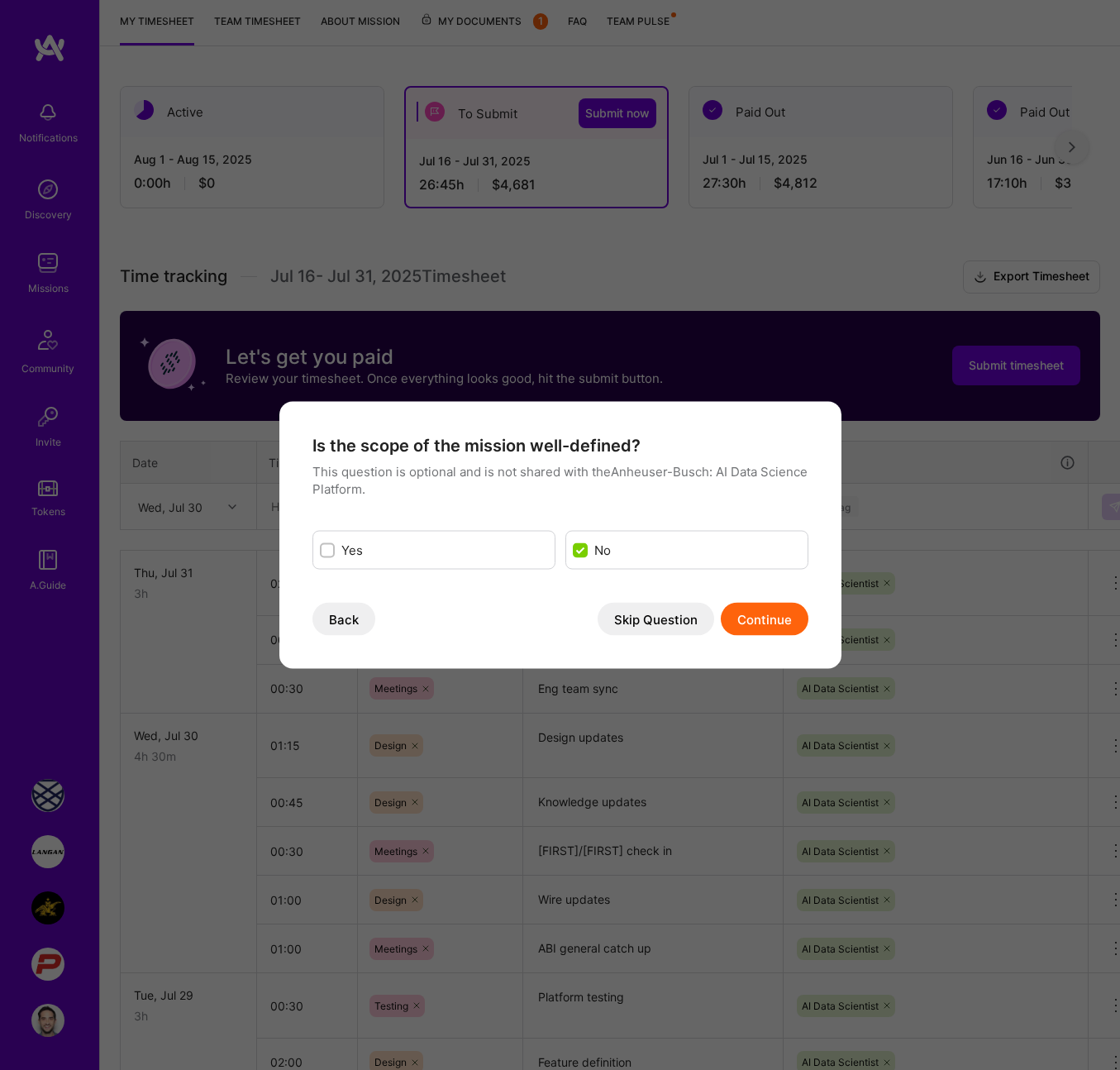 click on "Continue" at bounding box center (765, 619) 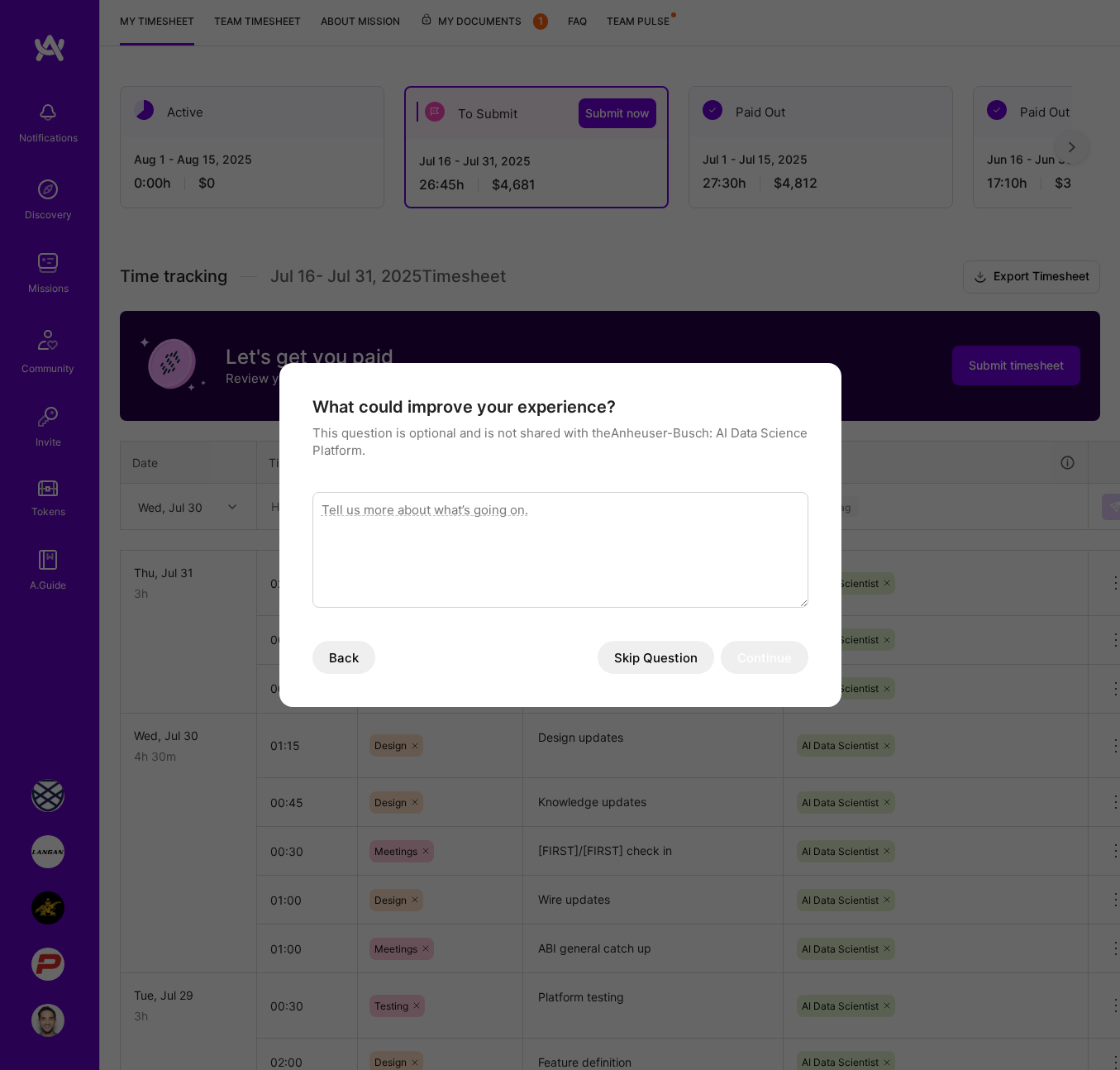 click on "What could improve your experience? This question is optional and is not shared with the  [COMPANY]: [COMPANY] . Back Skip Question Continue" at bounding box center [560, 535] 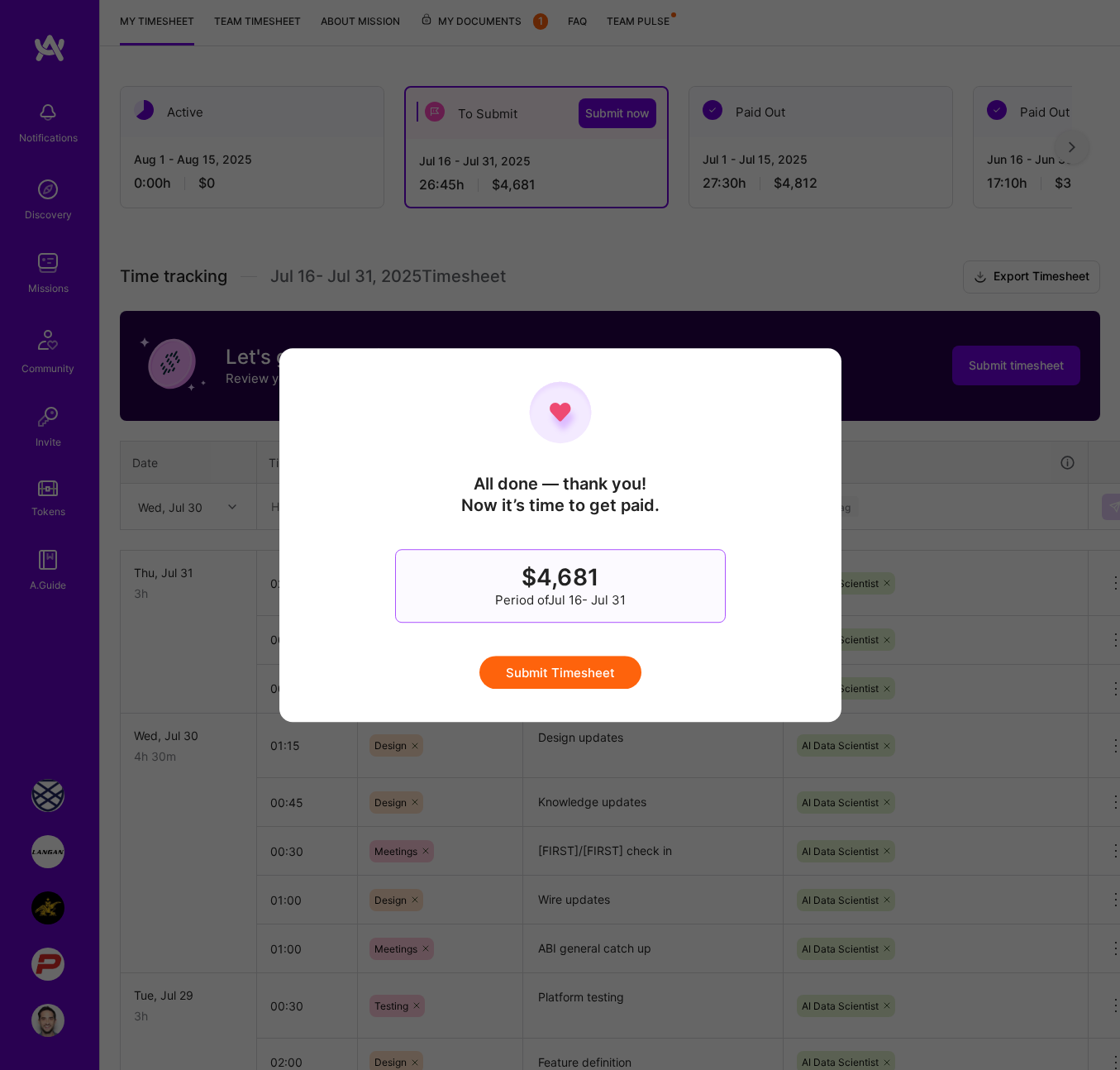 click on "Submit Timesheet" at bounding box center [560, 672] 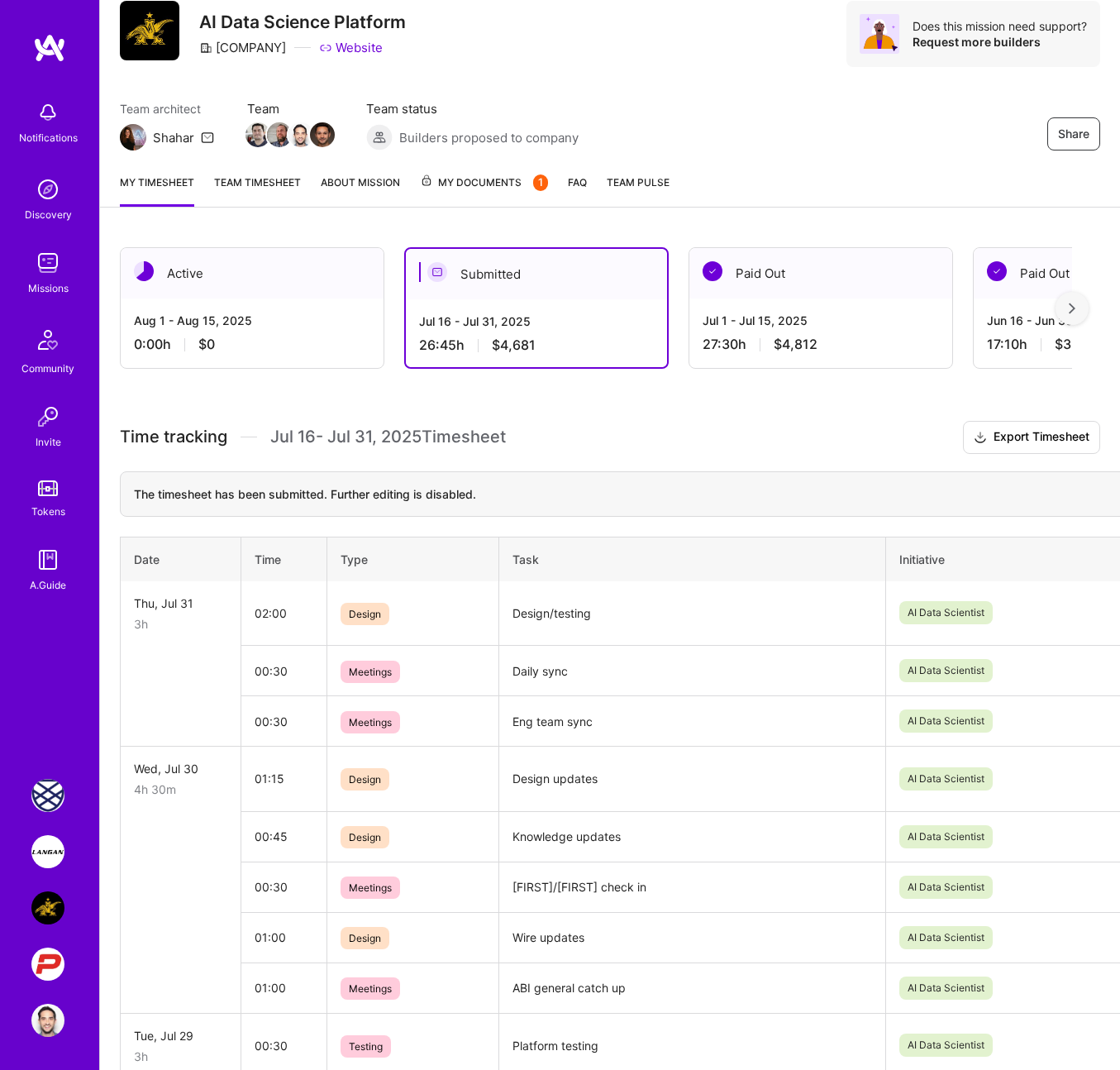 scroll, scrollTop: 60, scrollLeft: 0, axis: vertical 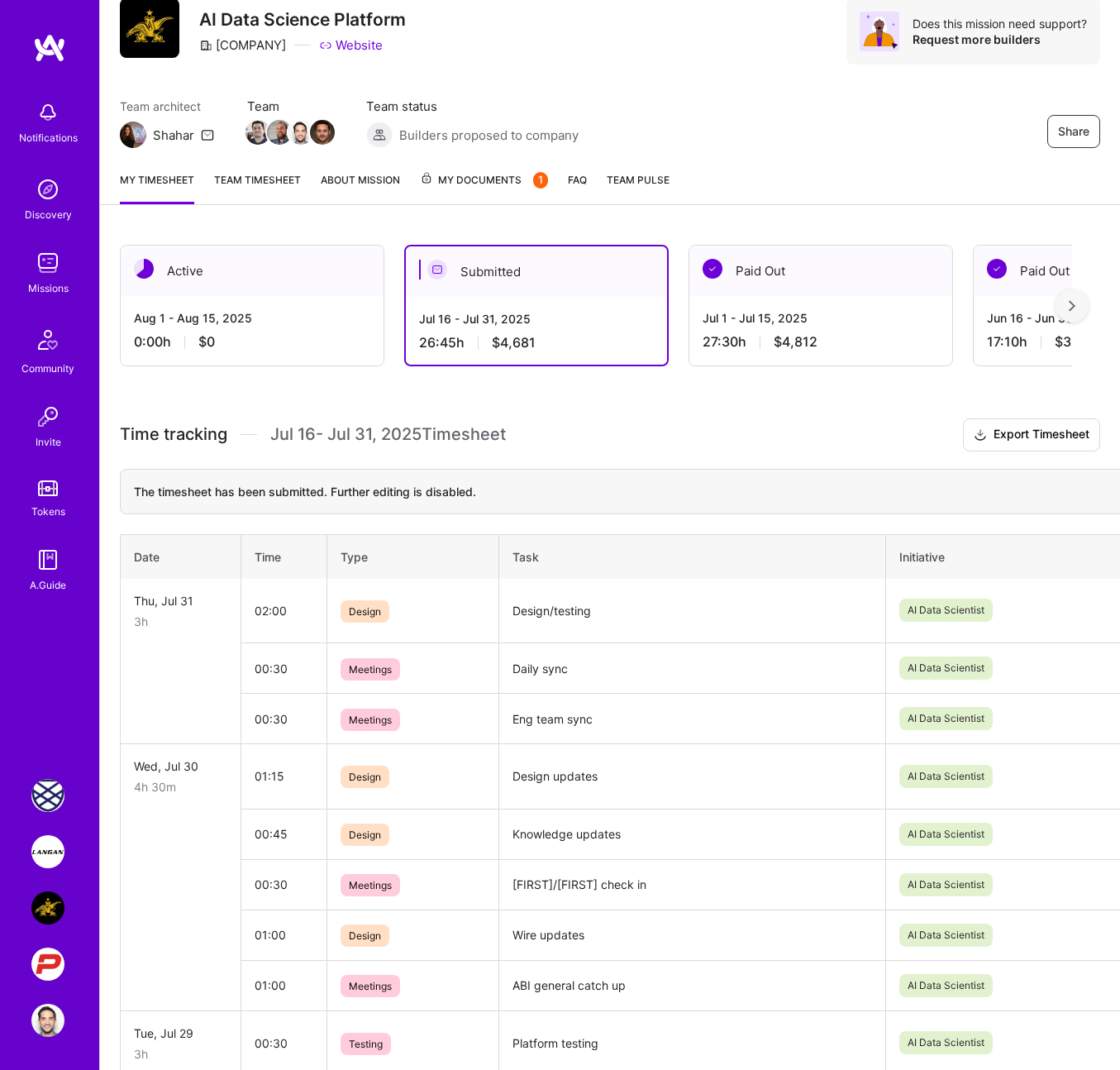 click at bounding box center (48, 964) 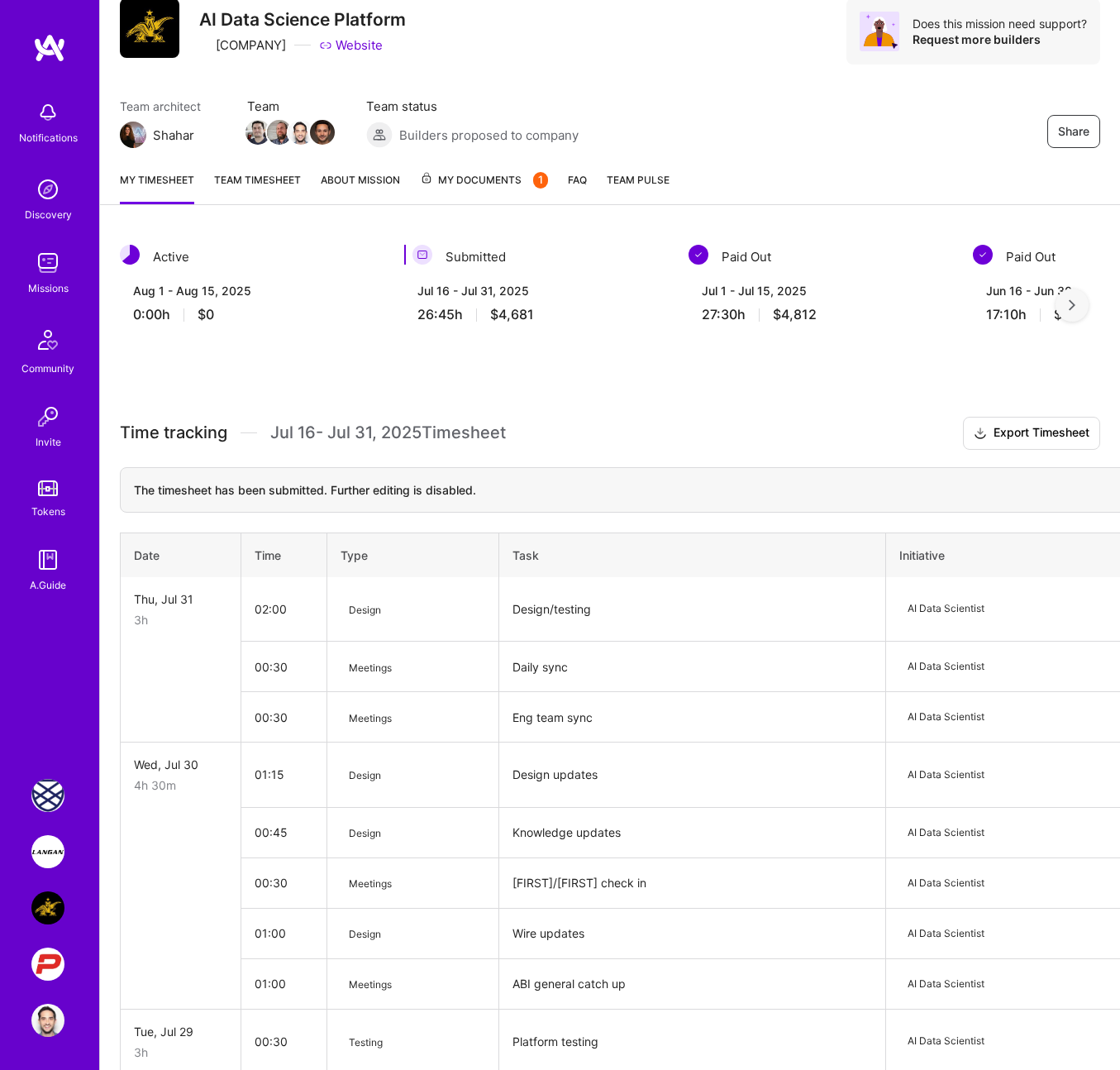 scroll, scrollTop: 0, scrollLeft: 0, axis: both 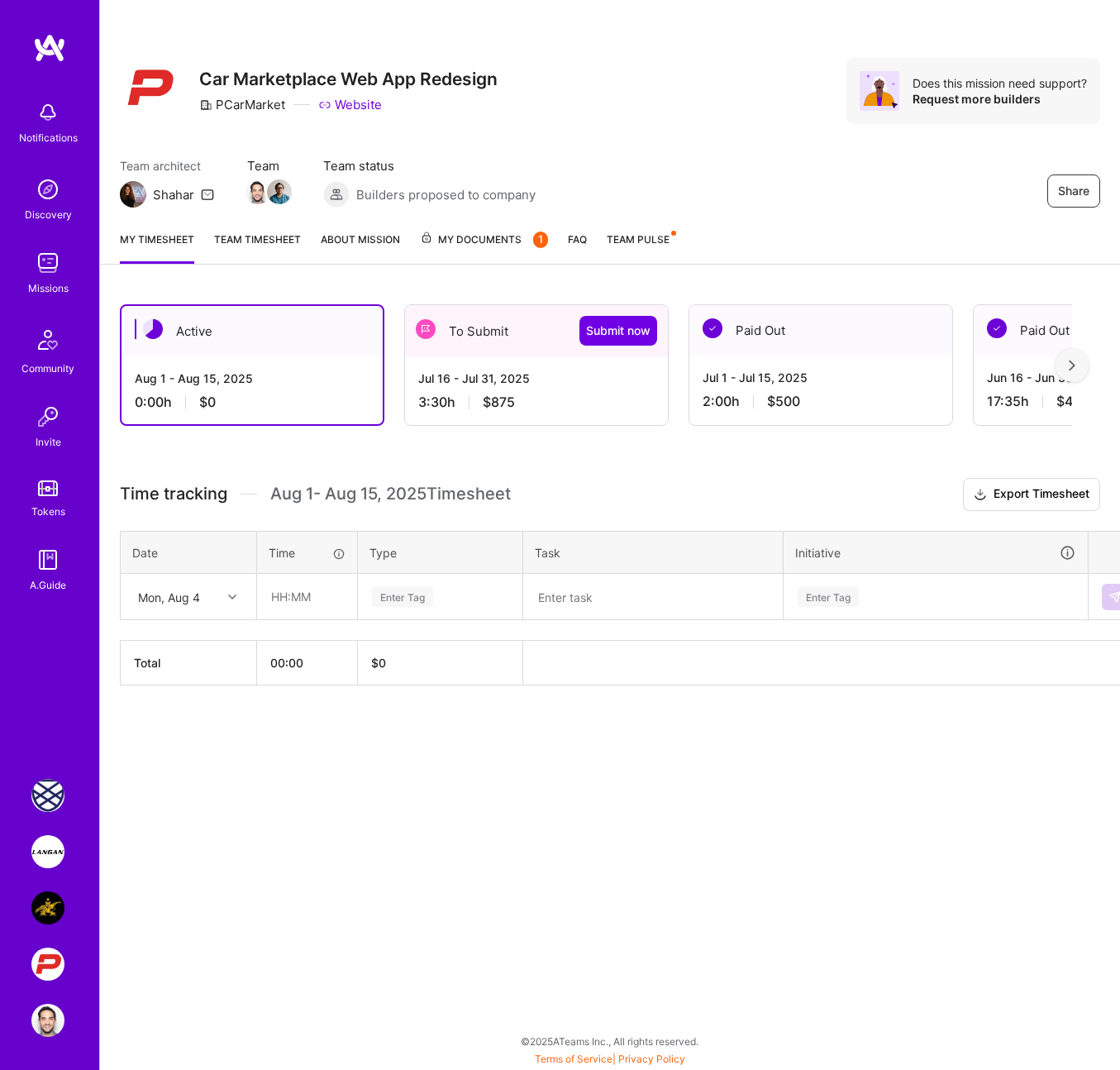 click on "Jul 16 - Jul 31, 2025" at bounding box center [536, 378] 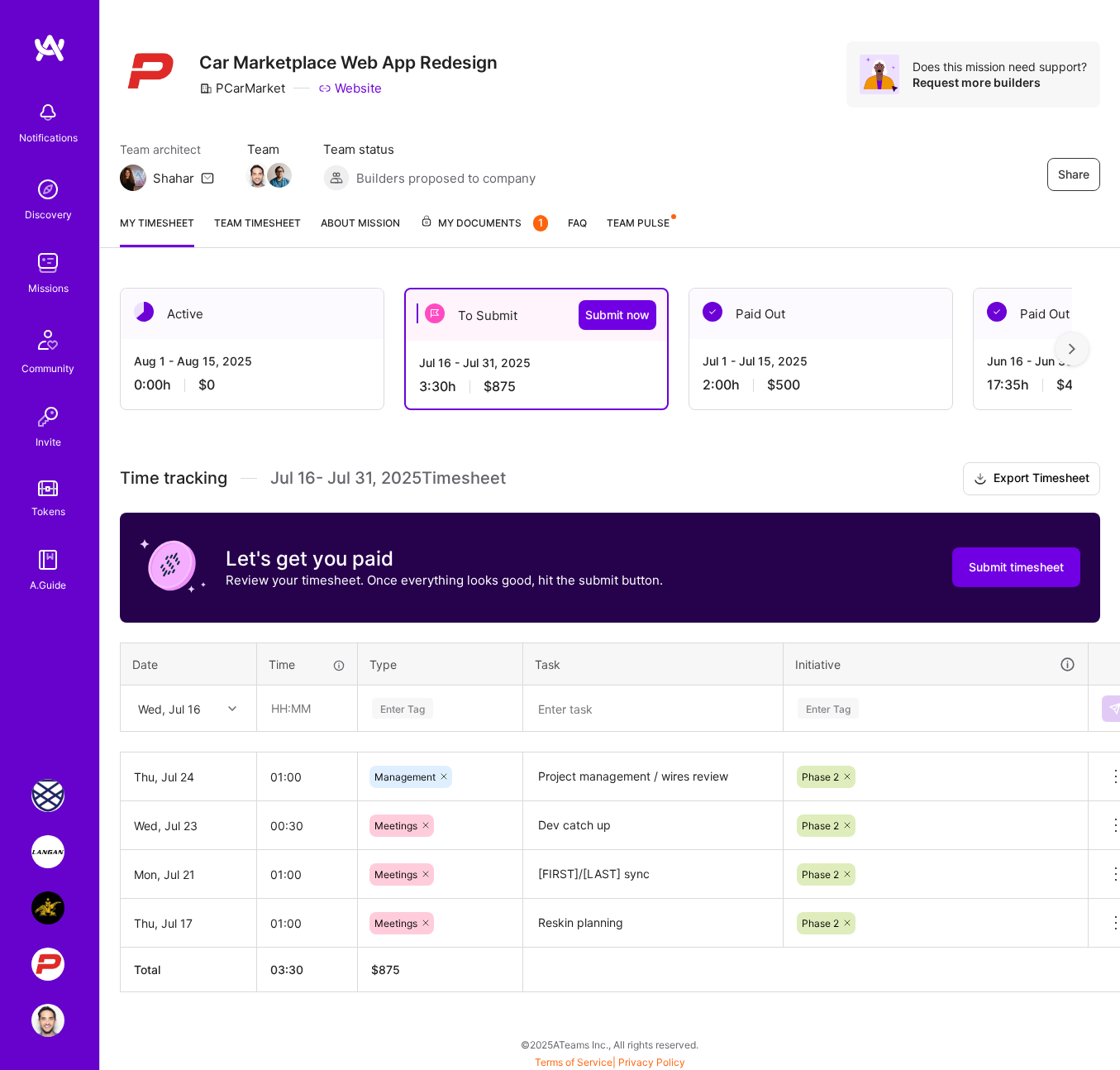 scroll, scrollTop: 18, scrollLeft: 0, axis: vertical 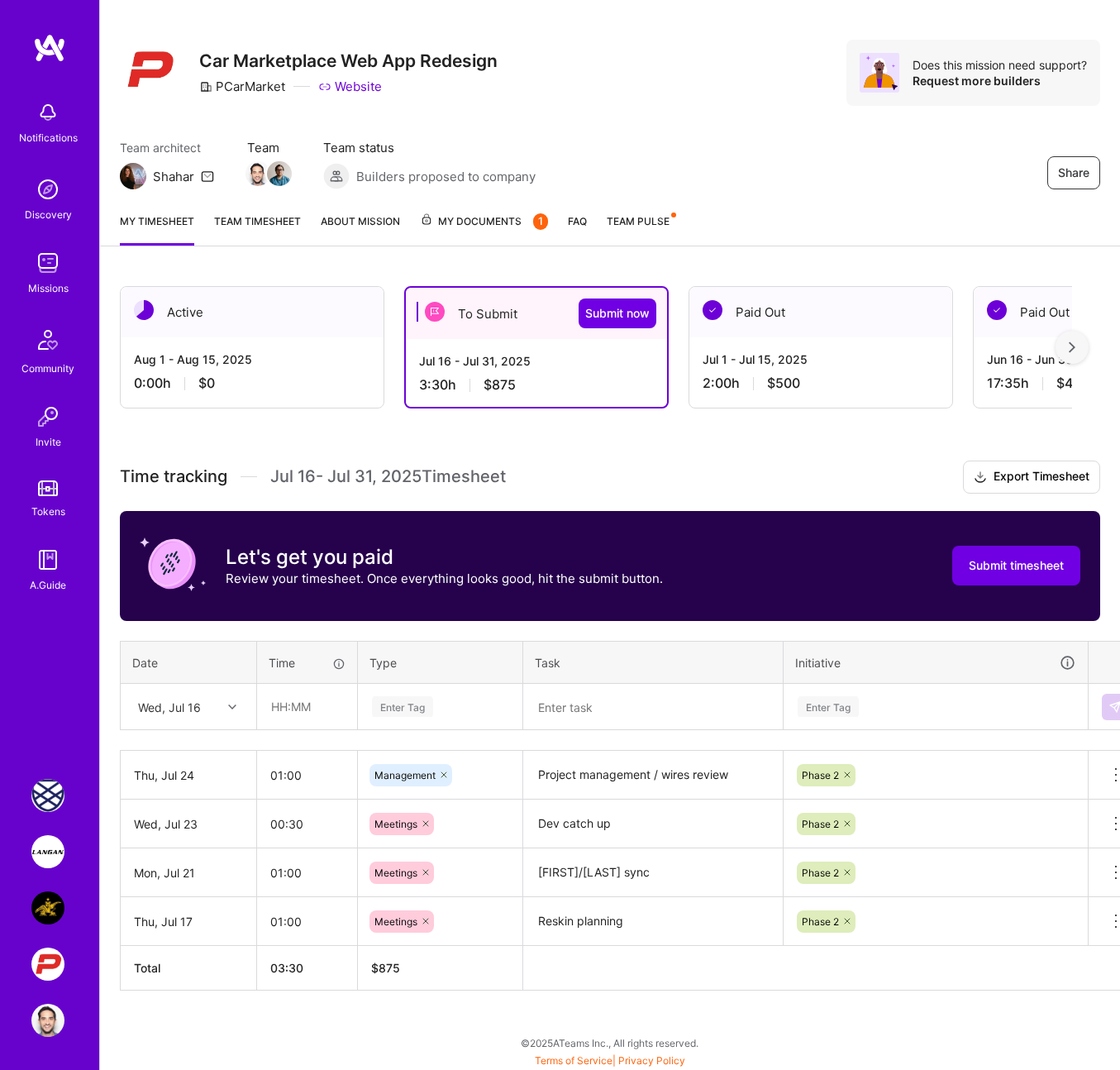 click on "Enter Tag" at bounding box center (440, 707) 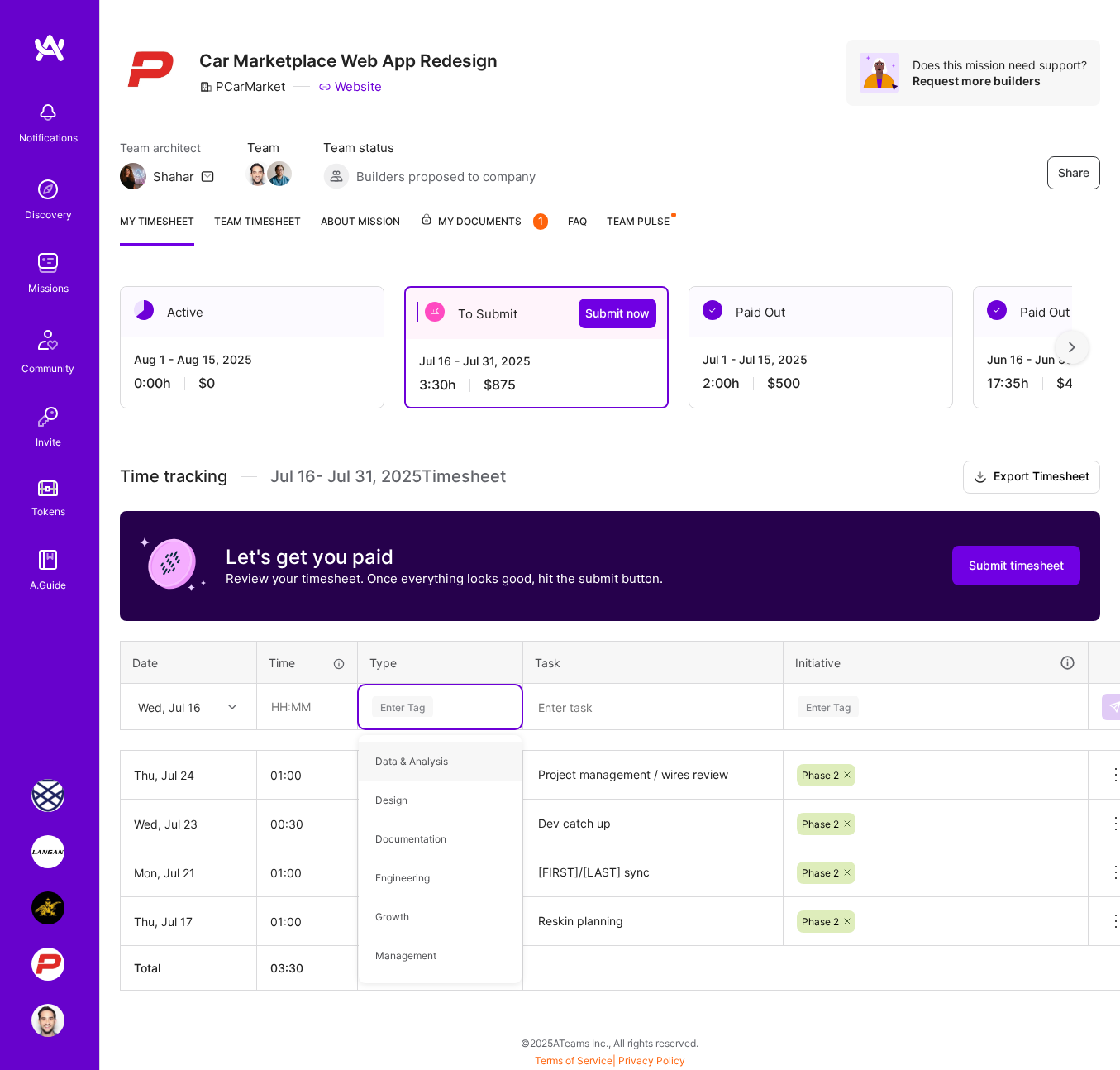 click at bounding box center (234, 706) 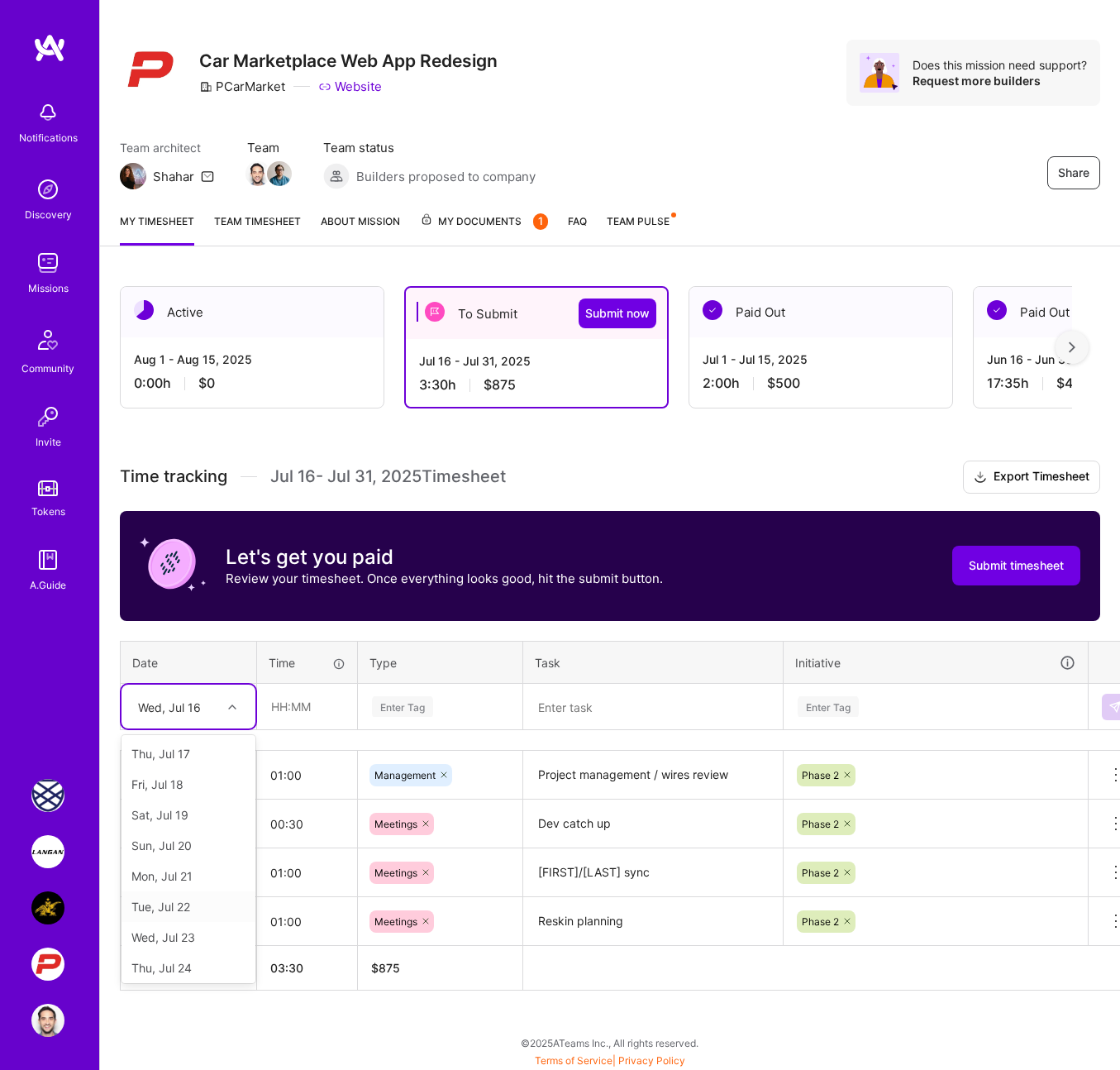 scroll, scrollTop: 20, scrollLeft: 0, axis: vertical 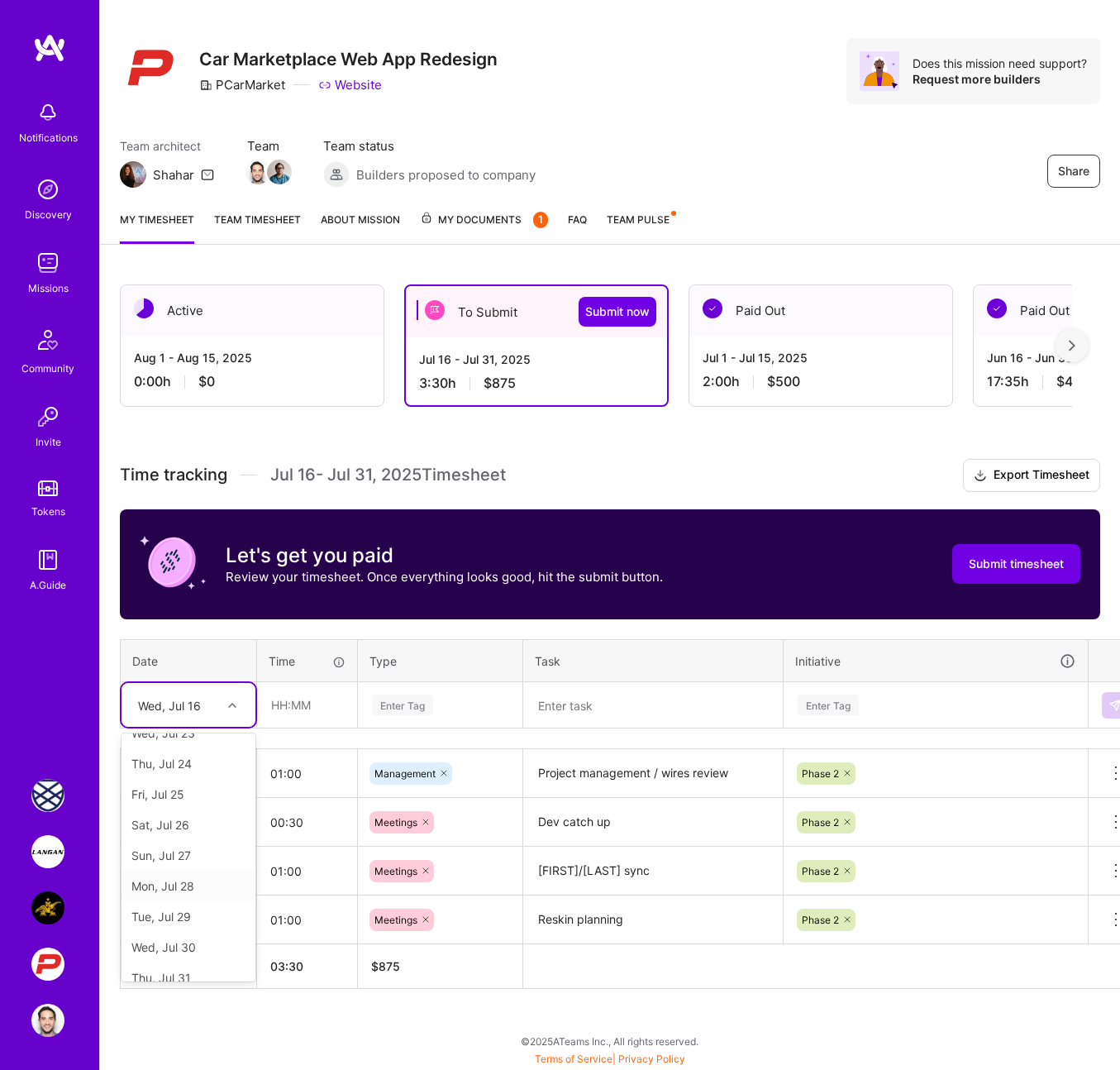click on "Mon, Jul 28" at bounding box center (188, 886) 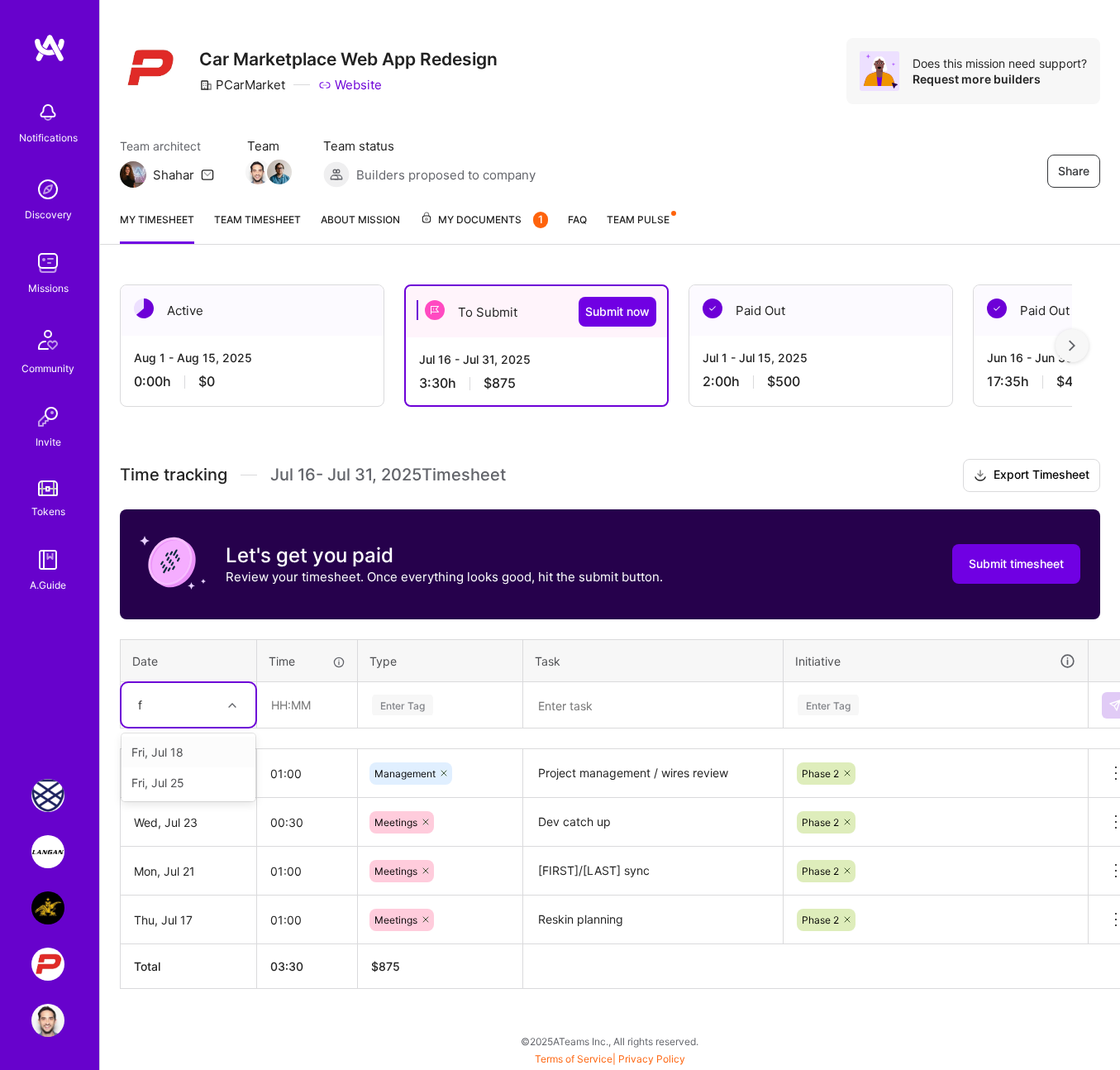 type on "f" 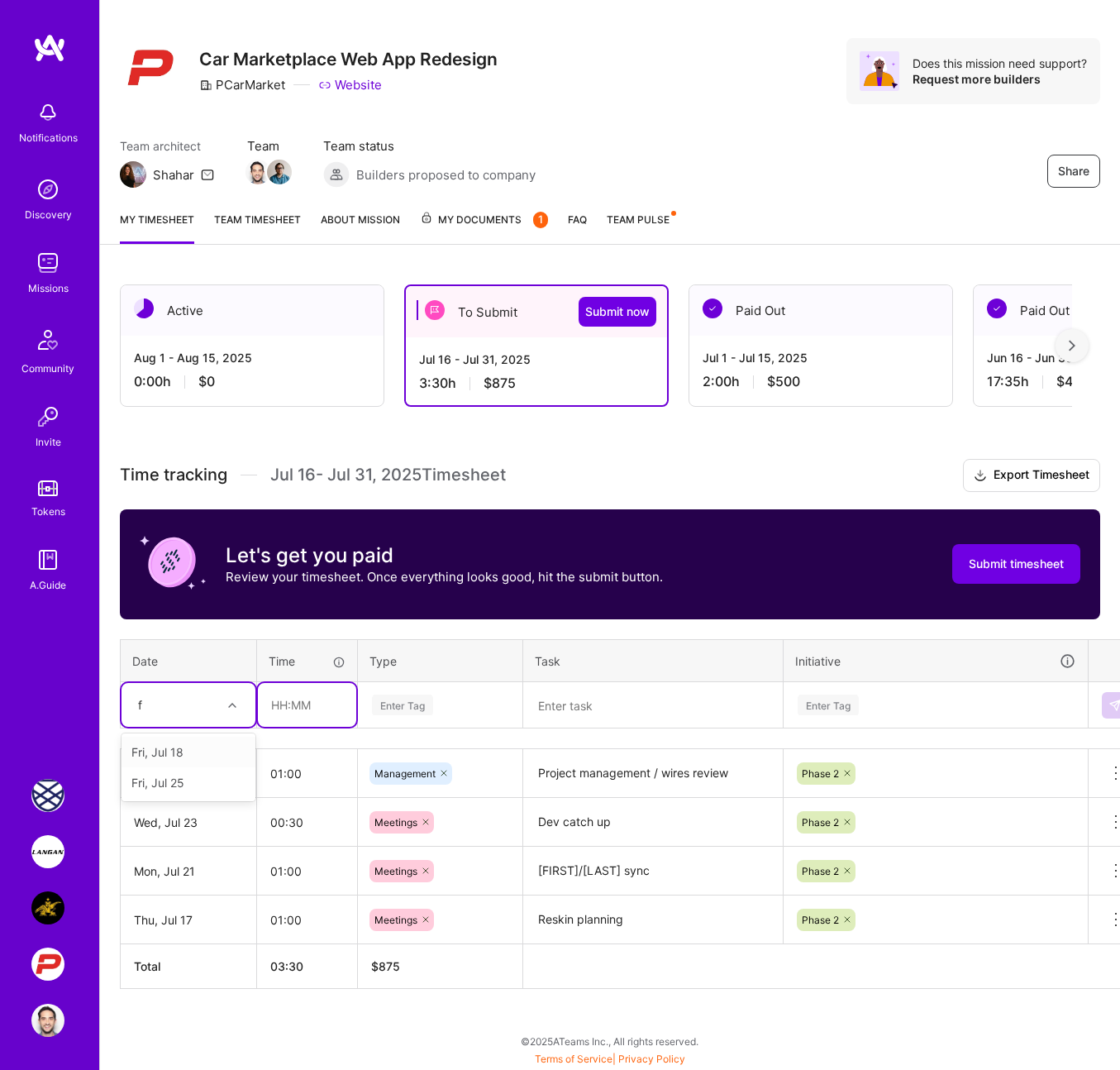 click at bounding box center (307, 705) 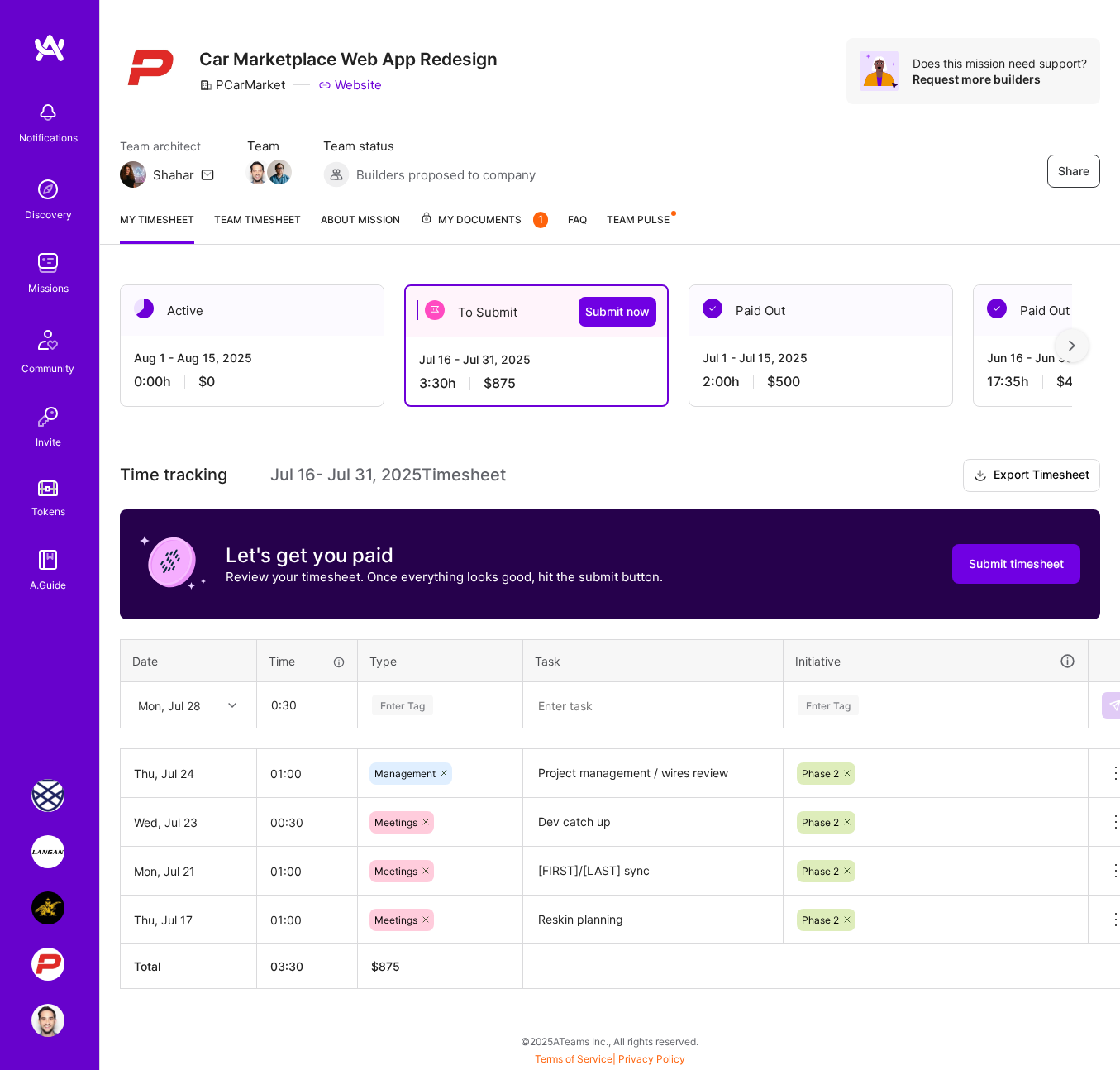 type on "00:30" 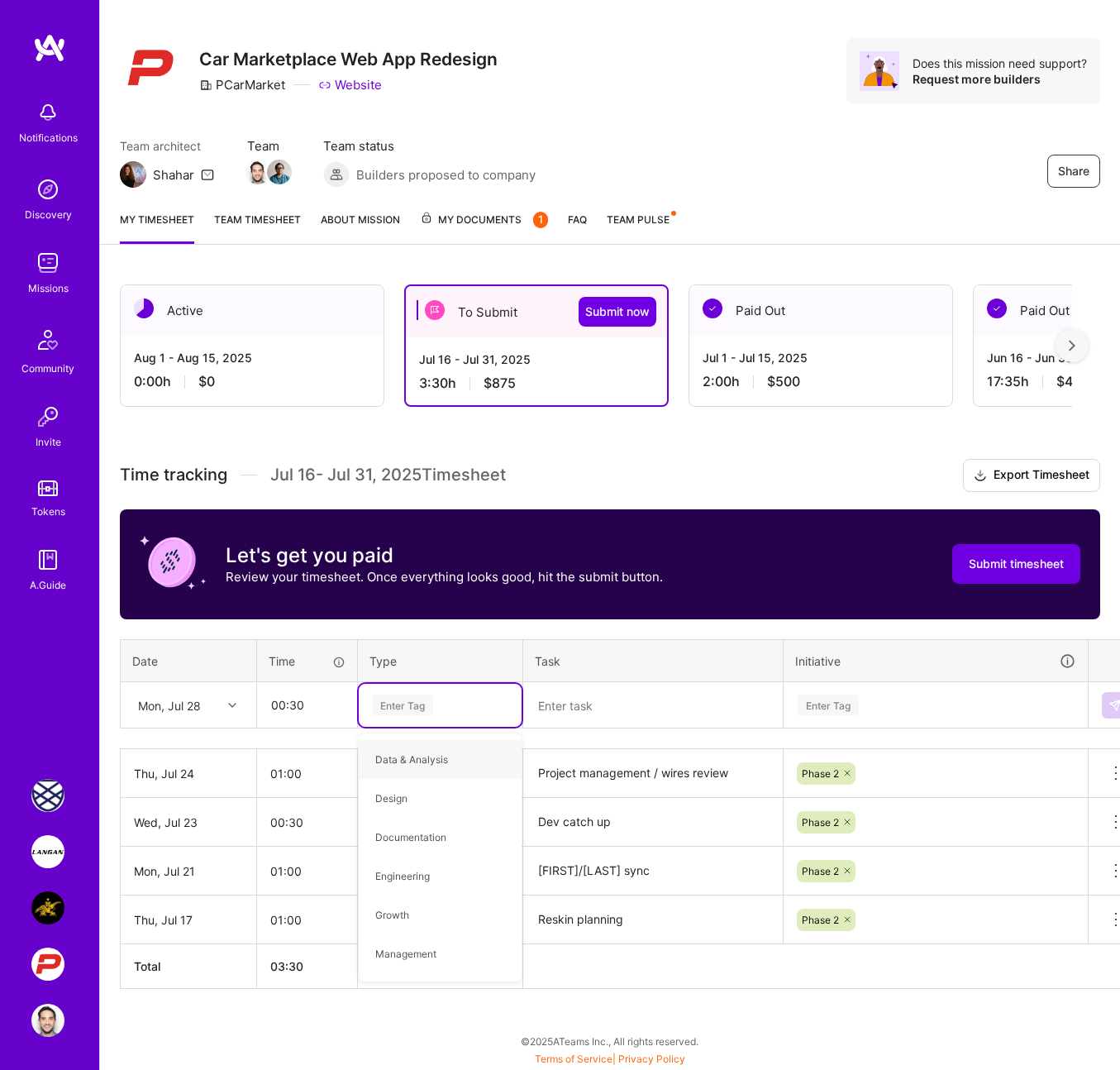 click on "Time tracking [MONTH] [DAY]  -   [MONTH] [DAY] ,   [YEAR]  Timesheet Export Timesheet Let's get you paid Review your timesheet. Once everything looks good, hit the submit button. Submit timesheet Date Time Type Task Initiative  Mon, [MONTH] [DAY] 00:30 option Data & Analysis focused, 0 of 2. 17 results available. Use Up and Down to choose options, press Enter to select the currently focused option, press Escape to exit the menu. Enter Tag Data & Analysis Design Documentation Engineering Growth Management Marketing Meetings Operational Planning Research Strategy Testing Other Out of office types Holiday Sick Day Time off Enter Tag Thu, [MONTH] [DAY] 01:00 Management
Project management / wires review Phase 2
Delete row Wed, [MONTH] [DAY] 00:30 Meetings
Dev catch up  Phase 2
Delete row Mon, [MONTH] [DAY] 01:00 Meetings
Taryn/Rob sync Phase 2
Delete row Thu, [MONTH] [DAY] 01:00 Meetings
Reskin planning Phase 2
Delete row" at bounding box center (610, 724) 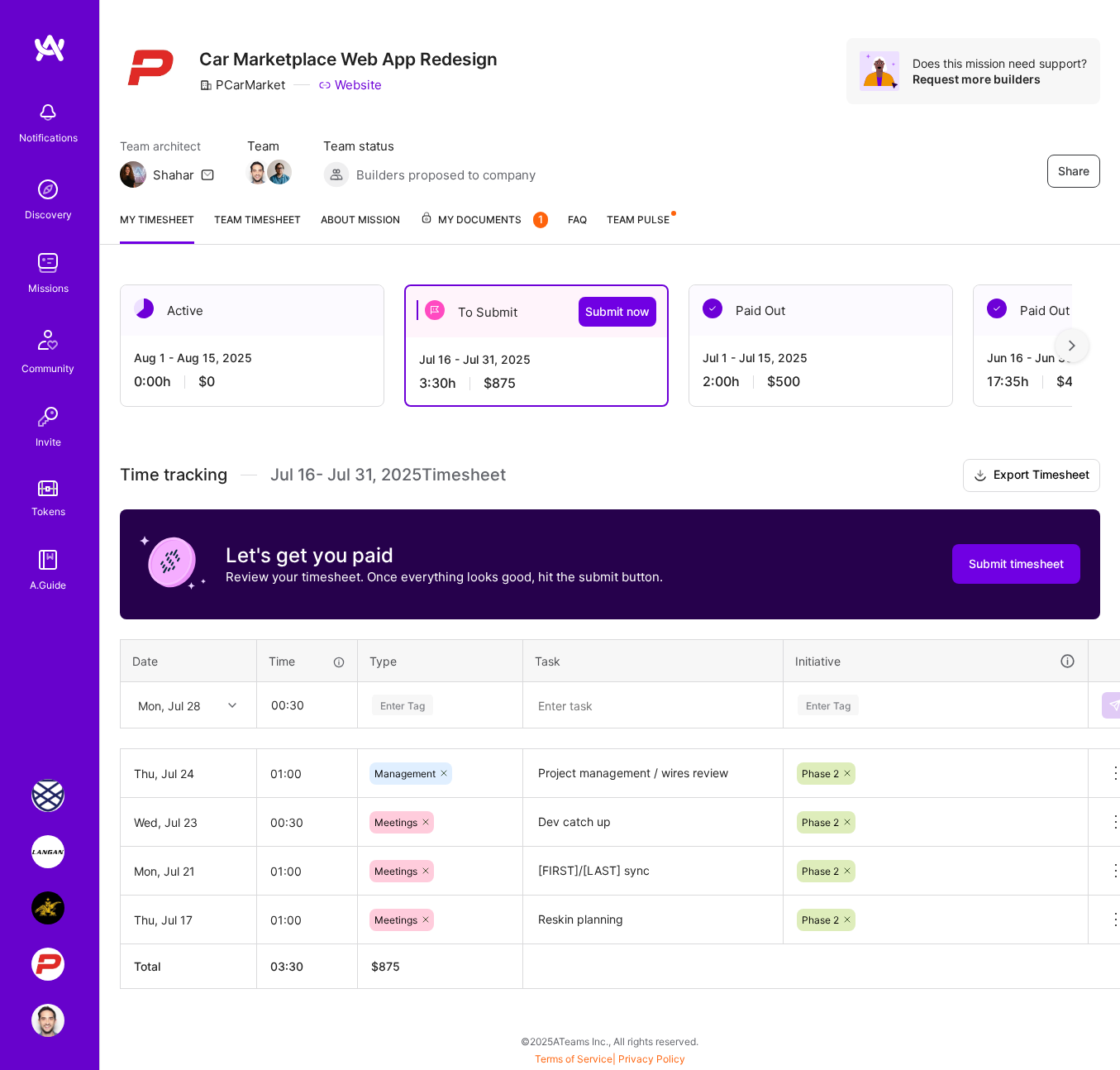 click at bounding box center [232, 705] 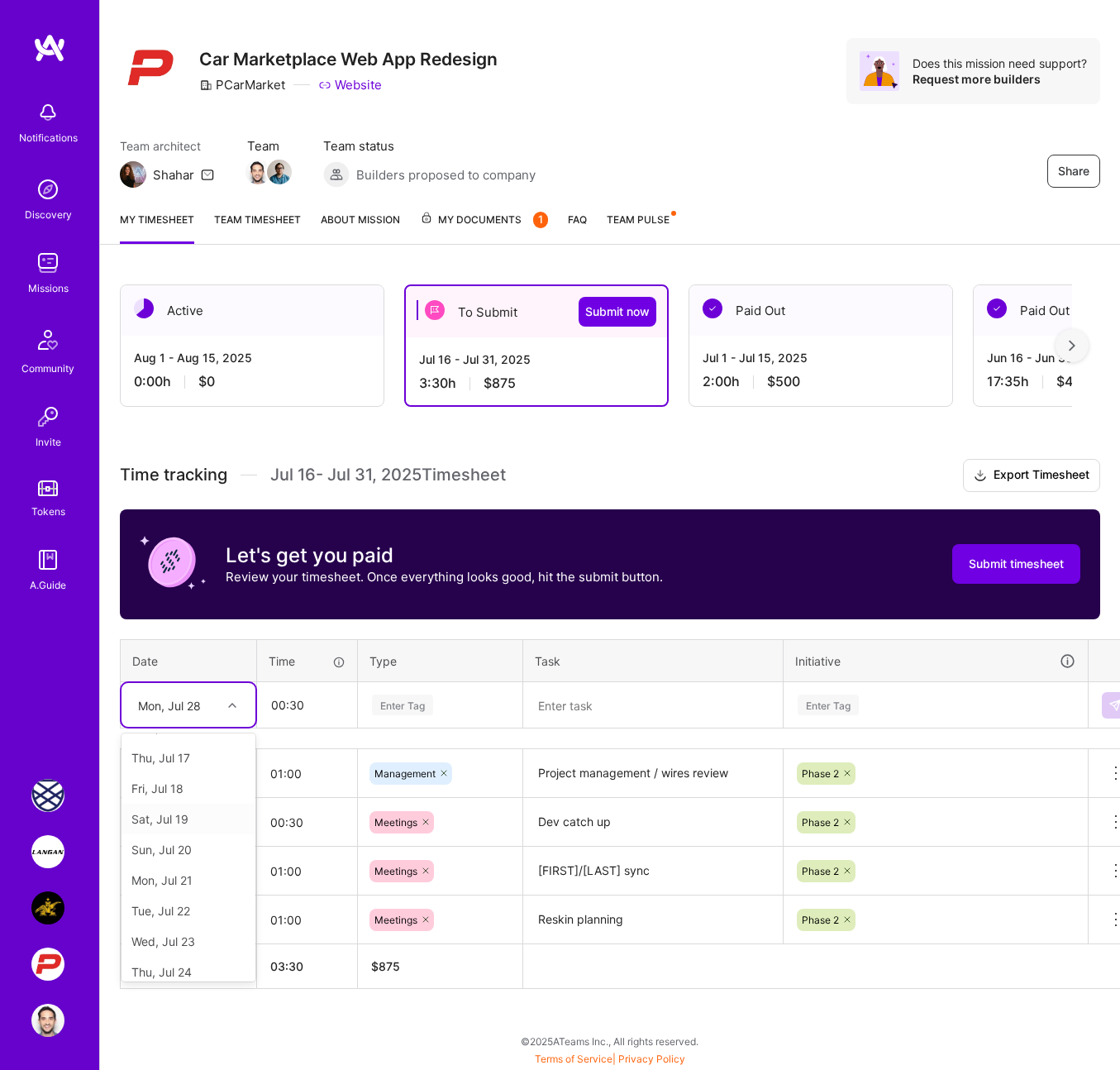 scroll, scrollTop: 23, scrollLeft: 0, axis: vertical 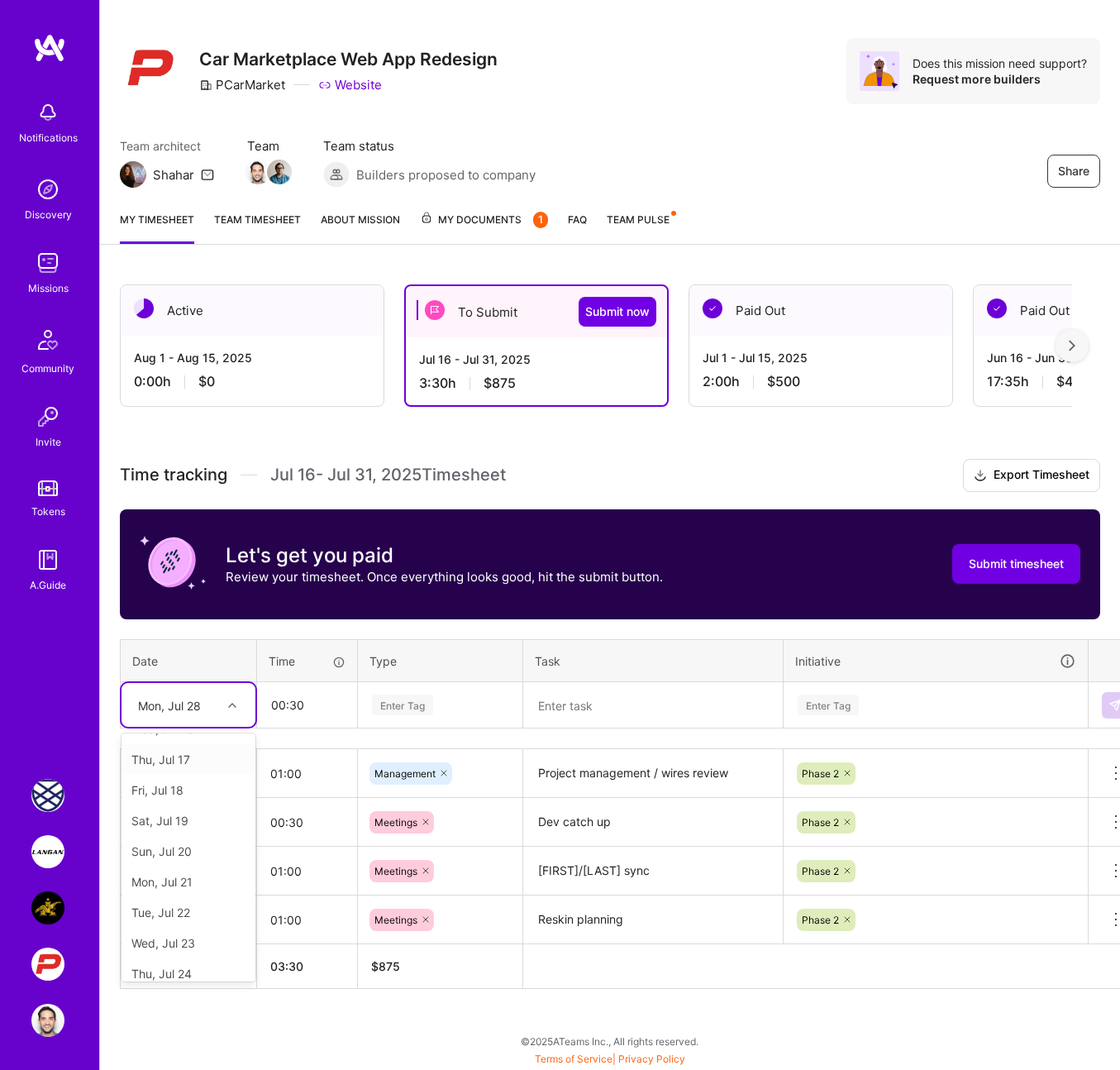 click on "Type" at bounding box center (441, 661) 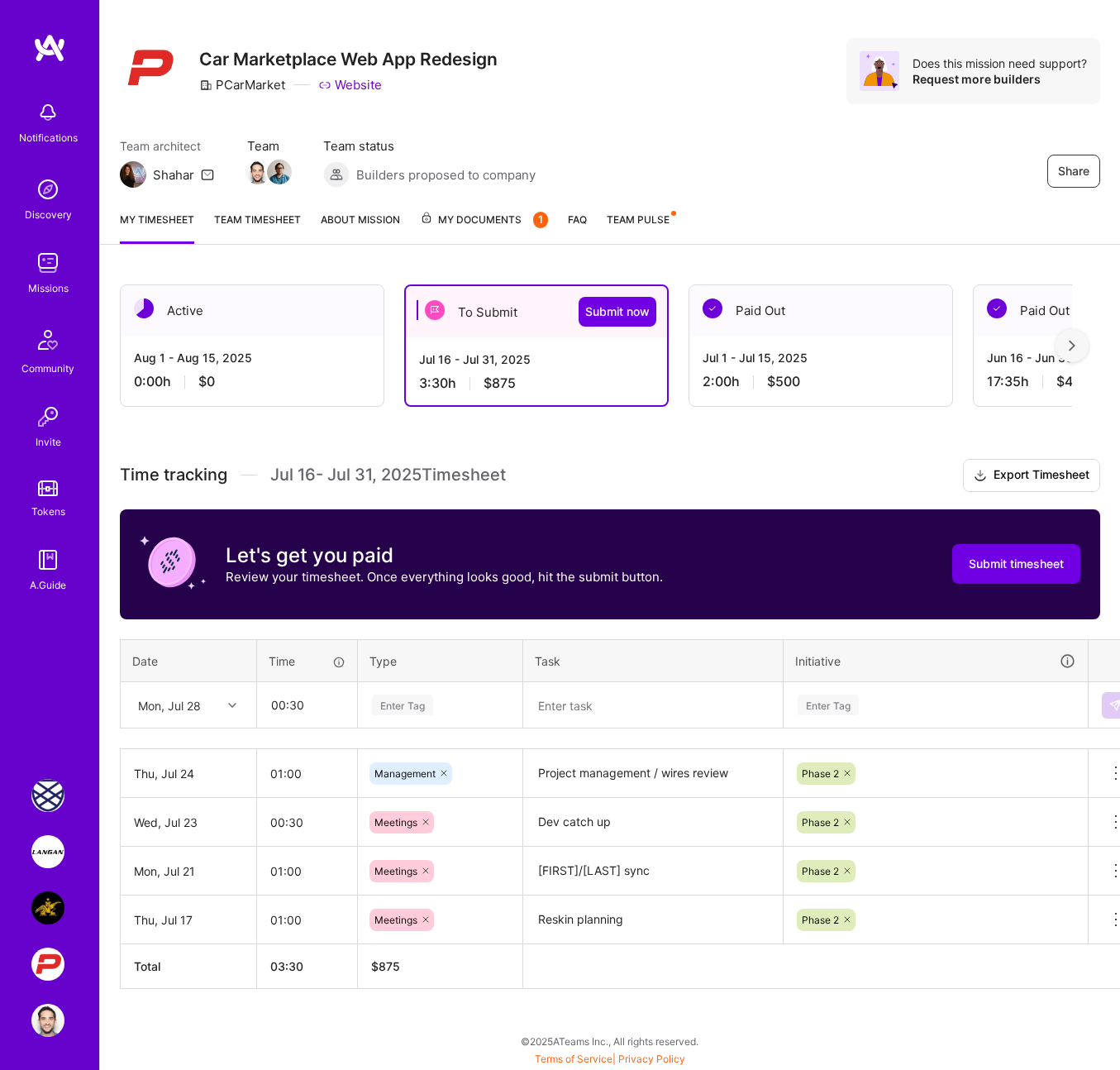 click on "Enter Tag" at bounding box center [403, 705] 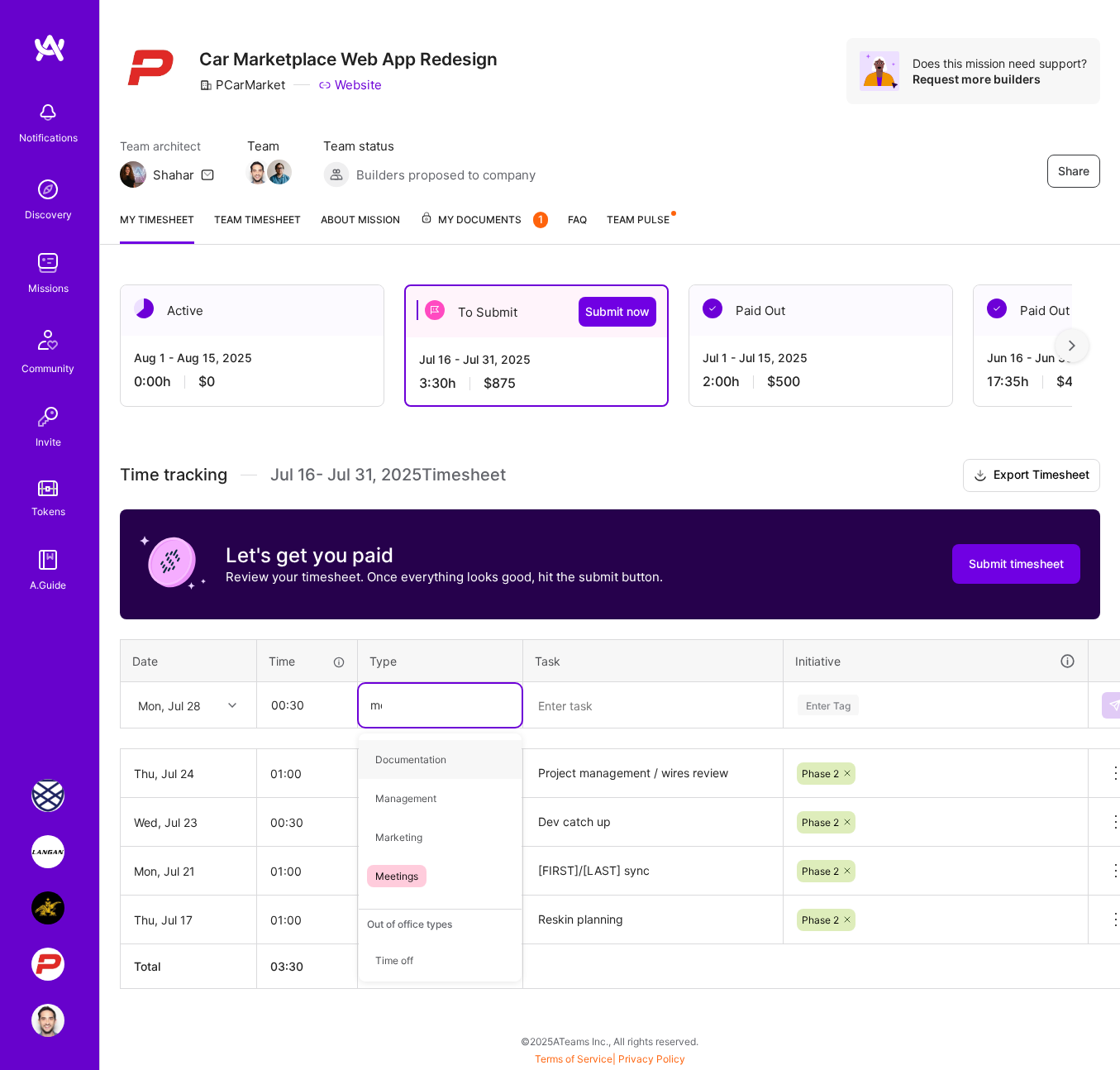 type on "mee" 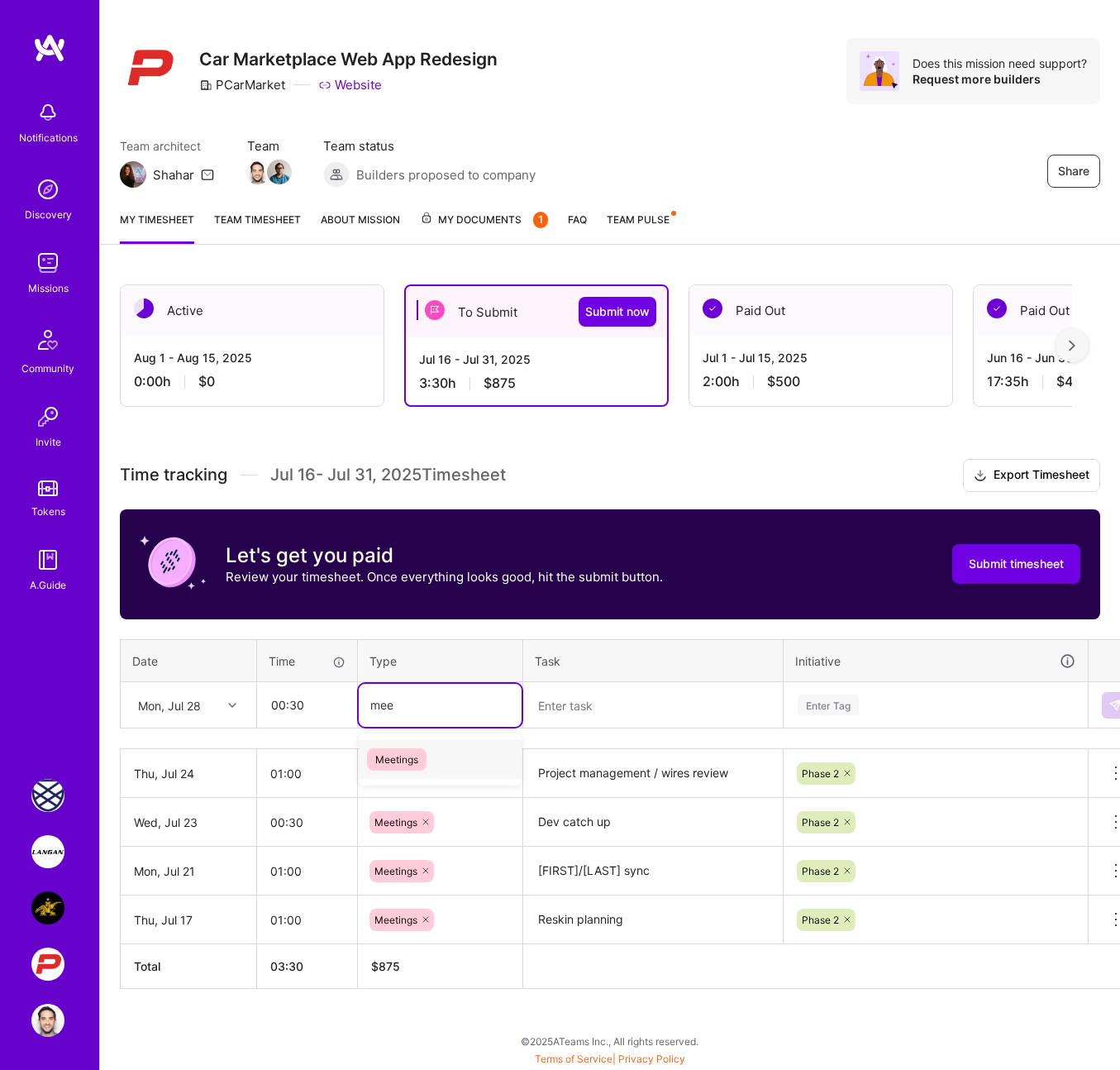 type 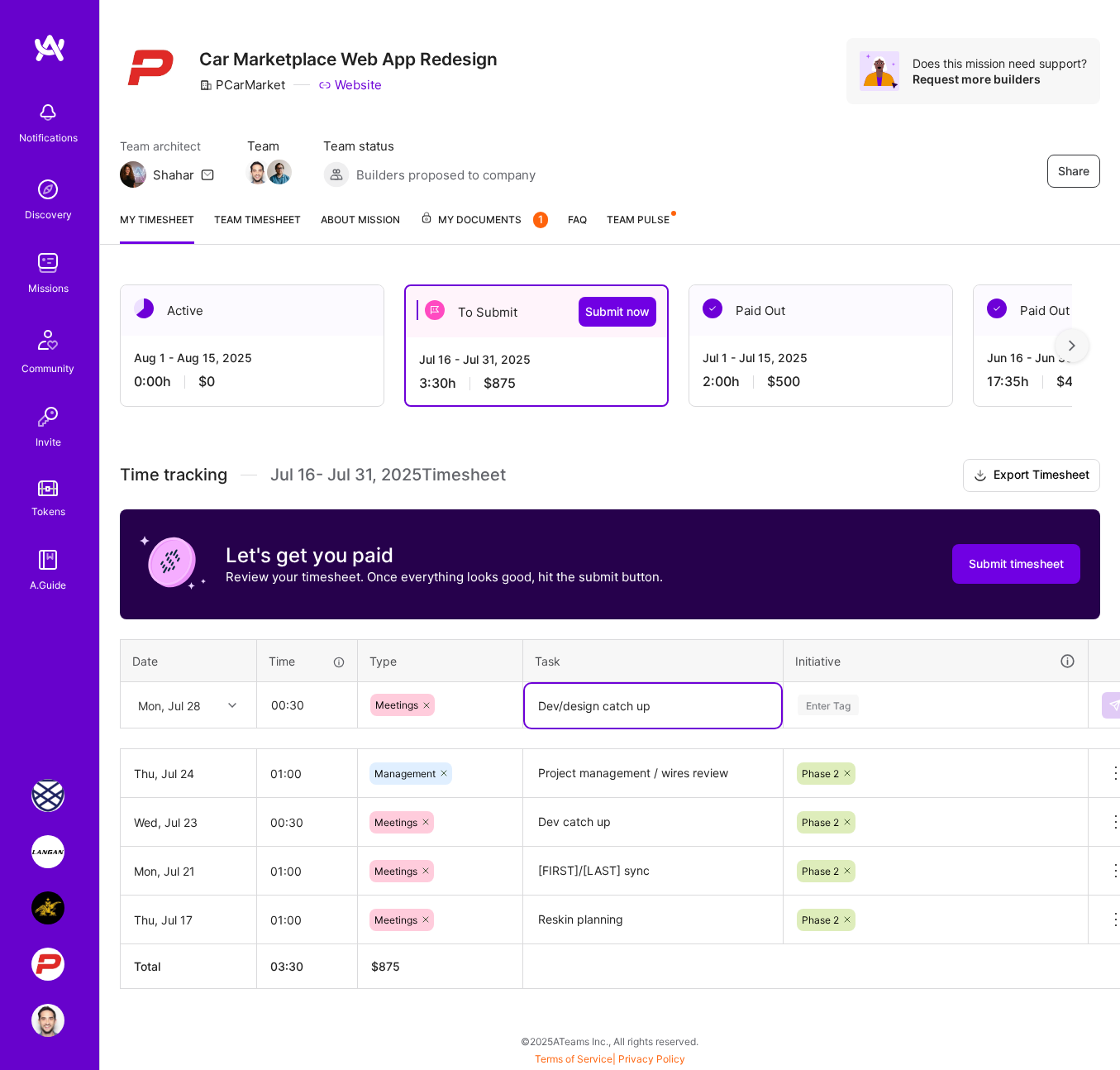type on "Dev/design catch up" 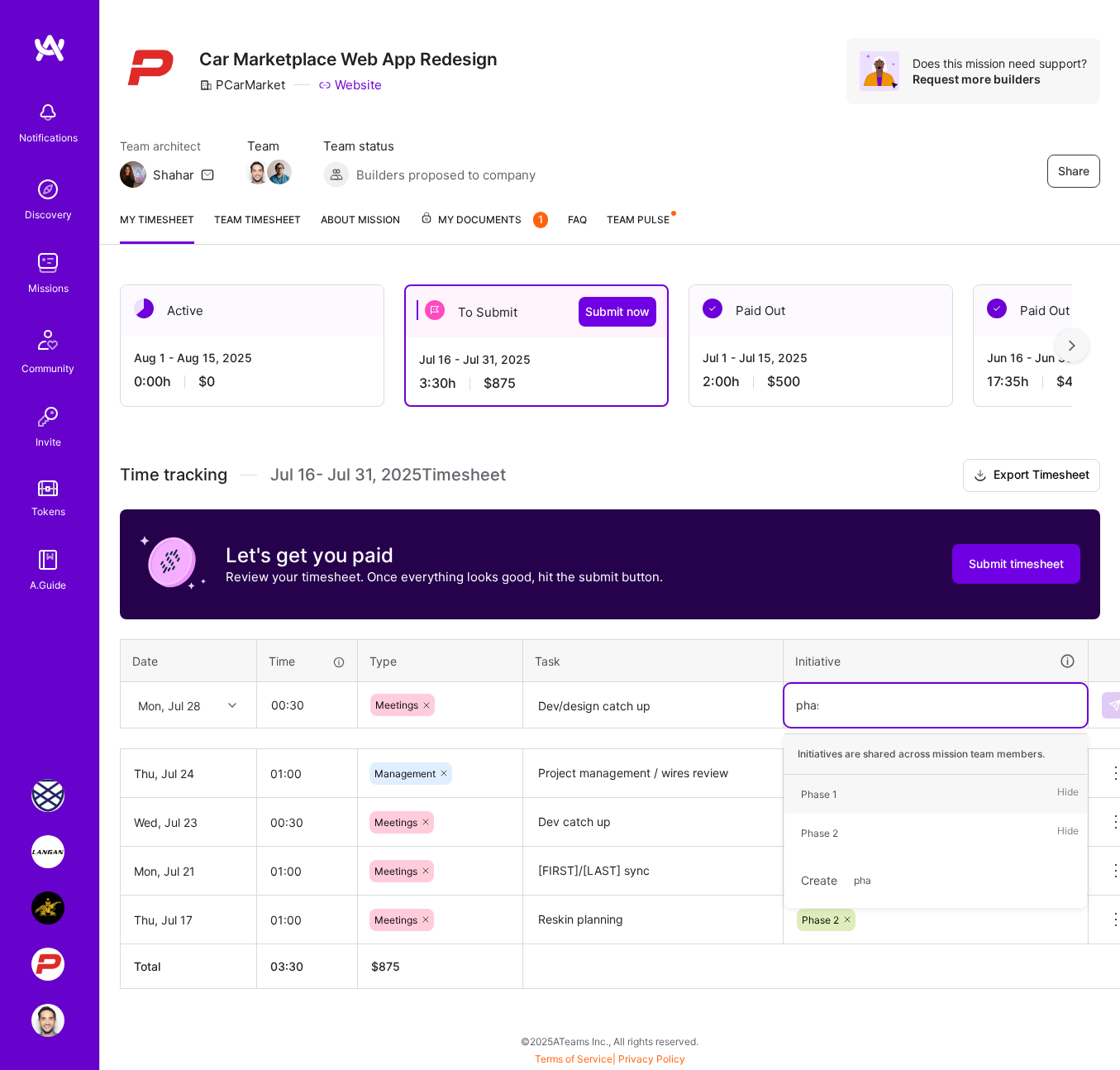 type 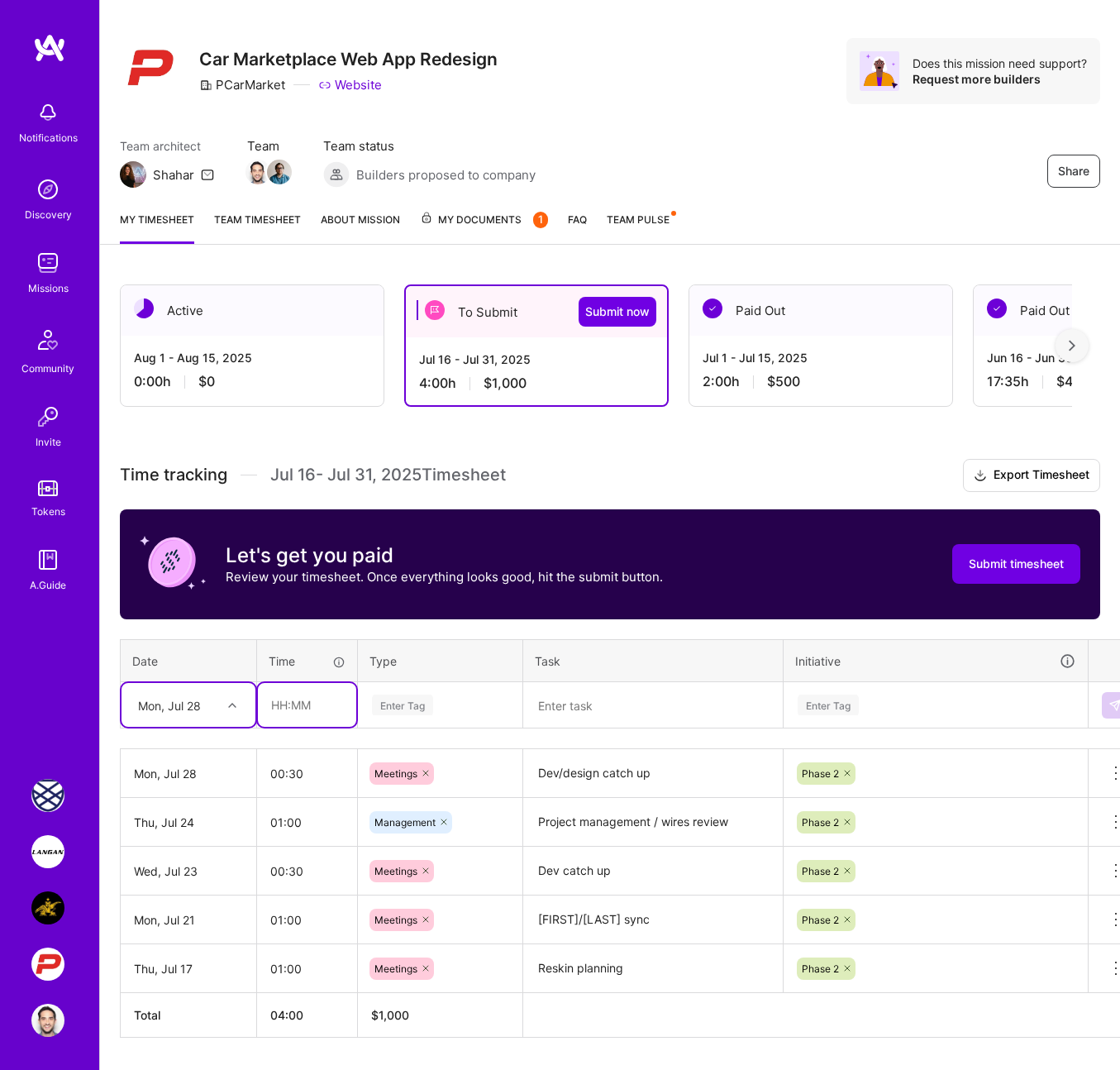 click at bounding box center (307, 705) 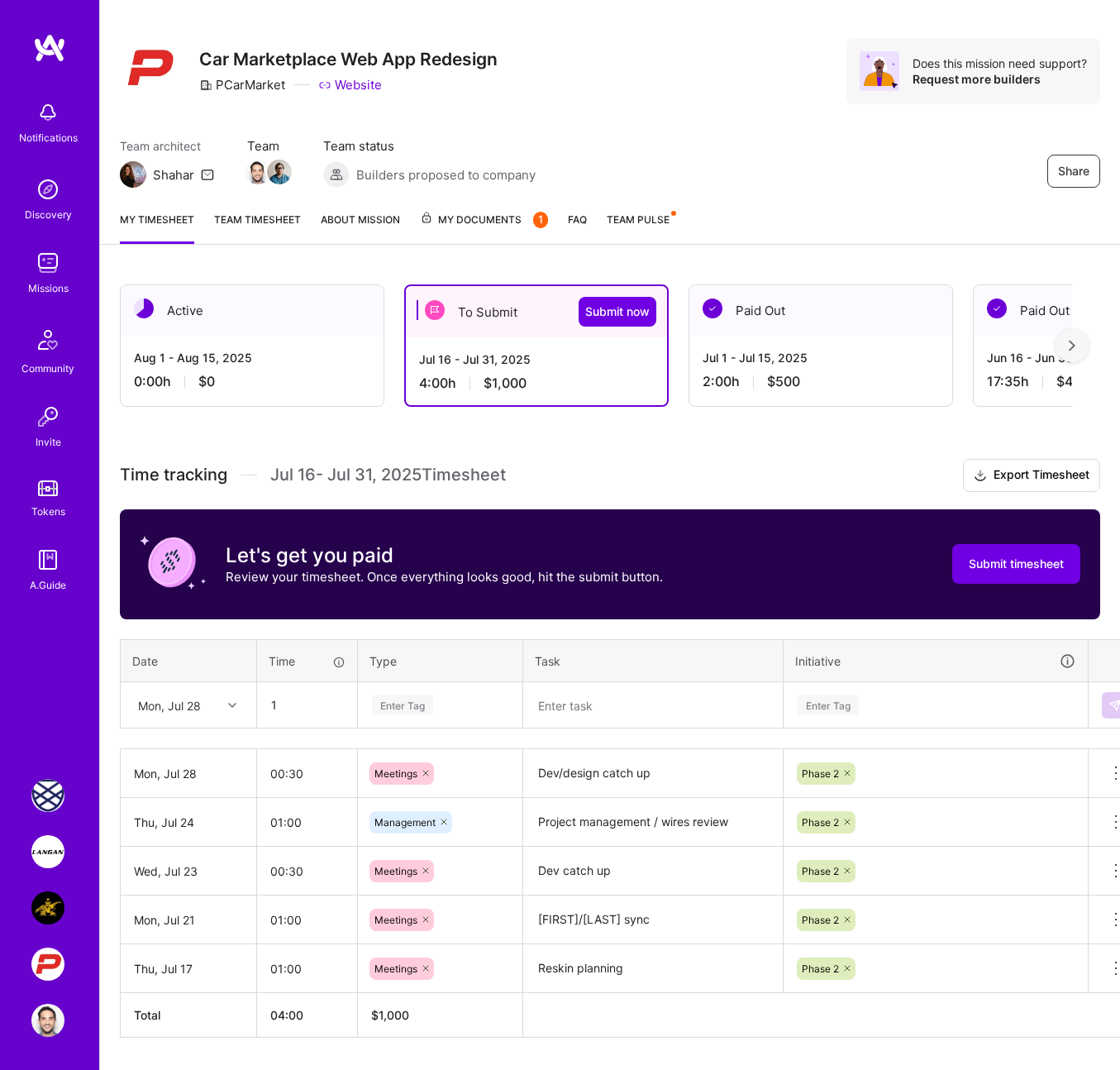 click on "Type" at bounding box center (441, 661) 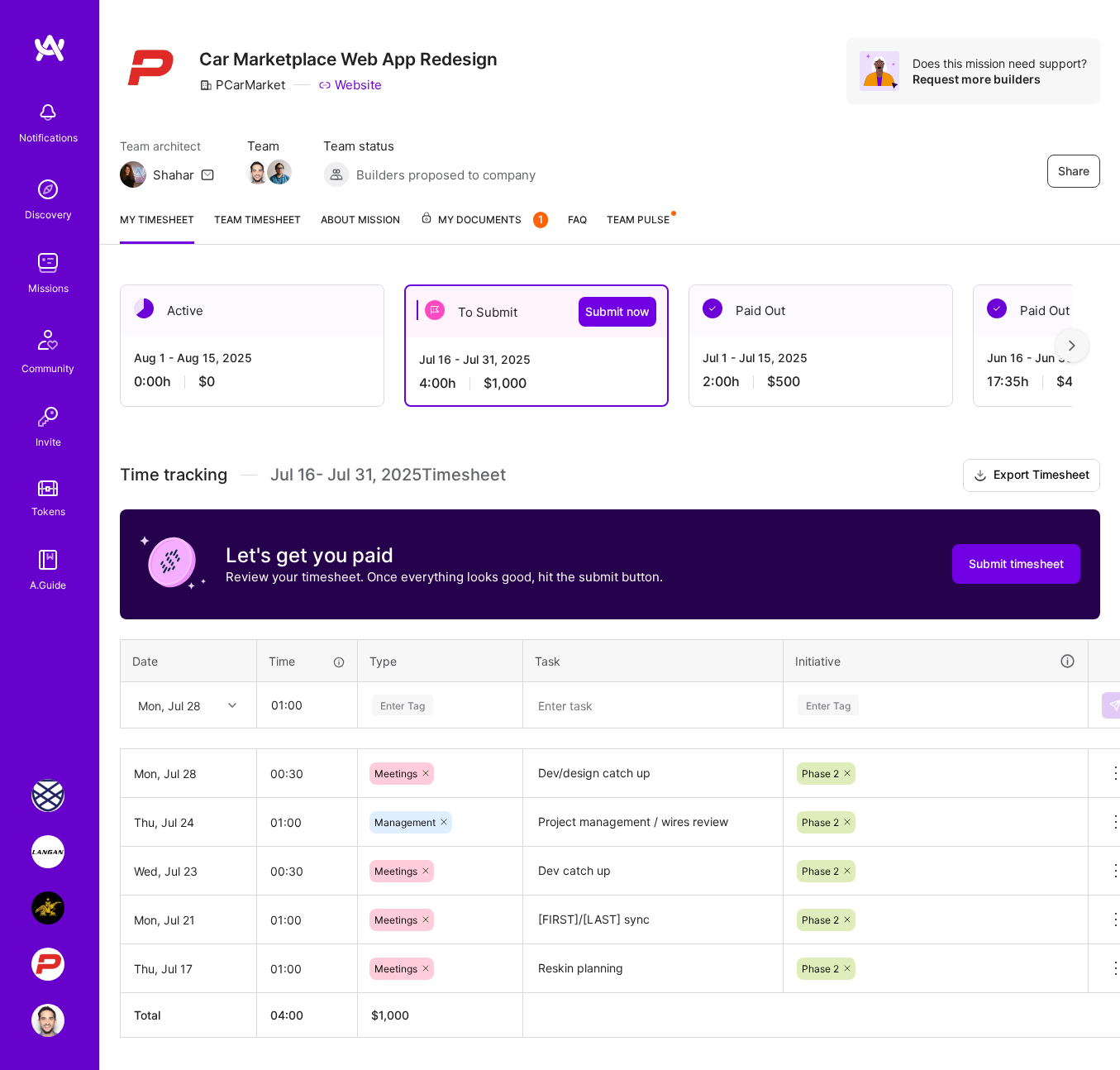 click at bounding box center (653, 705) 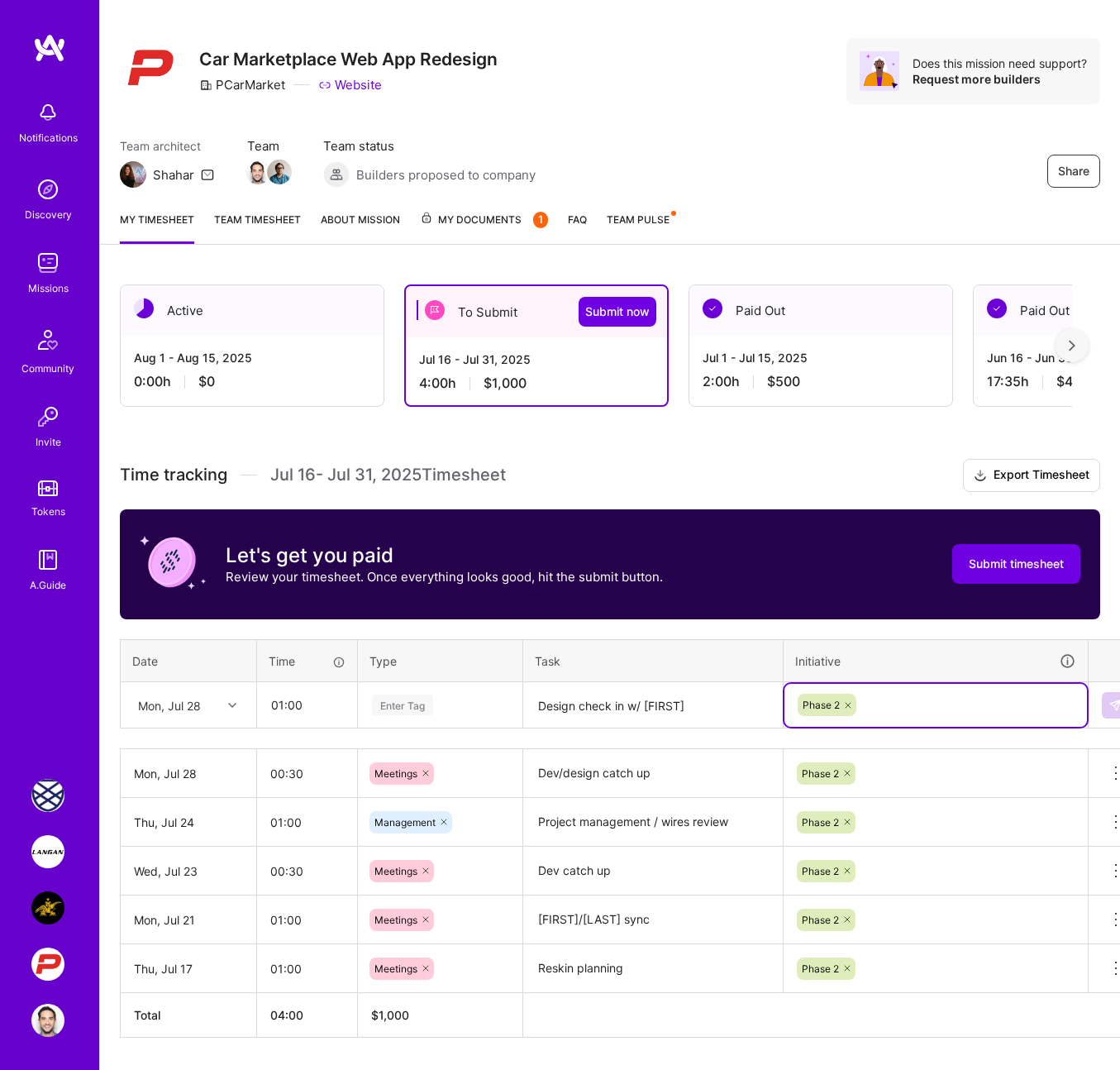 click on "Enter Tag" at bounding box center (403, 705) 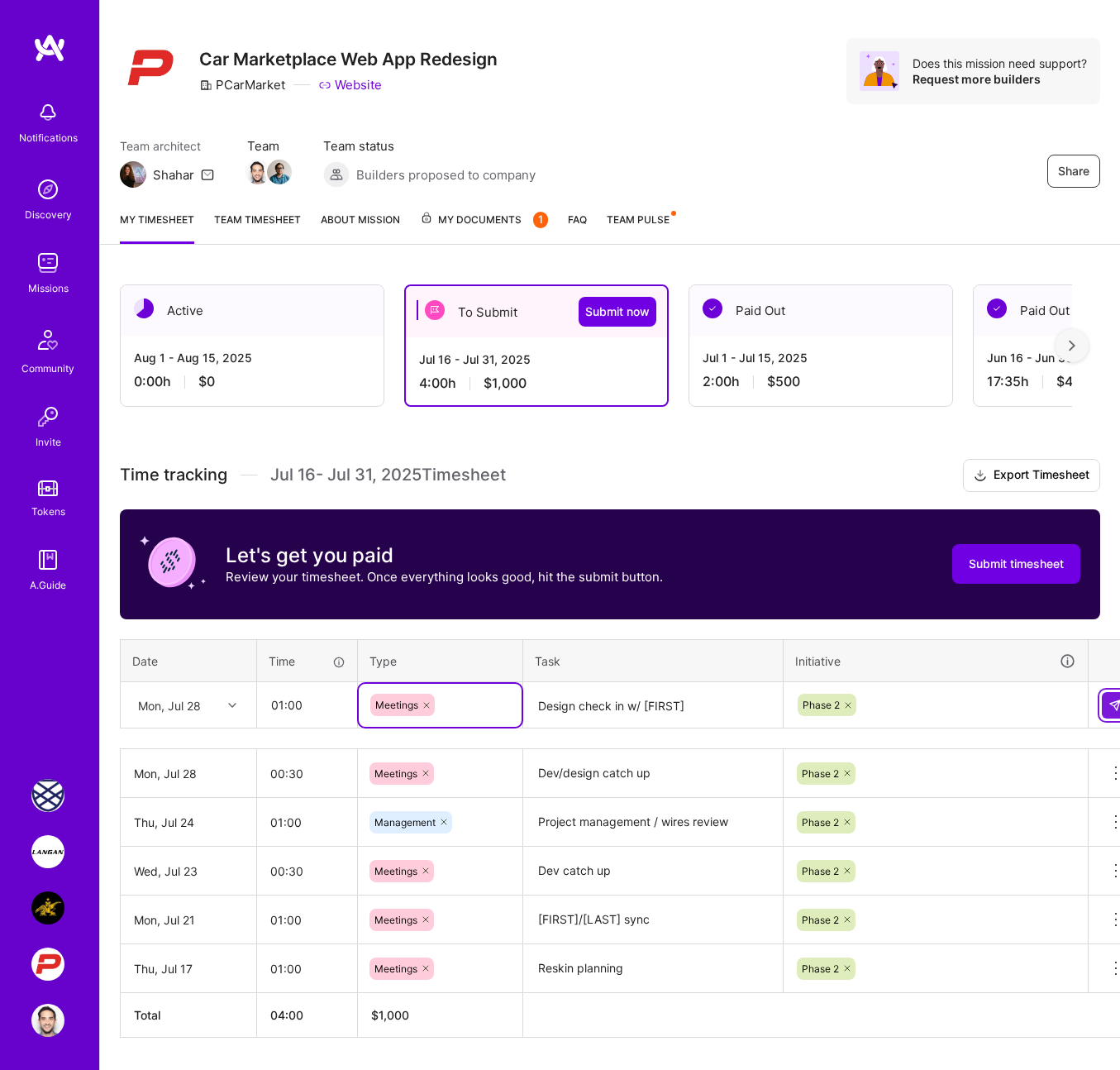 click at bounding box center (1115, 705) 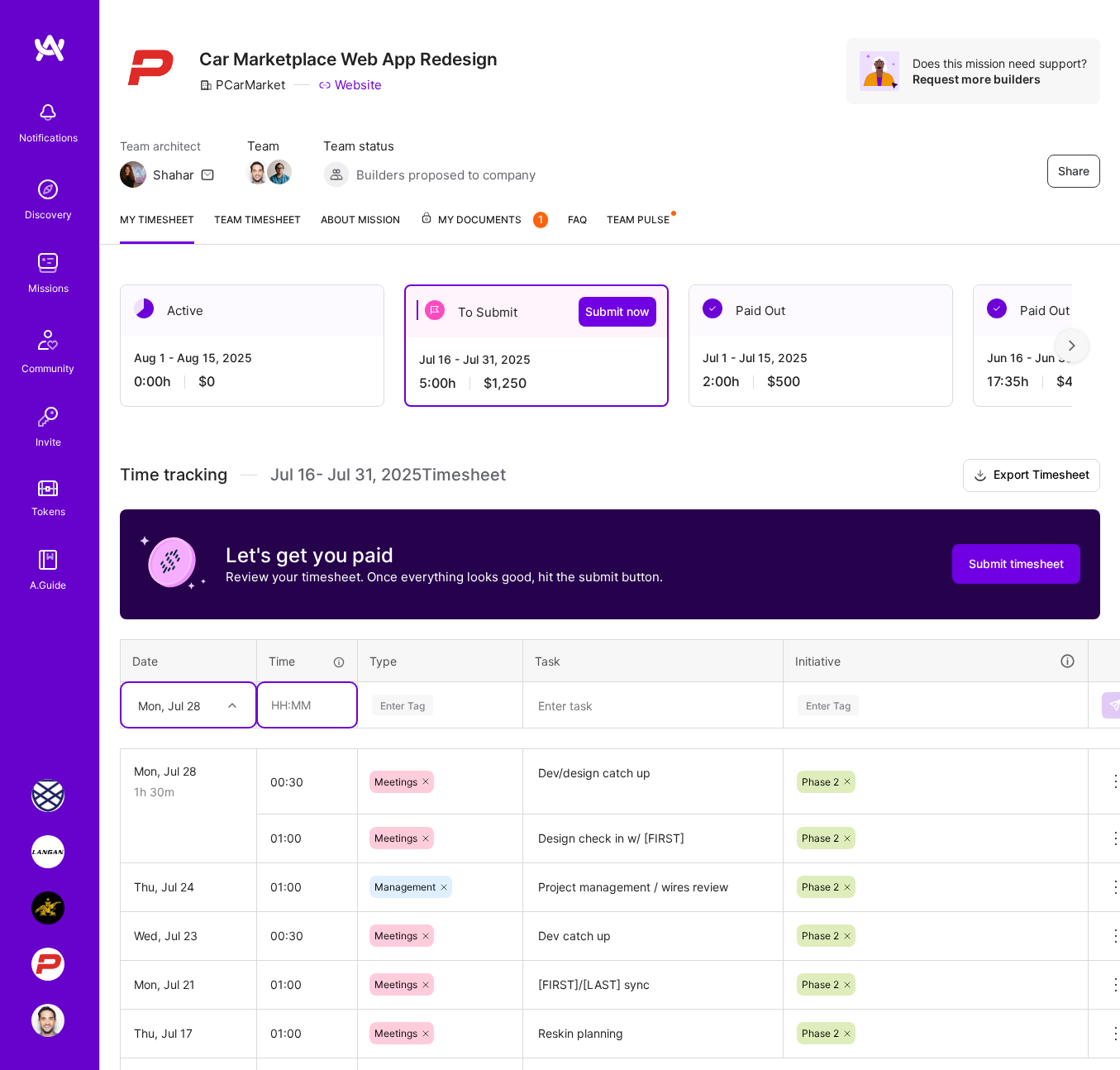 click at bounding box center (307, 705) 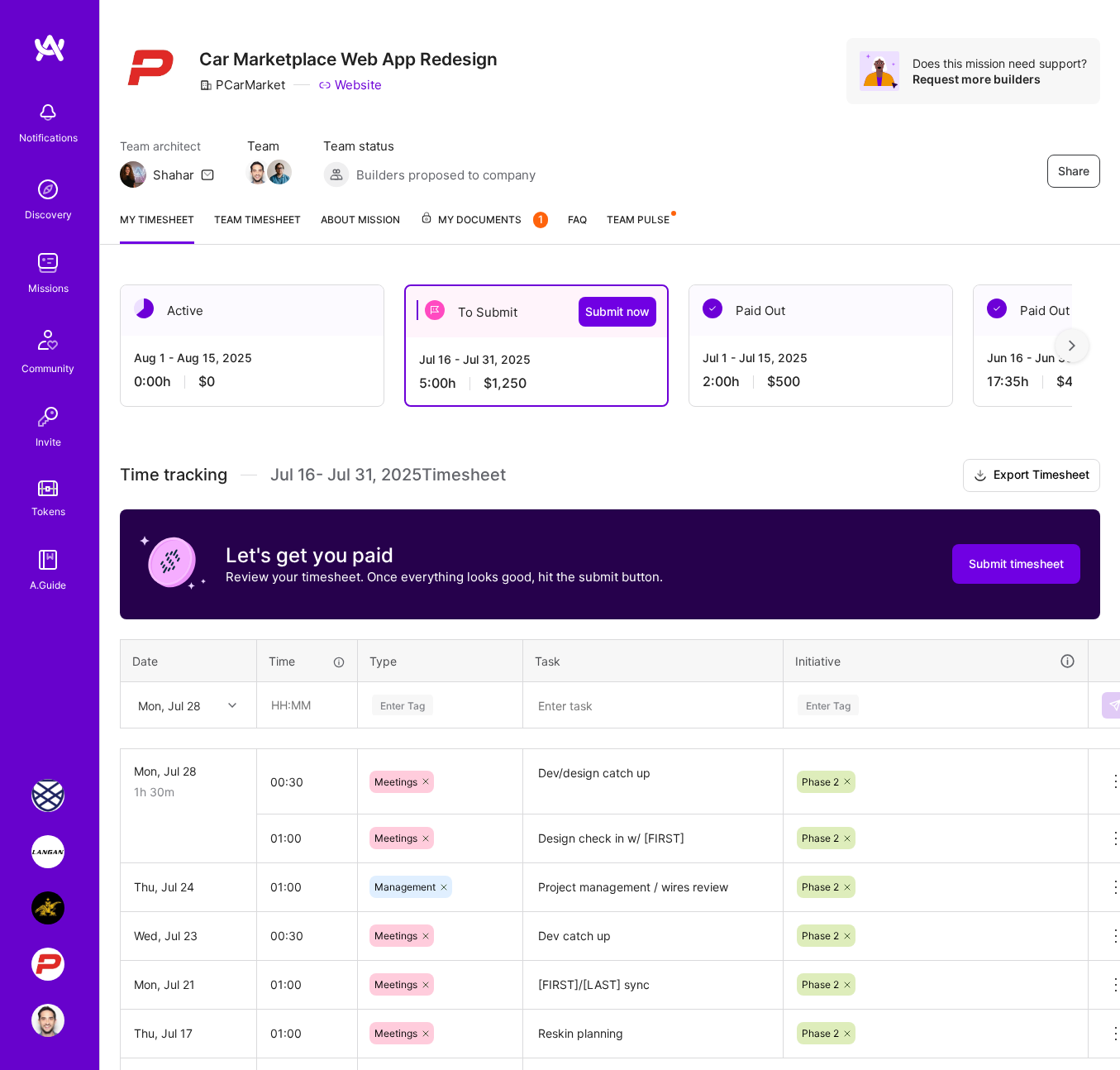click at bounding box center [234, 705] 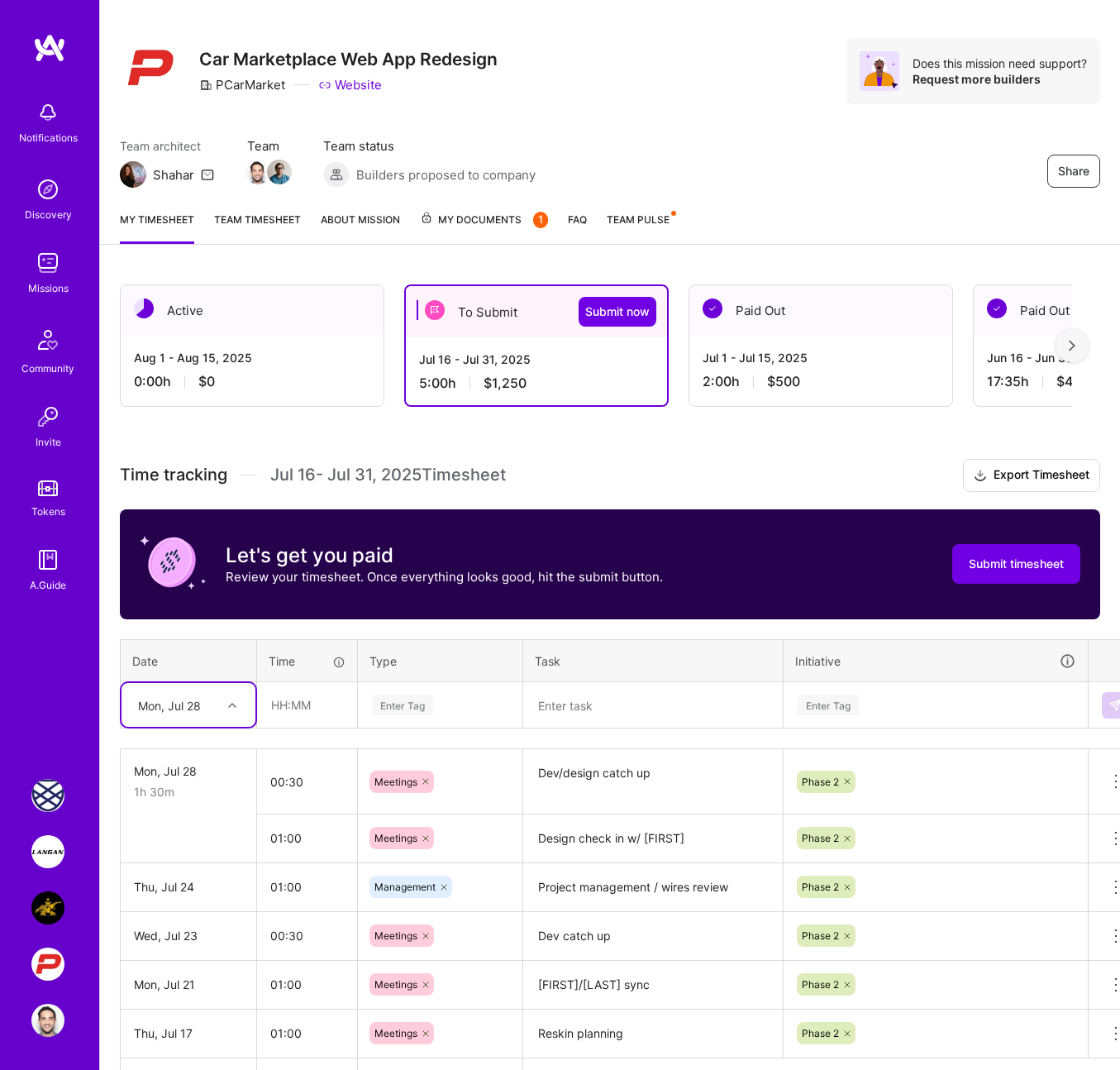 click at bounding box center (232, 705) 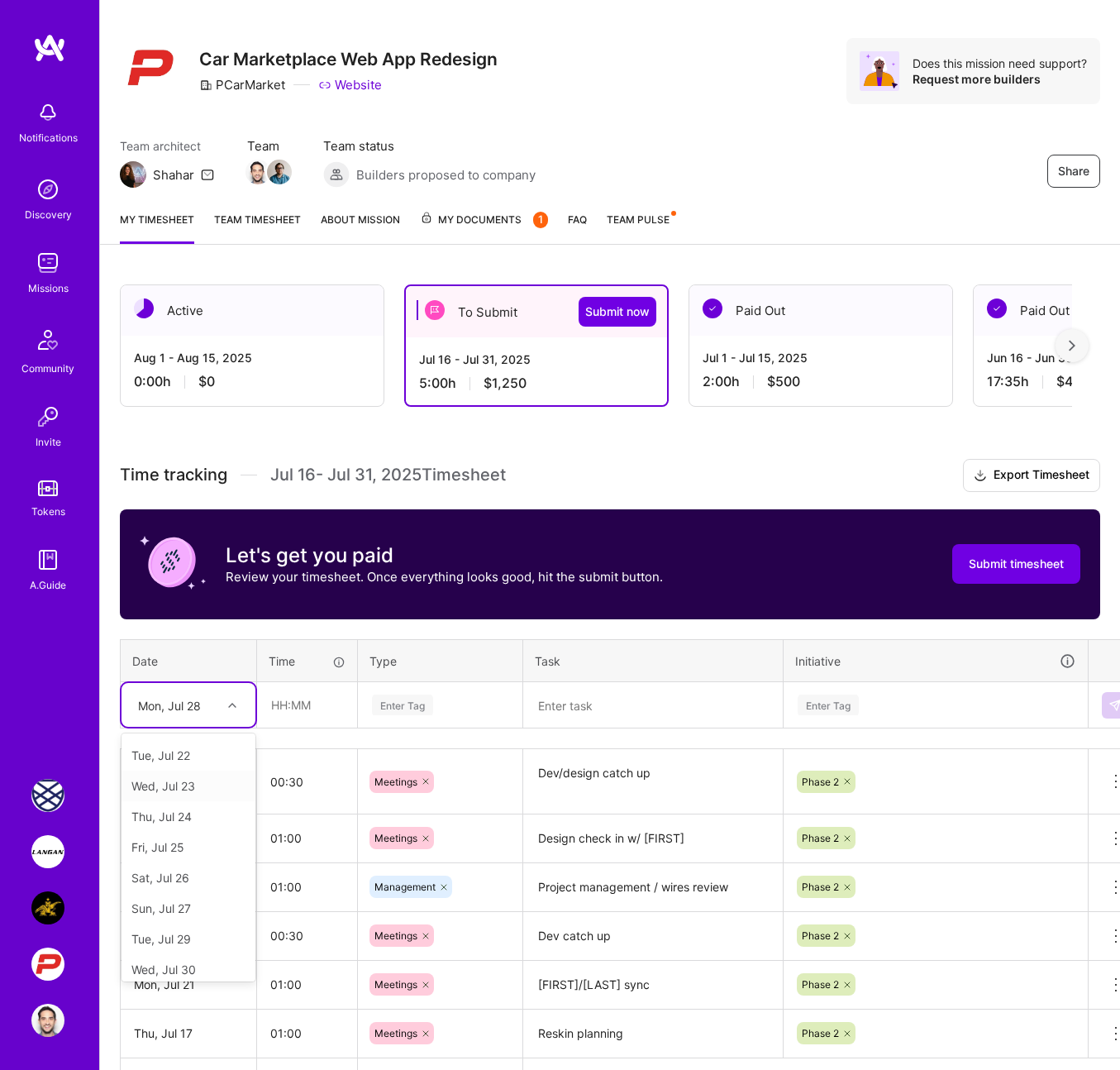 scroll, scrollTop: 217, scrollLeft: 0, axis: vertical 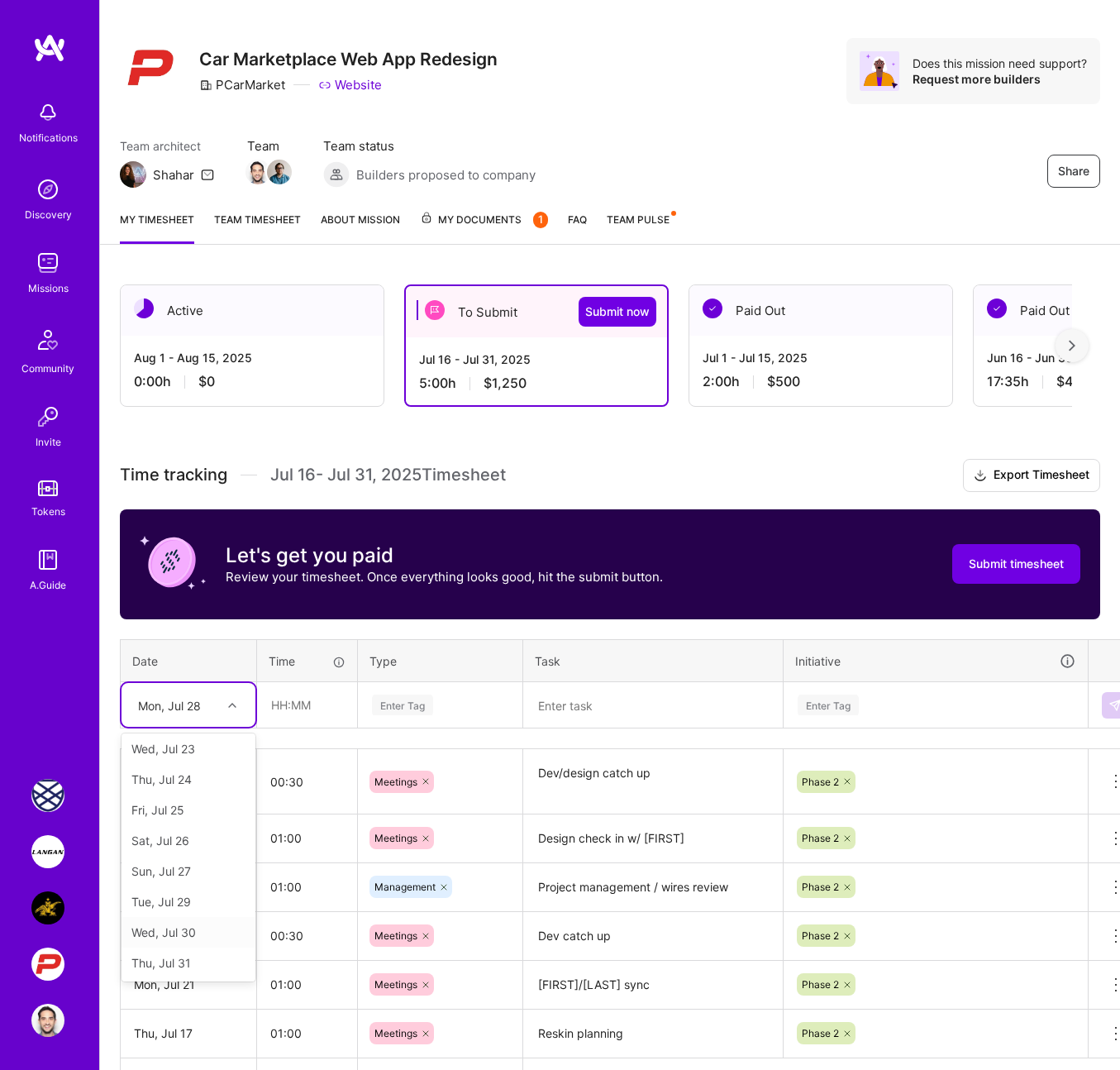 click on "Wed, Jul 30" at bounding box center [188, 932] 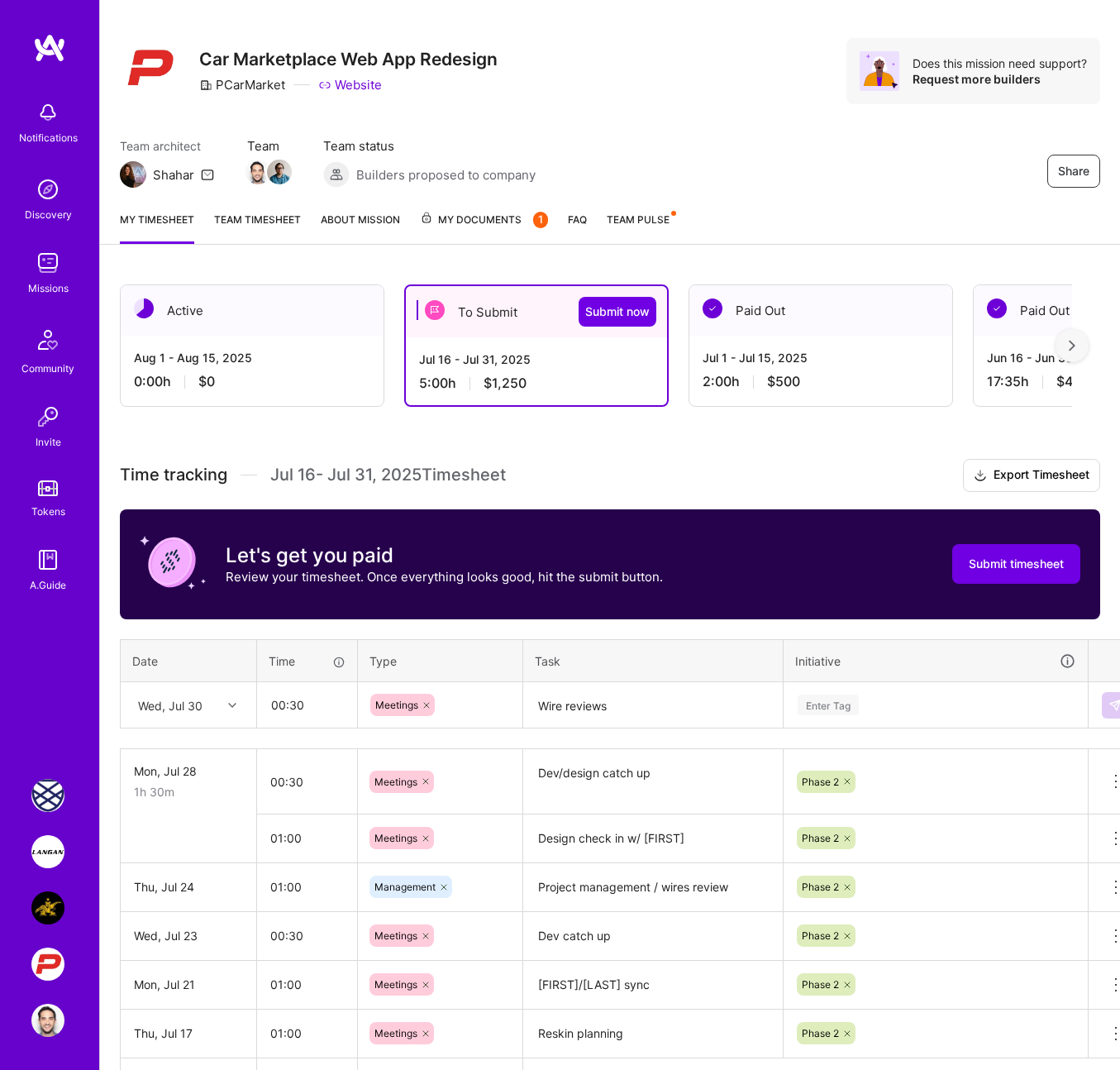 click on "Enter Tag" at bounding box center [828, 705] 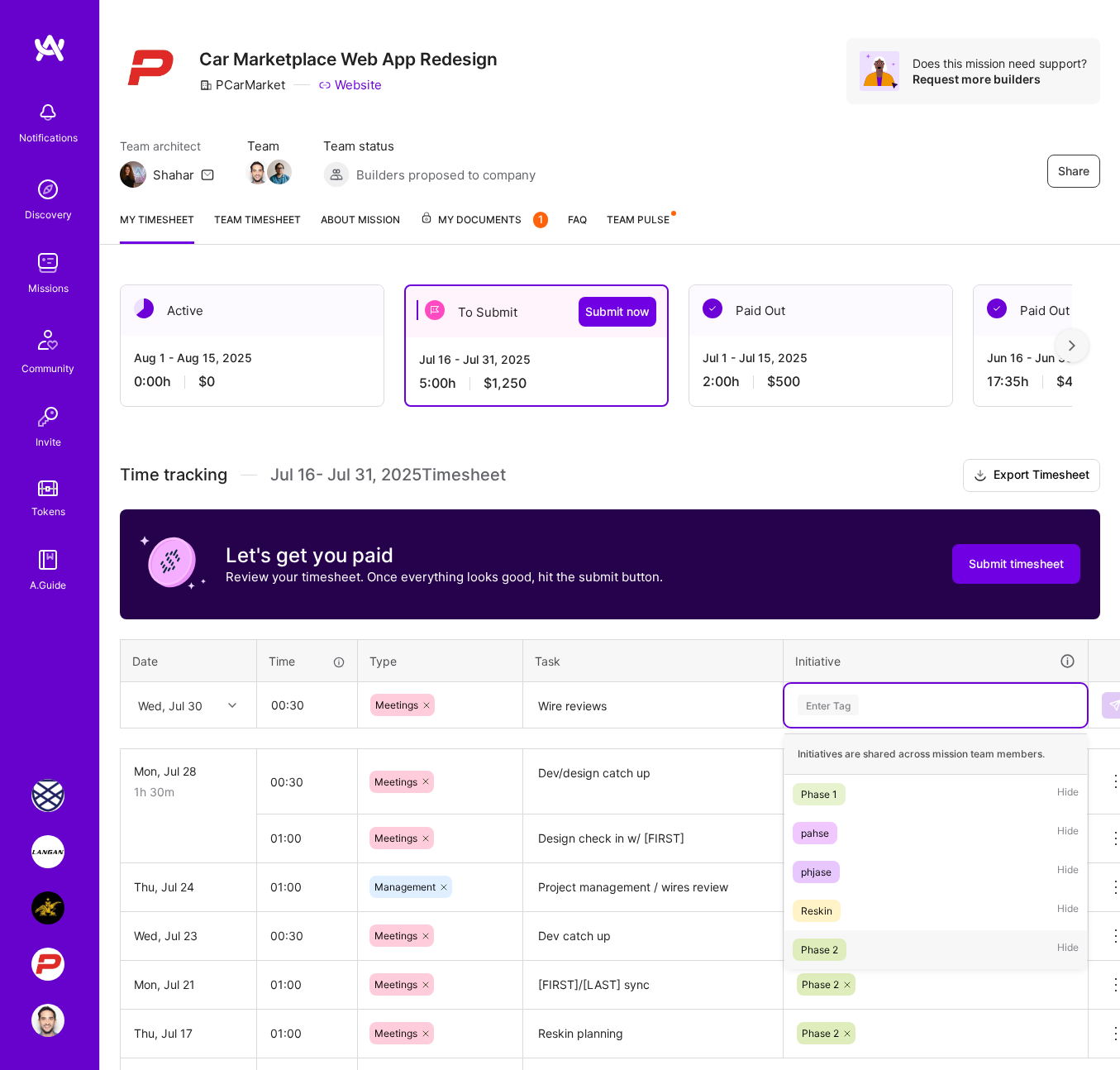 click on "Phase 2 Hide" at bounding box center [936, 949] 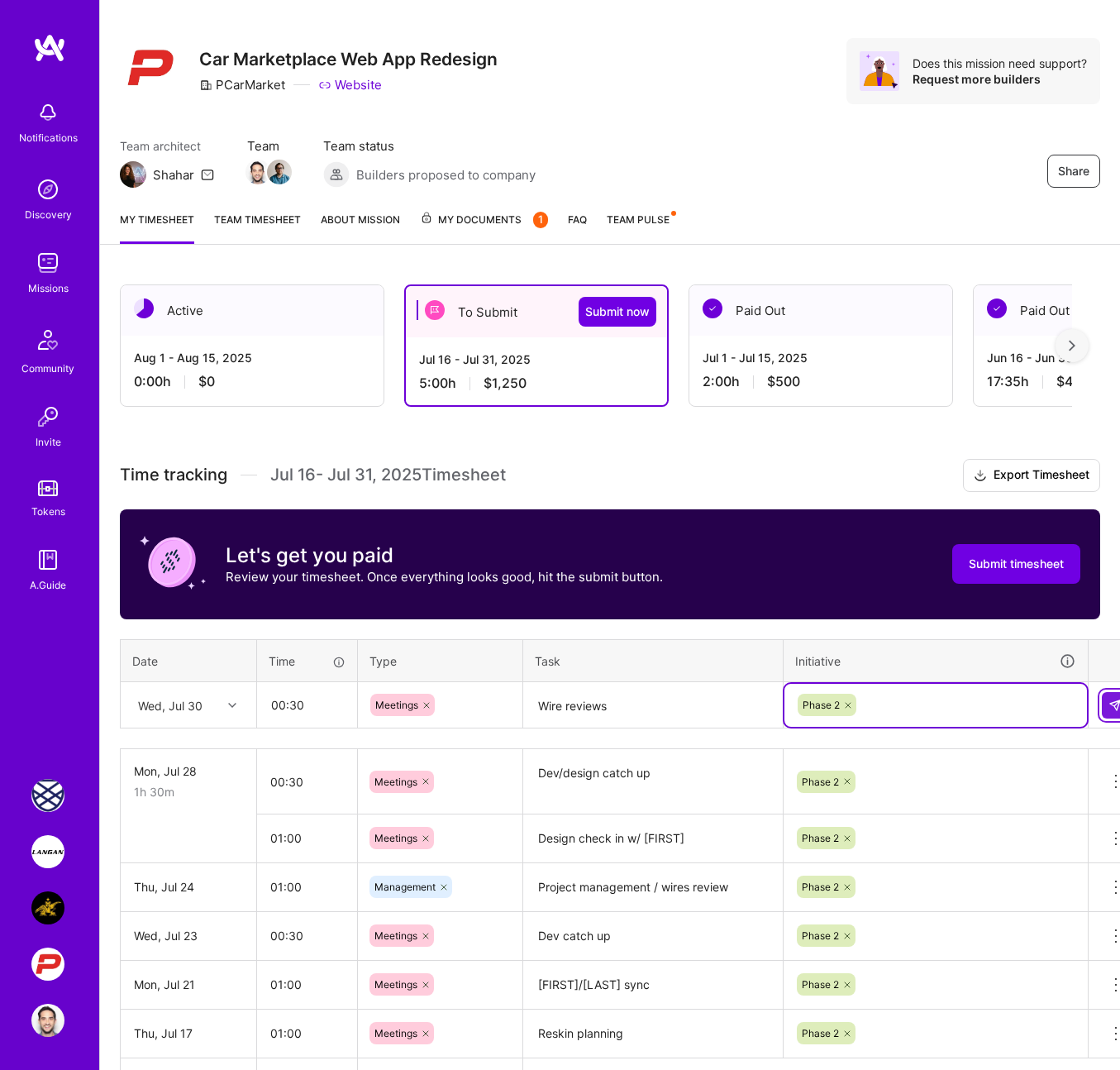 click at bounding box center [1115, 705] 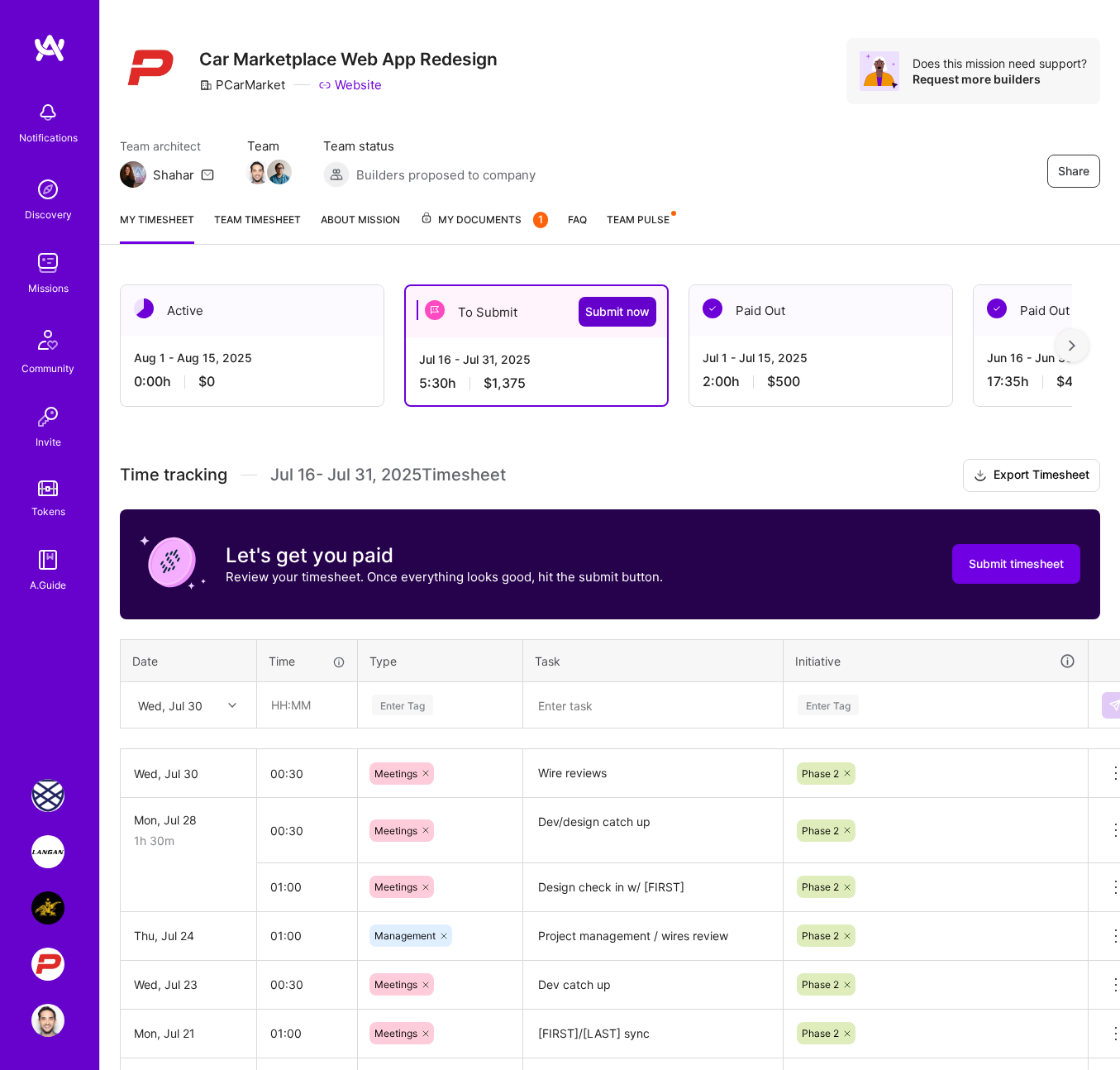 click on "Submit now" at bounding box center [617, 312] 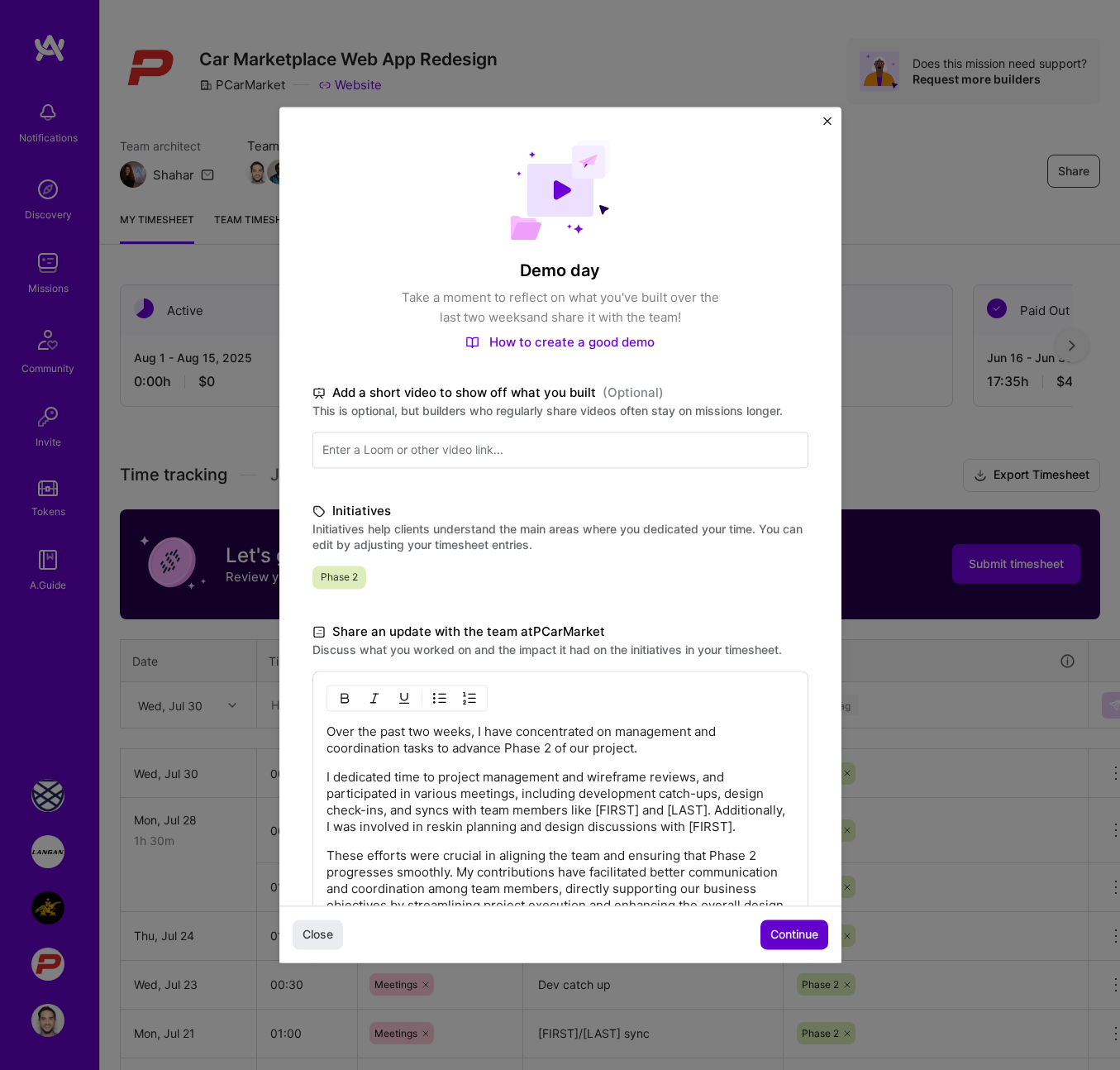 click on "Continue" at bounding box center (794, 935) 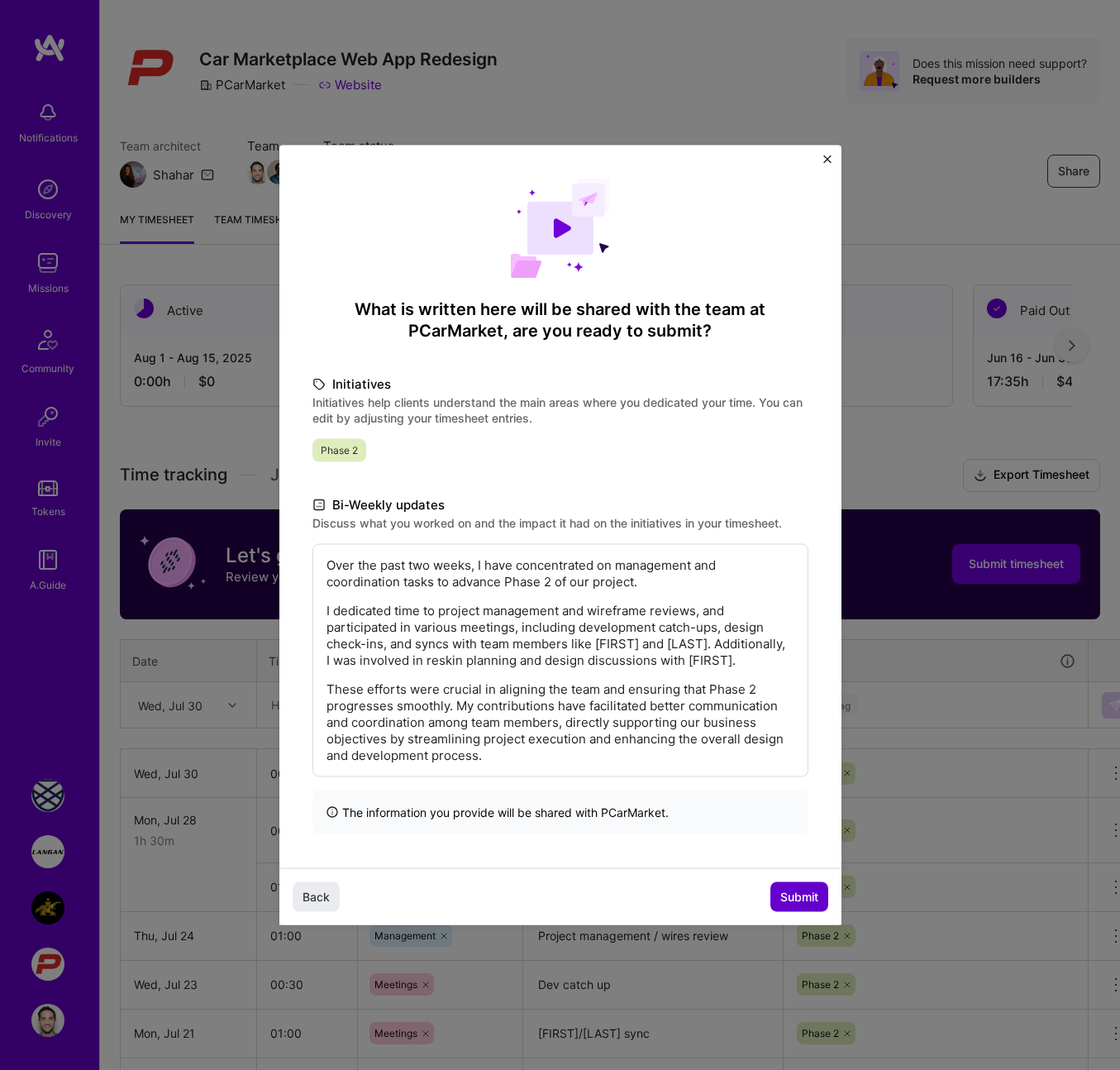 click on "Submit" at bounding box center [799, 896] 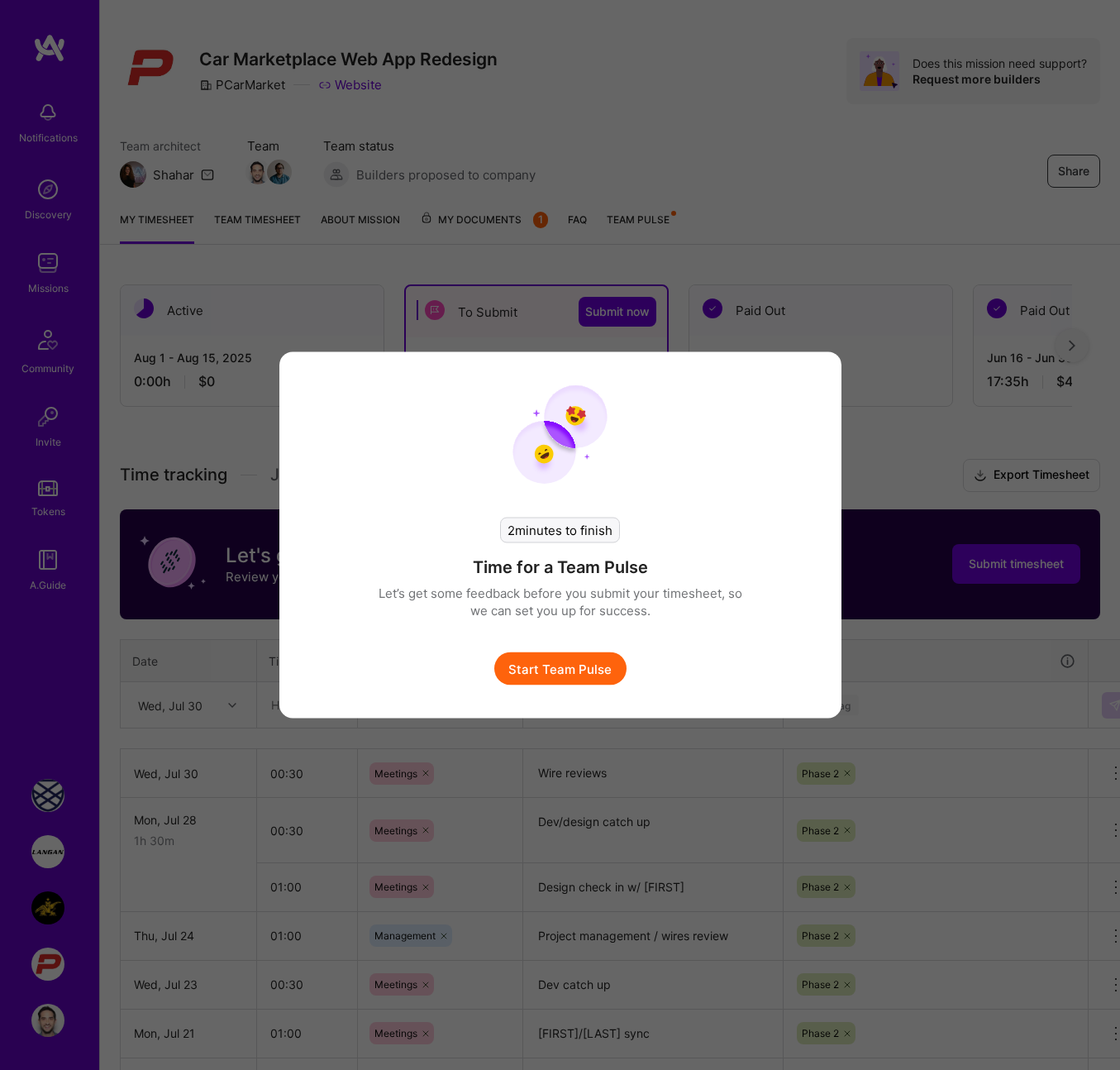 click on "Start Team Pulse" at bounding box center [560, 669] 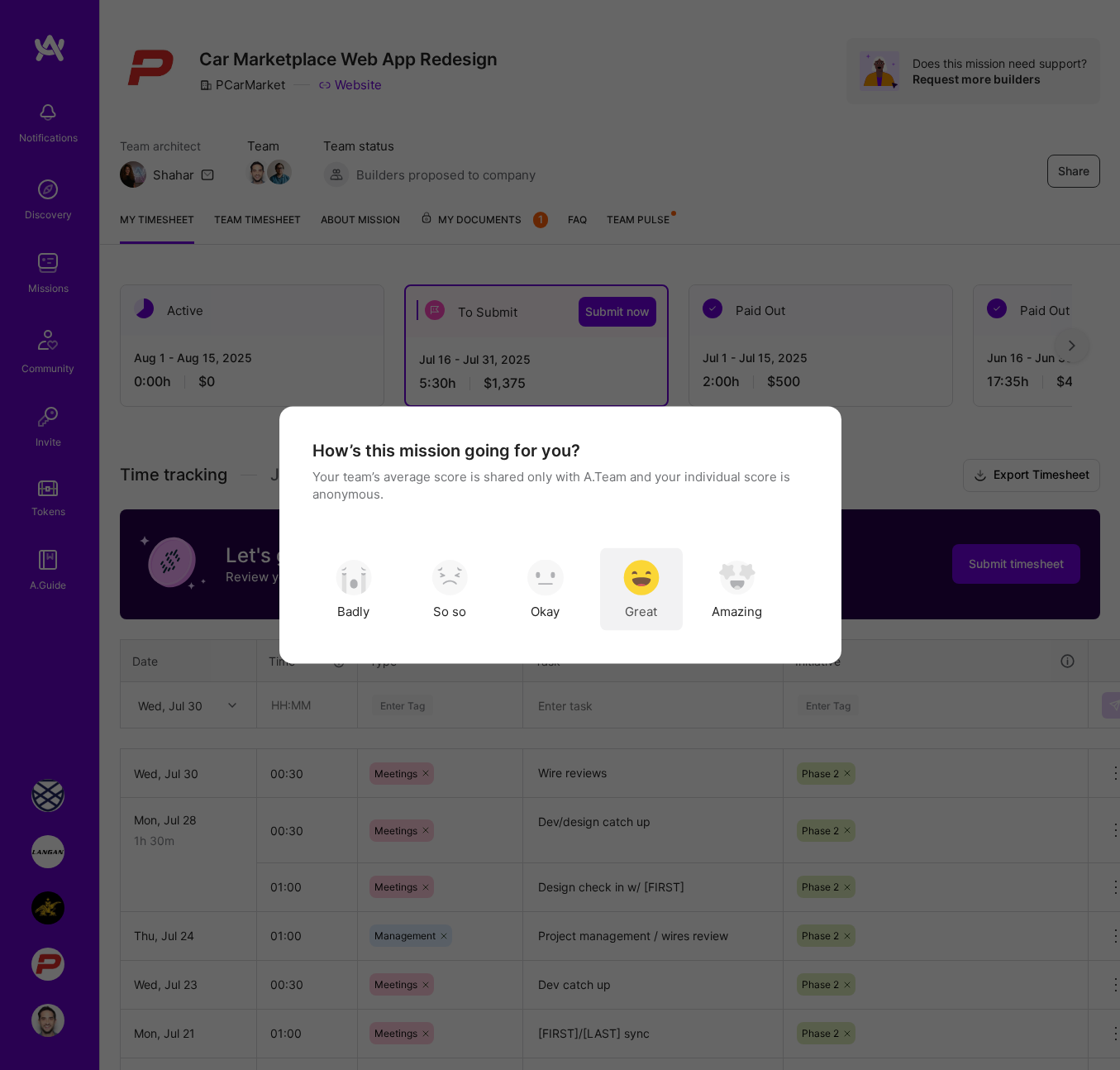 click on "Great" at bounding box center [641, 590] 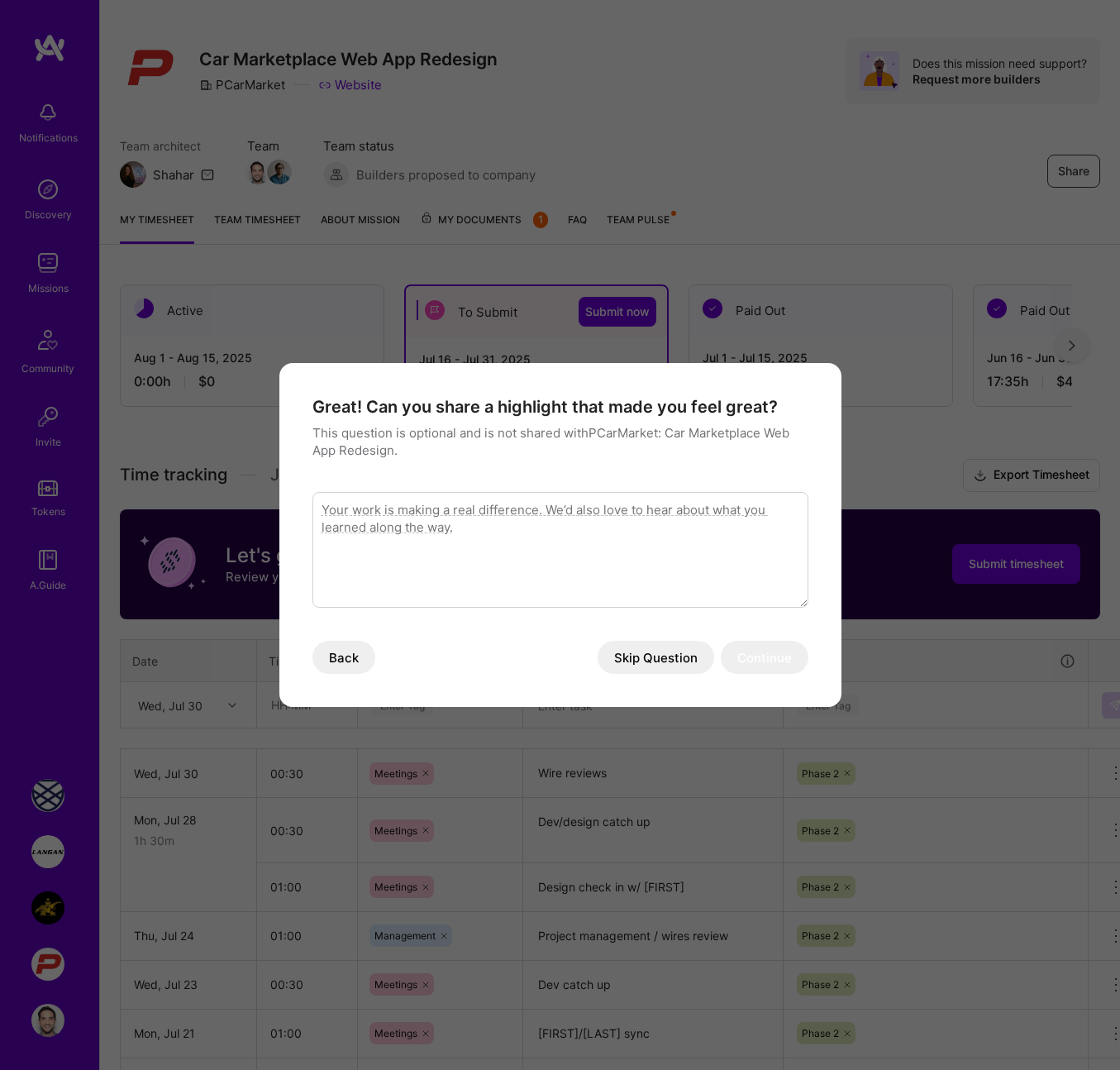 click on "Great! Can you share a highlight that made you feel great? This question is optional and is not shared with [COMPANY]. Back Skip Question Continue" at bounding box center (560, 535) 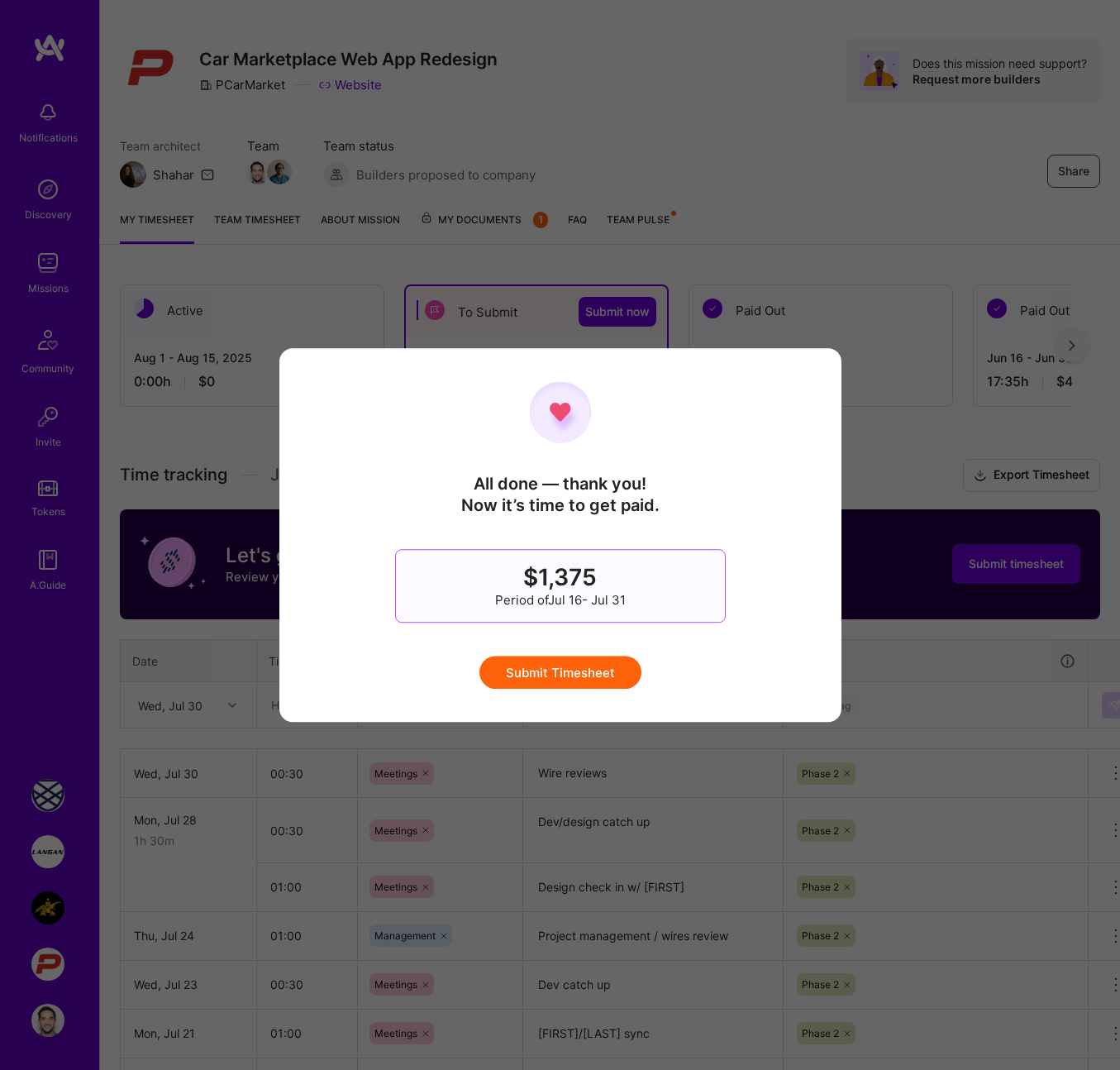 click on "Submit Timesheet" at bounding box center [560, 672] 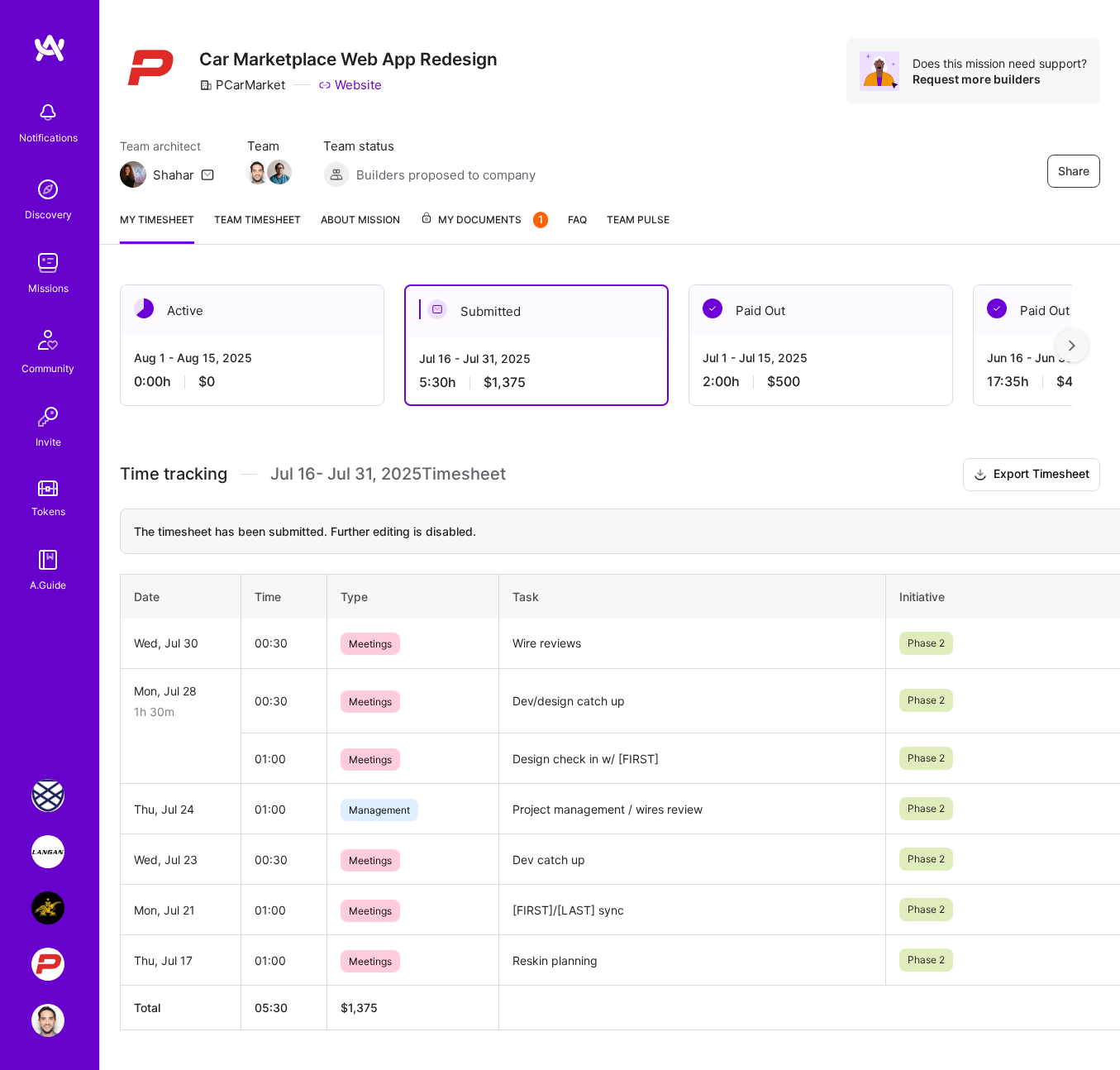 scroll, scrollTop: 0, scrollLeft: 0, axis: both 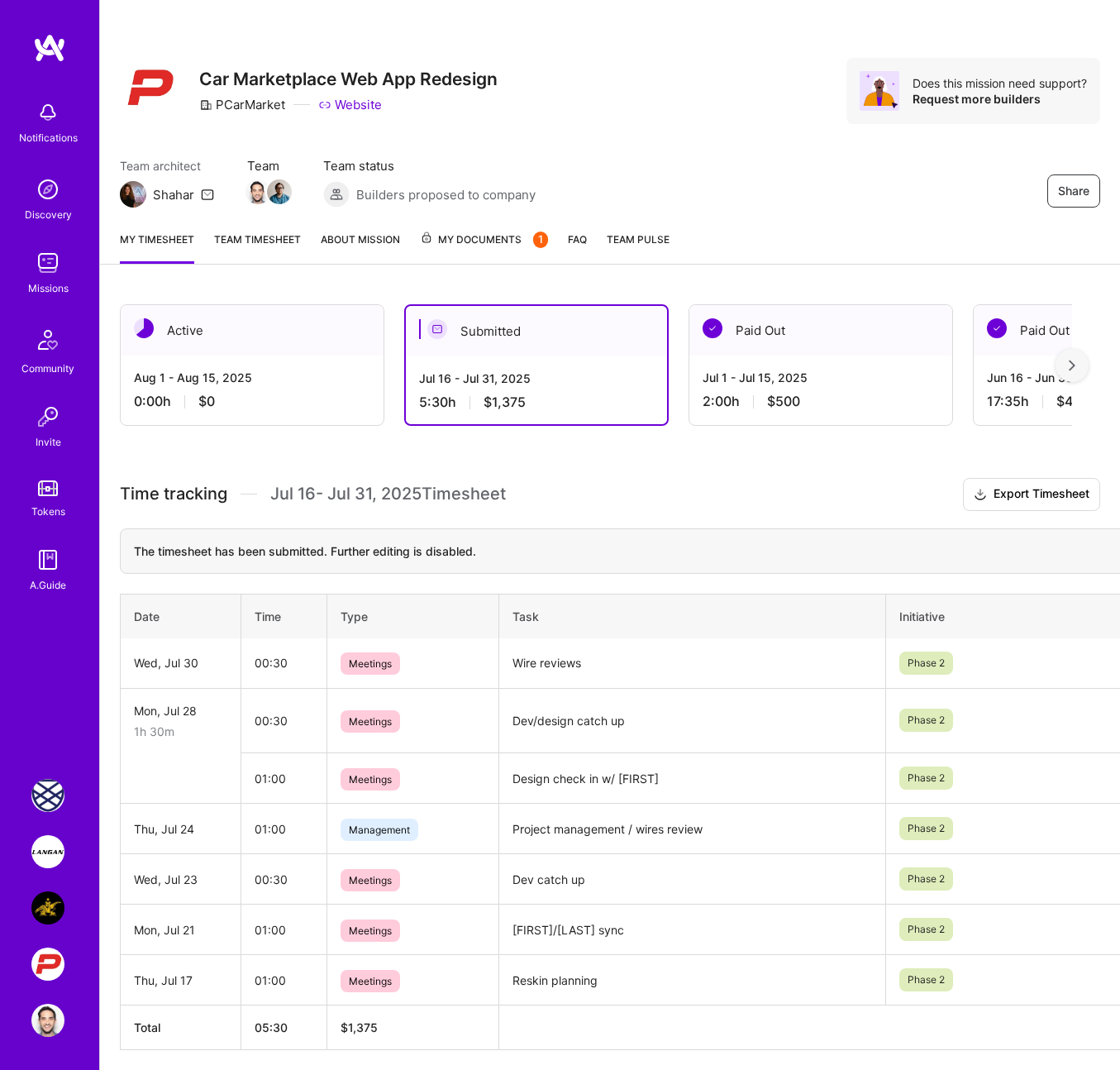 click at bounding box center [48, 964] 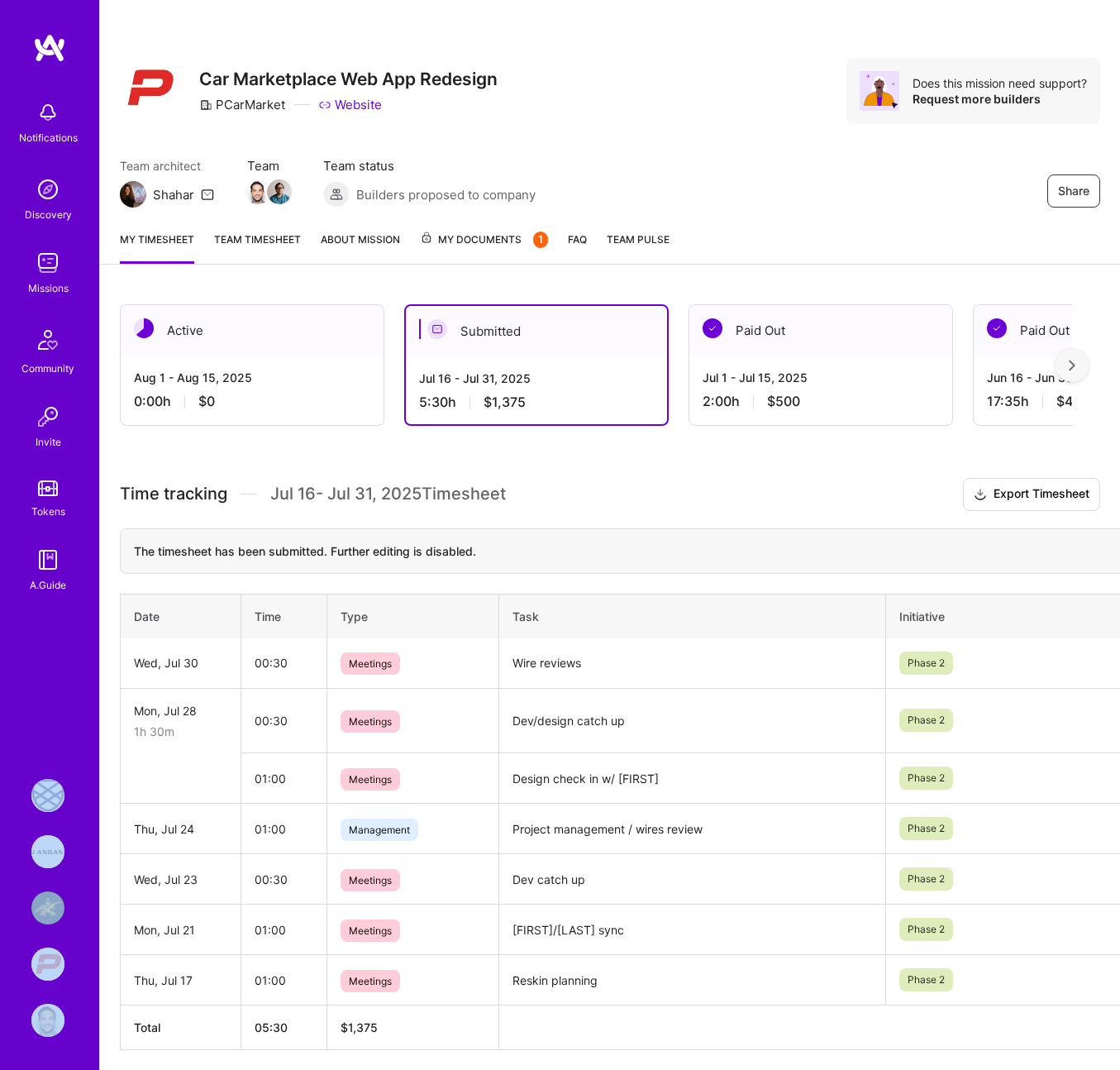 click at bounding box center [48, 908] 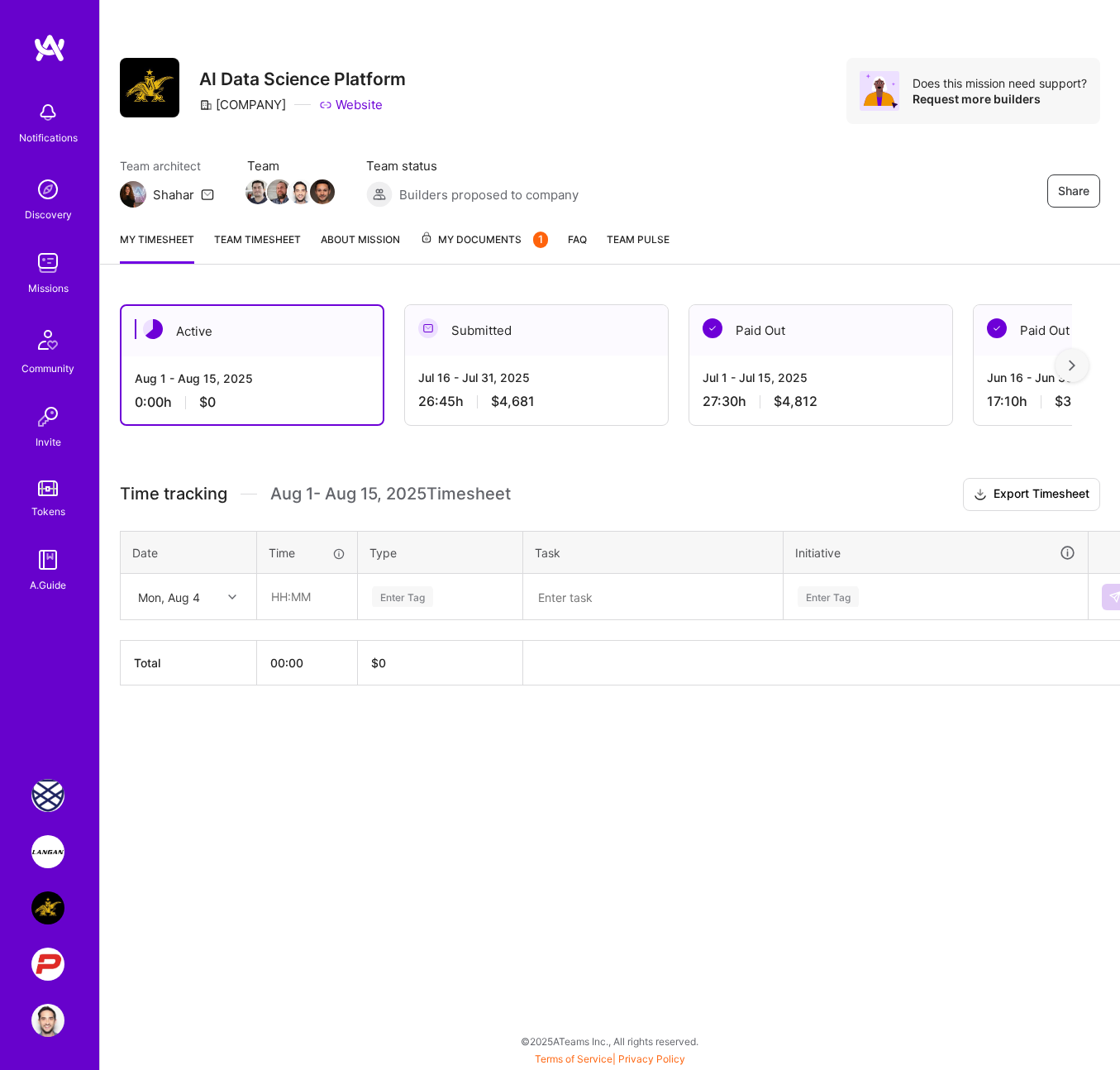 click at bounding box center [48, 852] 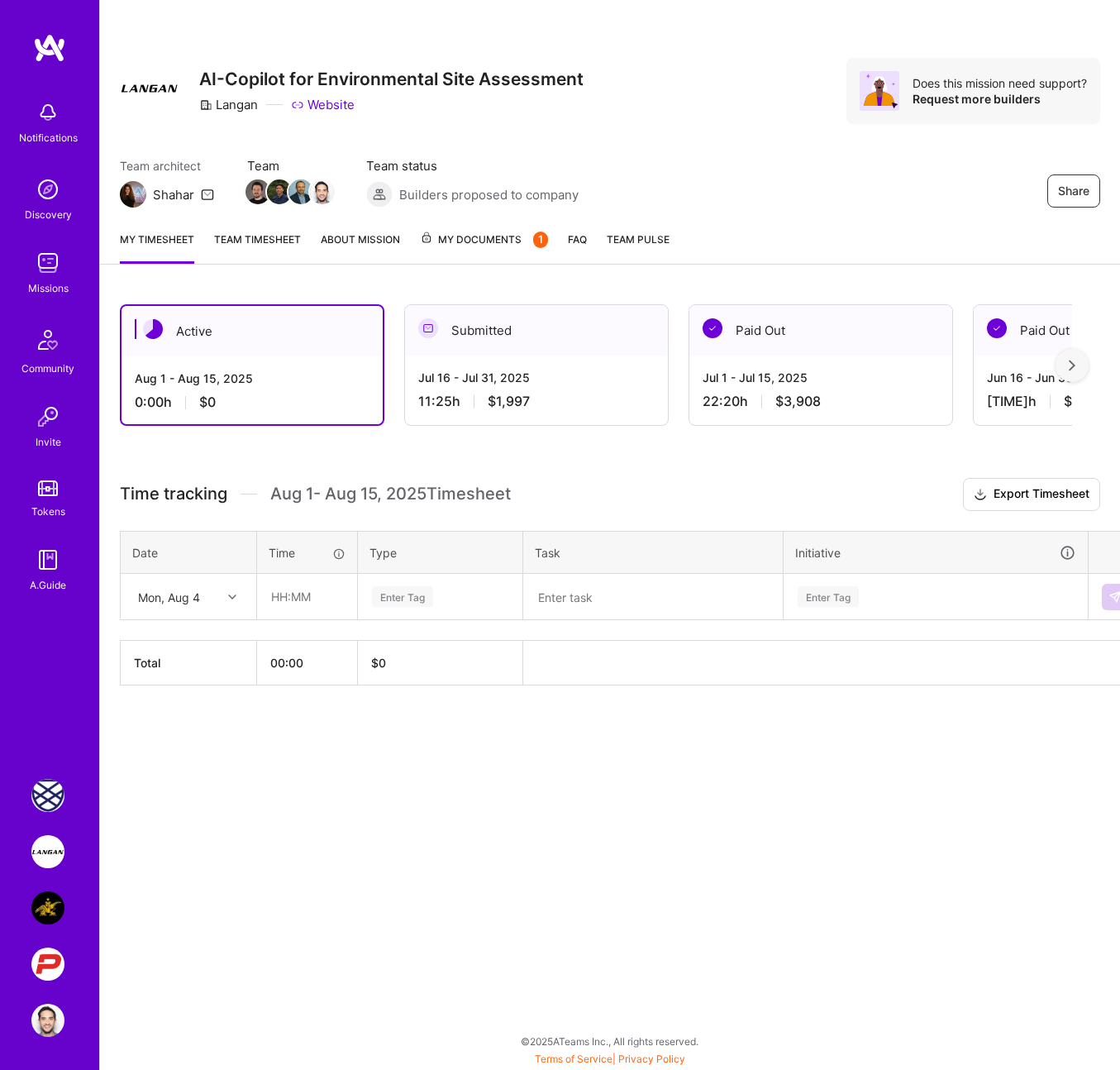 click at bounding box center [48, 795] 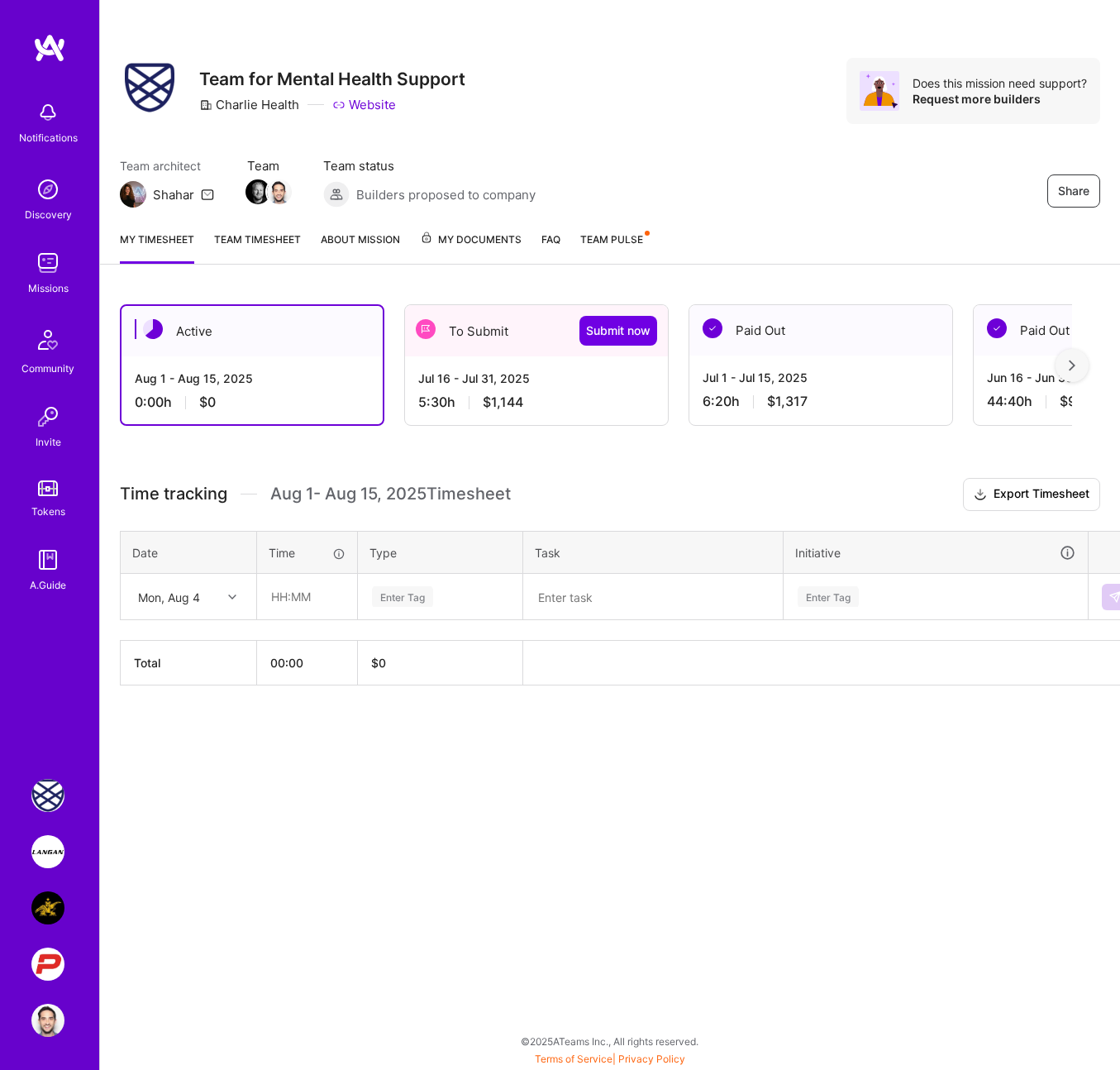 click on "$1,144" at bounding box center (503, 402) 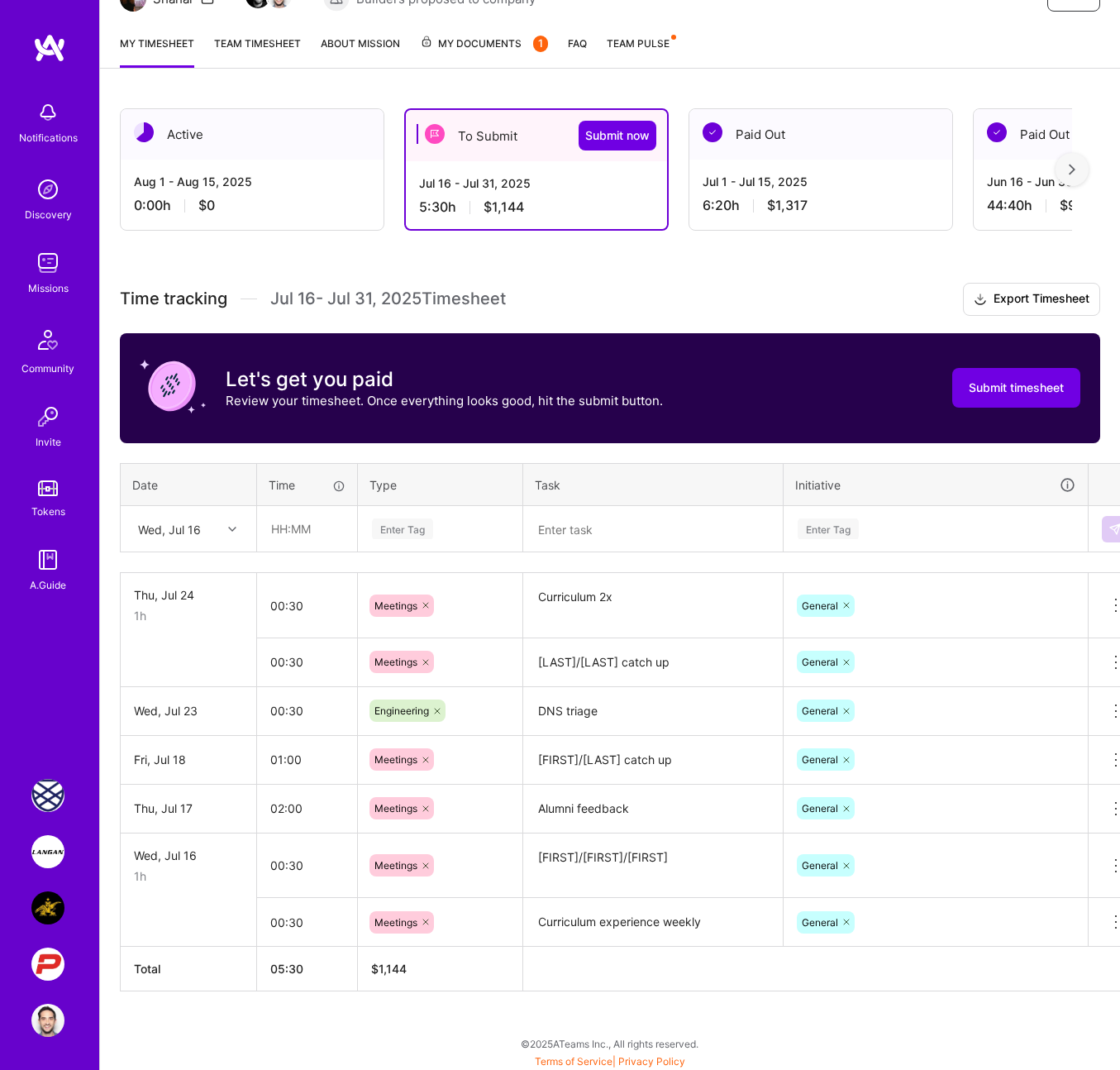 scroll, scrollTop: 198, scrollLeft: 0, axis: vertical 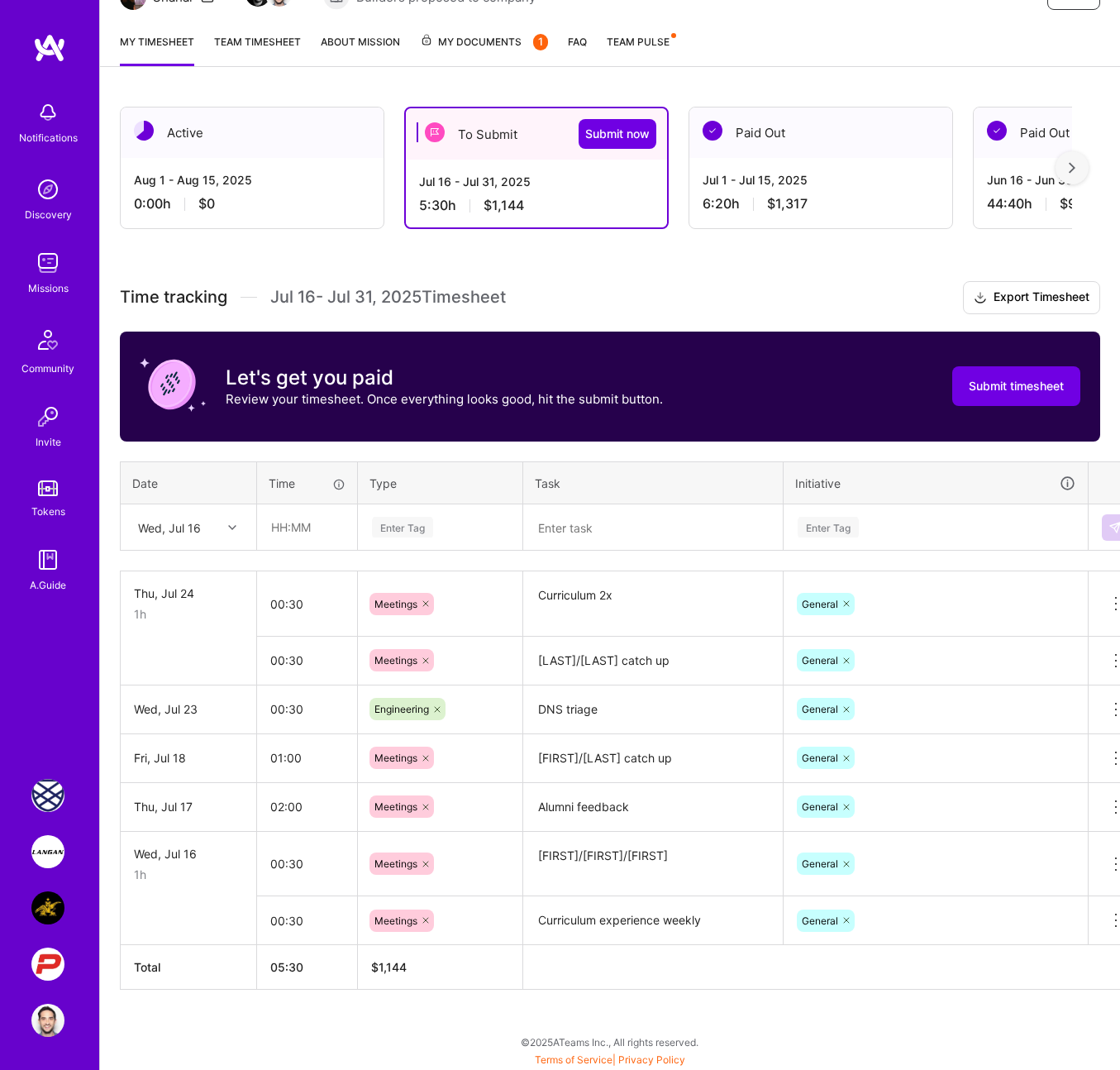 click on "Wed, Jul 16" at bounding box center (169, 527) 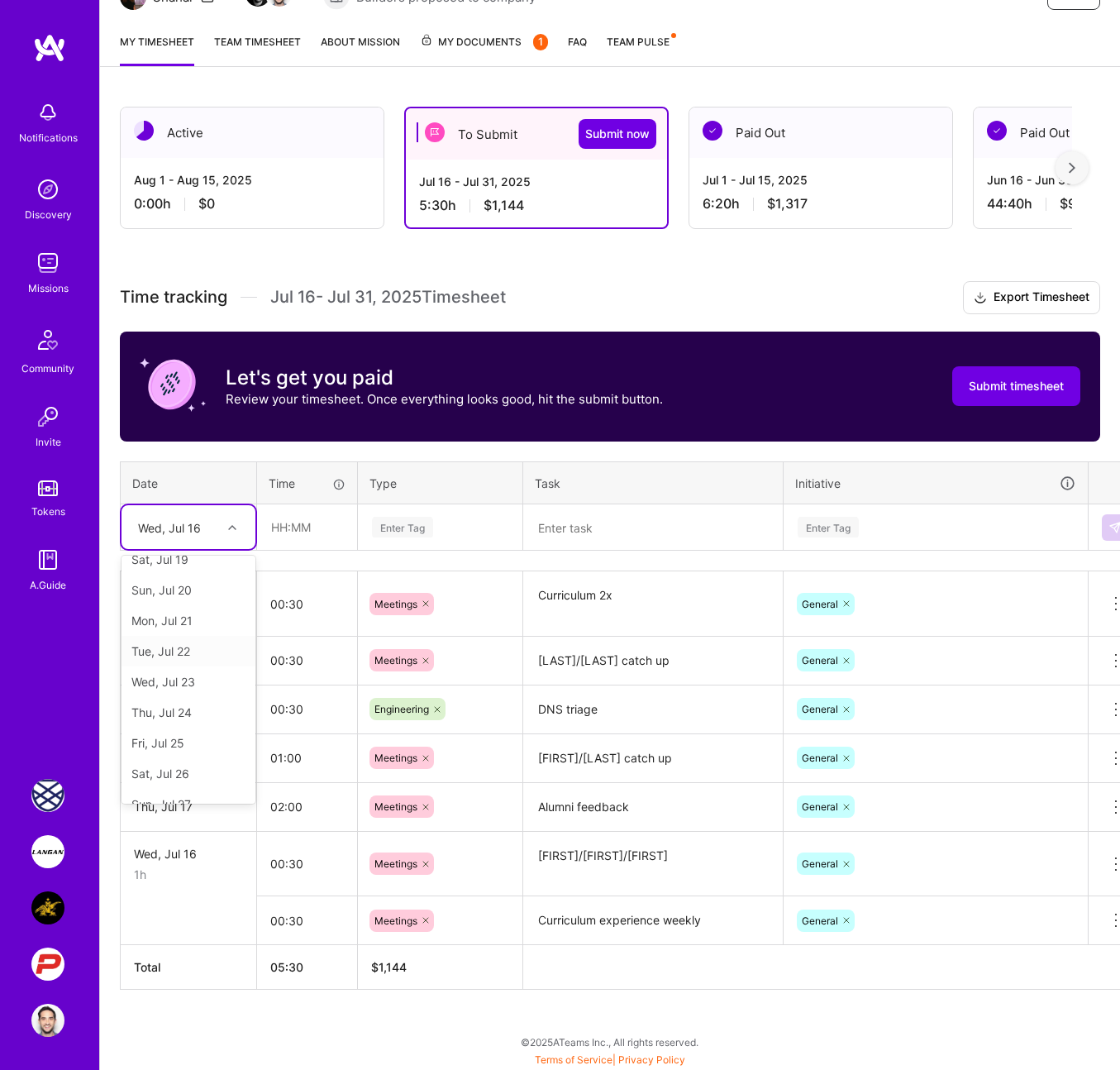 scroll, scrollTop: 79, scrollLeft: 0, axis: vertical 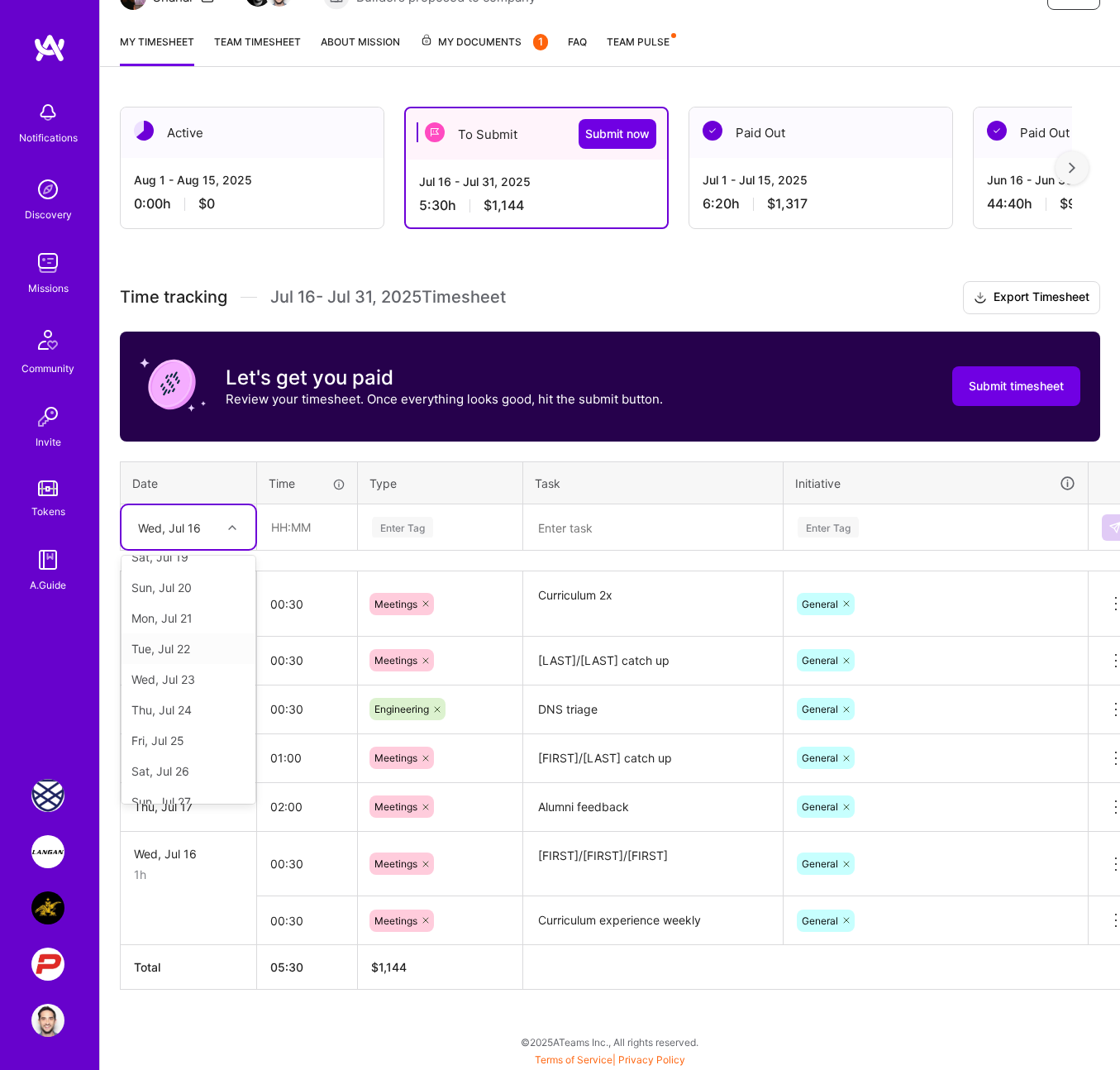 click on "Tue, Jul 22" at bounding box center (188, 648) 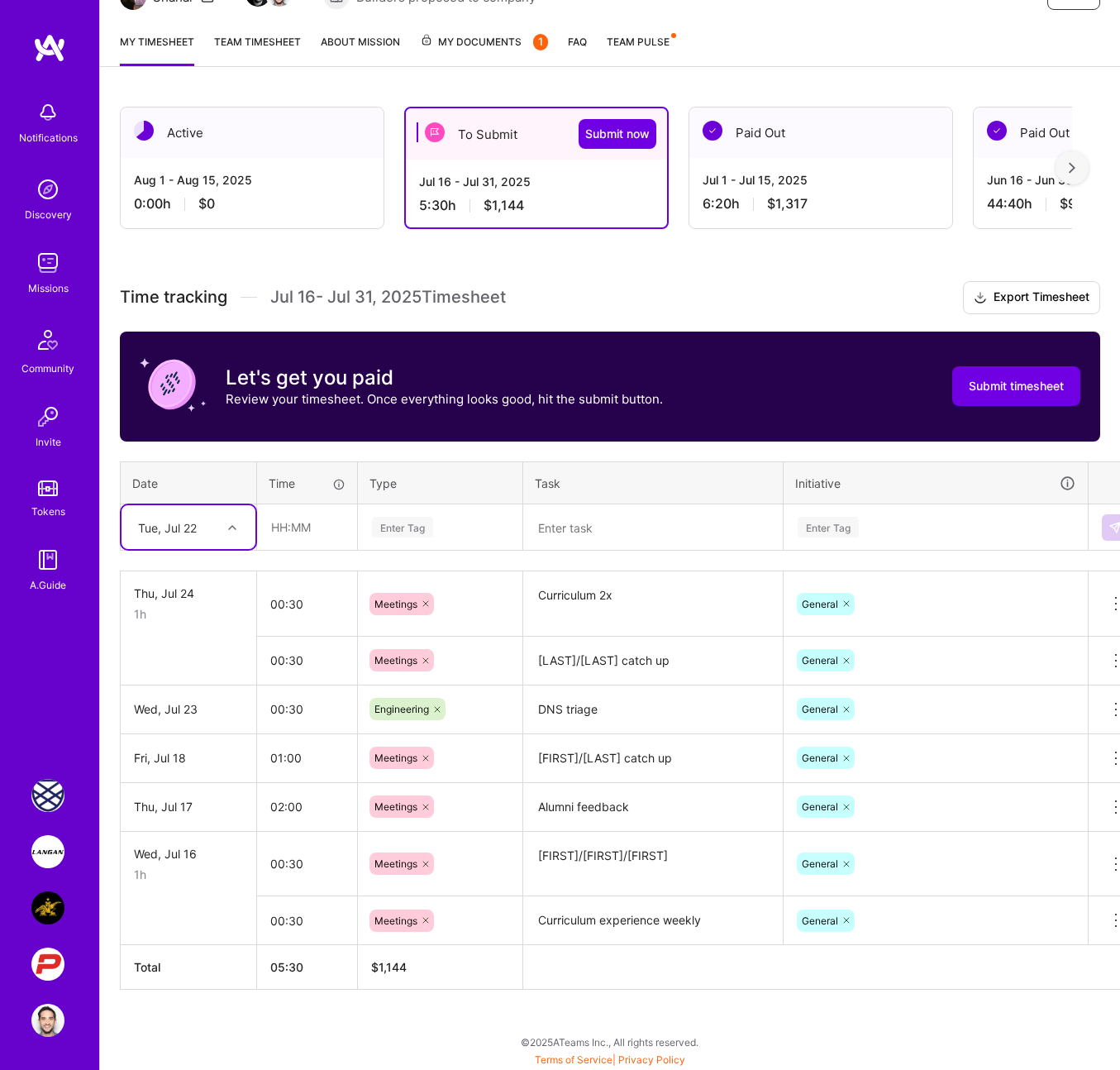click on "Tue, Jul 22" at bounding box center [167, 527] 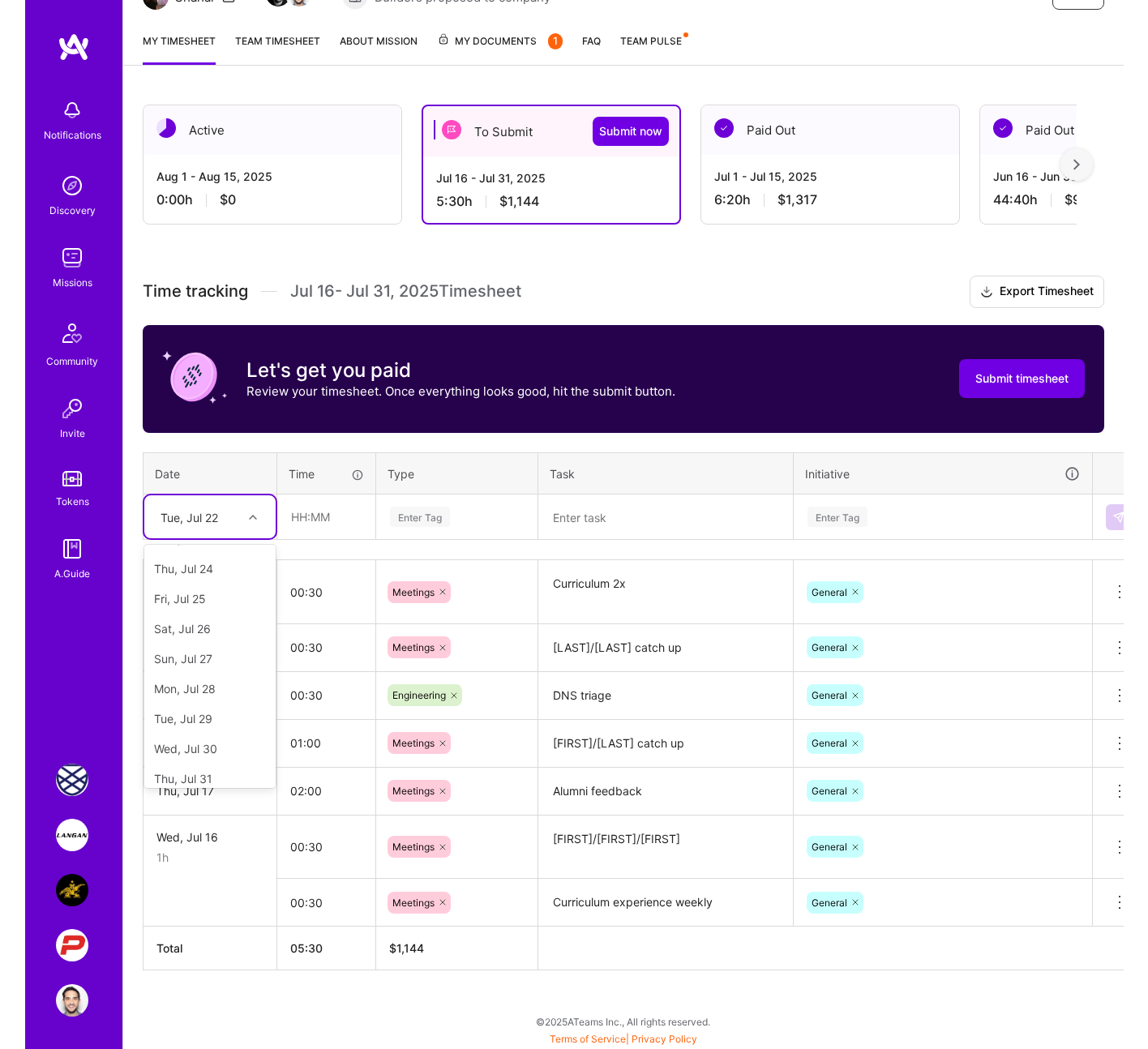 scroll, scrollTop: 209, scrollLeft: 0, axis: vertical 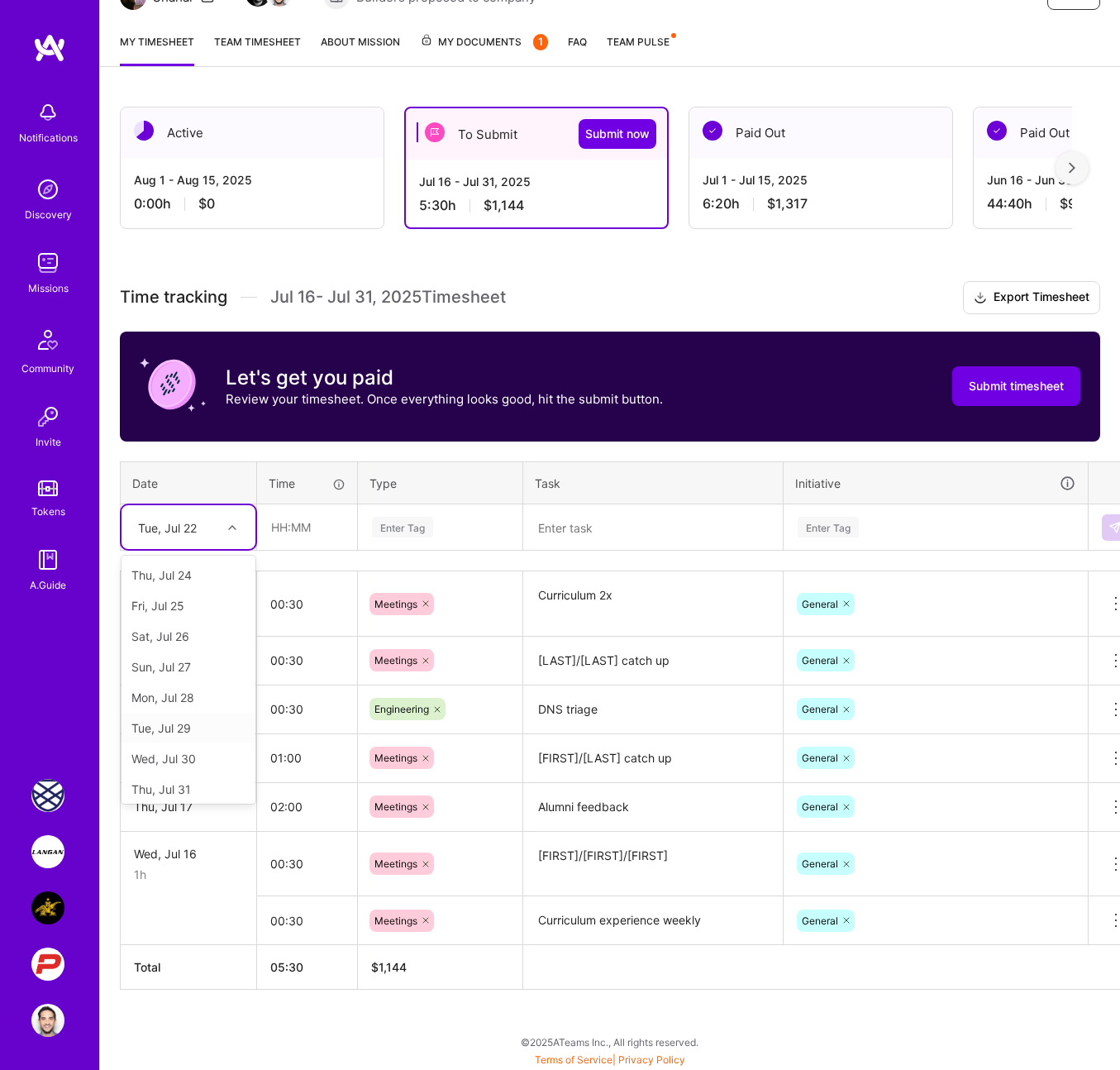 click on "Tue, Jul 29" at bounding box center [188, 728] 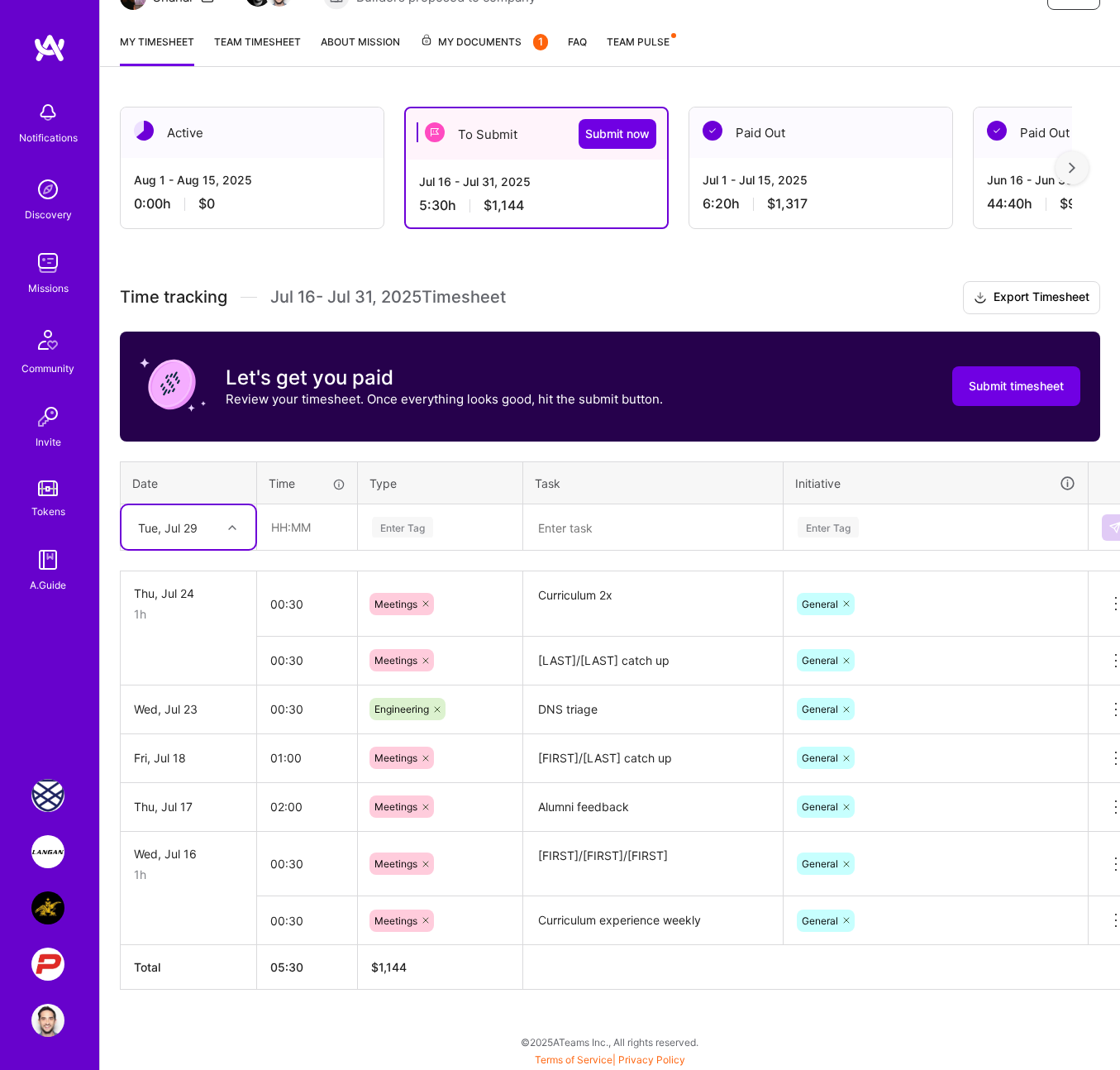 click at bounding box center [653, 528] 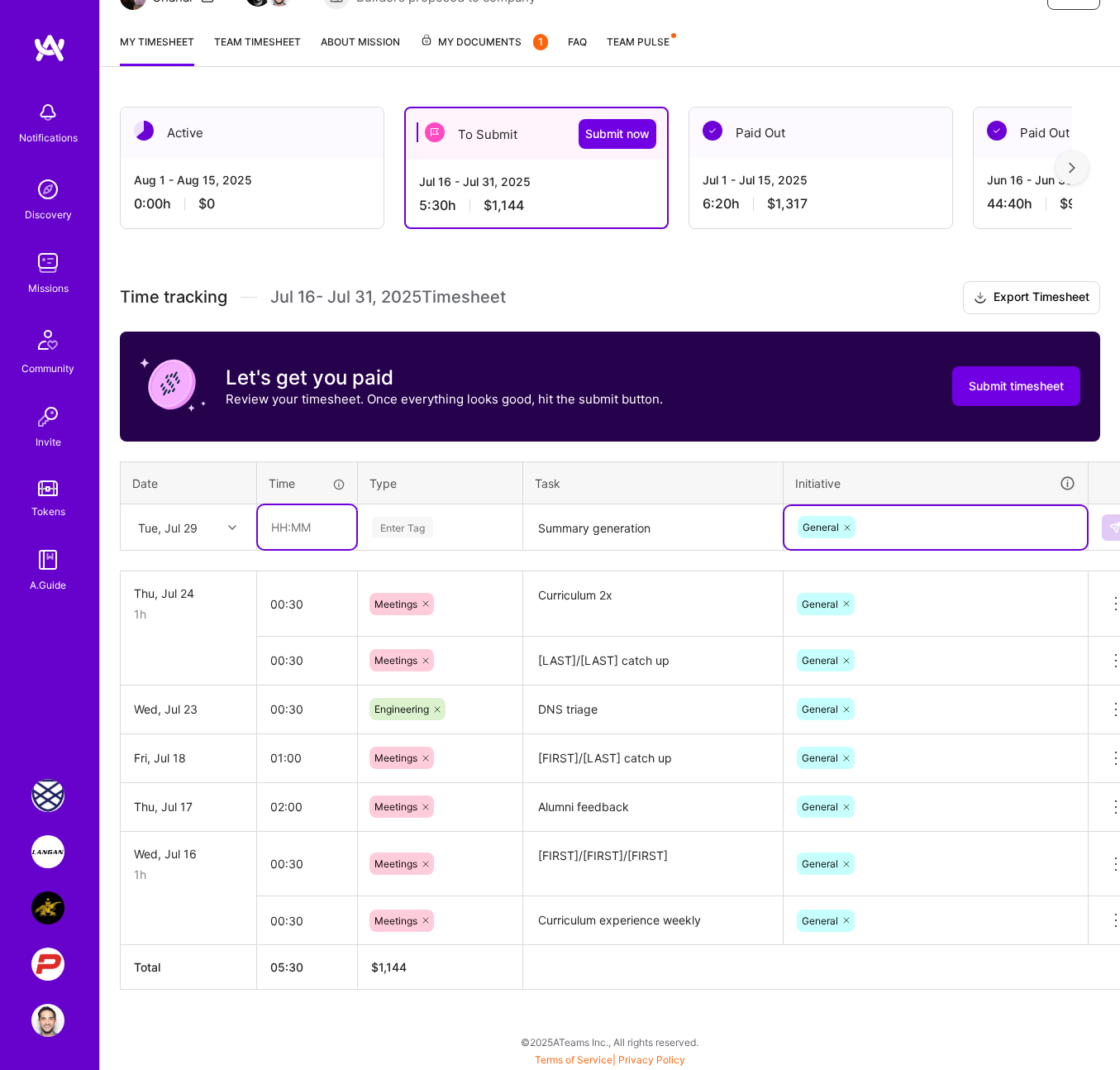 click at bounding box center [307, 527] 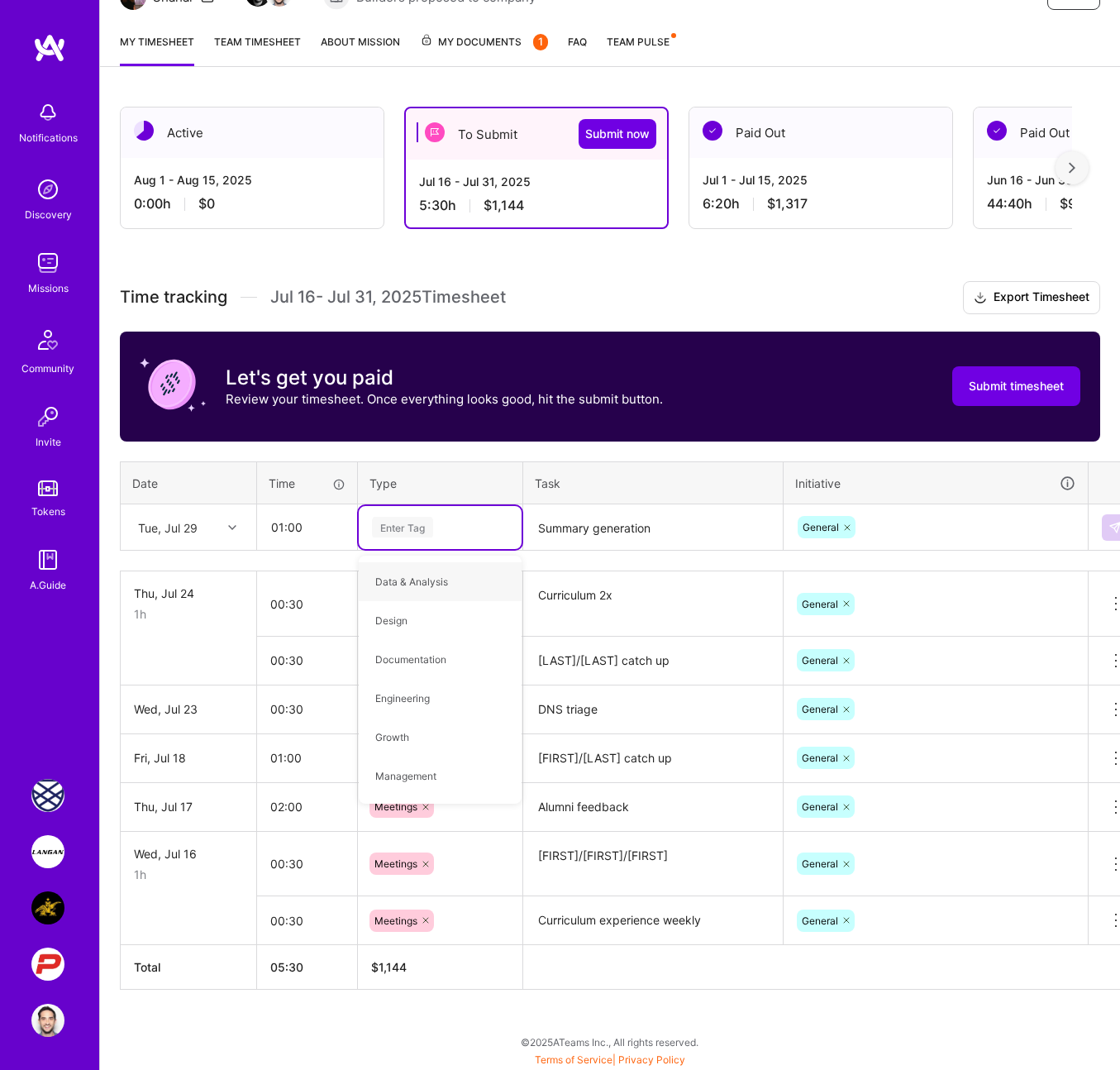 click on "Summary generation" at bounding box center [653, 528] 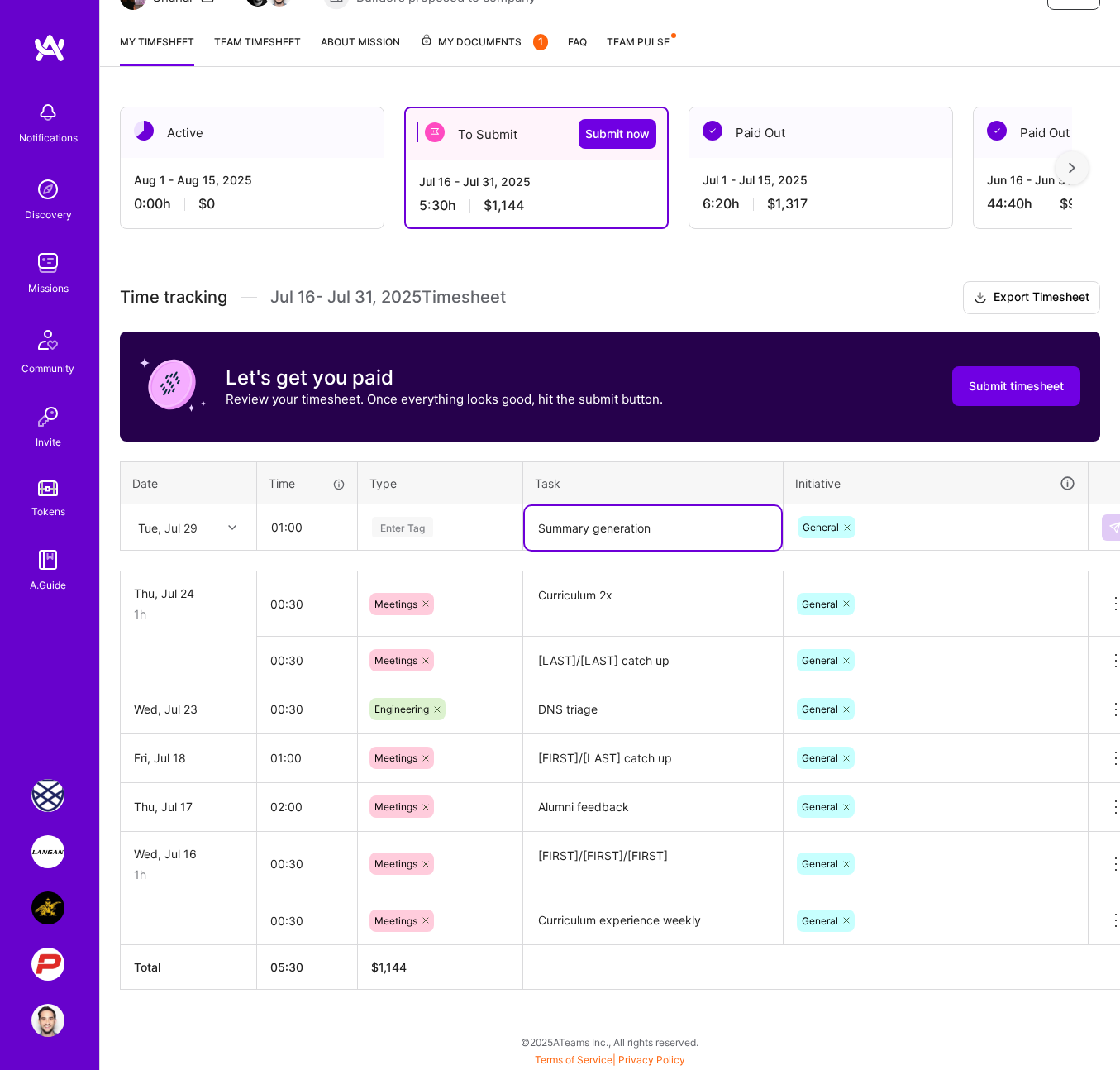 click on "Summary generation" at bounding box center (653, 528) 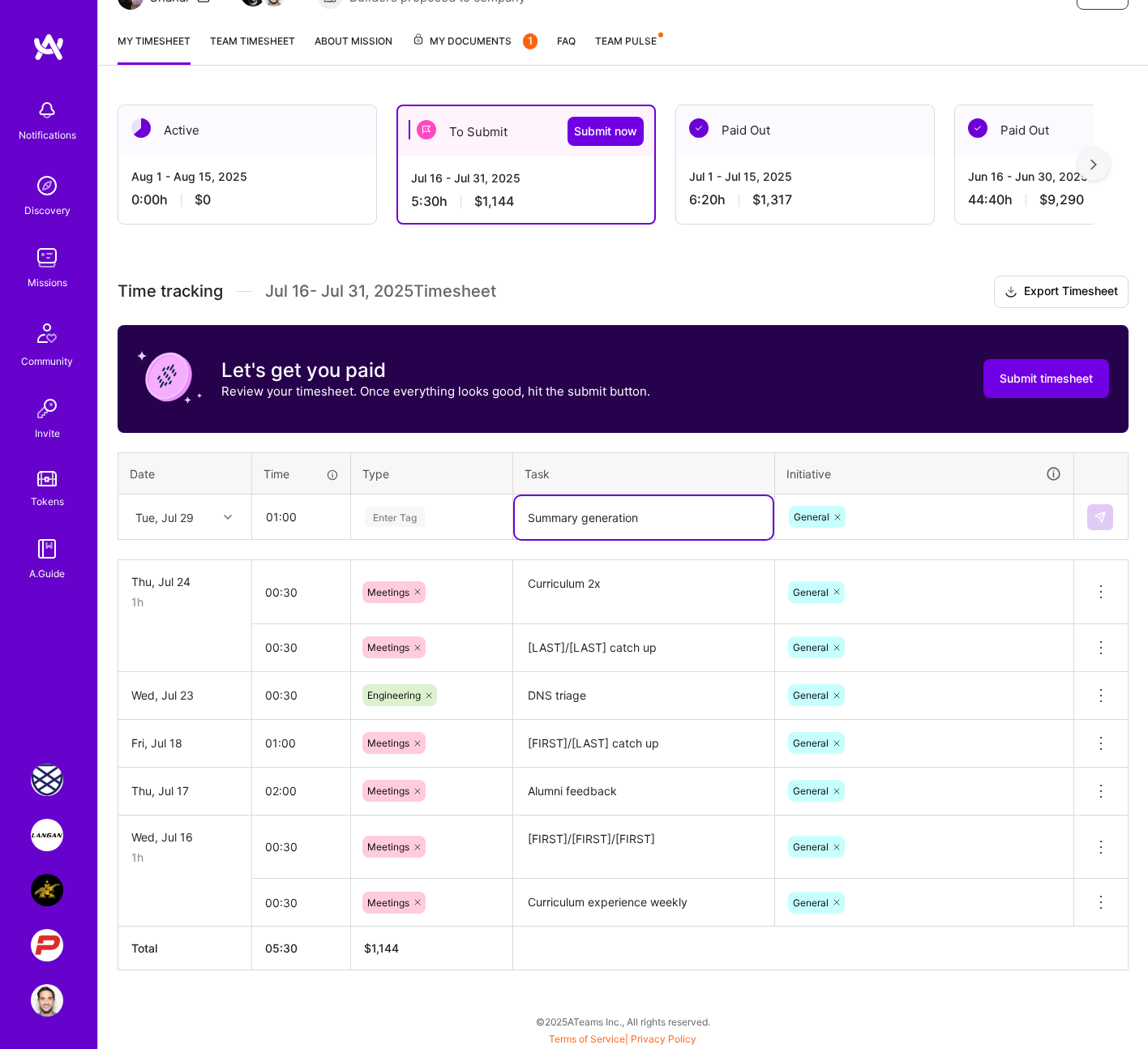 click on "Enter Tag" at bounding box center (395, 516) 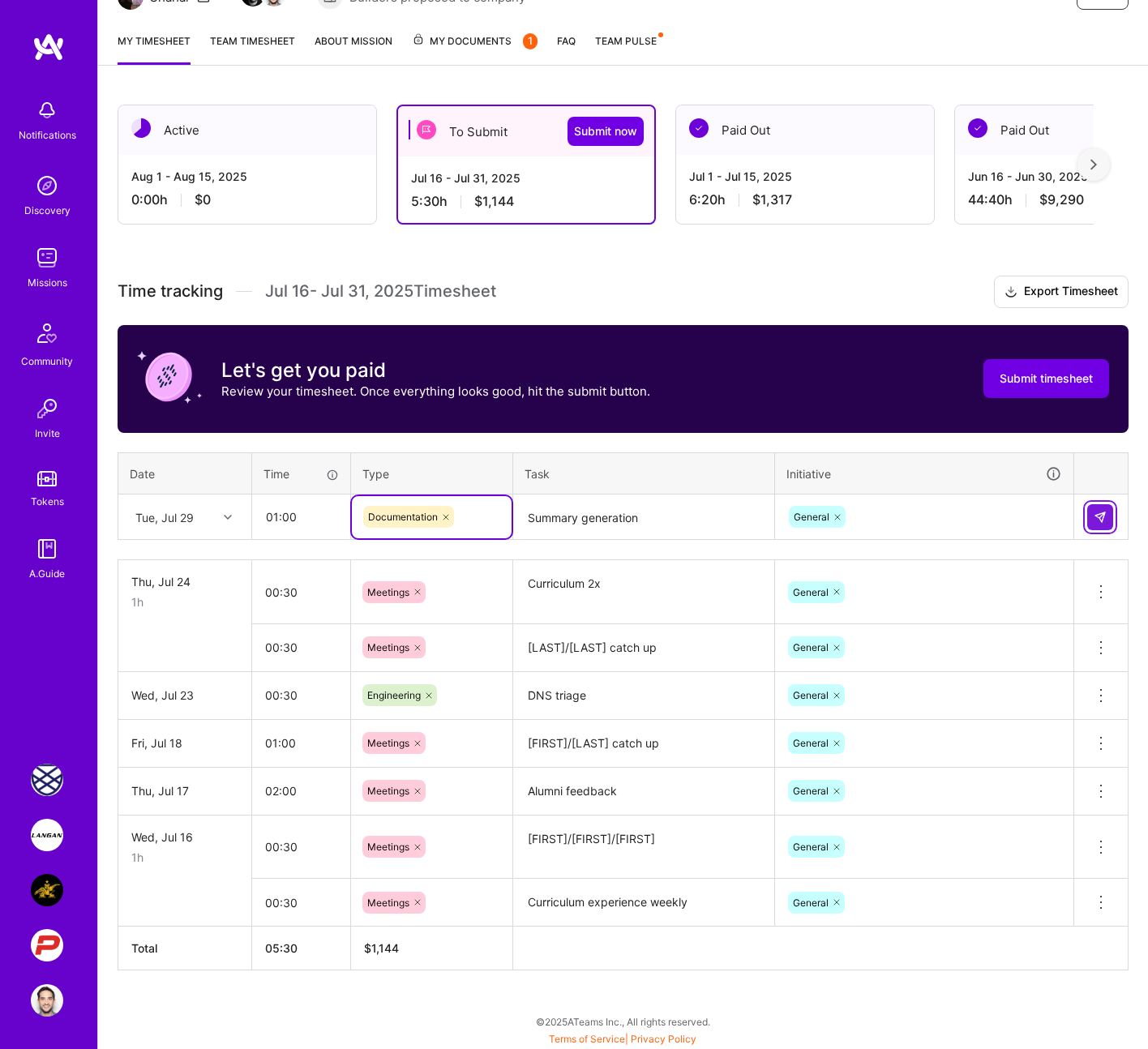click at bounding box center [1100, 517] 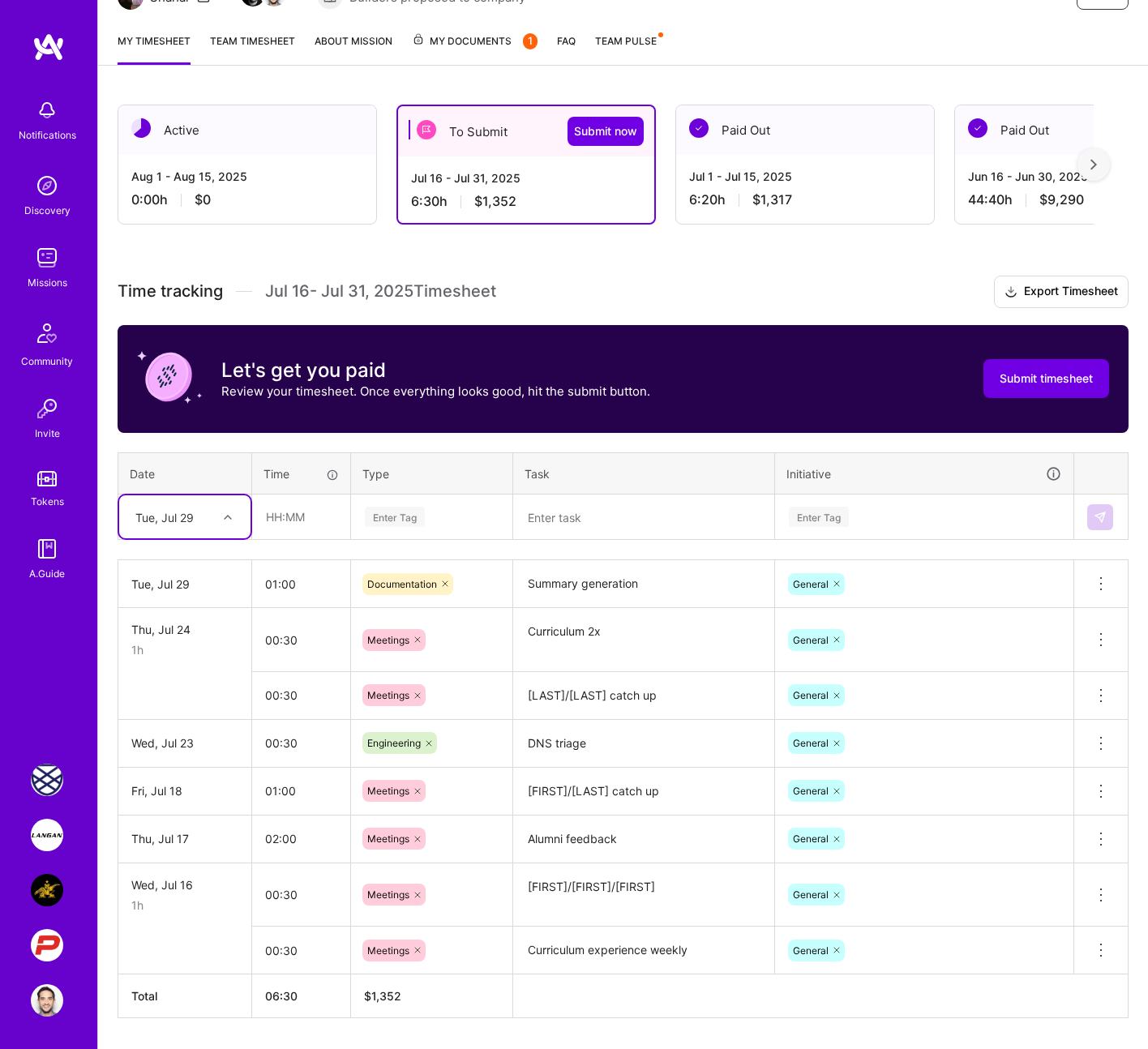 click at bounding box center [229, 517] 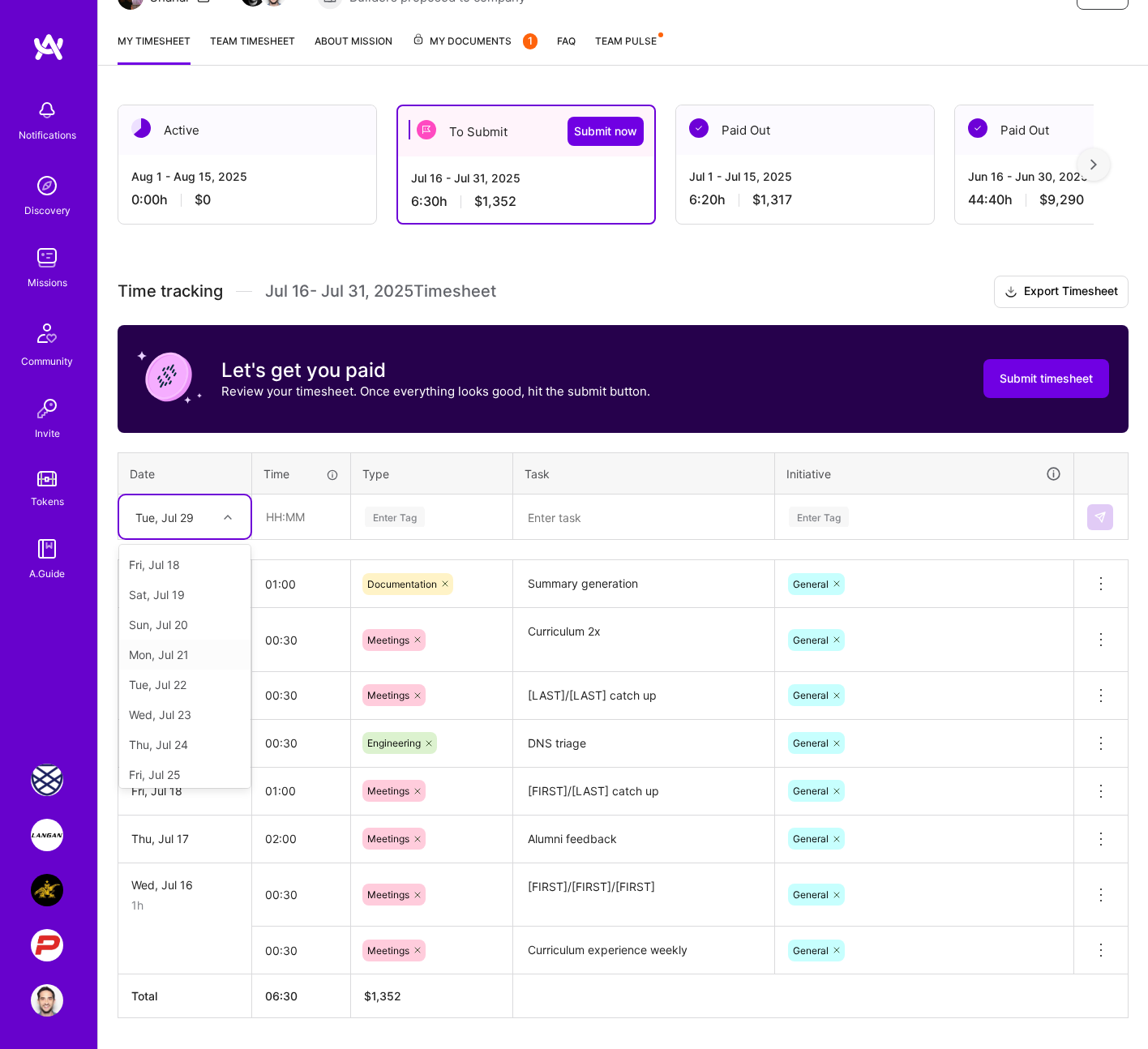 scroll, scrollTop: 63, scrollLeft: 0, axis: vertical 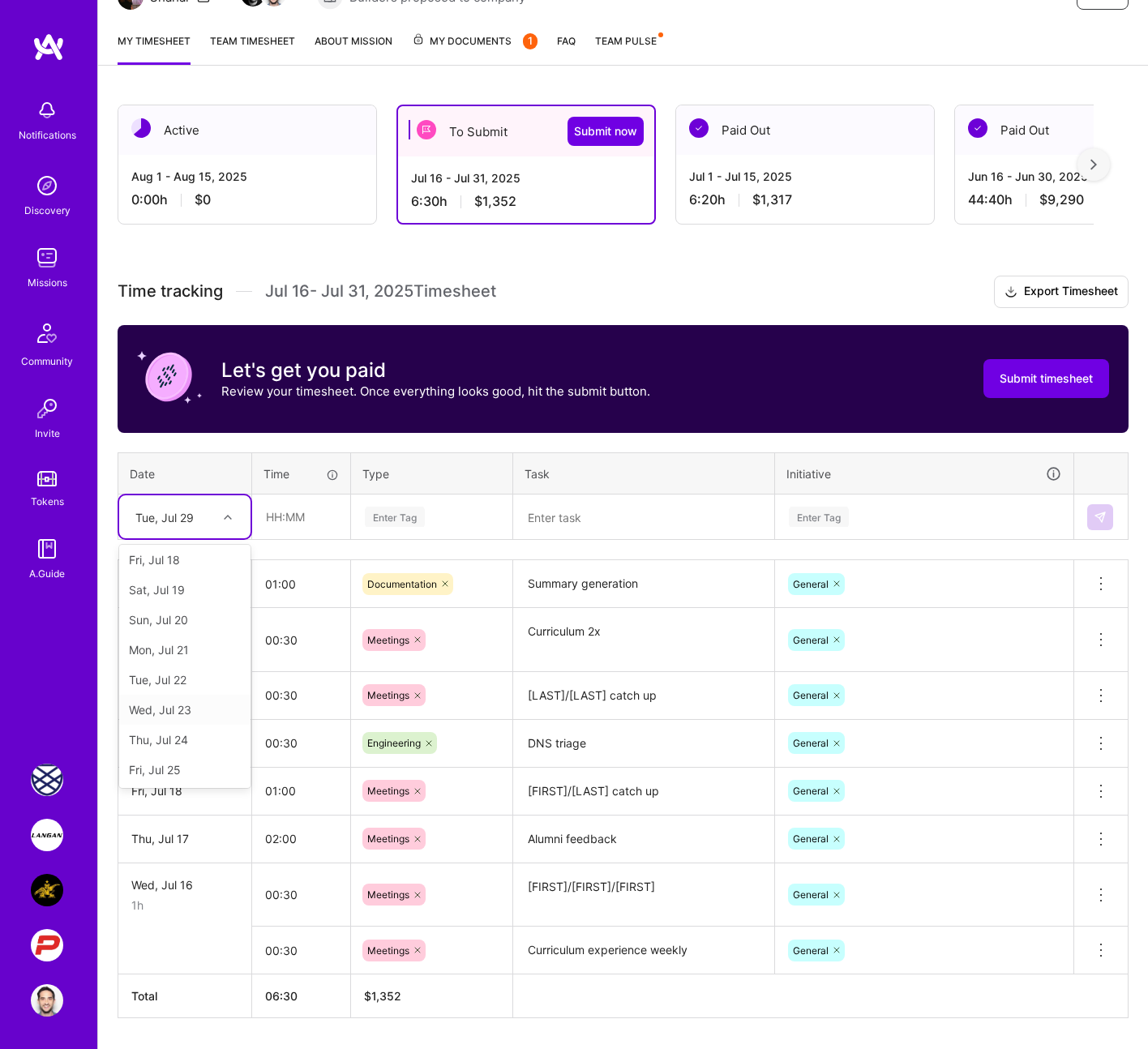 click on "Wed, Jul 23" at bounding box center (185, 709) 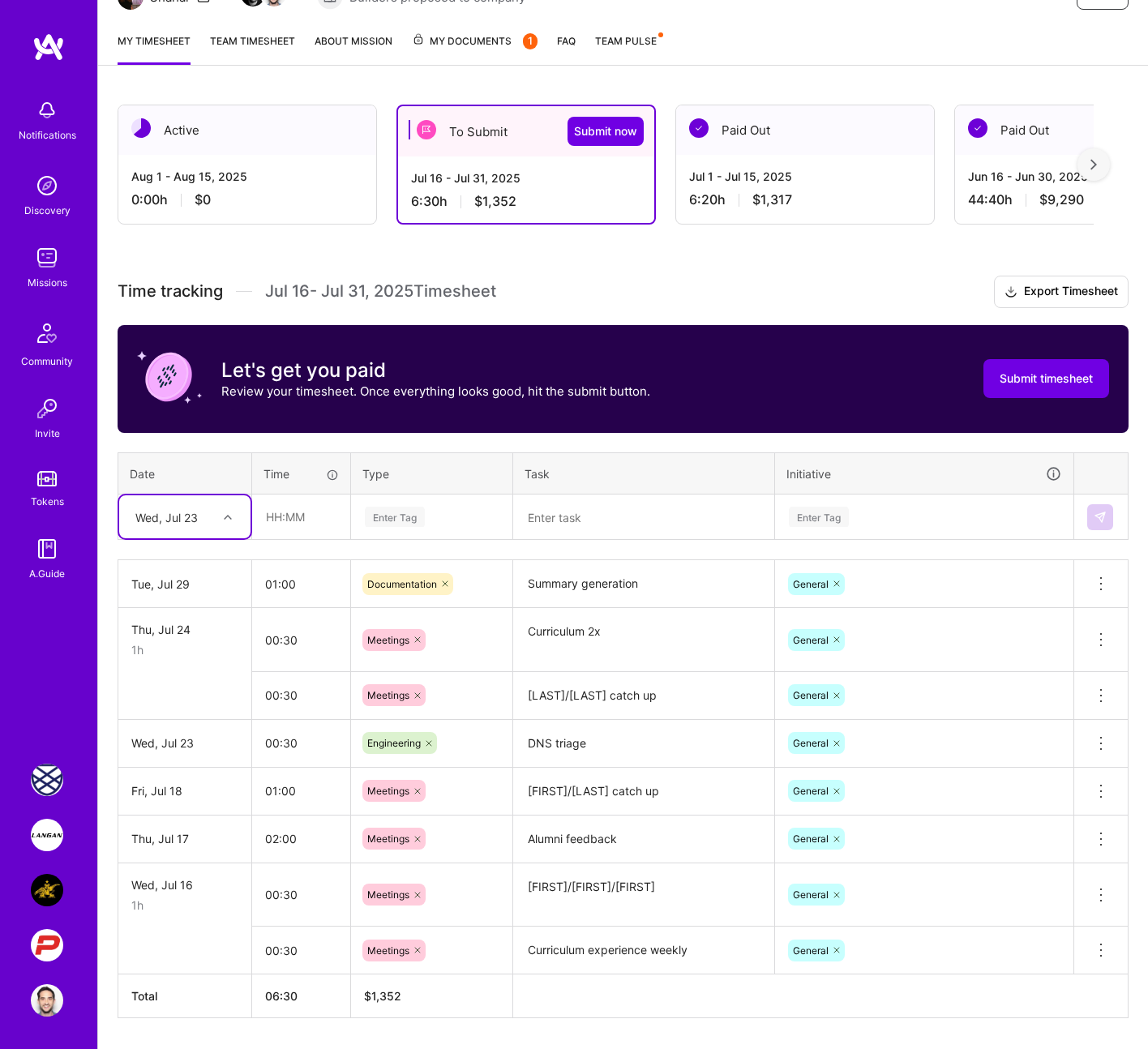 click on "Wed, Jul 23" at bounding box center (166, 516) 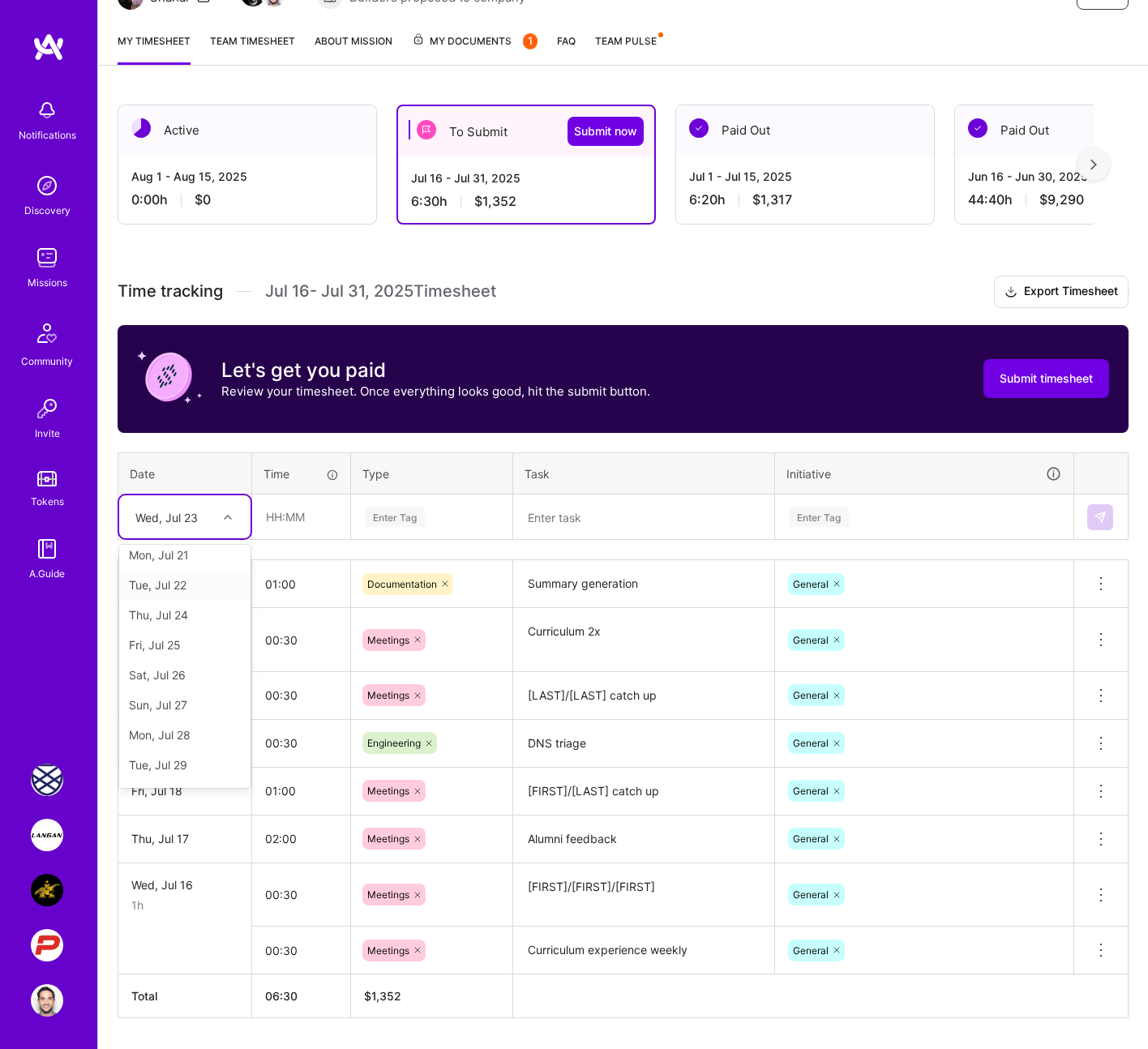 scroll, scrollTop: 213, scrollLeft: 0, axis: vertical 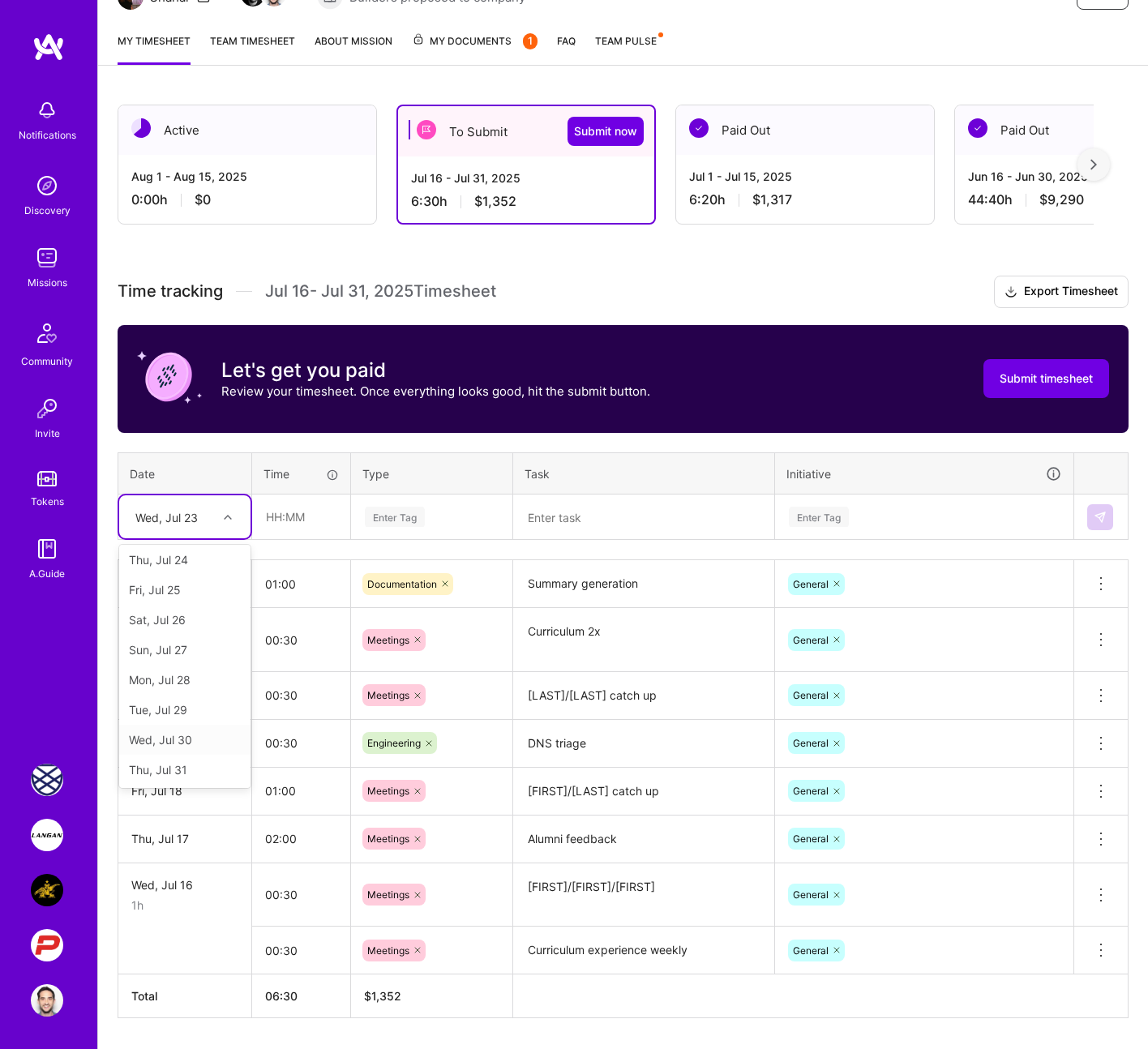 click on "Wed, Jul 30" at bounding box center (185, 739) 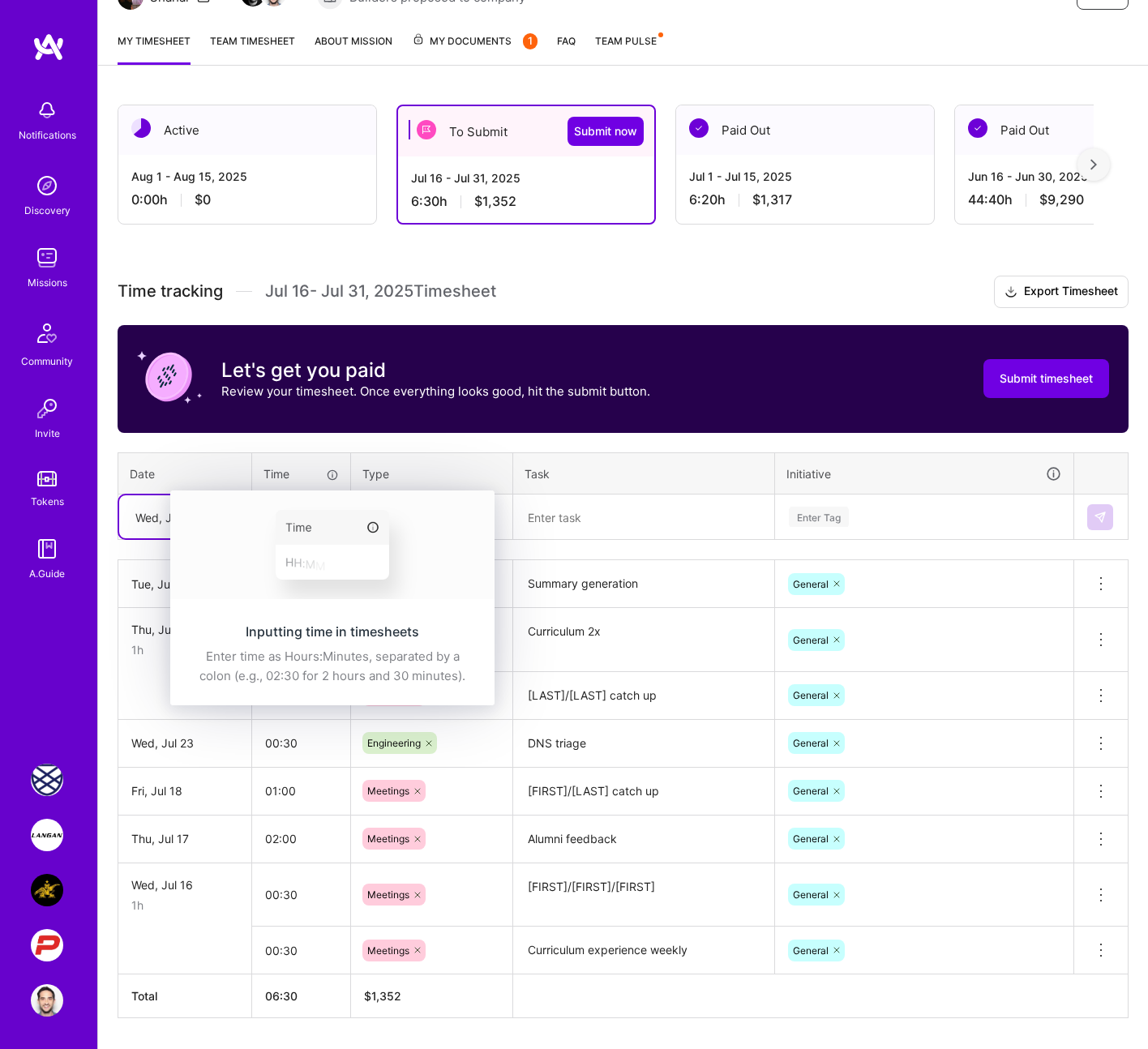 click at bounding box center (332, 545) 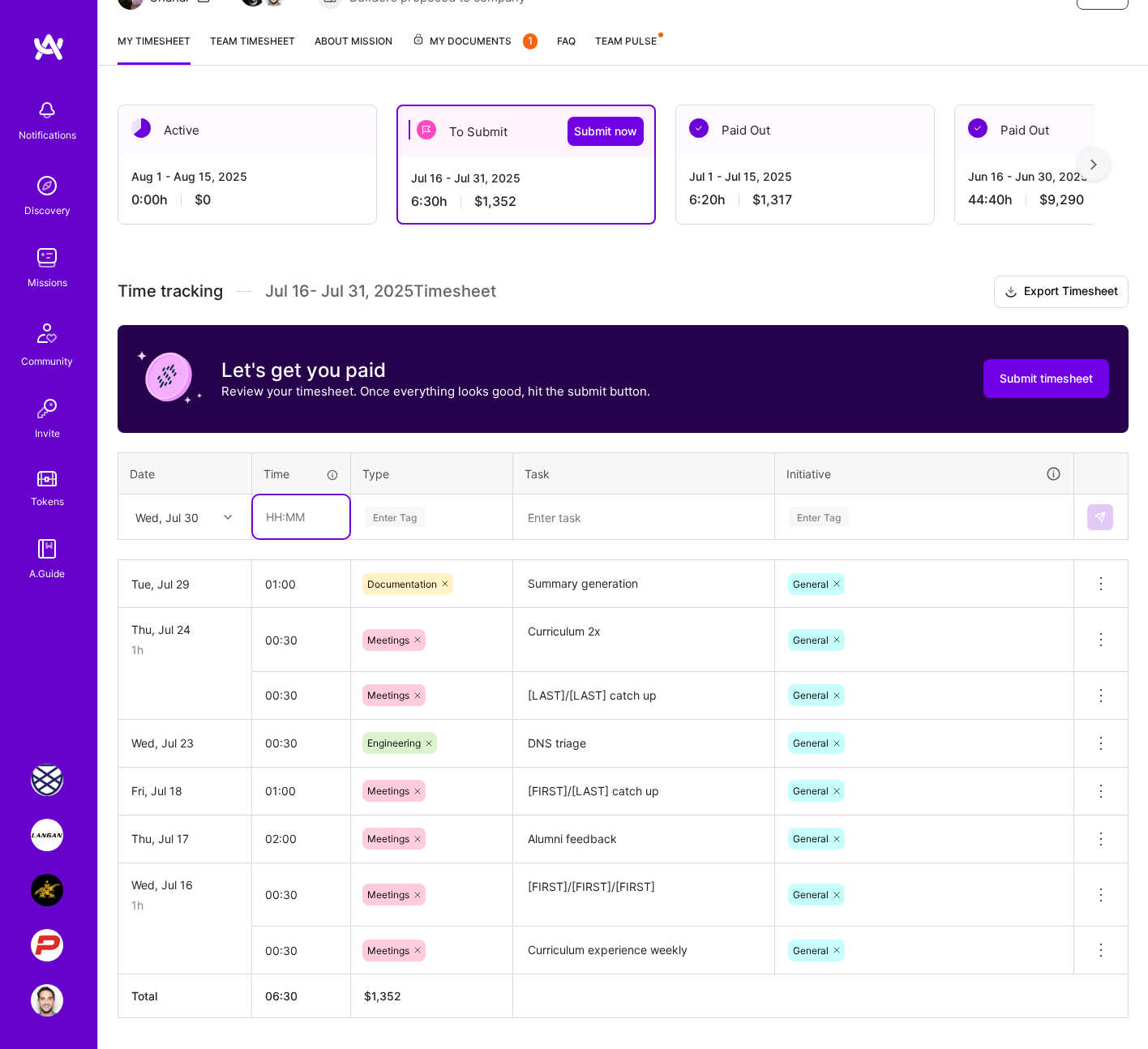 click at bounding box center [301, 516] 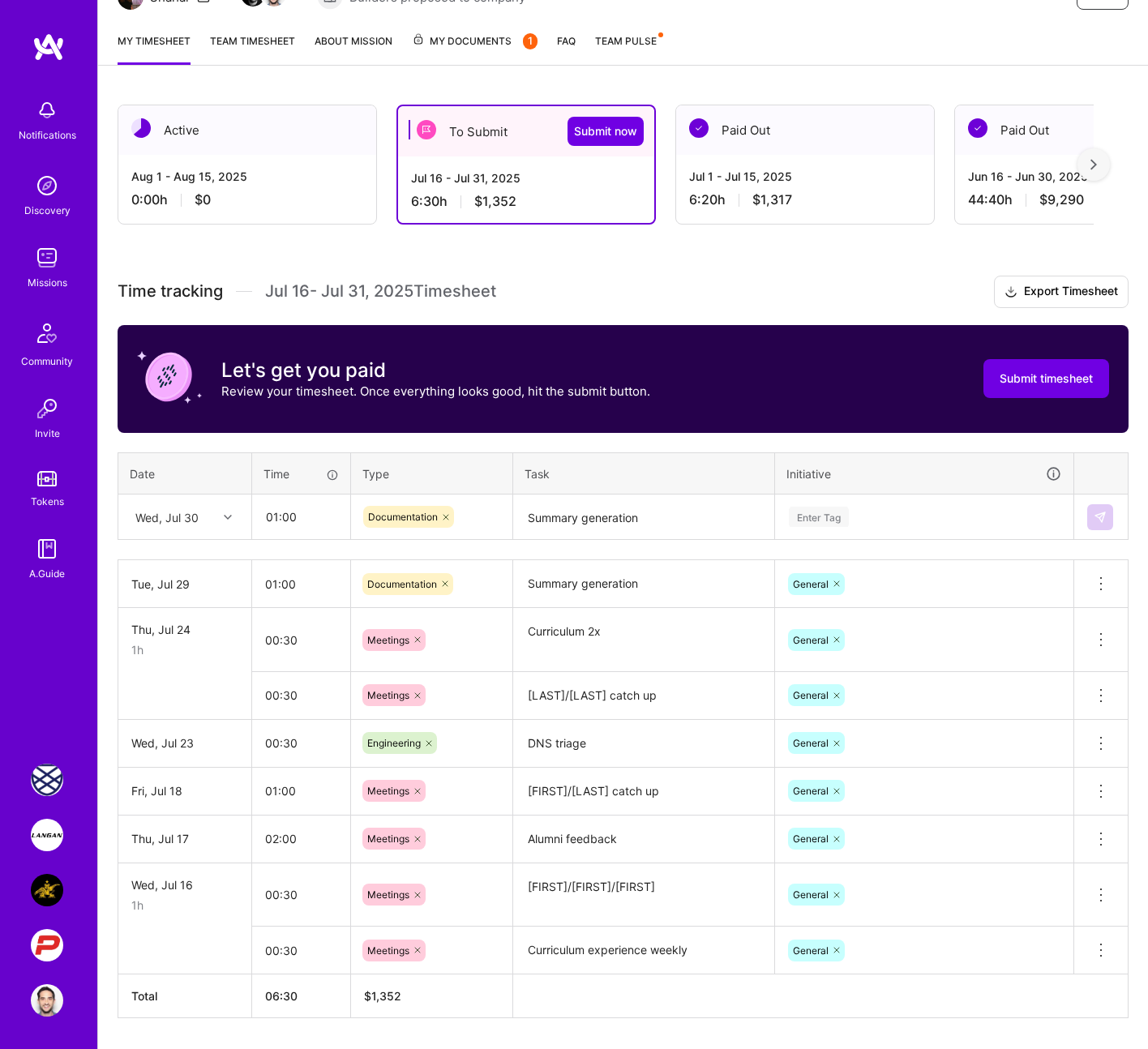 click on "Enter Tag" at bounding box center [819, 516] 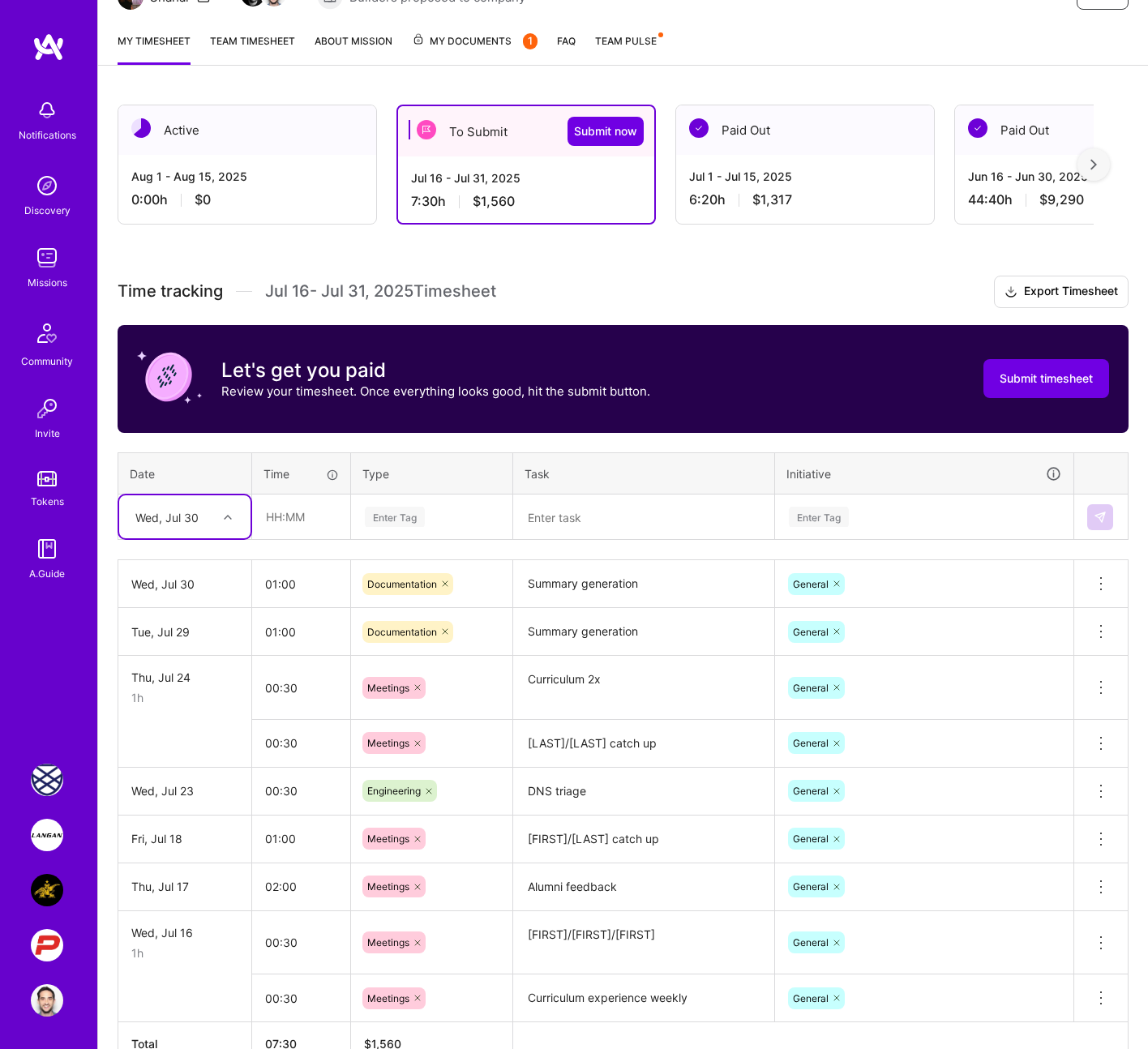 click on "Wed, Jul 30" at bounding box center (172, 516) 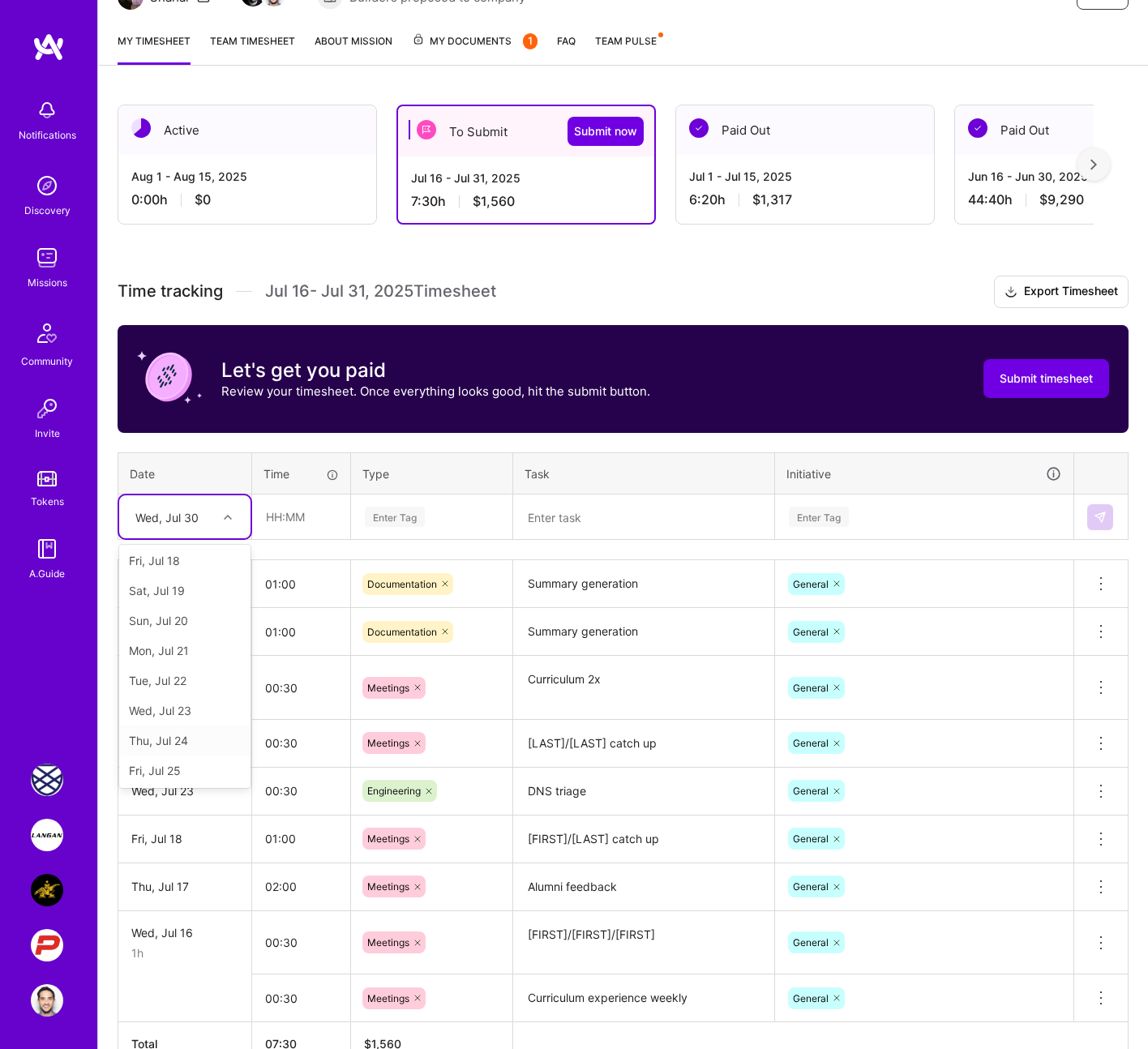 scroll, scrollTop: 213, scrollLeft: 0, axis: vertical 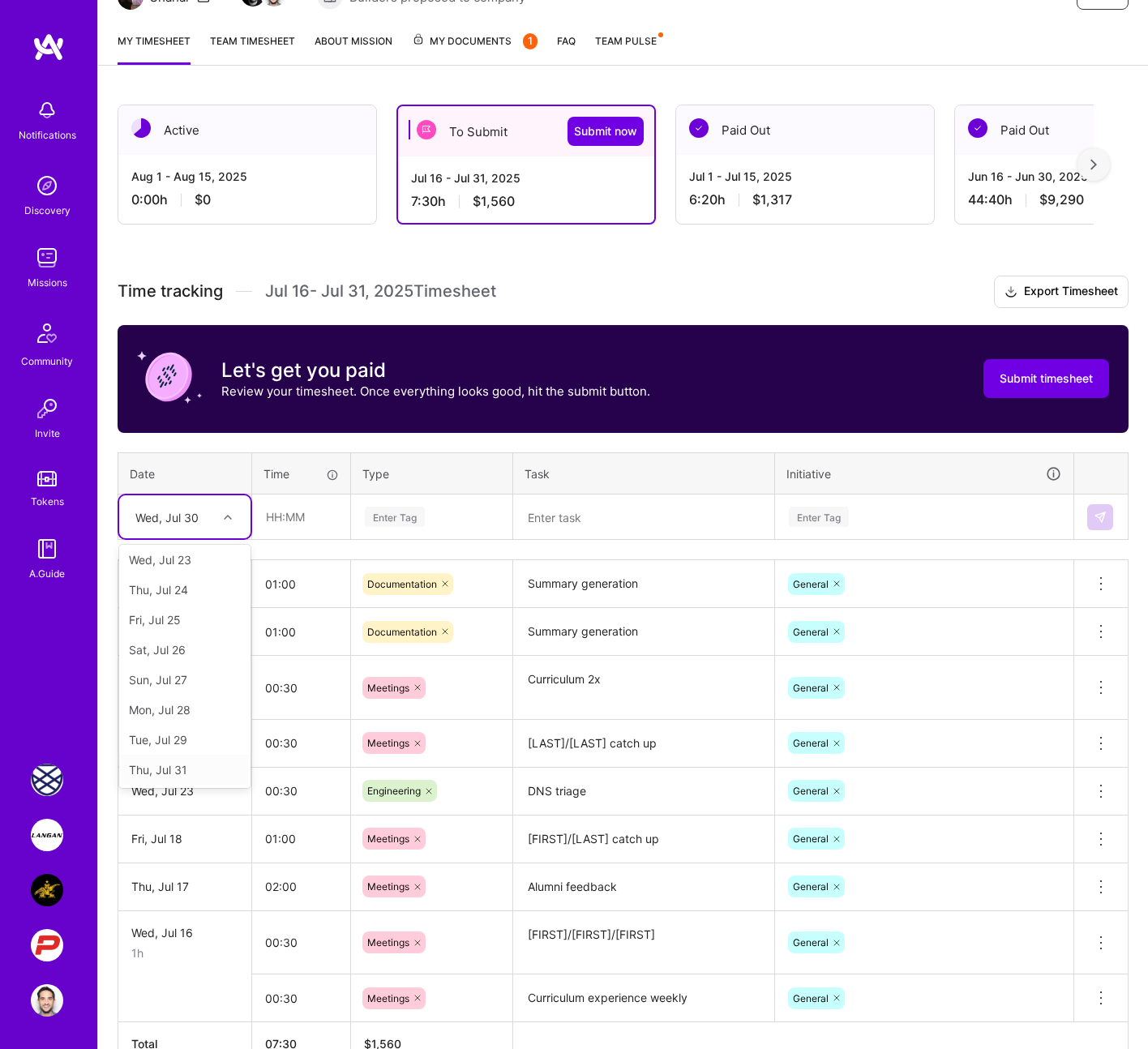 click on "Thu, Jul 31" at bounding box center [185, 769] 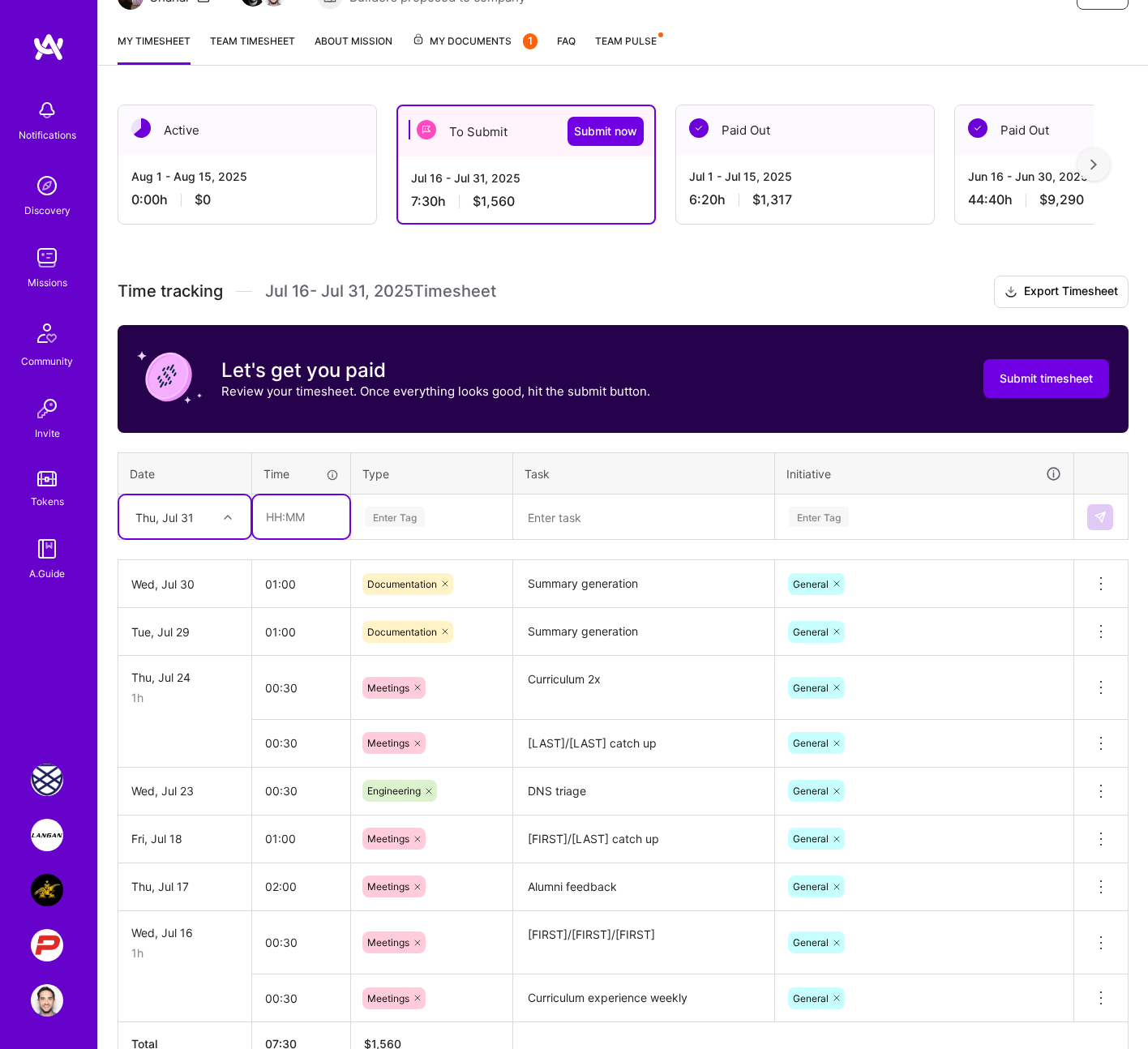 click at bounding box center (301, 516) 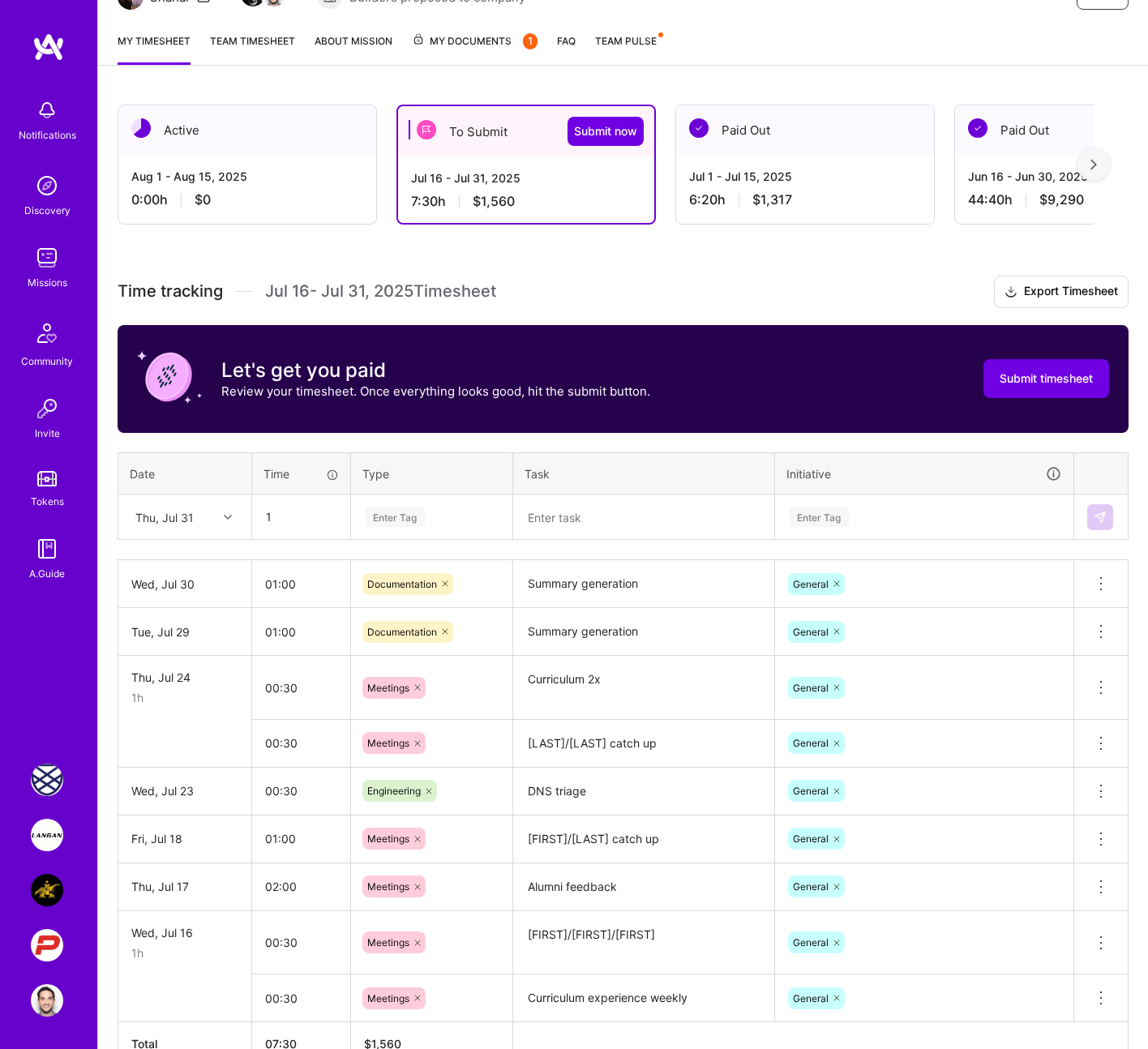click on "Enter Tag" at bounding box center [395, 516] 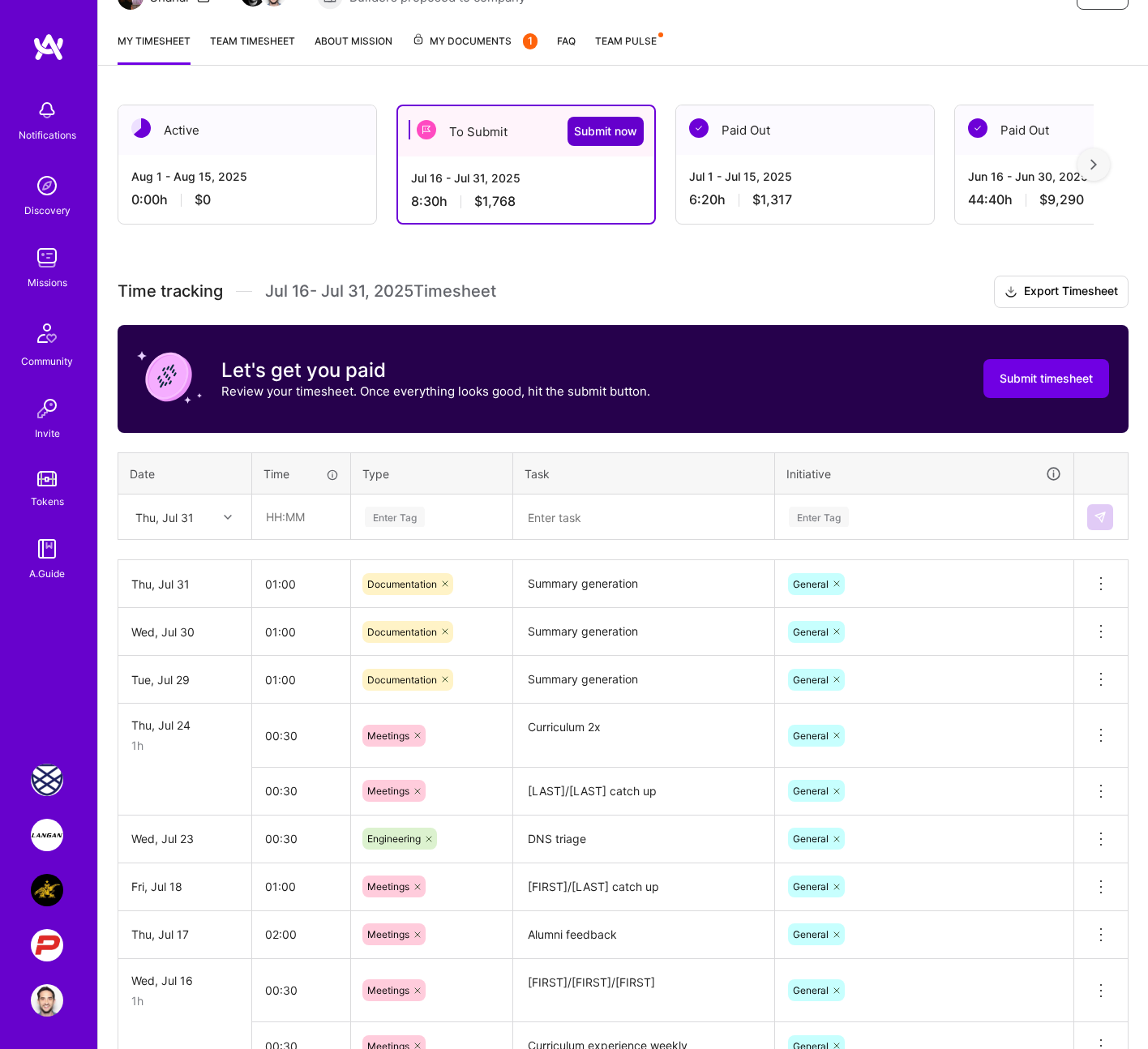 click on "Submit now" at bounding box center [606, 131] 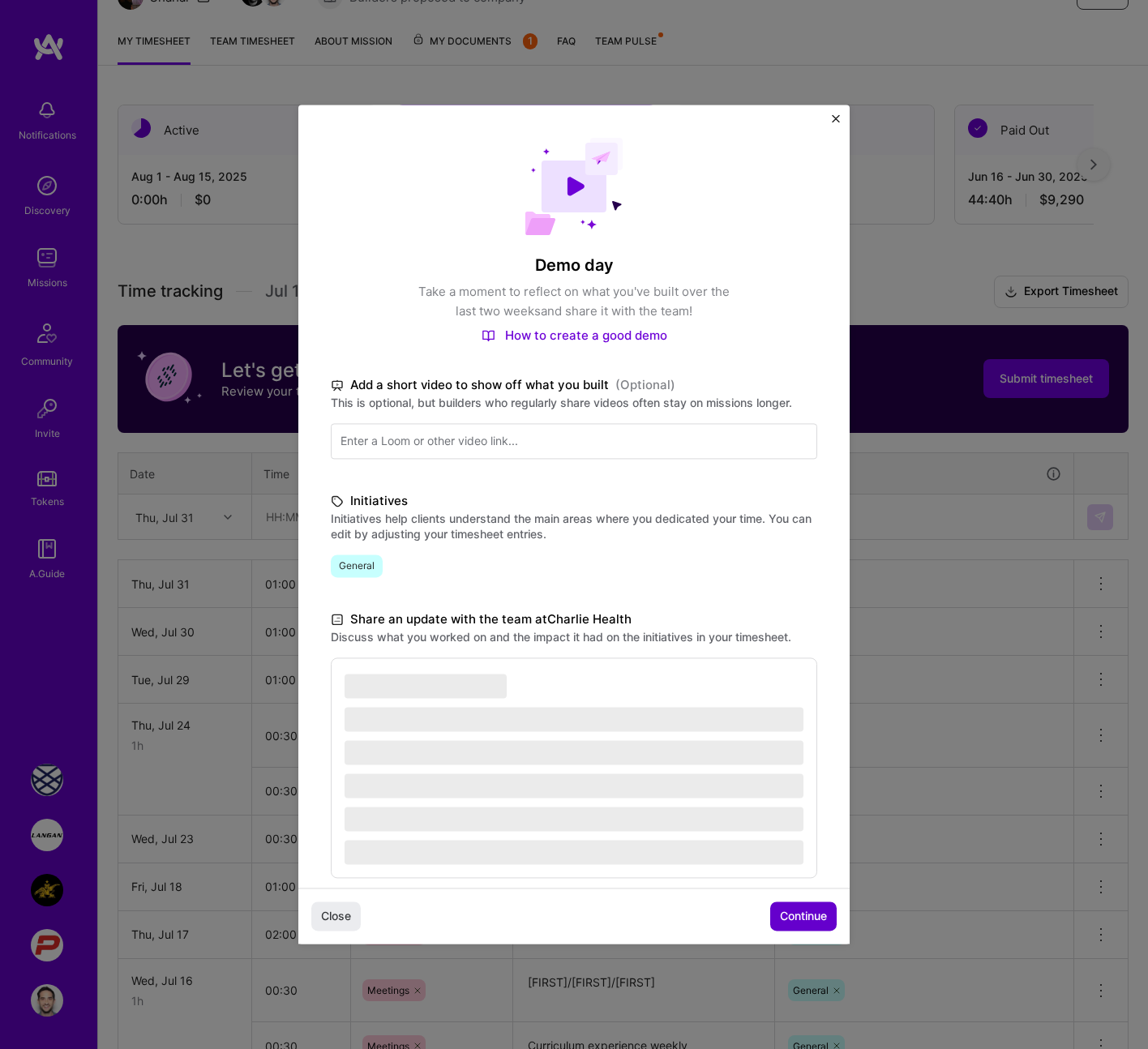 click on "Continue" at bounding box center (803, 917) 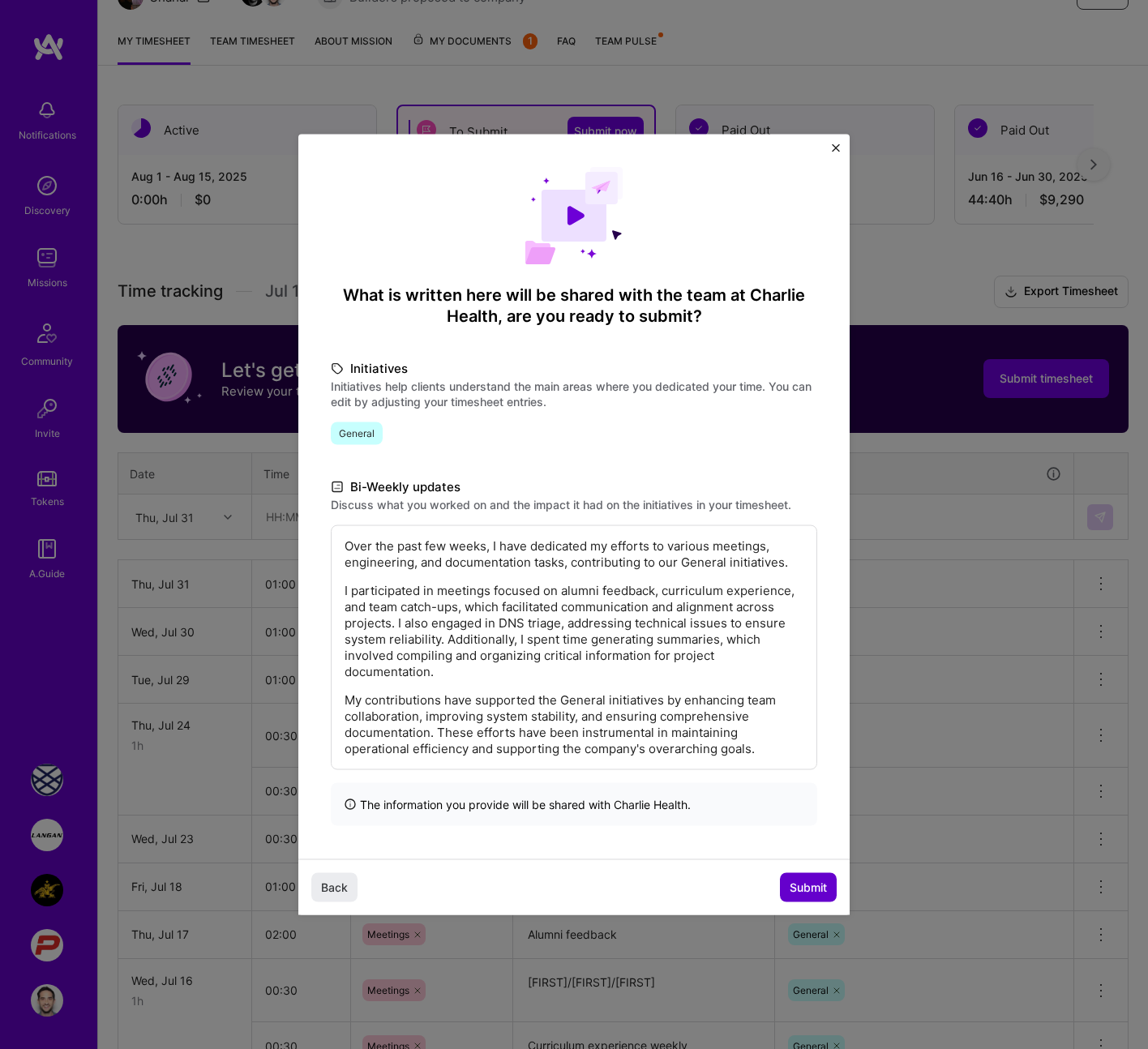 click on "What is written here will be shared with the team at   [COMPANY] , are you ready to submit?   Initiatives Initiatives help clients understand the main areas where you dedicated your time. You can edit by adjusting your timesheet entries. General   Bi-Weekly updates Discuss what you worked on and the impact it had on the initiatives in your timesheet. Over the past few weeks, I have dedicated my efforts to various meetings, engineering, and documentation tasks, contributing to our General initiatives. I participated in meetings focused on alumni feedback, curriculum experience, and team catch-ups, which facilitated communication and alignment across projects. I also engaged in DNS triage, addressing technical issues to ensure system reliability. Additionally, I spent time generating summaries, which involved compiling and organizing critical information for project documentation.   The information you provide will be shared with   [COMPANY] . Back Submit" at bounding box center (574, 496) 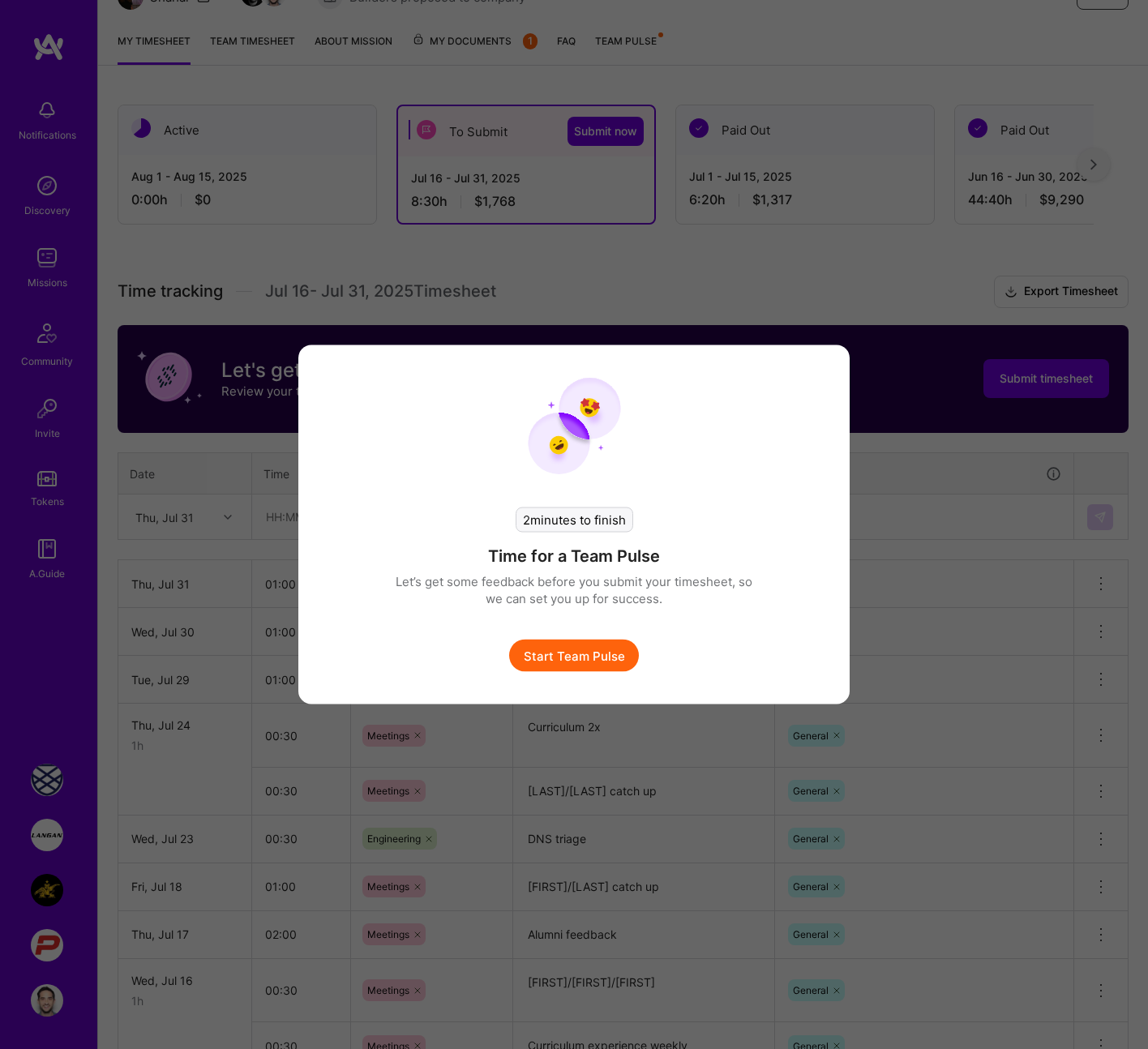 click on "Start Team Pulse" at bounding box center (574, 656) 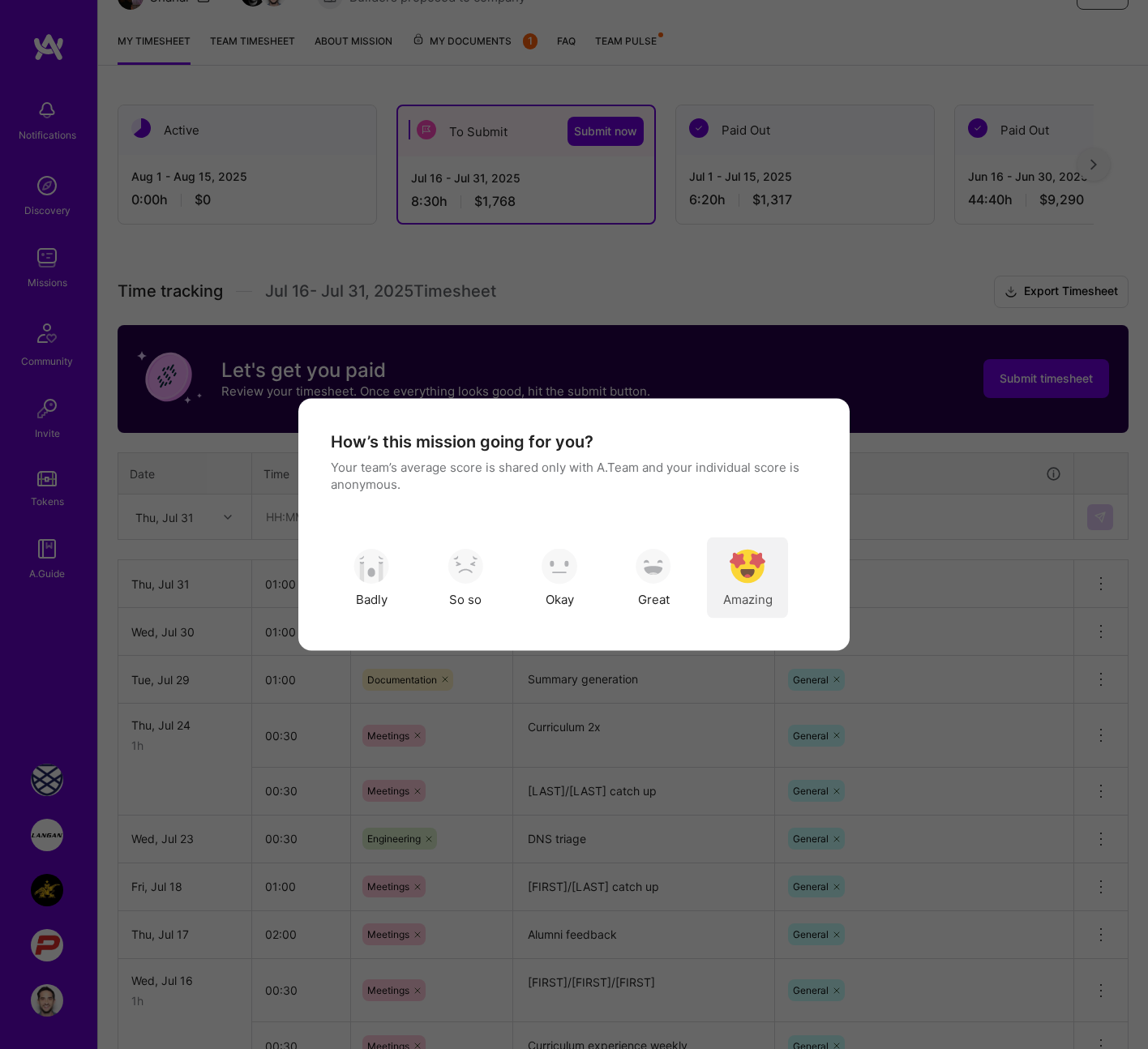 click at bounding box center [747, 566] 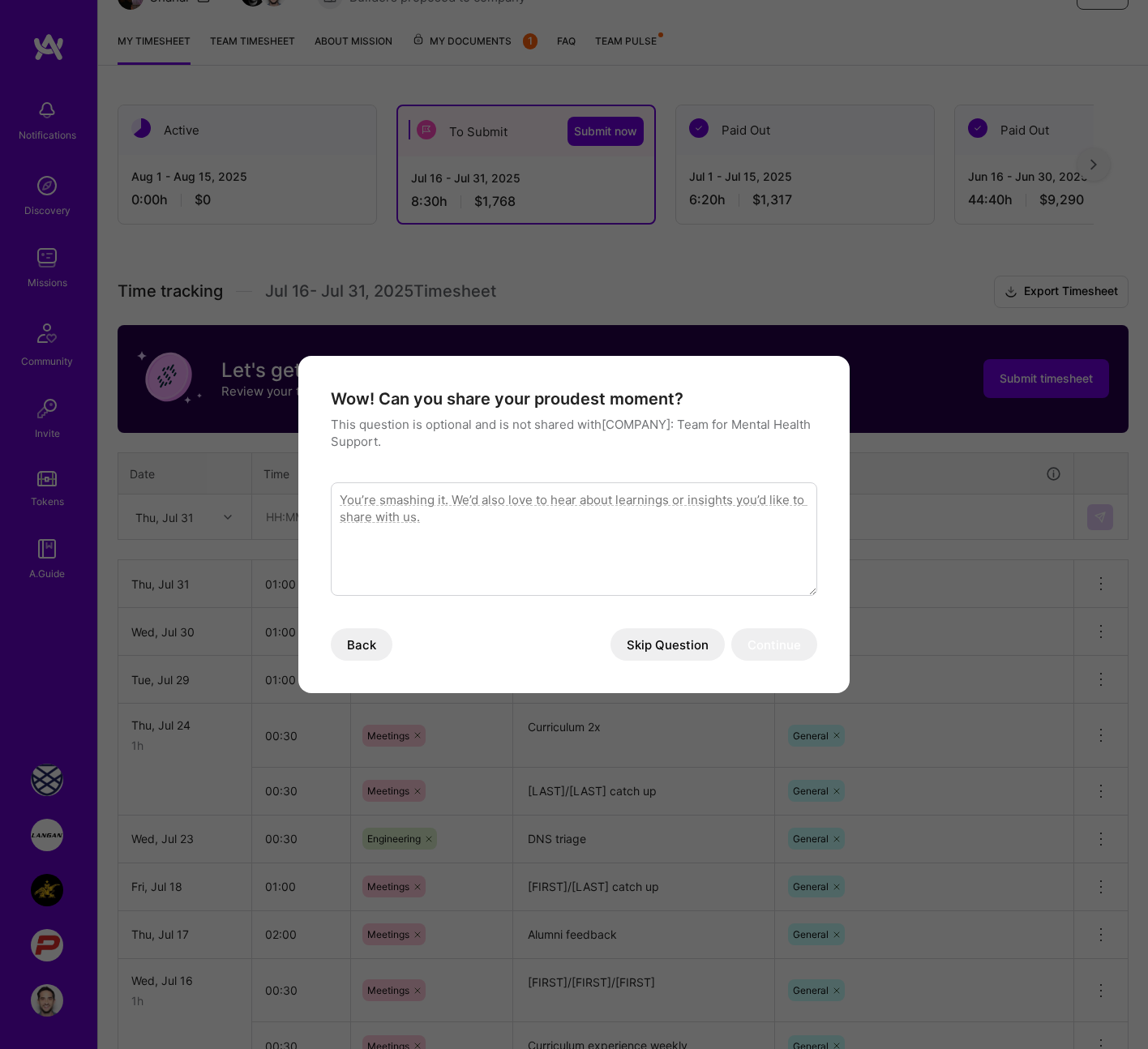 click on "Skip Question" at bounding box center (667, 644) 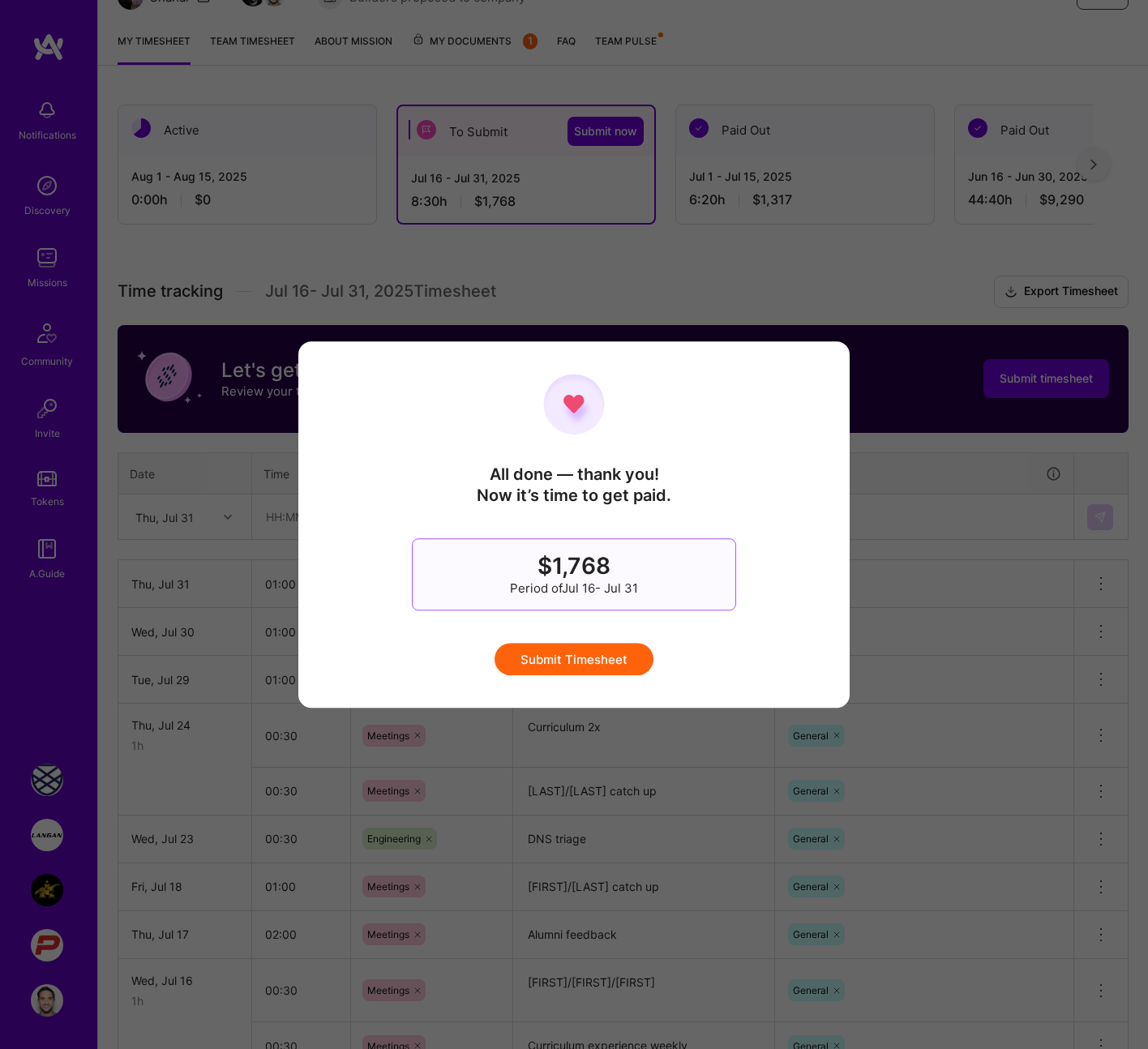 click on "Submit Timesheet" at bounding box center (574, 659) 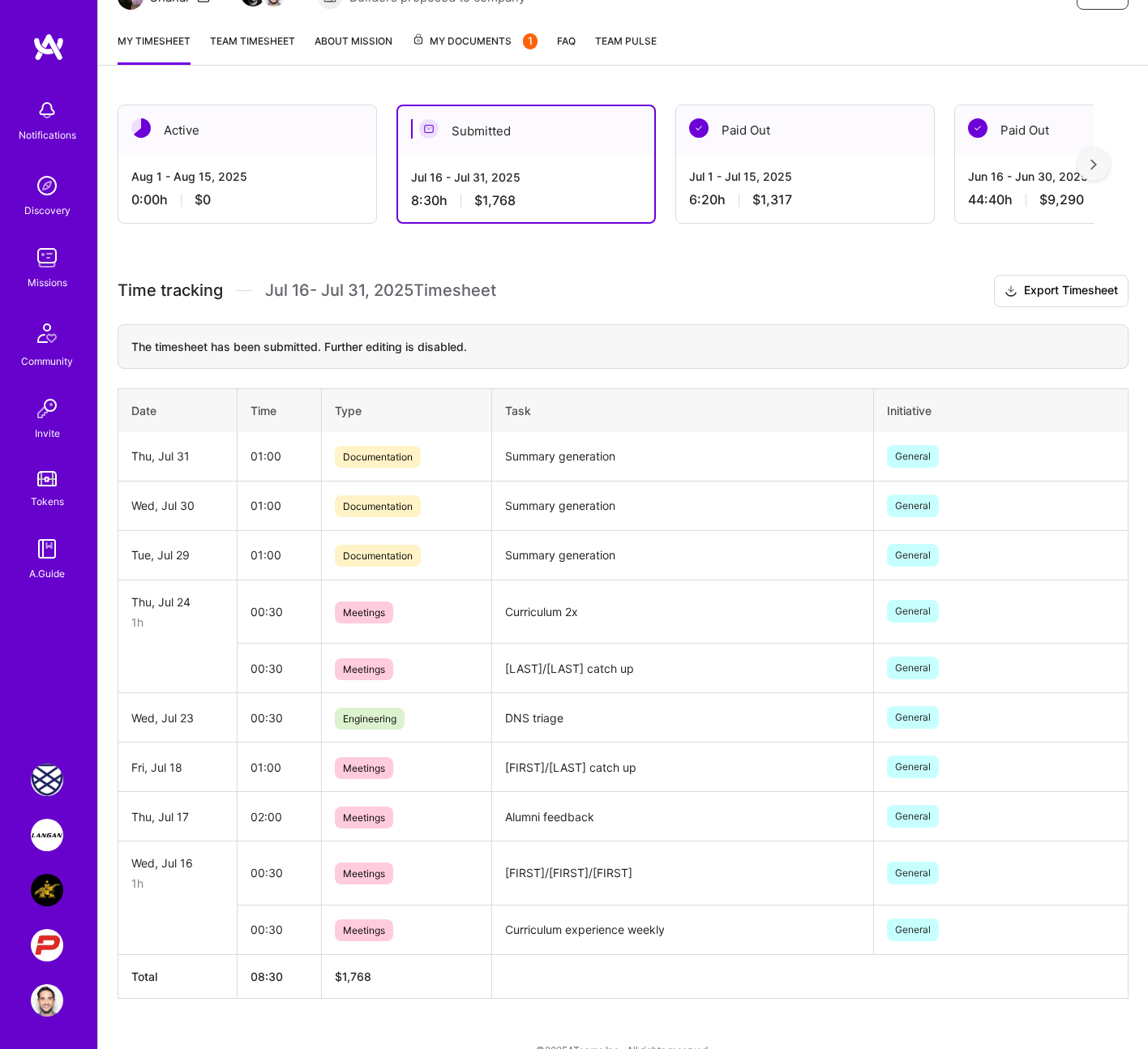 scroll, scrollTop: 0, scrollLeft: 0, axis: both 